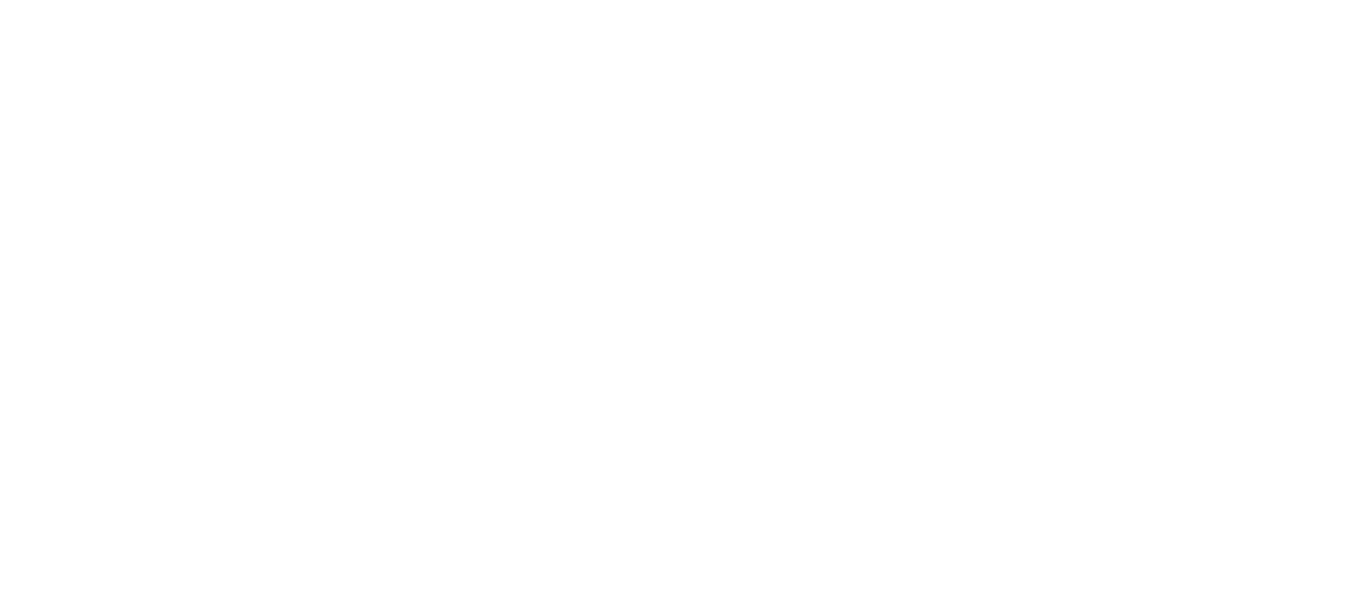 scroll, scrollTop: 0, scrollLeft: 0, axis: both 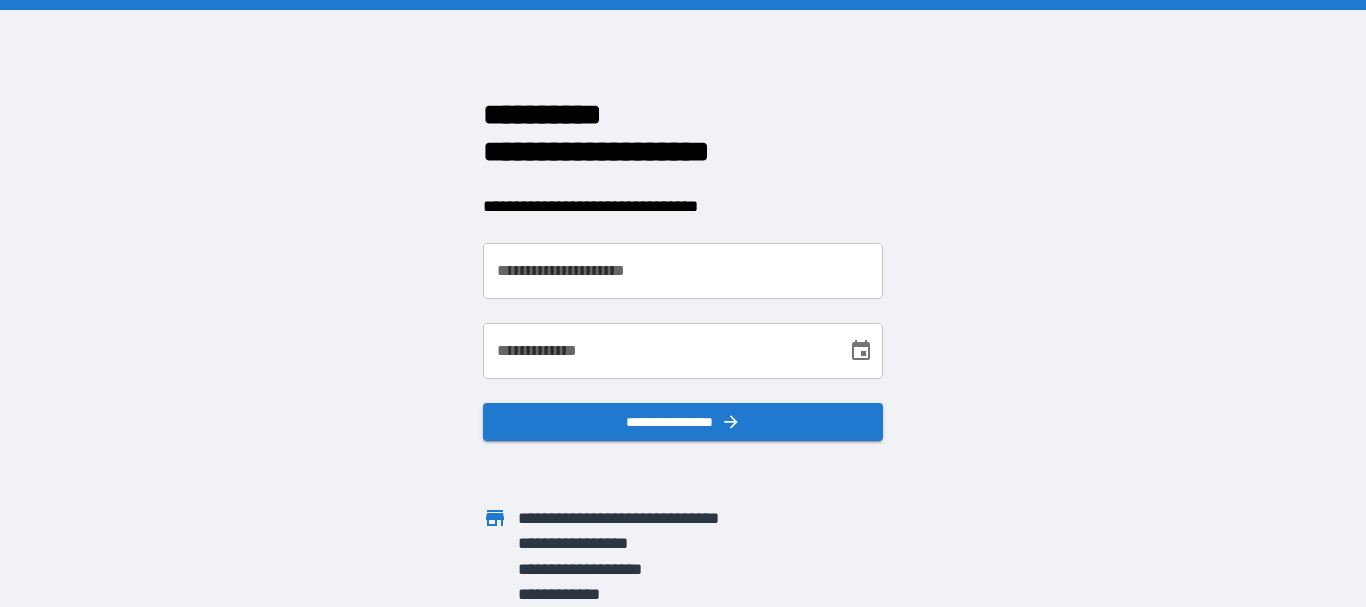 drag, startPoint x: 0, startPoint y: 0, endPoint x: 591, endPoint y: 297, distance: 661.4303 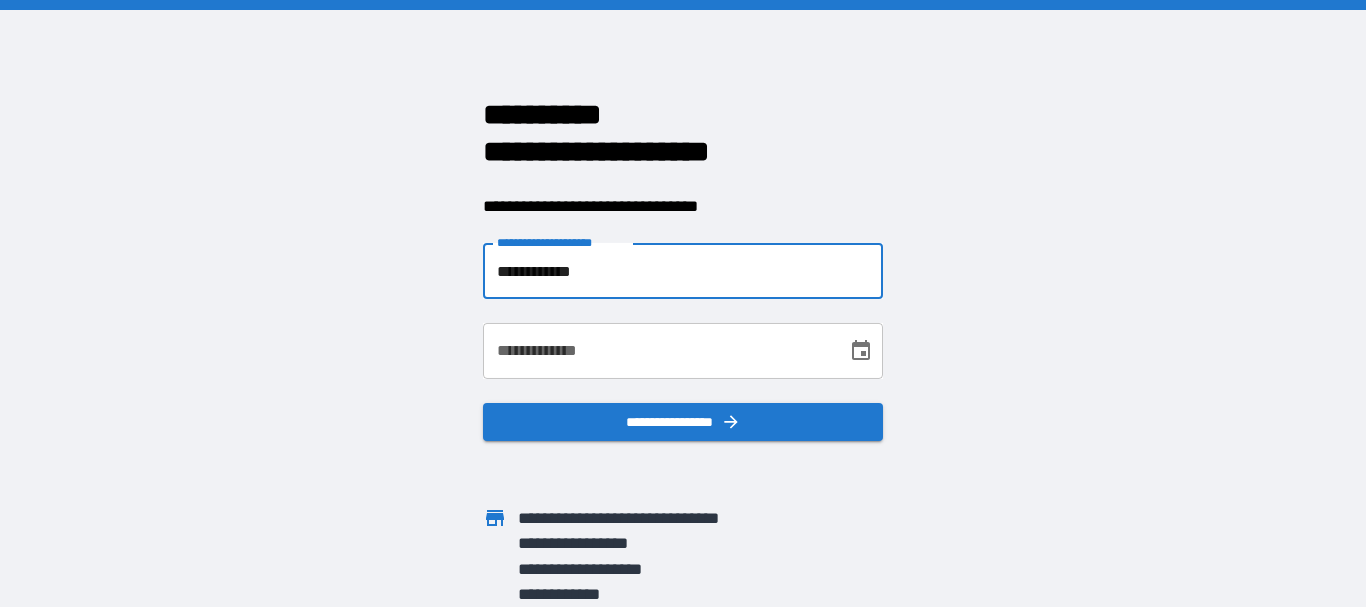 type on "**********" 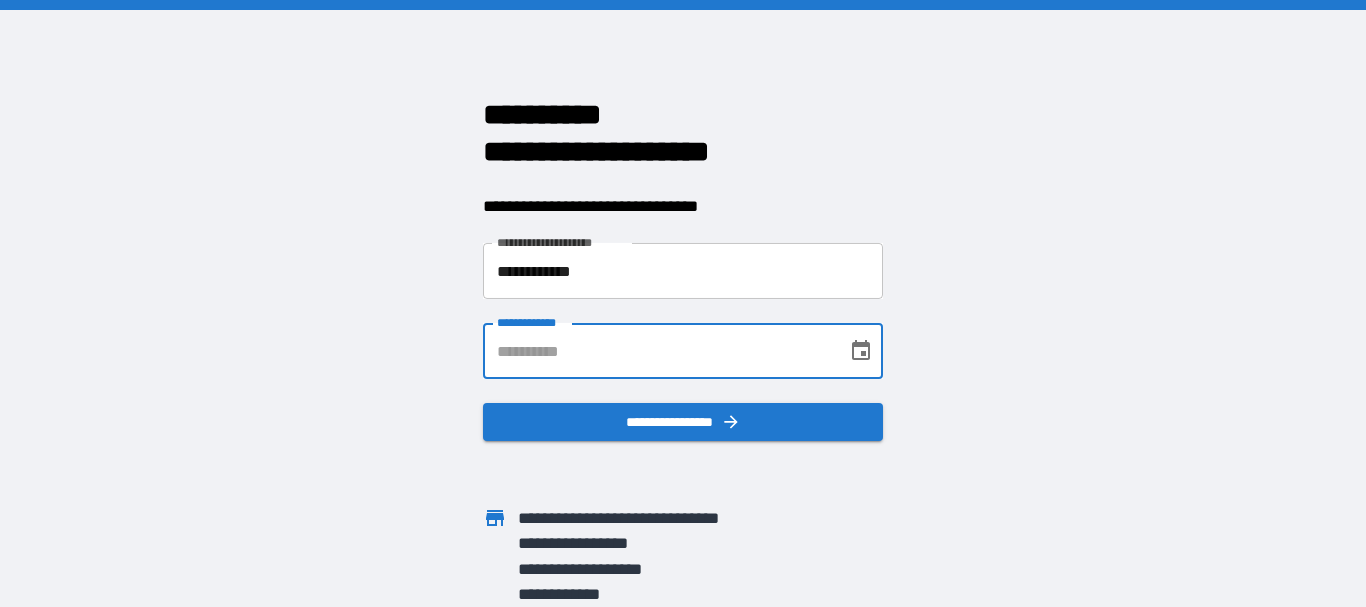 click on "**********" at bounding box center [658, 351] 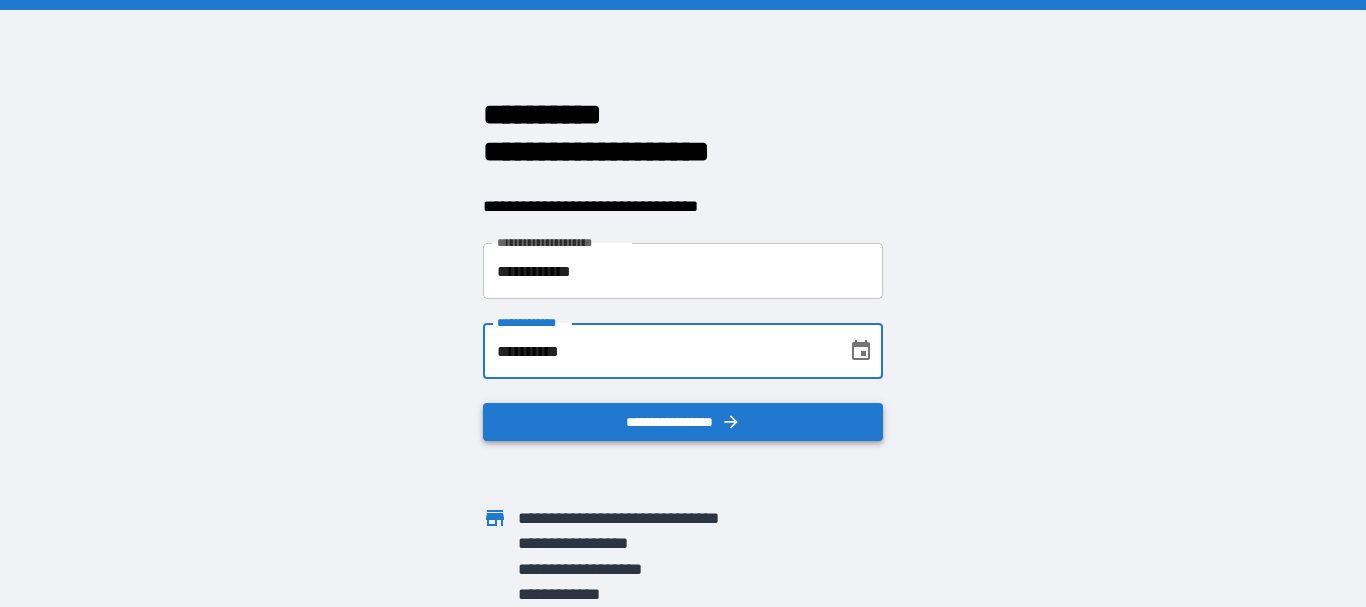 type on "**********" 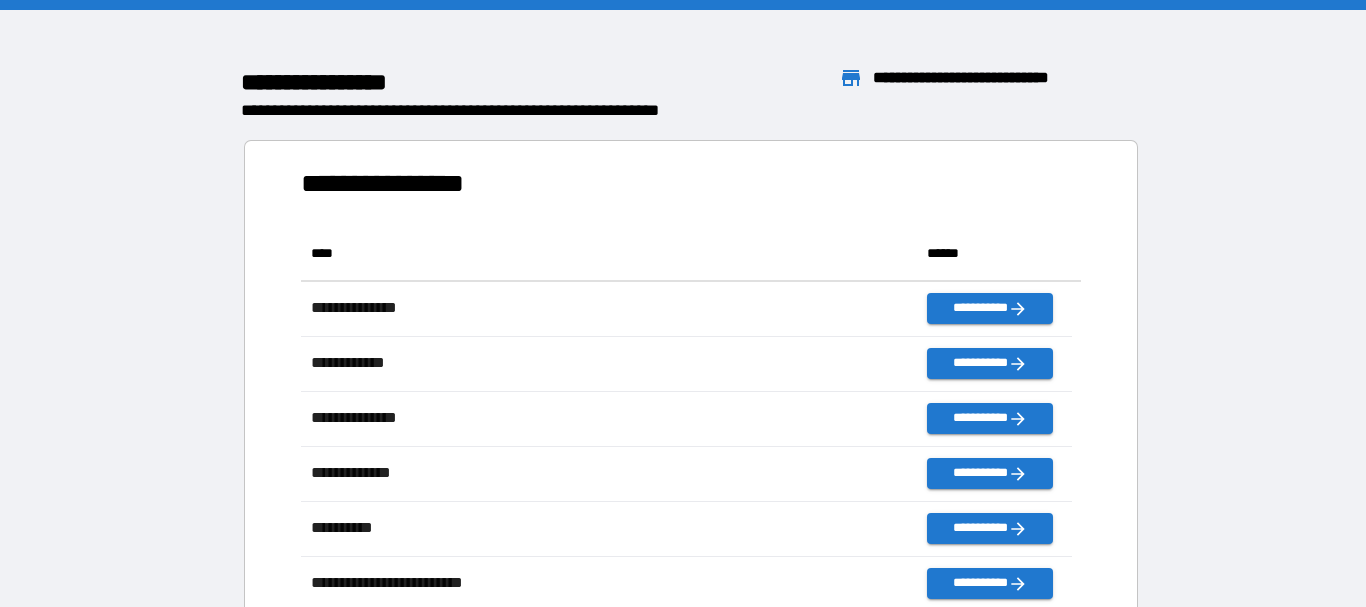 scroll, scrollTop: 16, scrollLeft: 16, axis: both 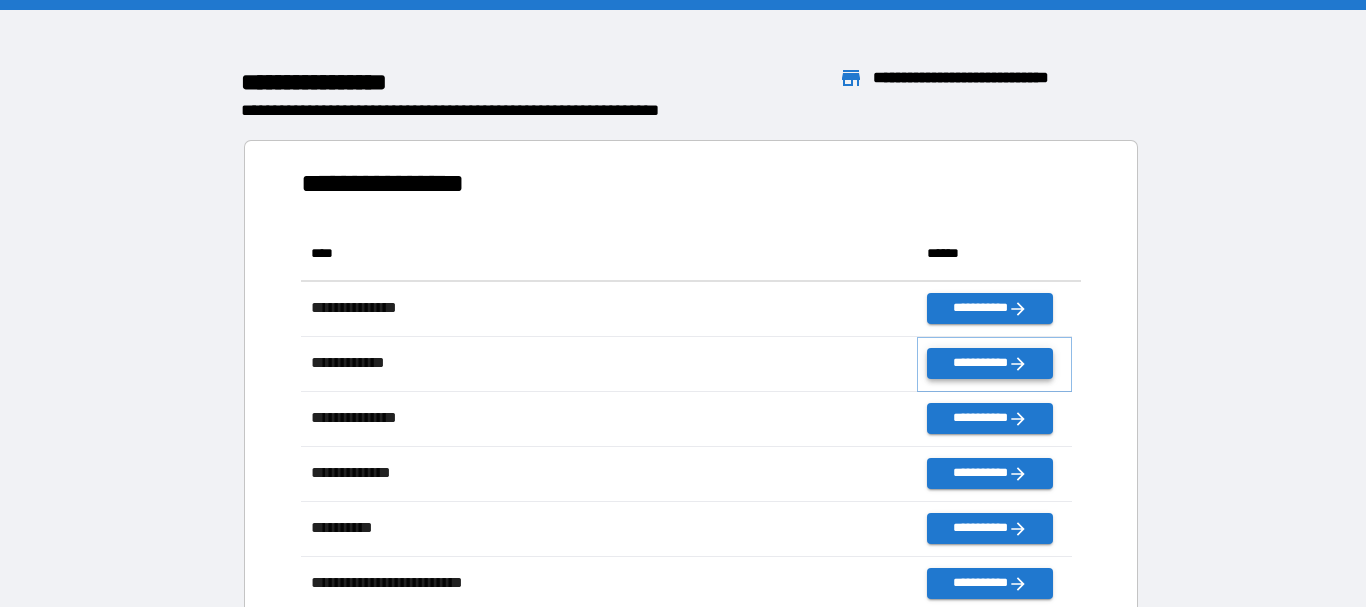 click on "**********" at bounding box center [989, 363] 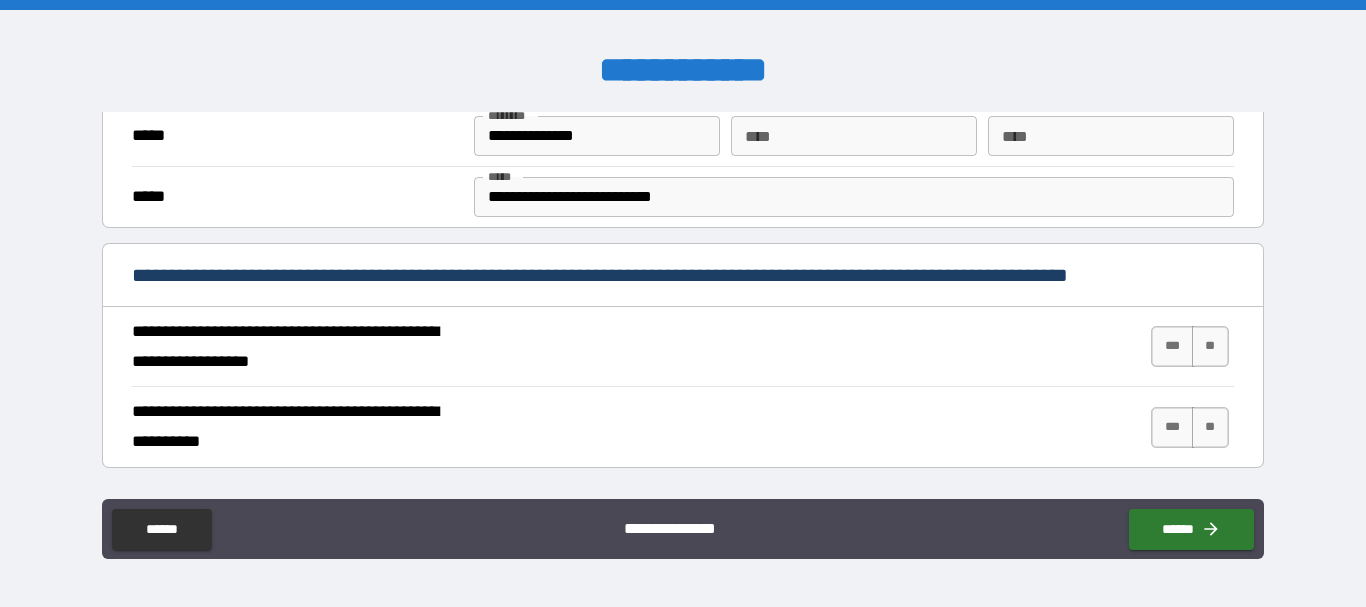 scroll, scrollTop: 634, scrollLeft: 0, axis: vertical 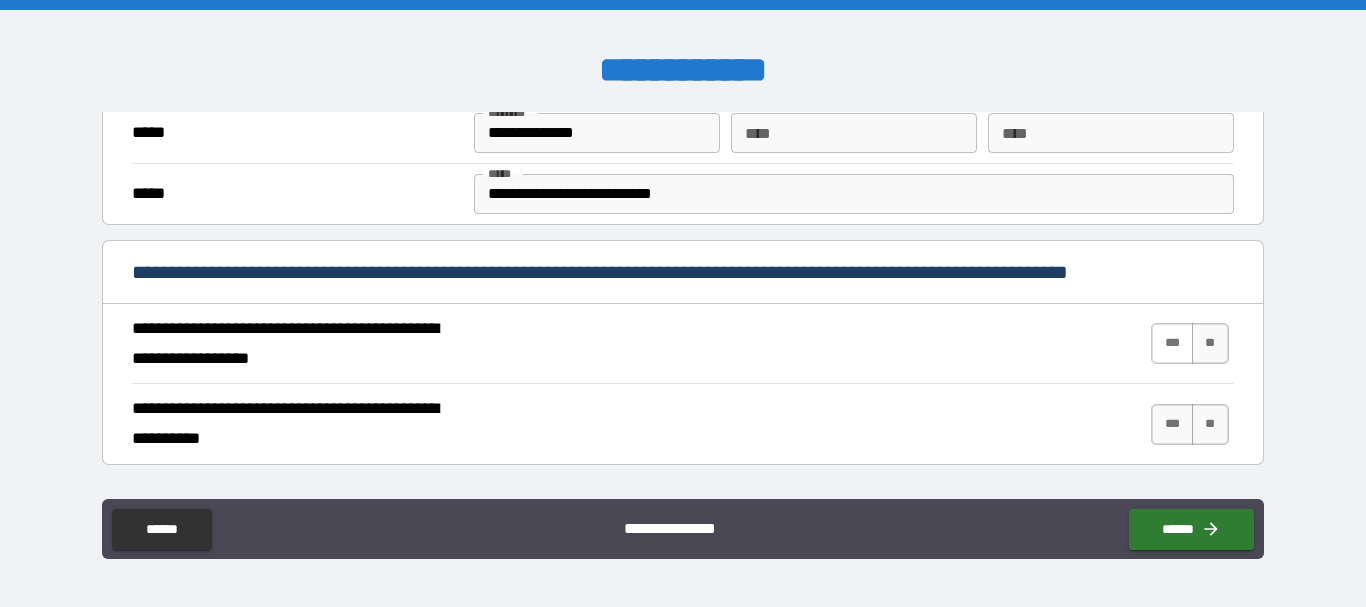 click on "***" at bounding box center (1172, 343) 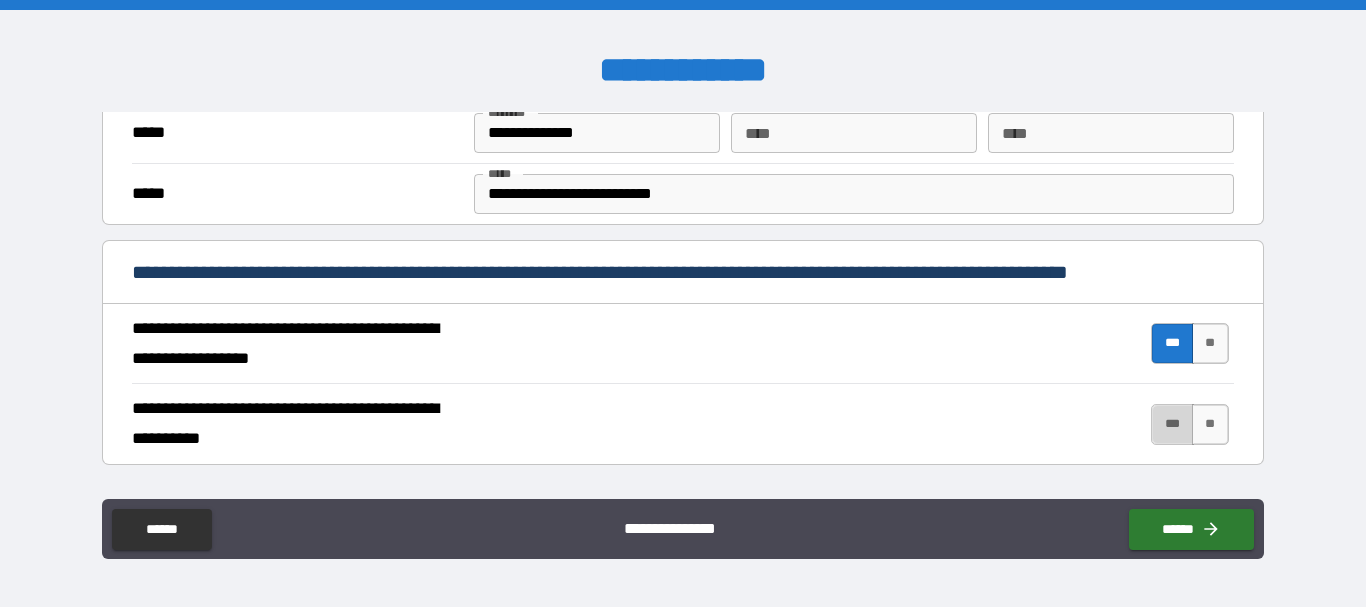click on "***" at bounding box center (1172, 424) 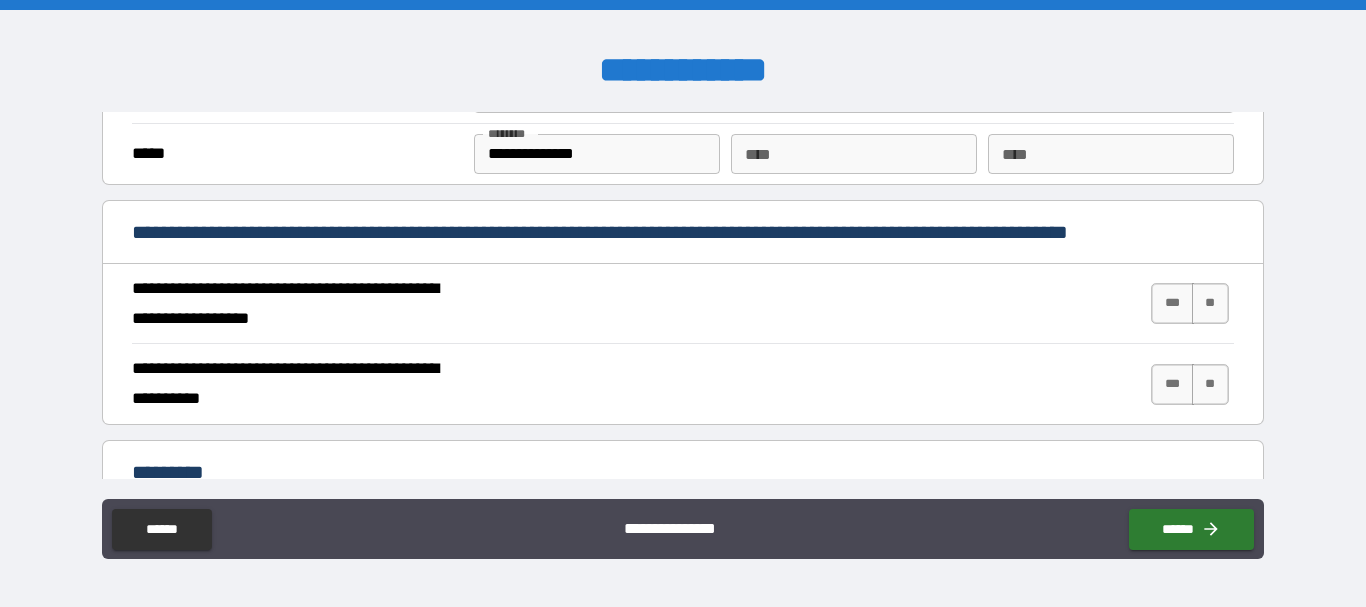 scroll, scrollTop: 1741, scrollLeft: 0, axis: vertical 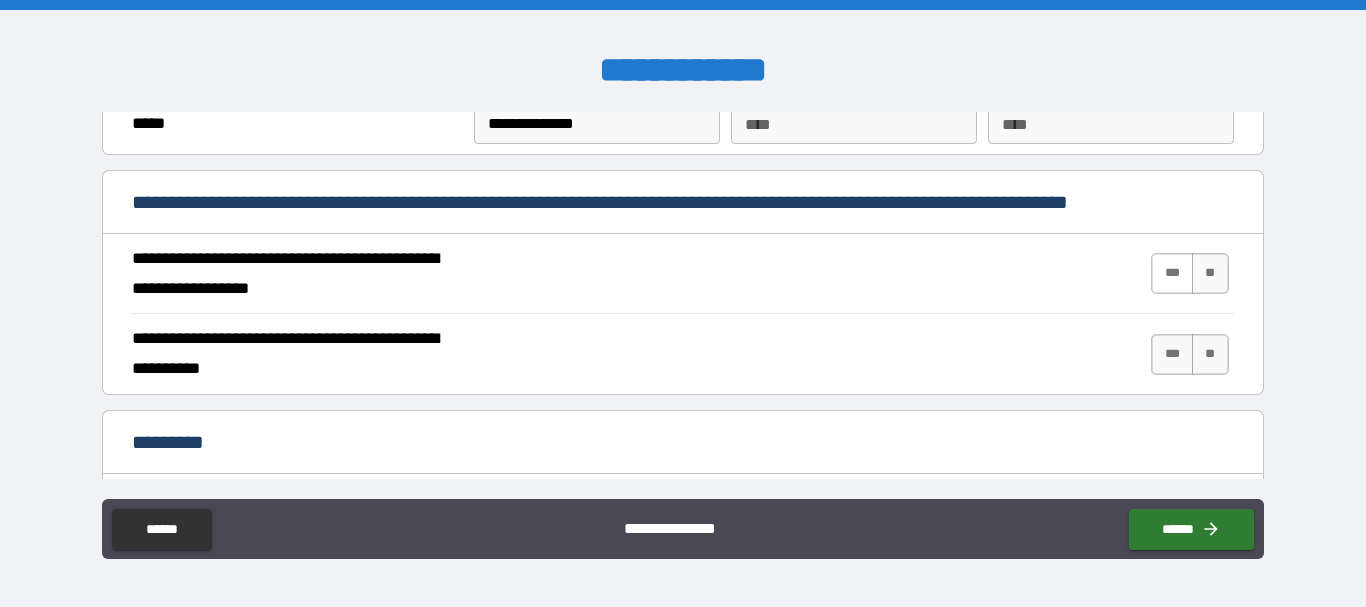click on "***" at bounding box center [1172, 273] 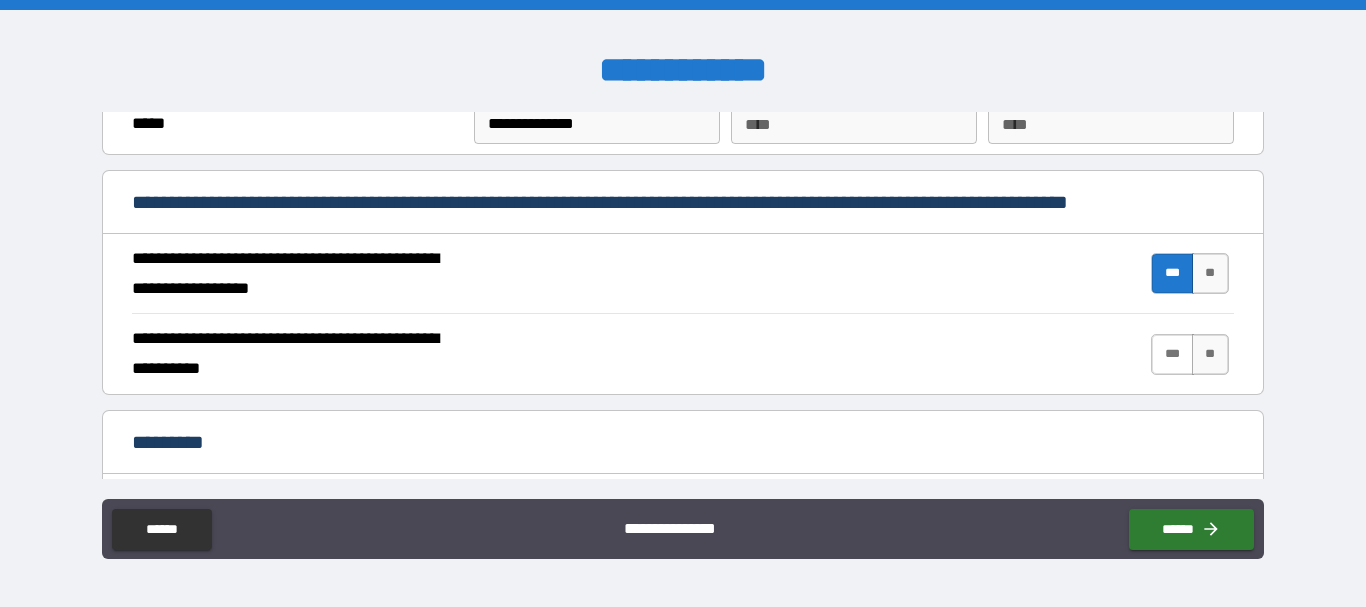 click on "***" at bounding box center [1172, 354] 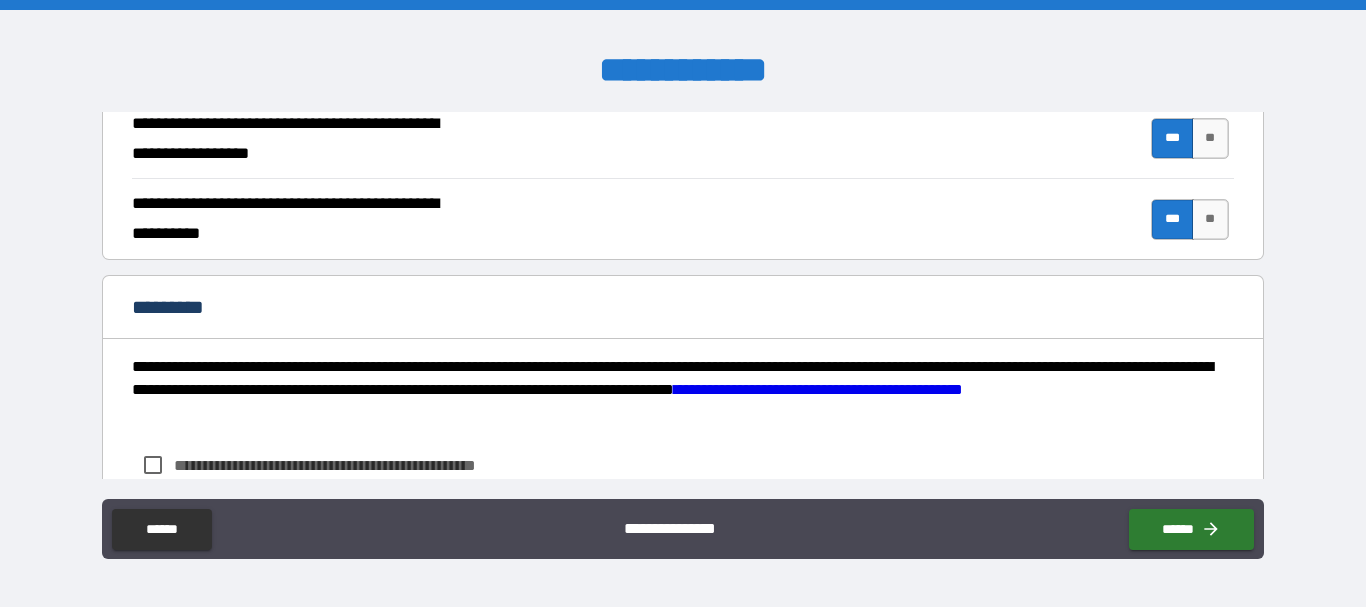 scroll, scrollTop: 1931, scrollLeft: 0, axis: vertical 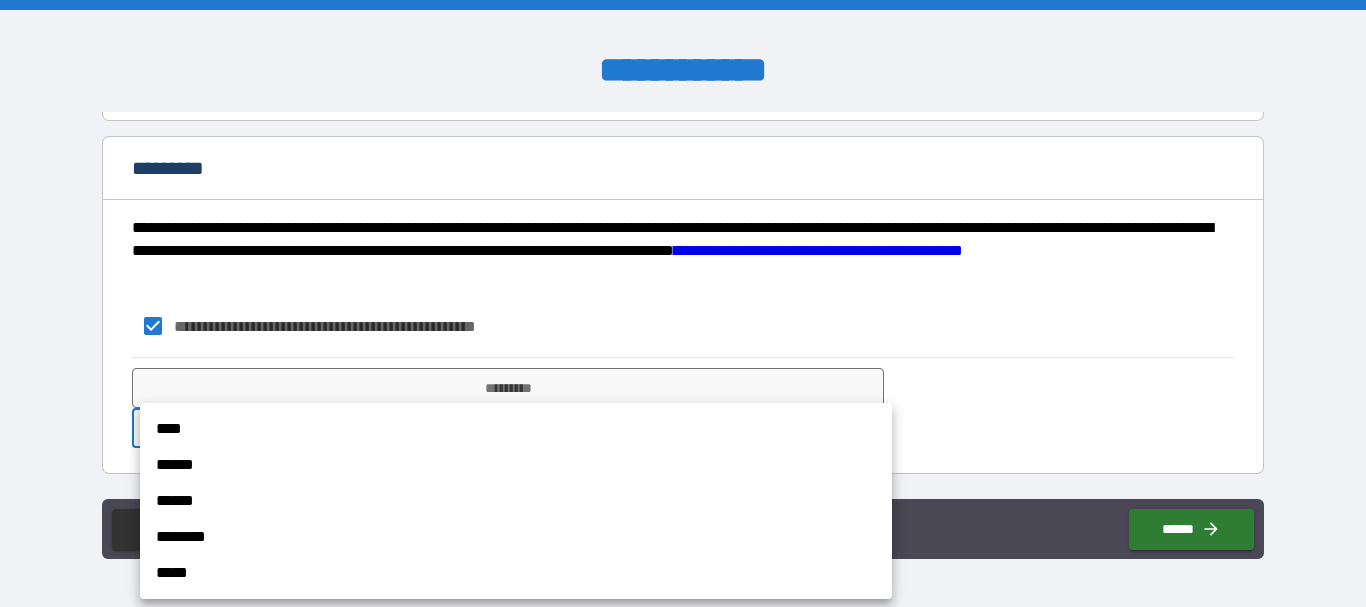 click on "**********" at bounding box center (683, 303) 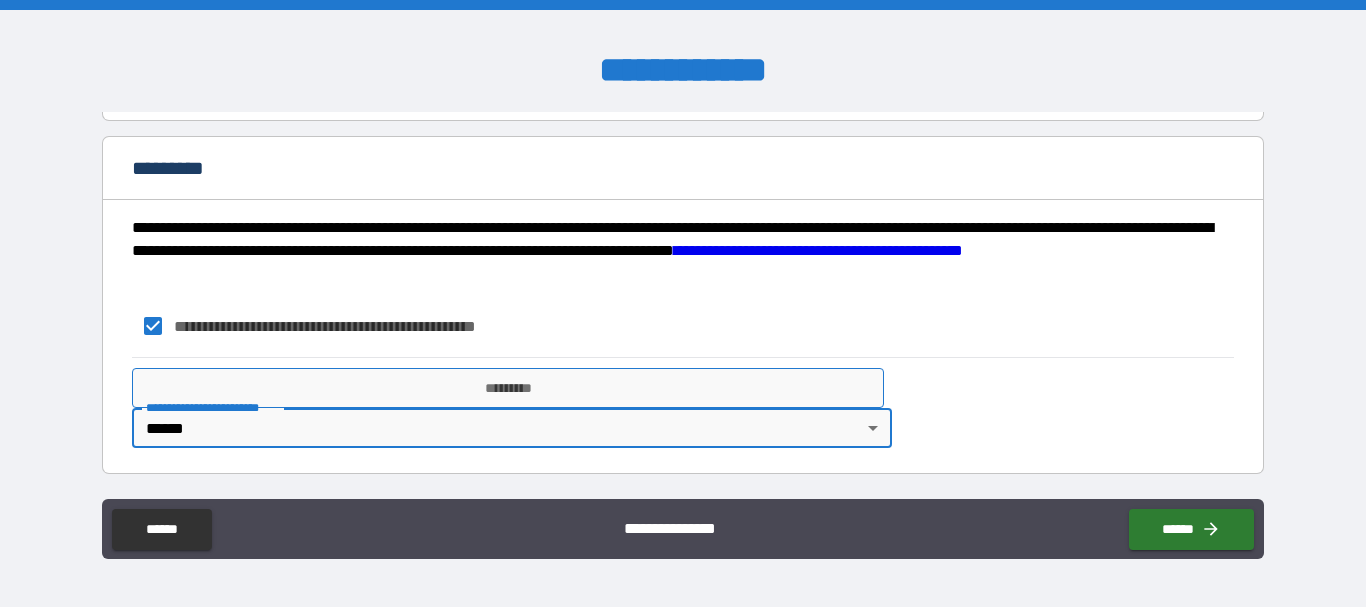 click on "*********" at bounding box center (508, 388) 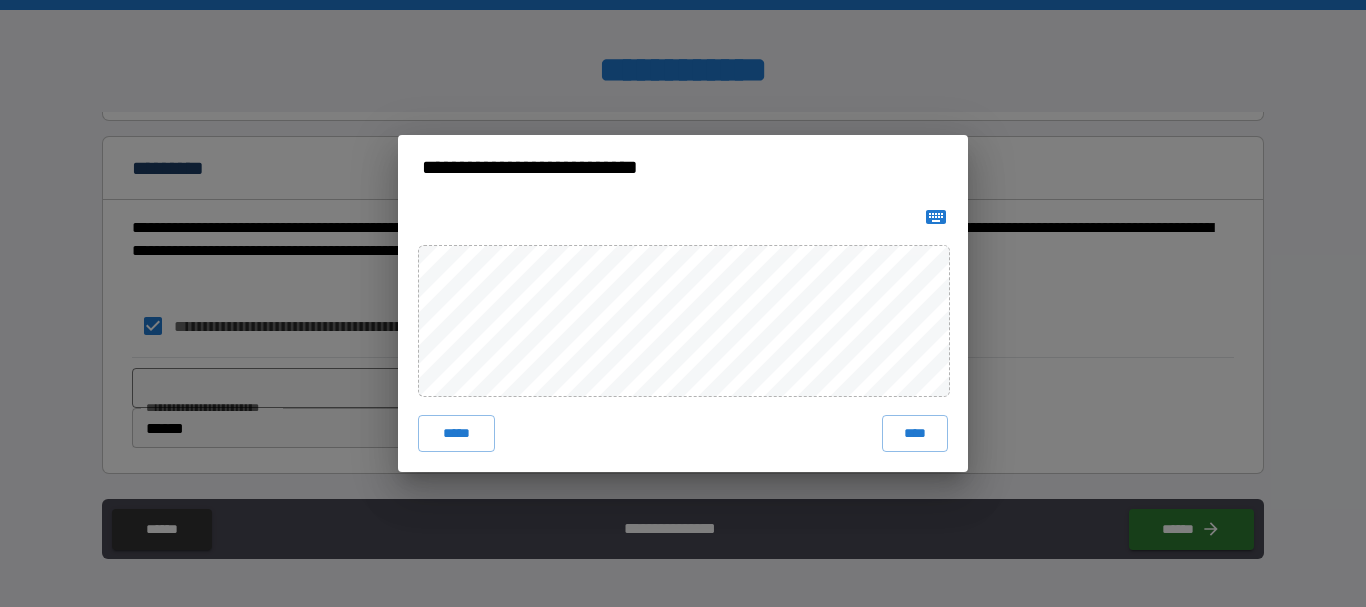 click on "***** ****" at bounding box center (683, 335) 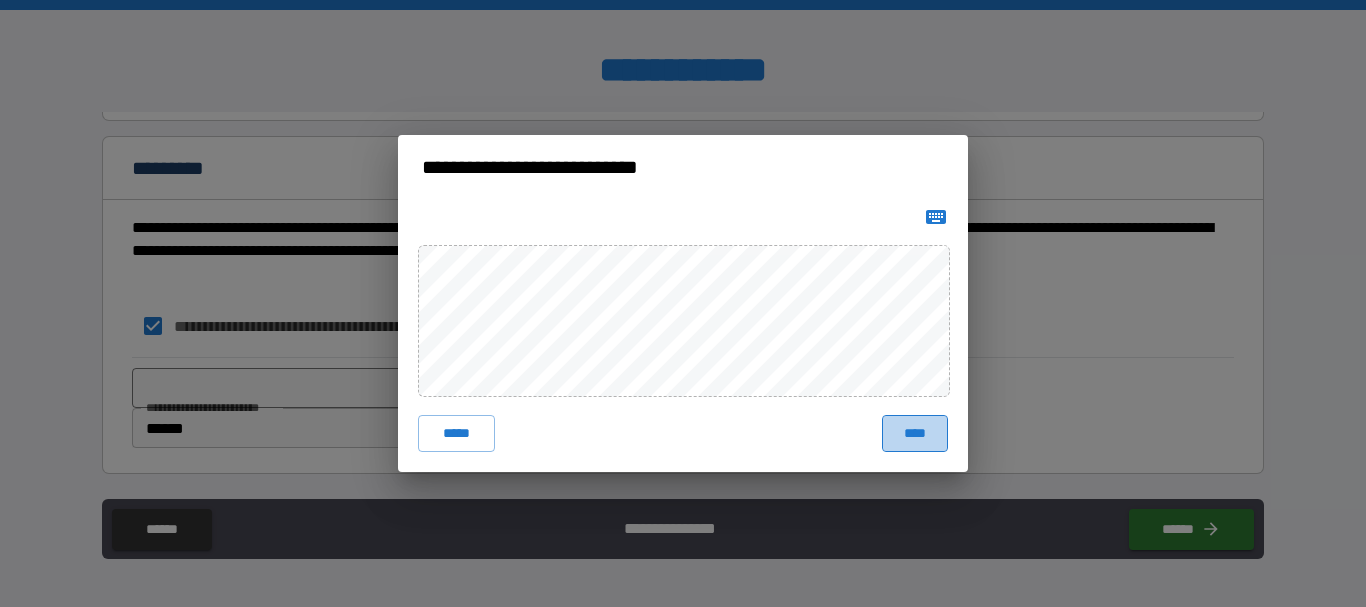 click on "****" at bounding box center (915, 433) 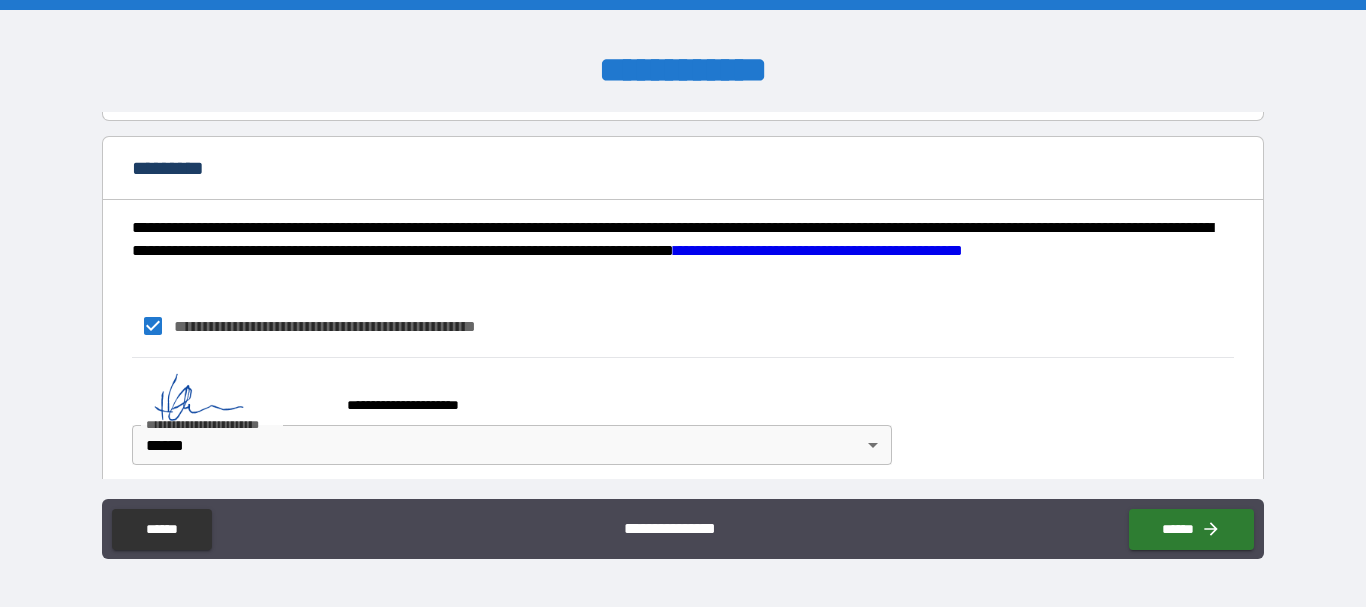 scroll, scrollTop: 2032, scrollLeft: 0, axis: vertical 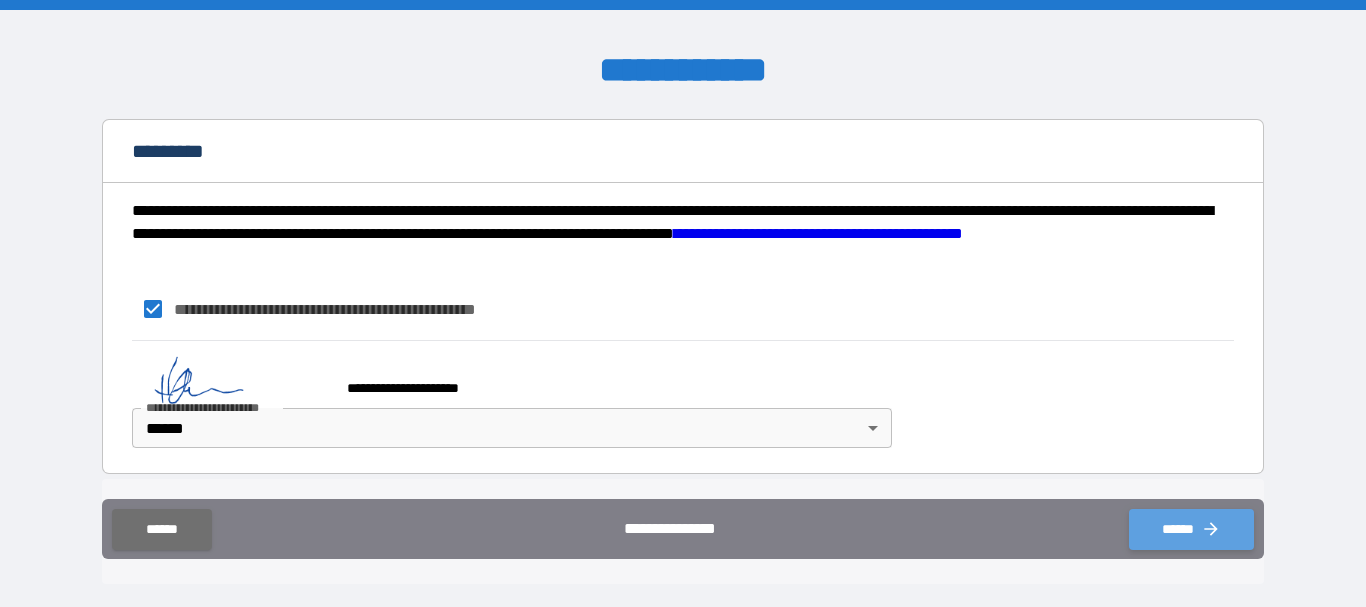 click on "******" at bounding box center (1191, 529) 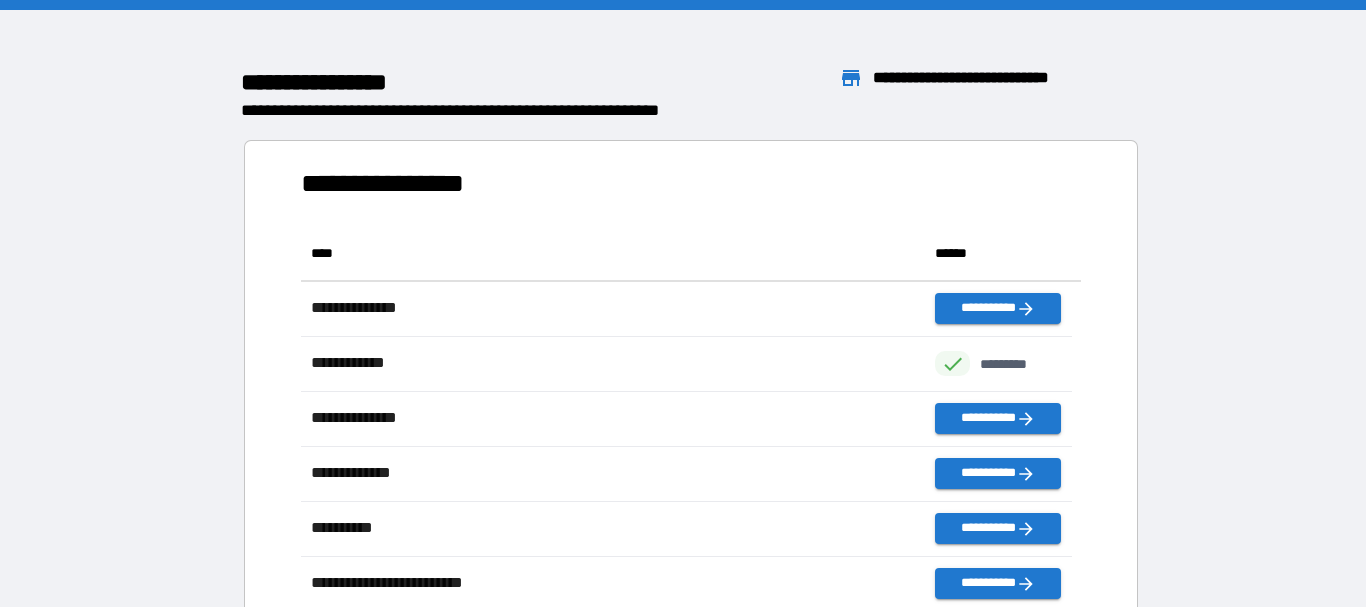 scroll, scrollTop: 16, scrollLeft: 16, axis: both 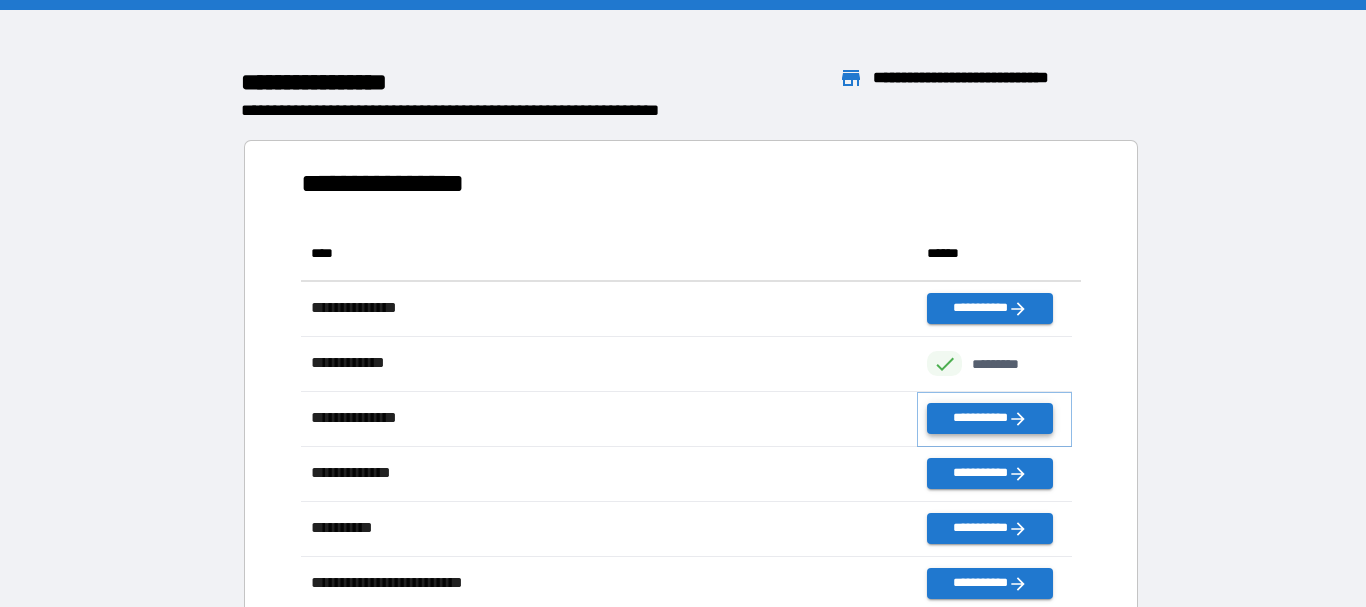 click on "**********" at bounding box center (989, 418) 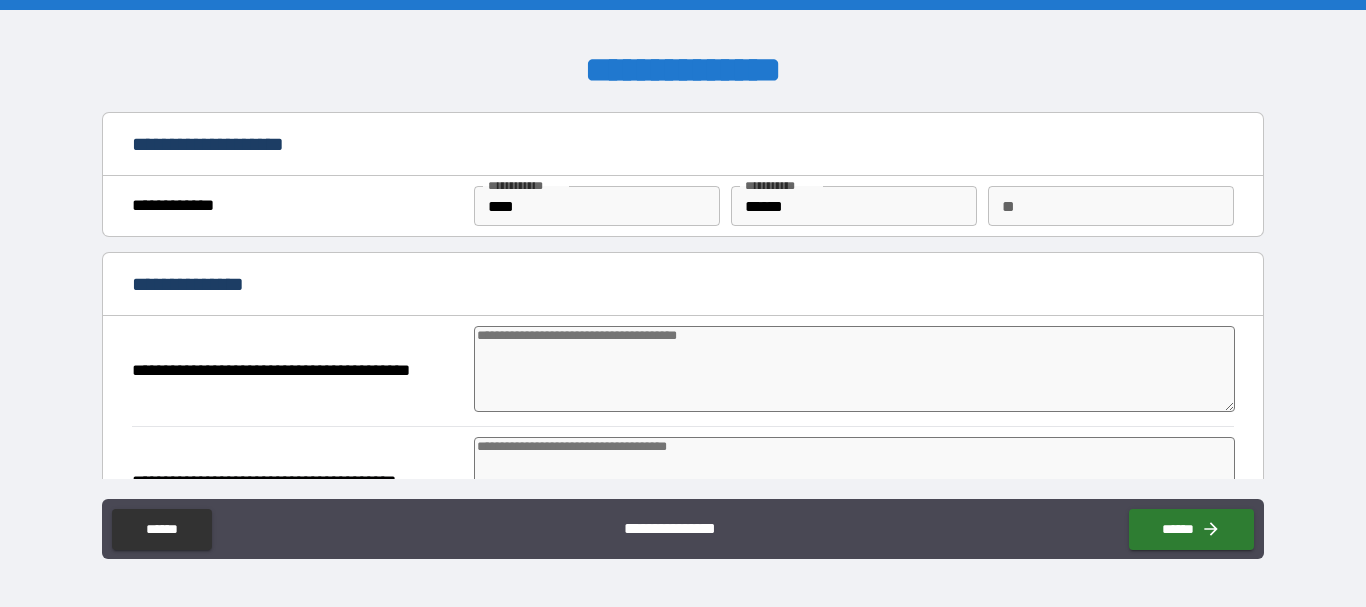 type on "*" 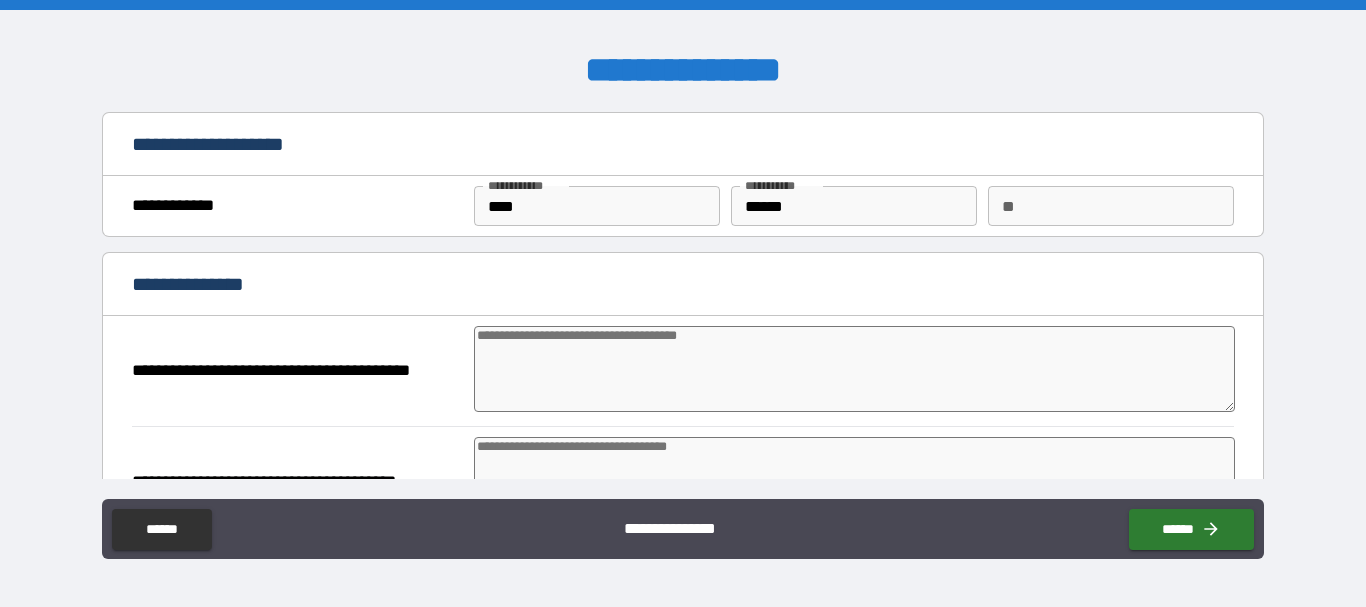 type on "*" 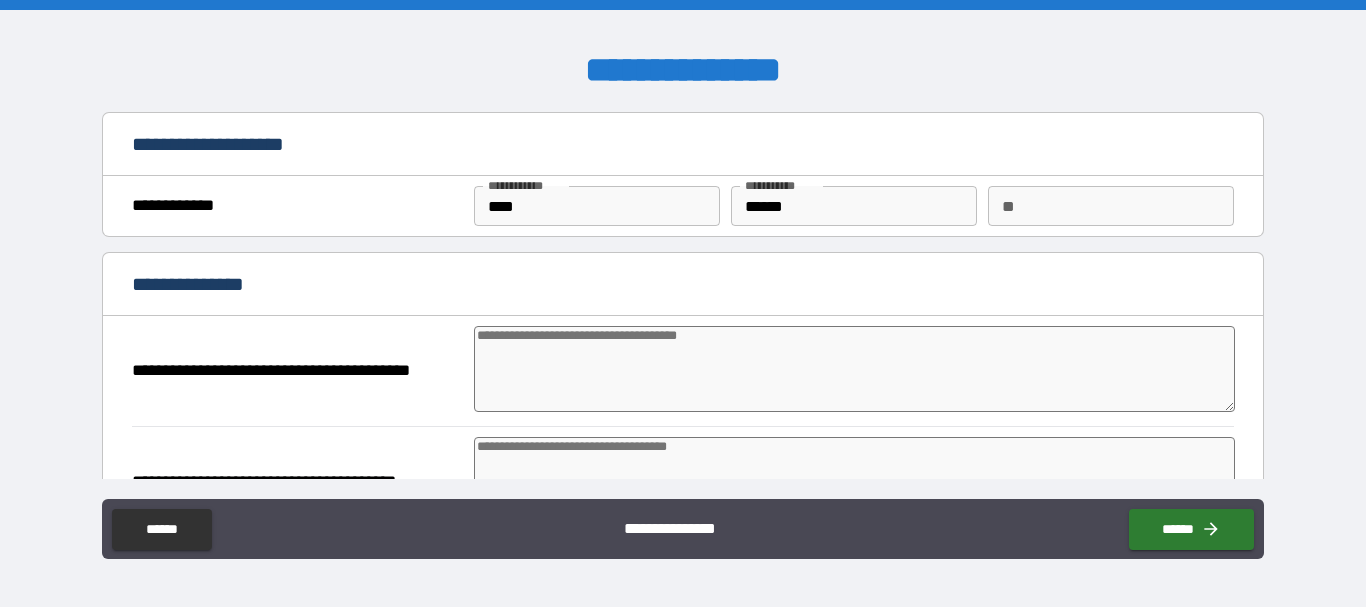 type on "*" 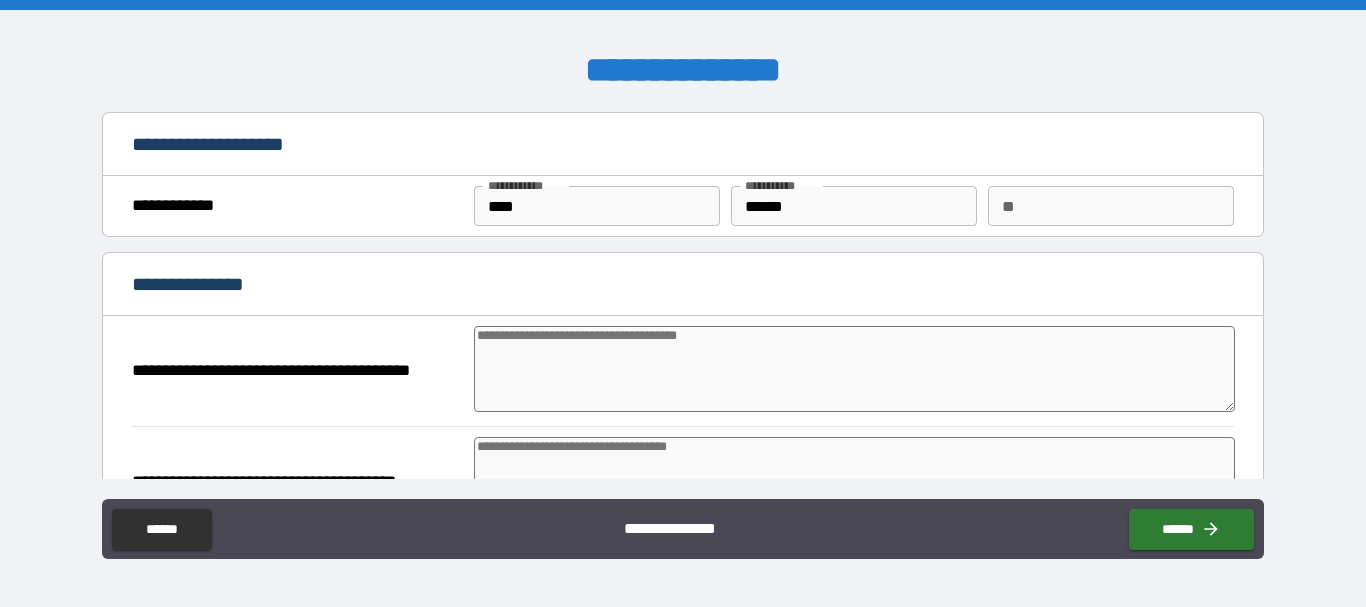 type on "*" 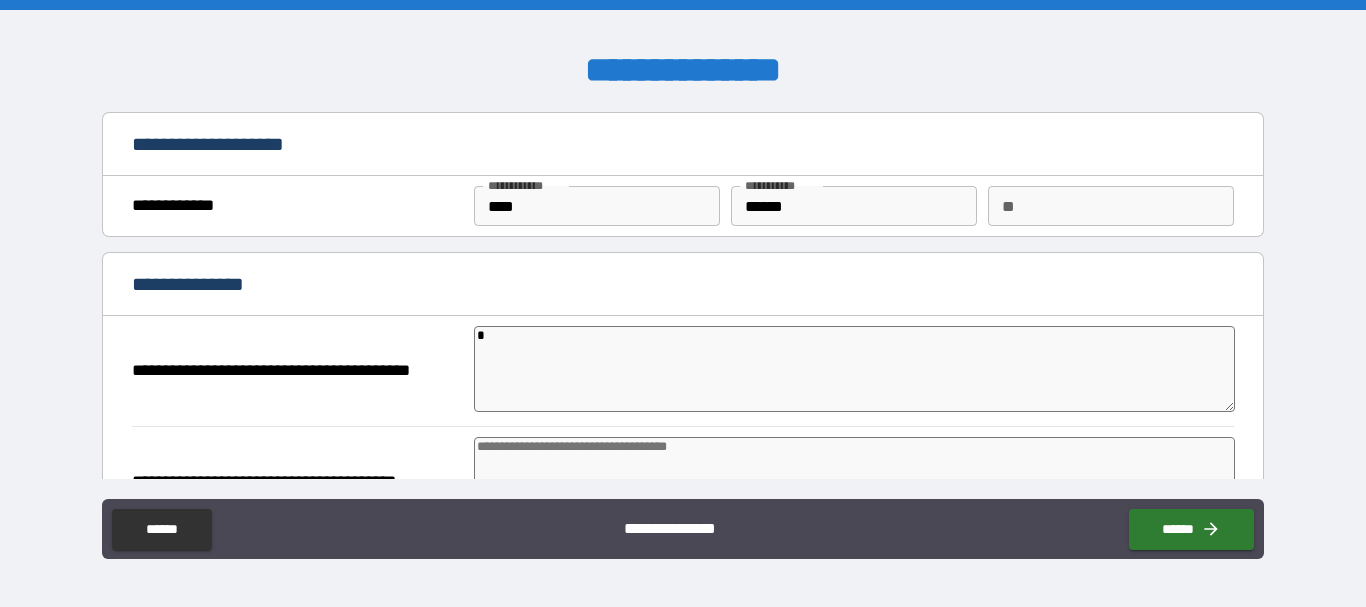 type on "**" 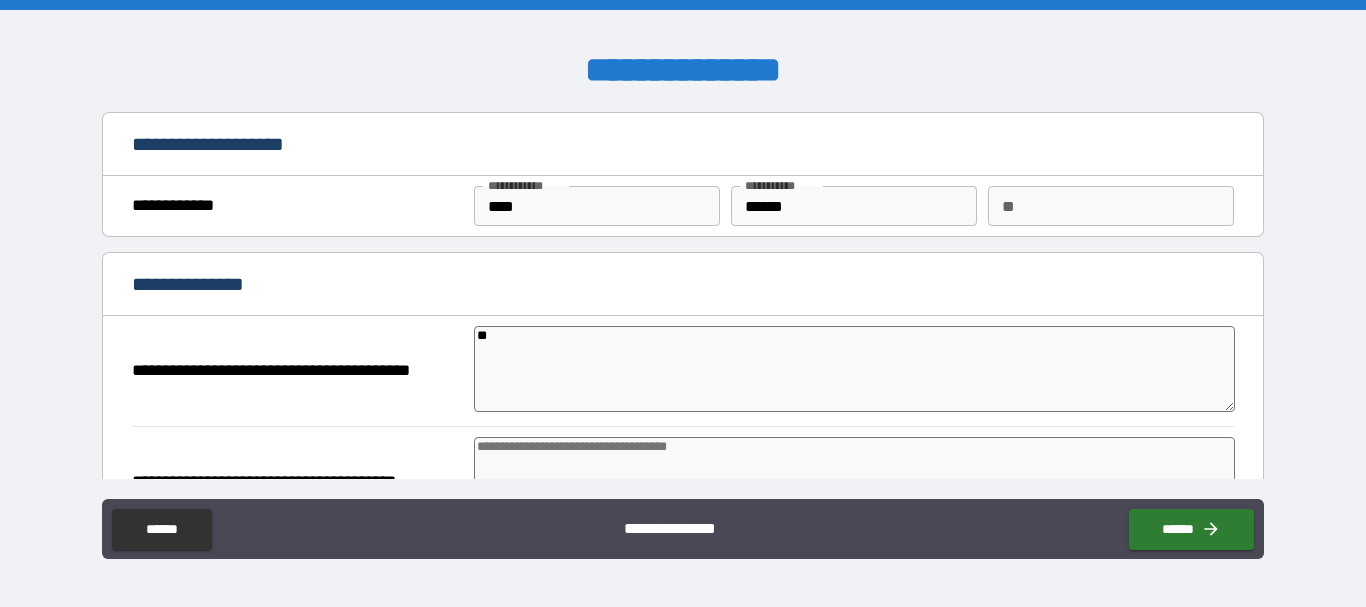 type on "***" 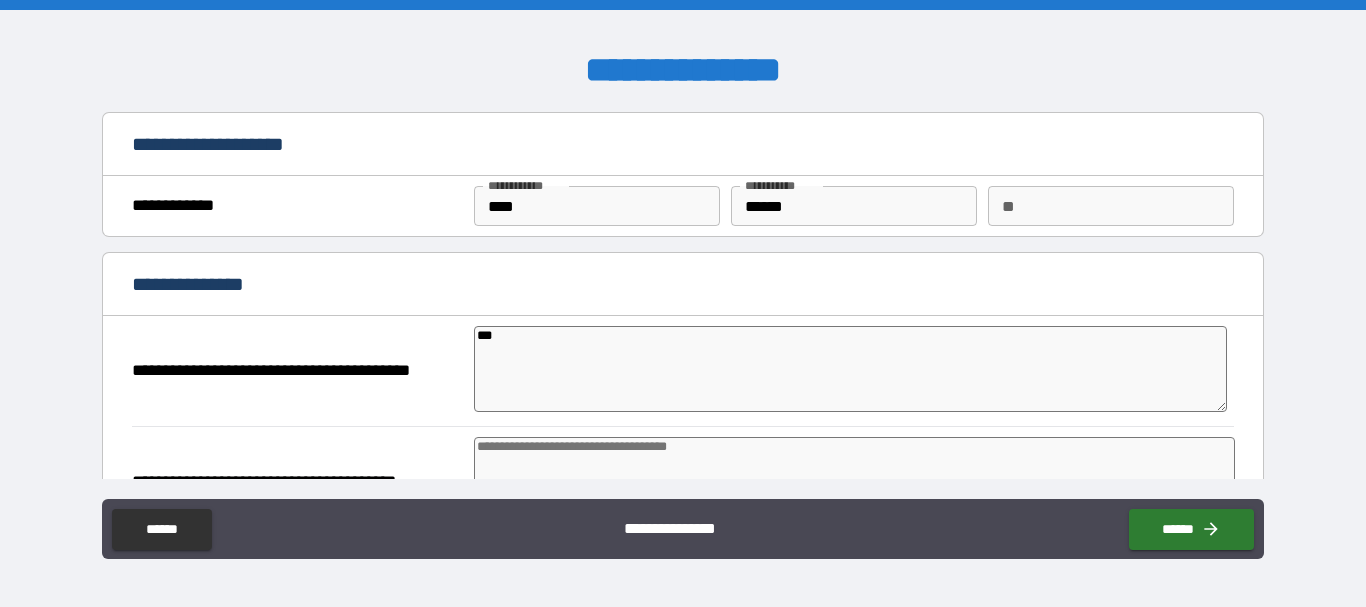 type on "****" 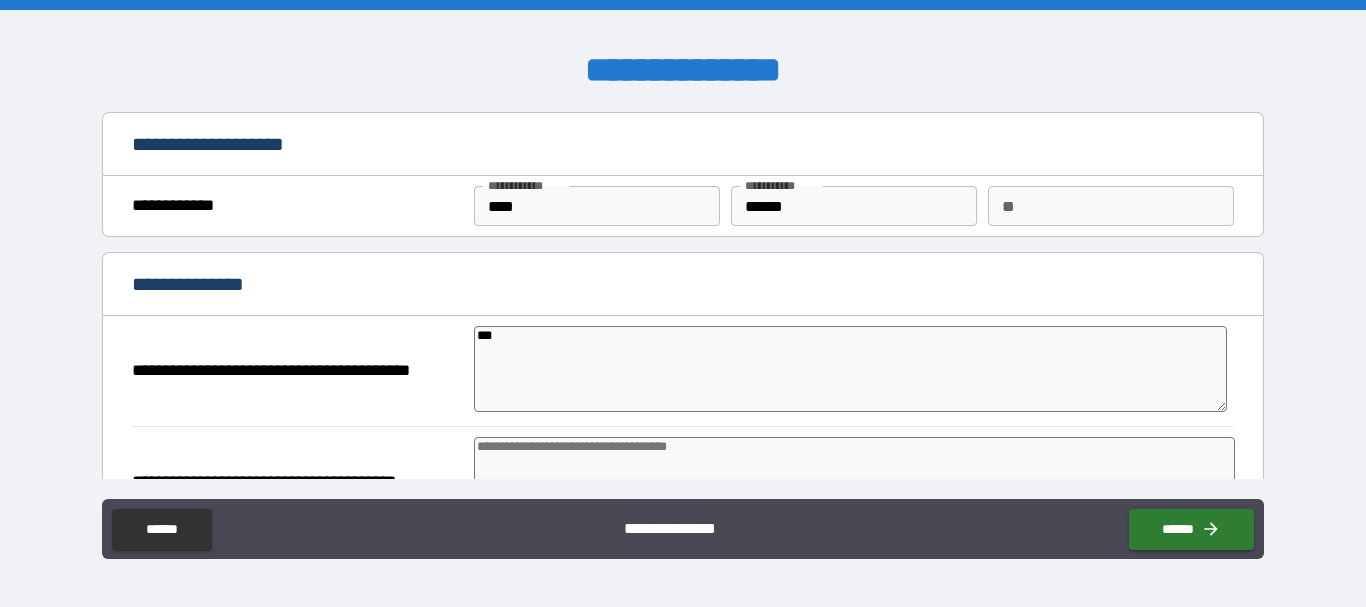 type on "*" 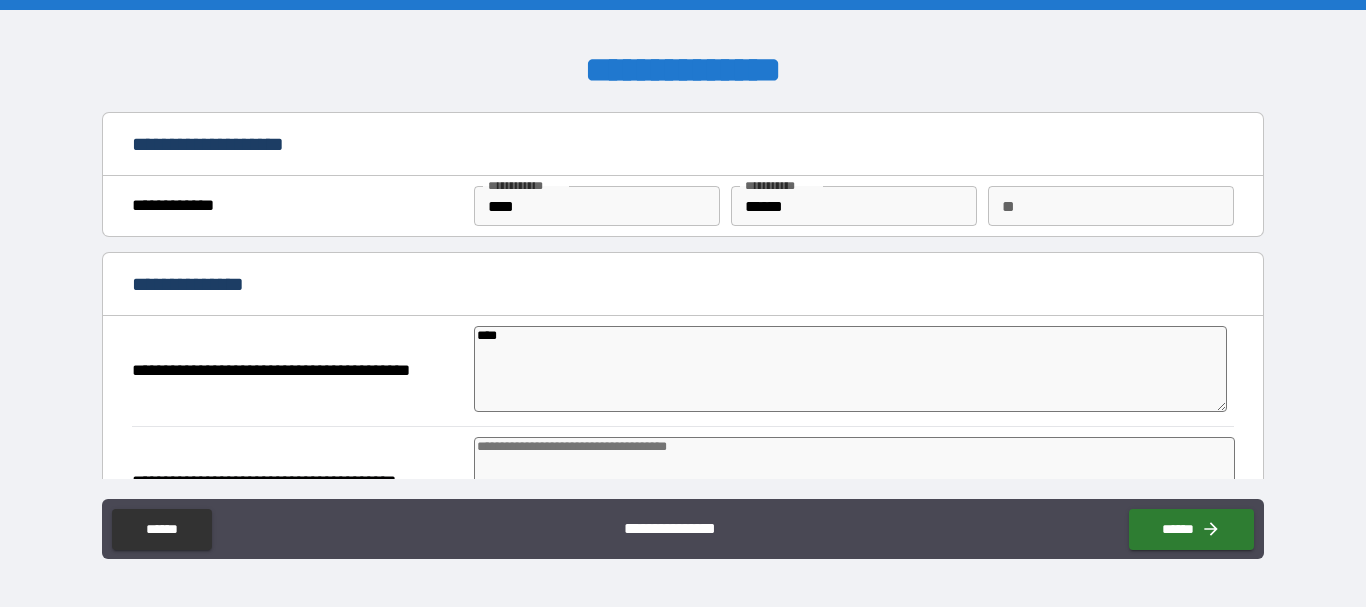 type on "*" 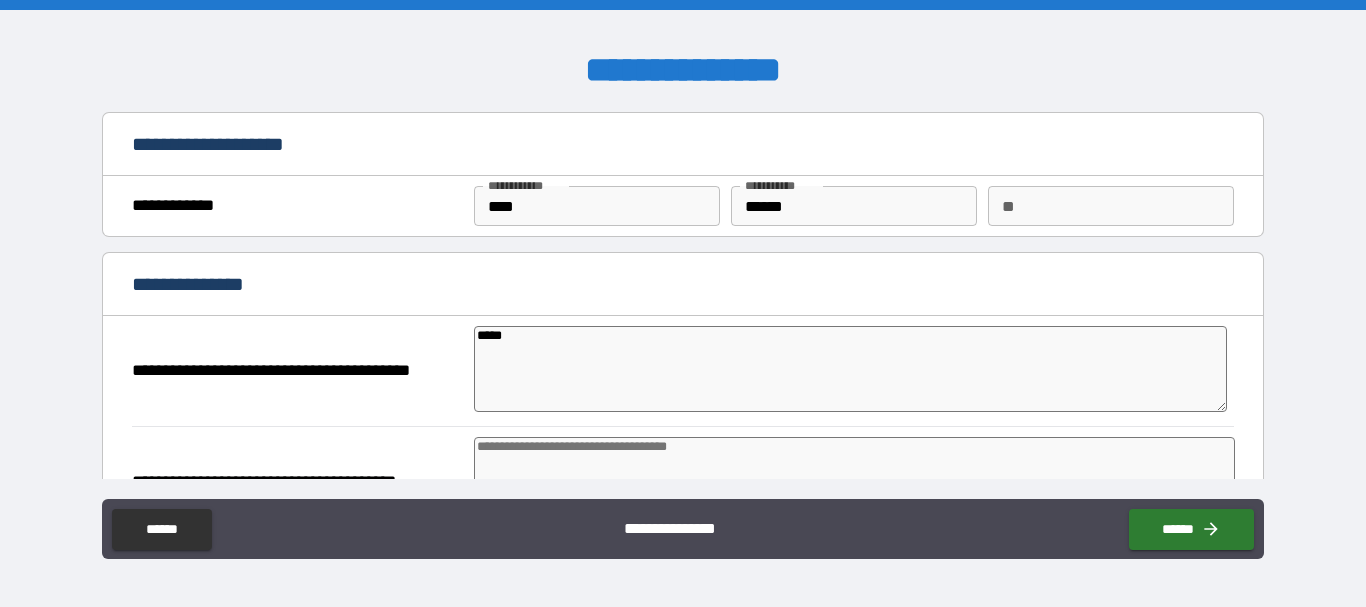 type on "*" 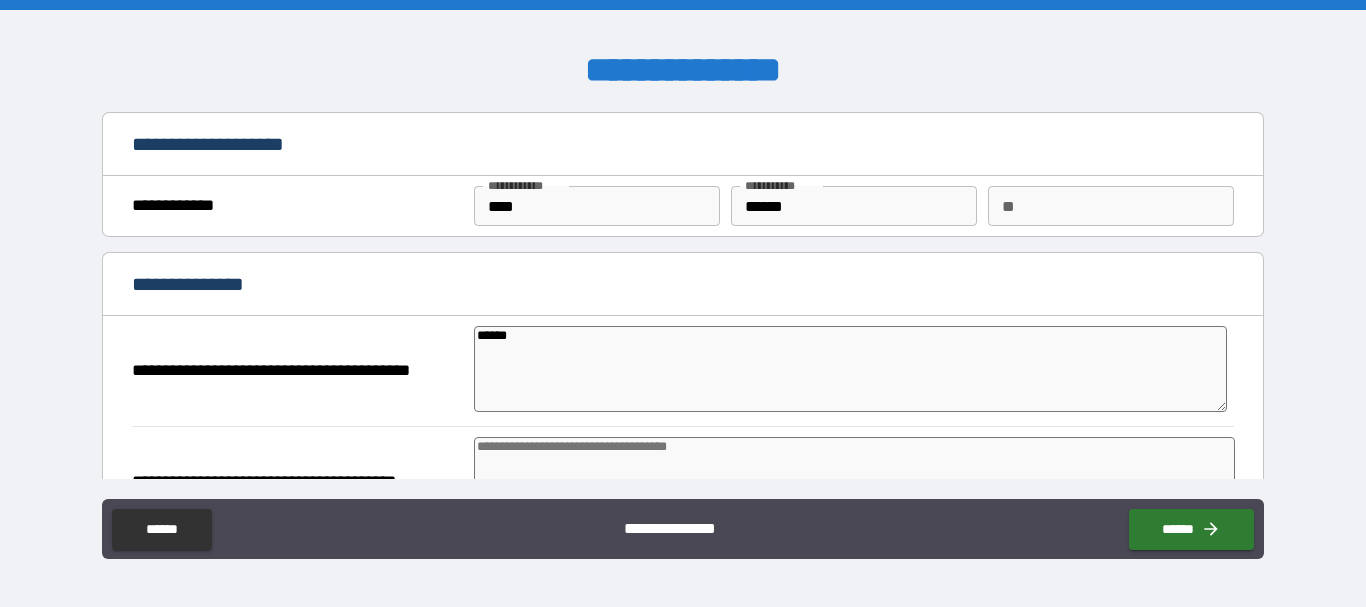 type on "*******" 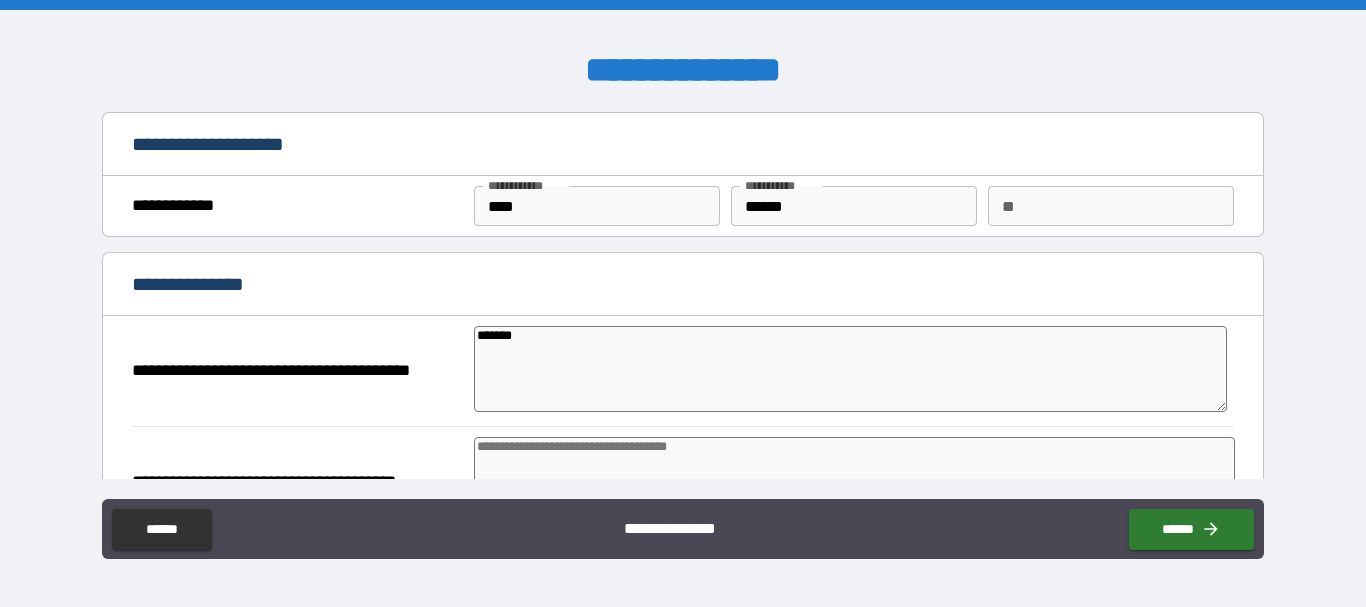 type on "*" 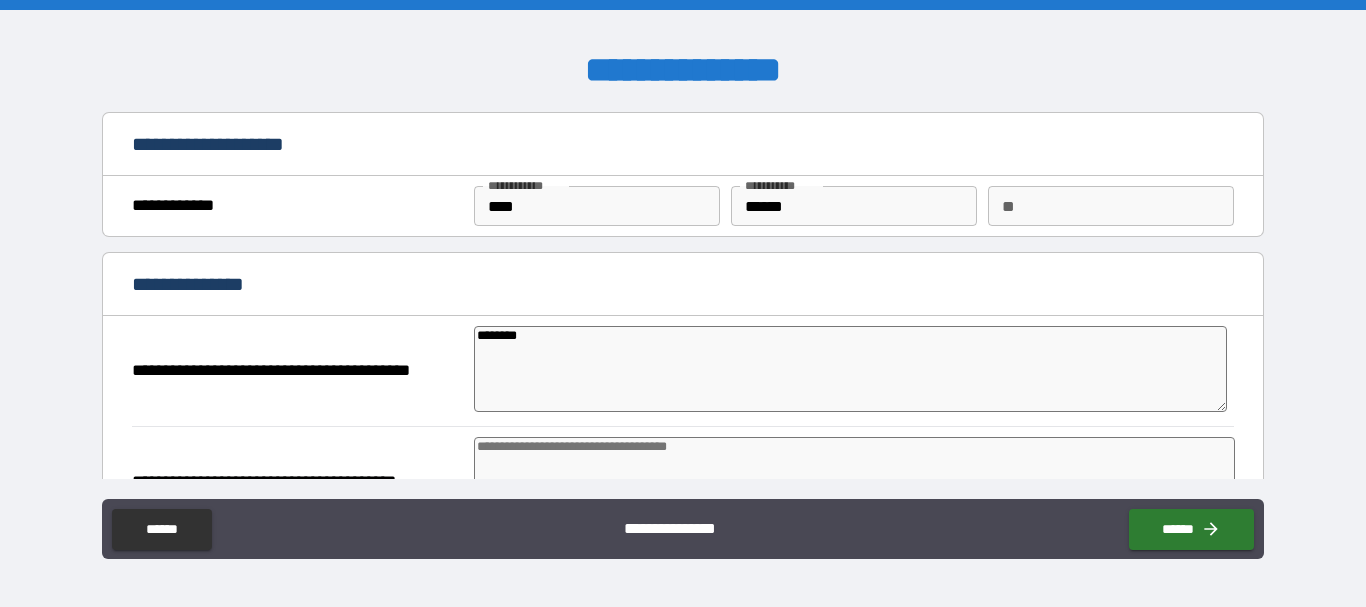 type on "*" 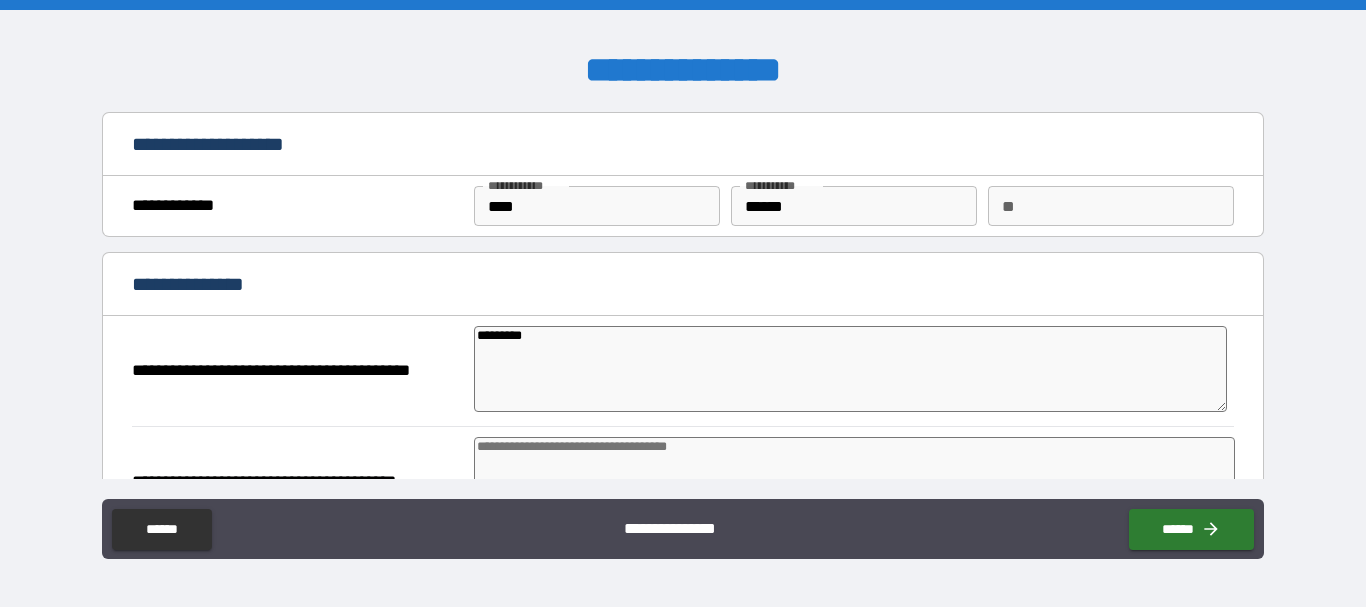 type on "*" 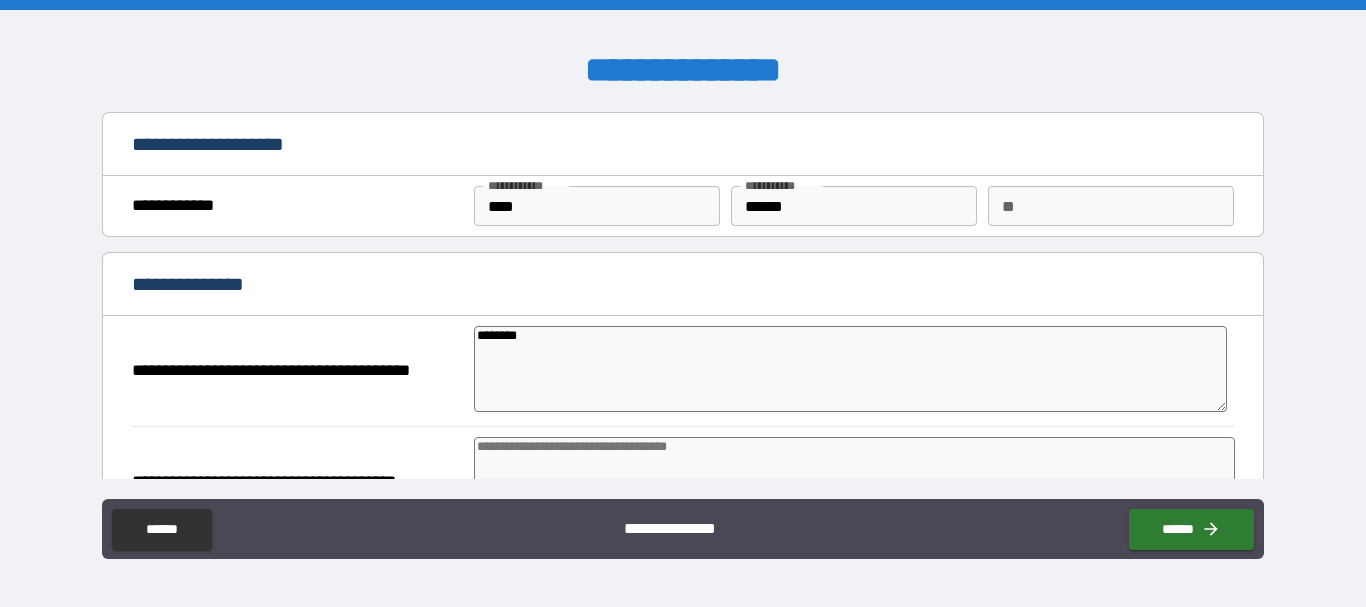 type on "*********" 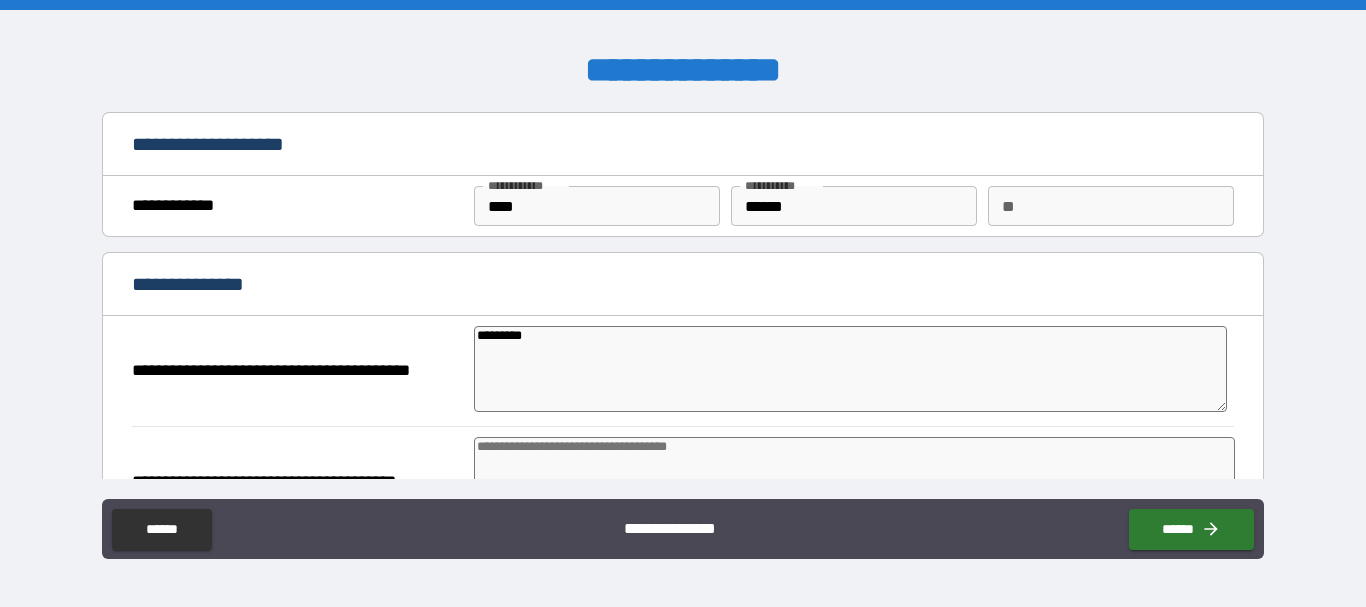 type on "*" 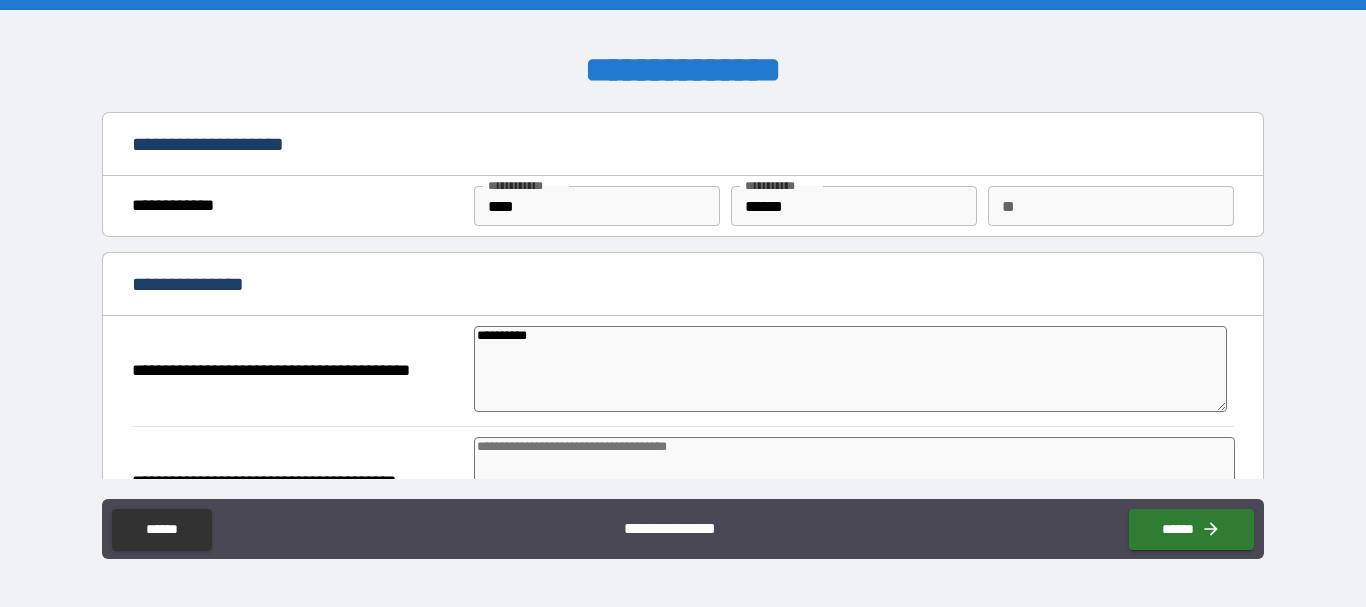 type on "*" 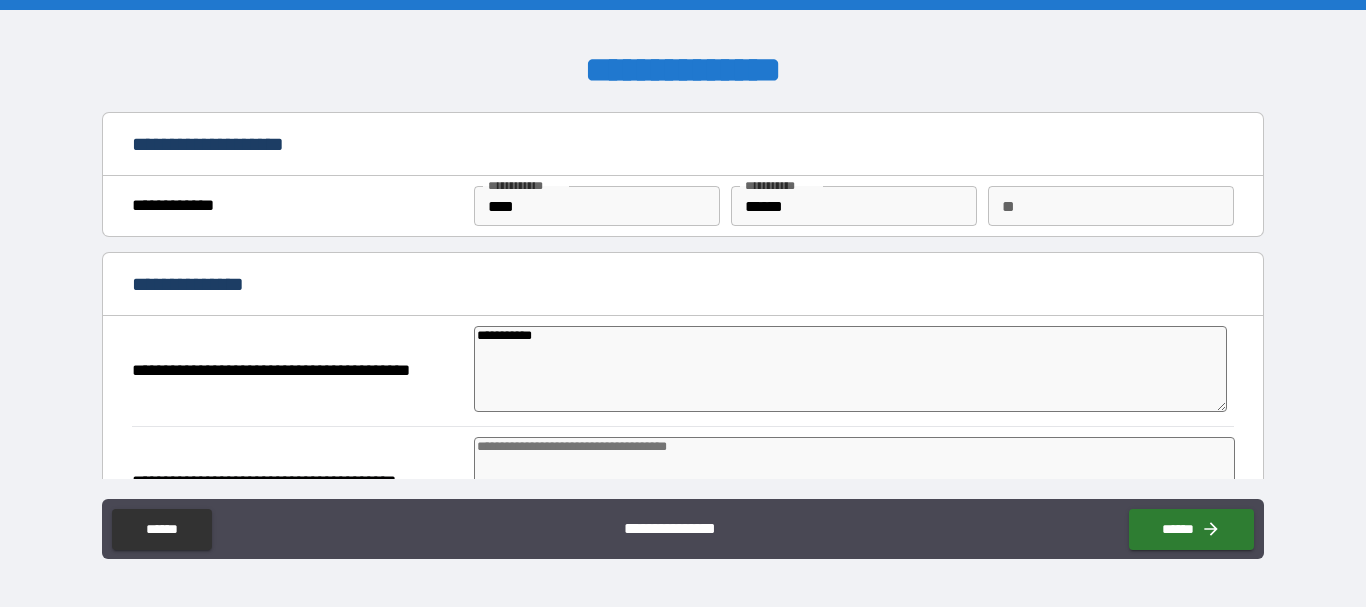 type on "**********" 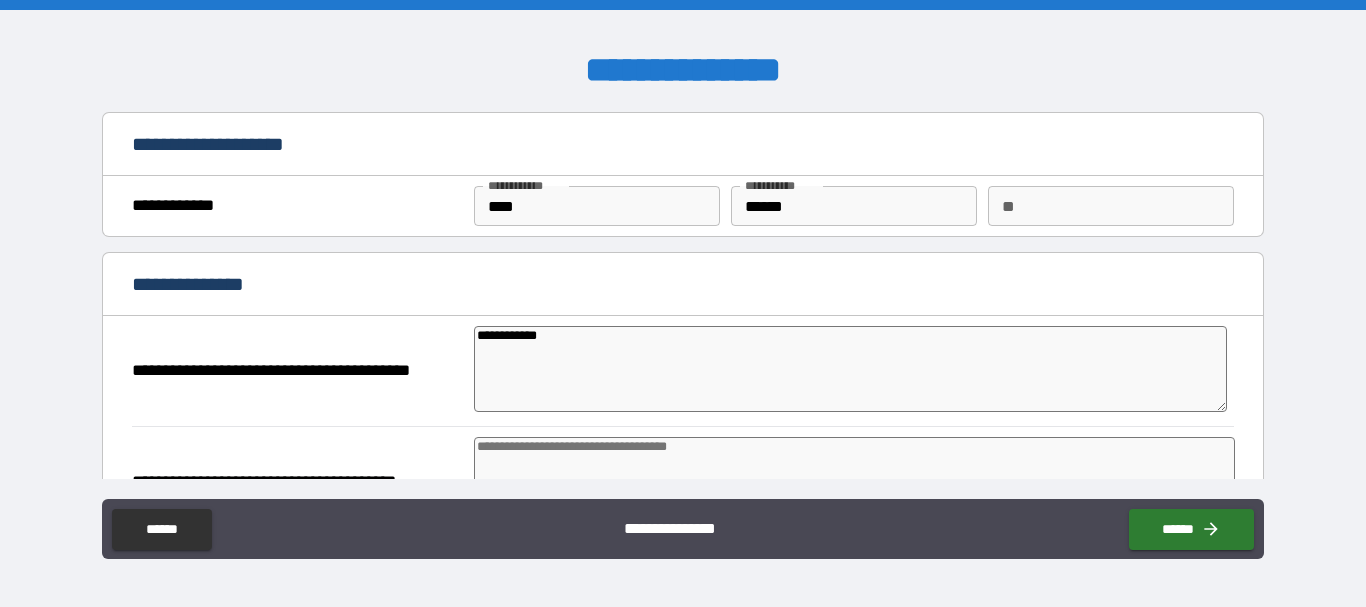 type on "*" 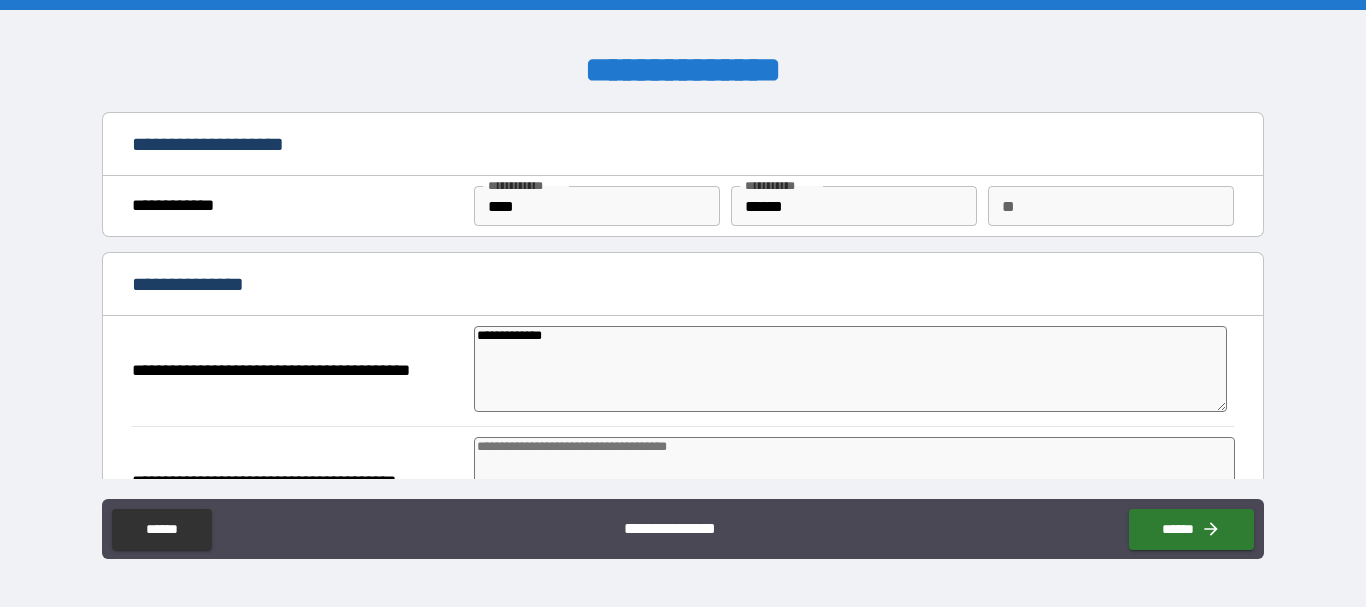 type on "*" 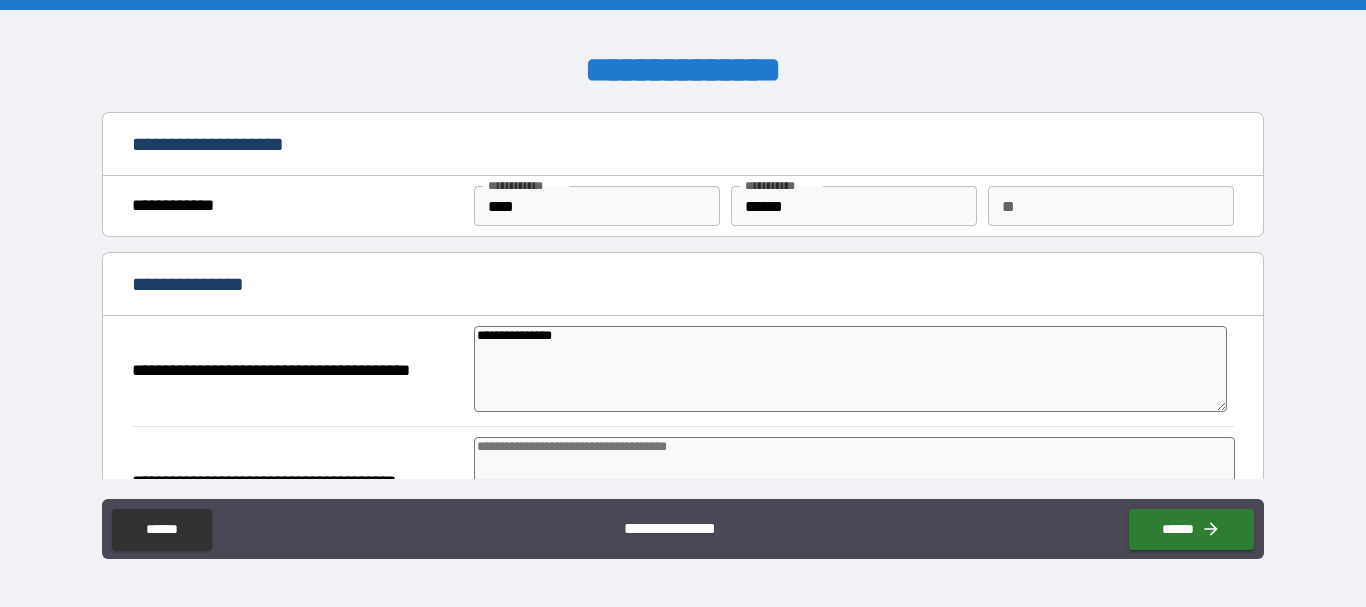 type on "**********" 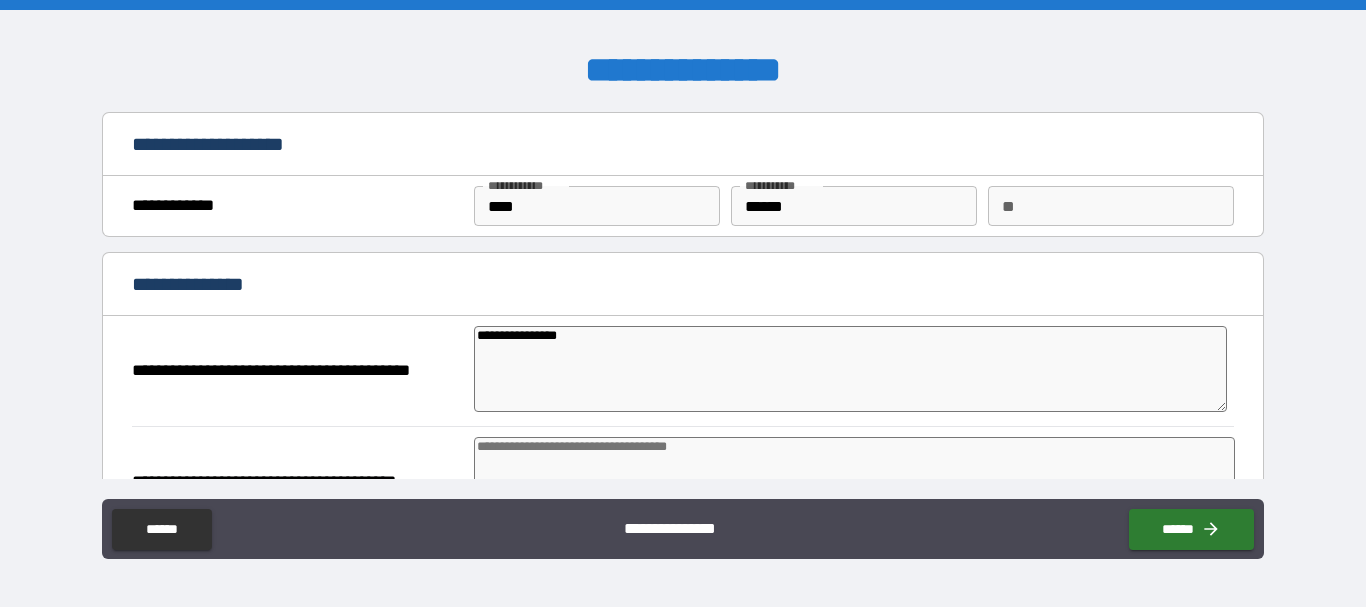 type on "*" 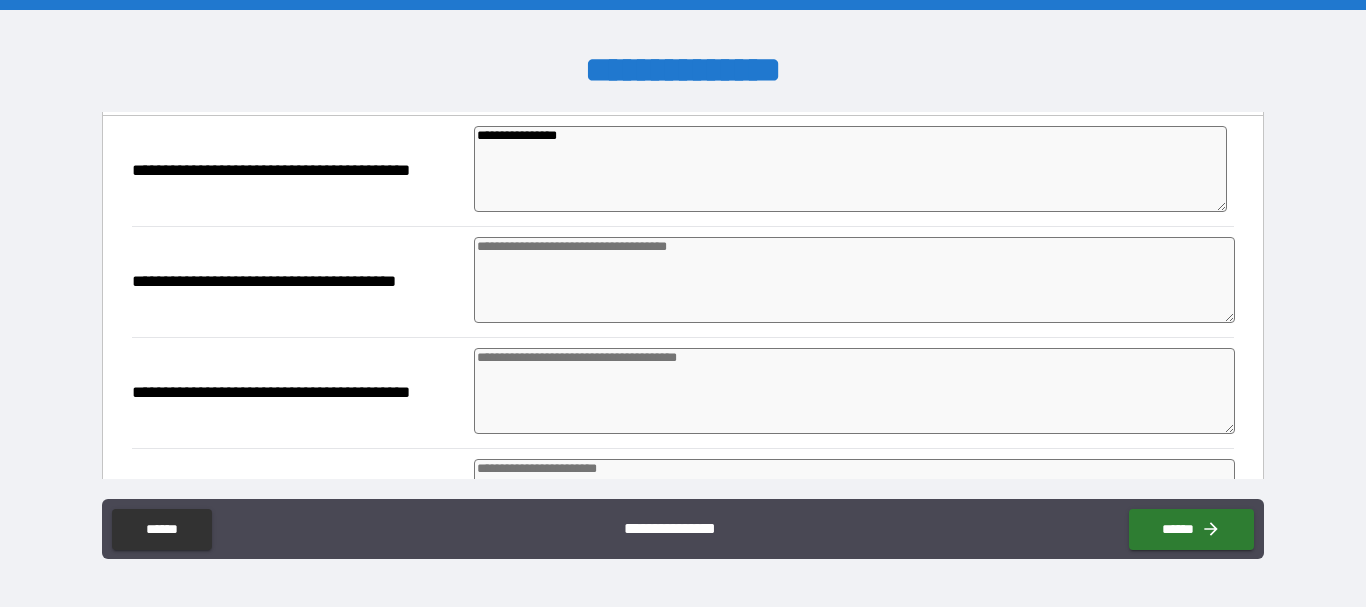 scroll, scrollTop: 203, scrollLeft: 0, axis: vertical 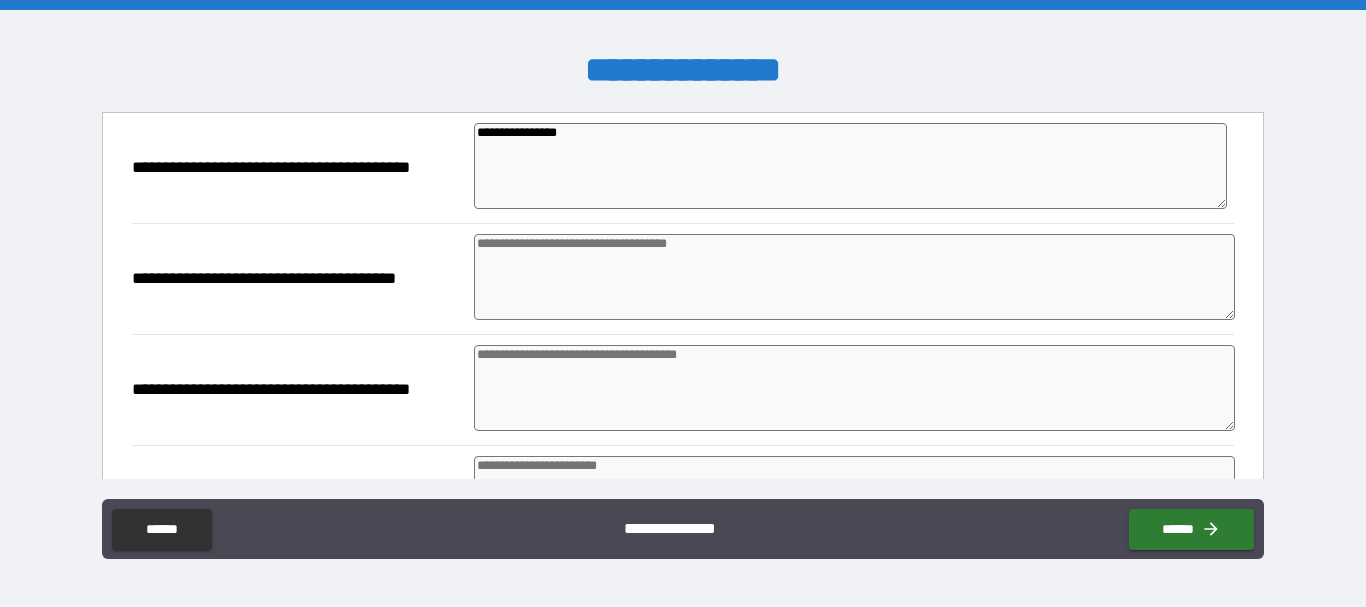 click at bounding box center (854, 277) 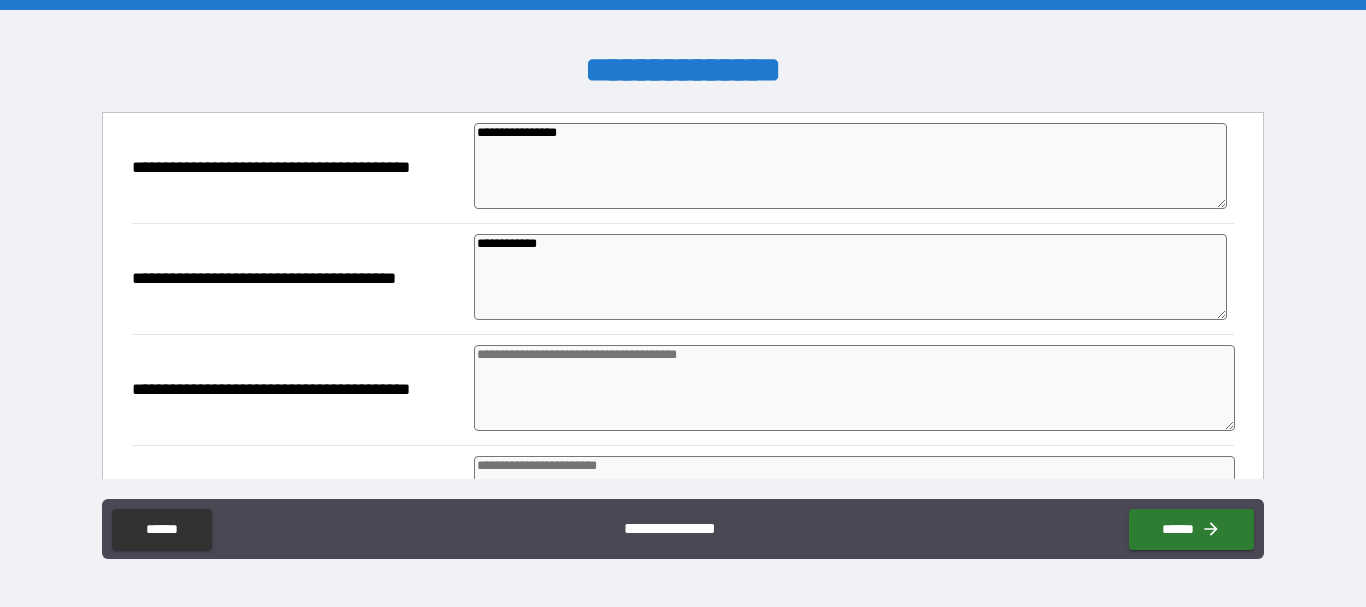 click at bounding box center [854, 388] 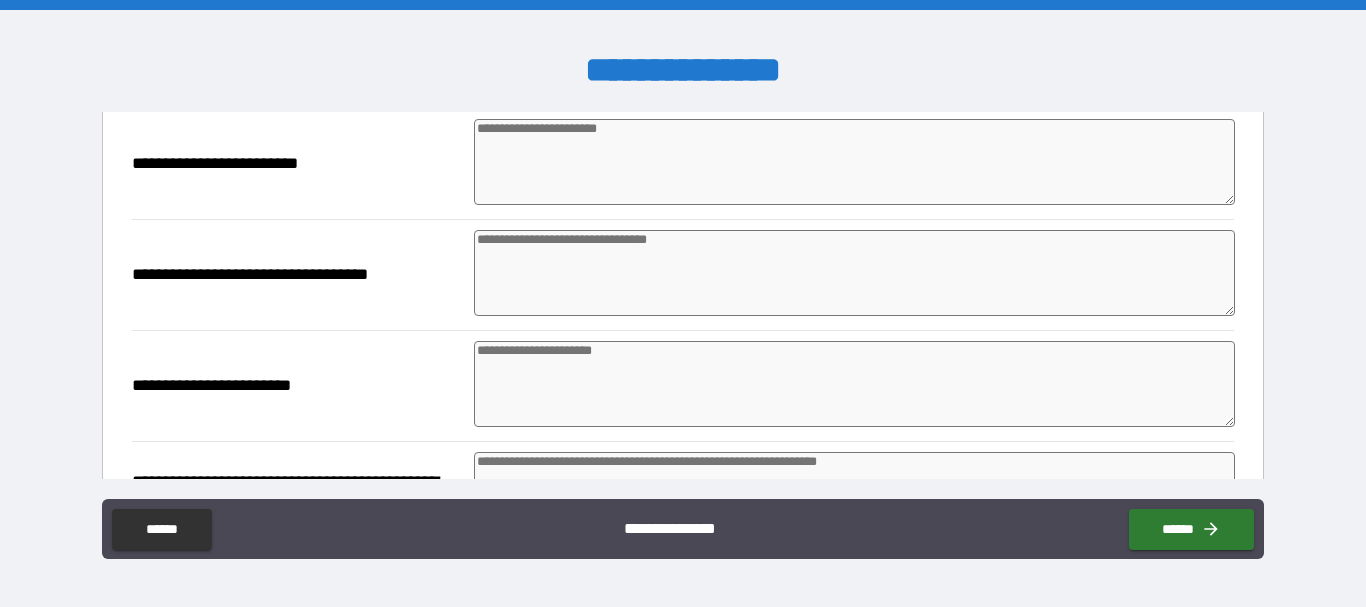 scroll, scrollTop: 541, scrollLeft: 0, axis: vertical 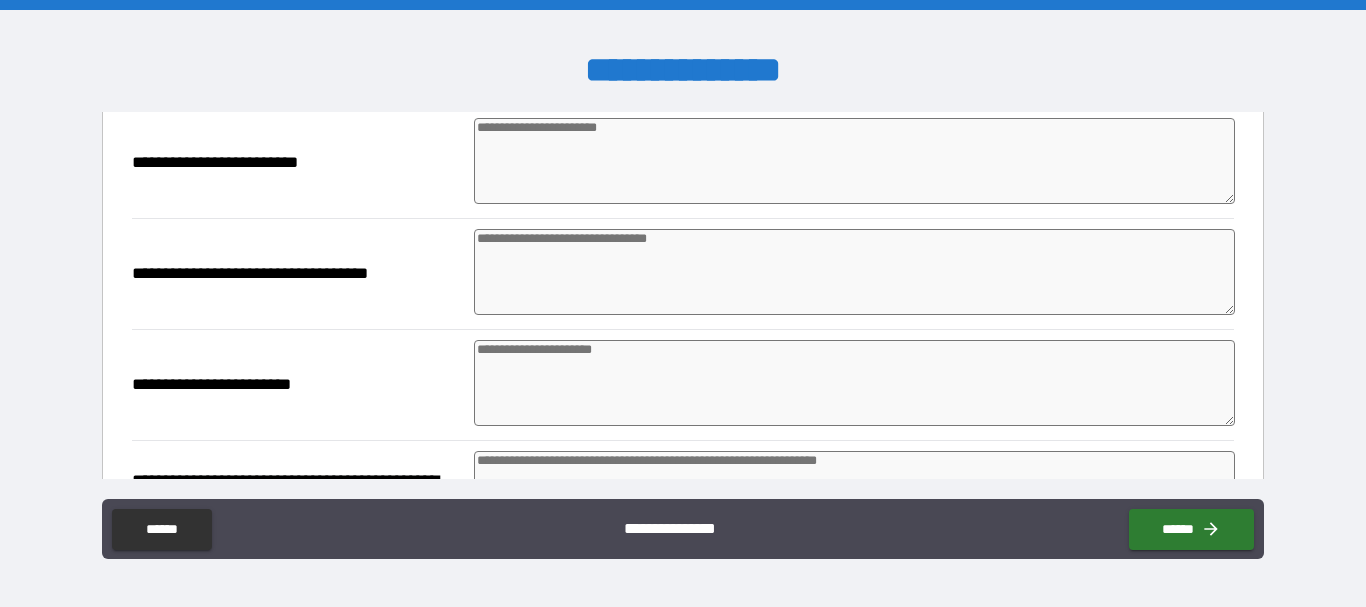 click at bounding box center [854, 161] 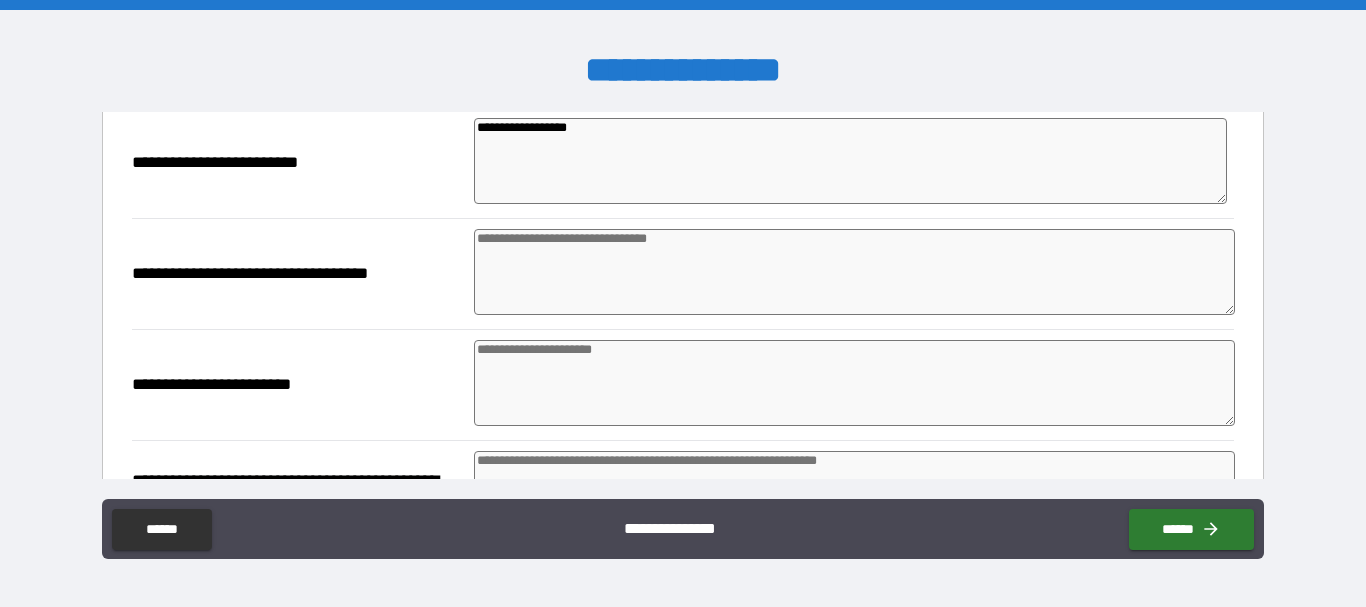 click at bounding box center (854, 272) 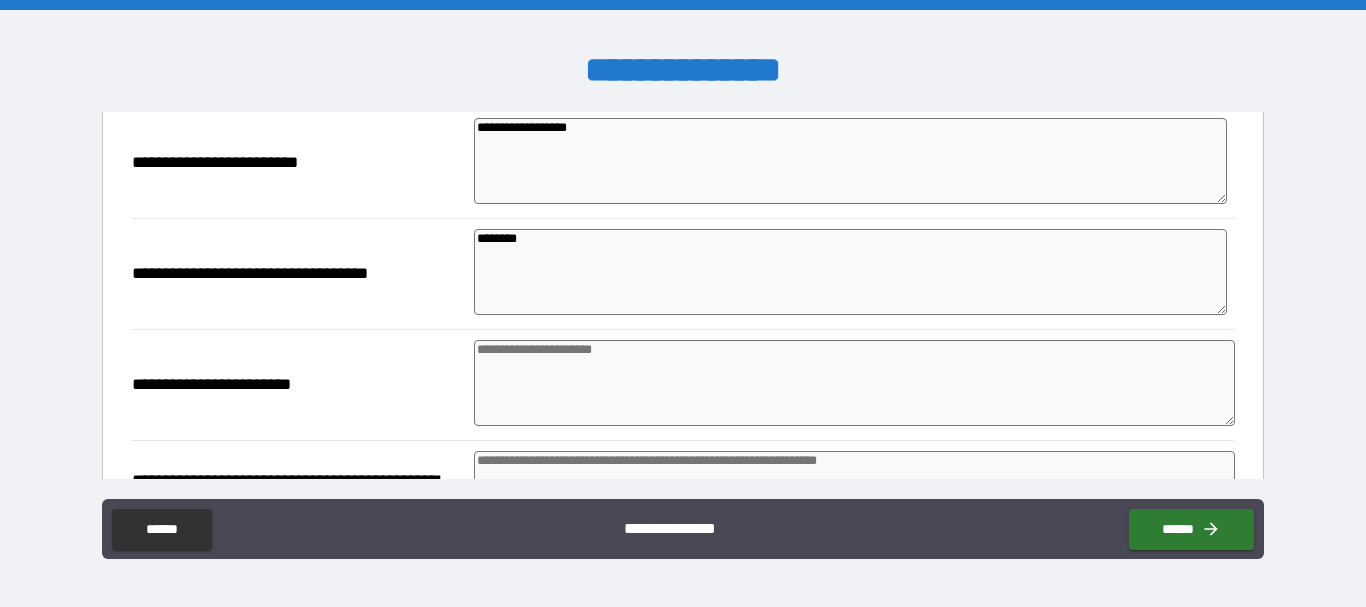 click at bounding box center [854, 383] 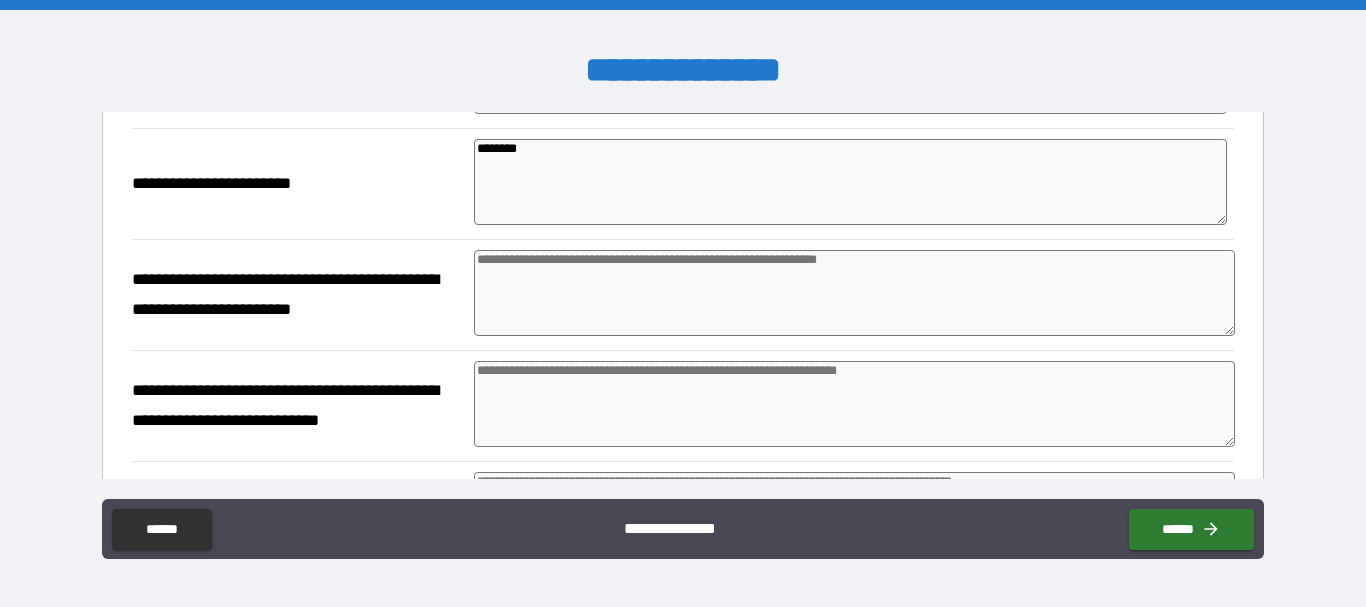 scroll, scrollTop: 743, scrollLeft: 0, axis: vertical 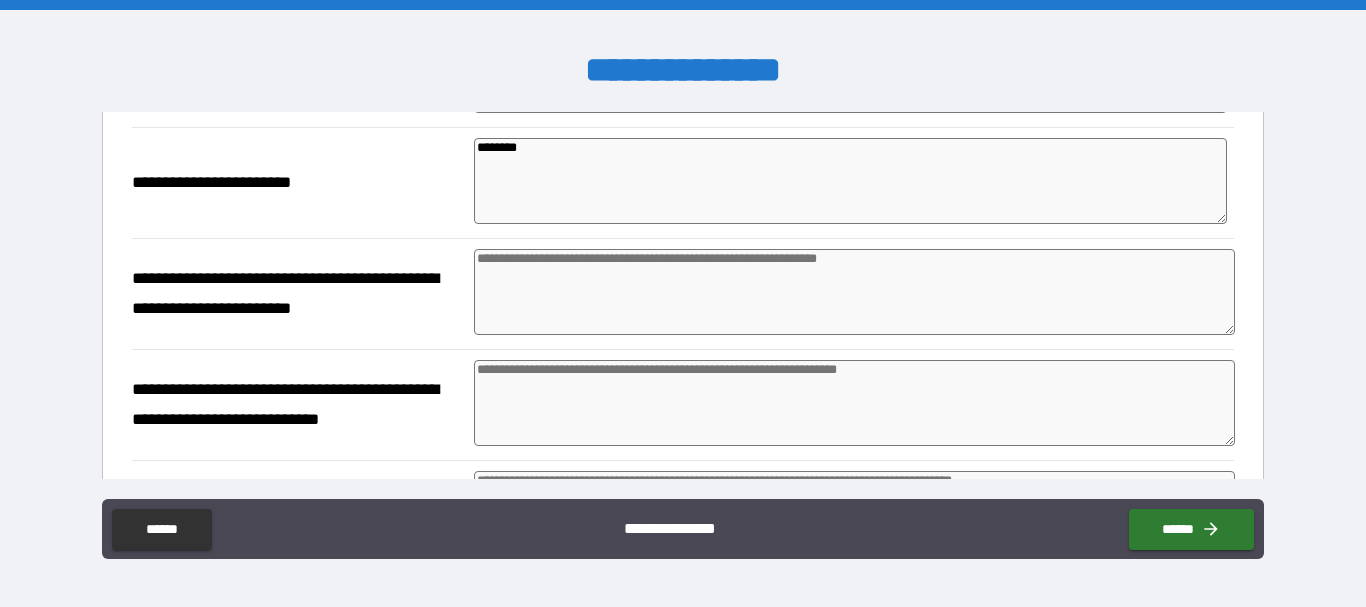 click at bounding box center (854, 292) 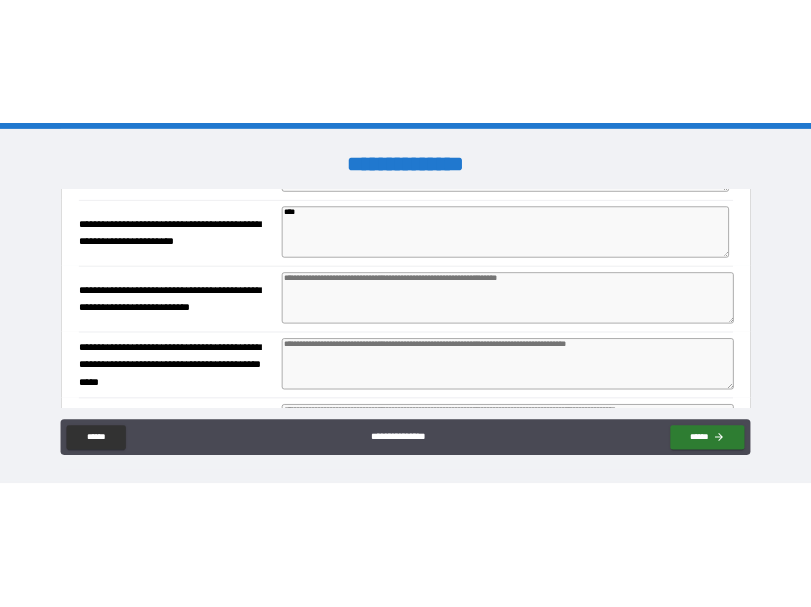 scroll, scrollTop: 852, scrollLeft: 0, axis: vertical 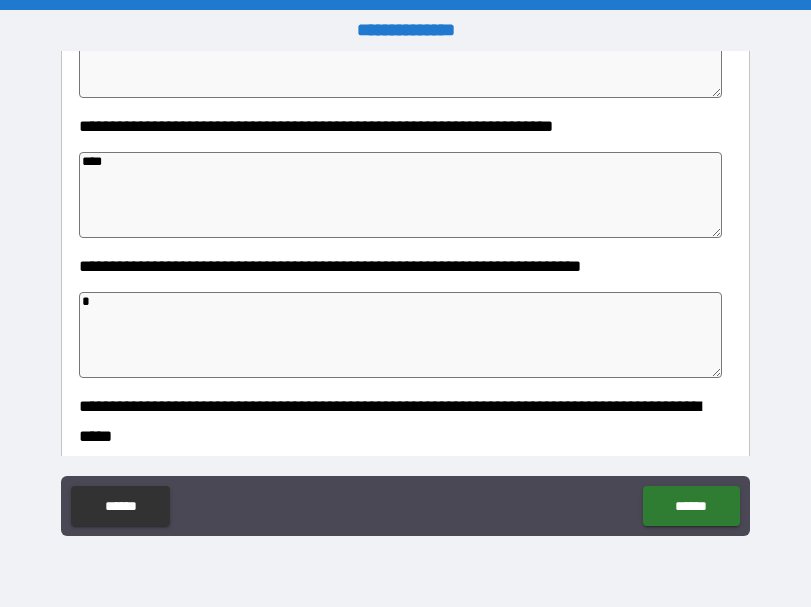 click on "*" at bounding box center [400, 335] 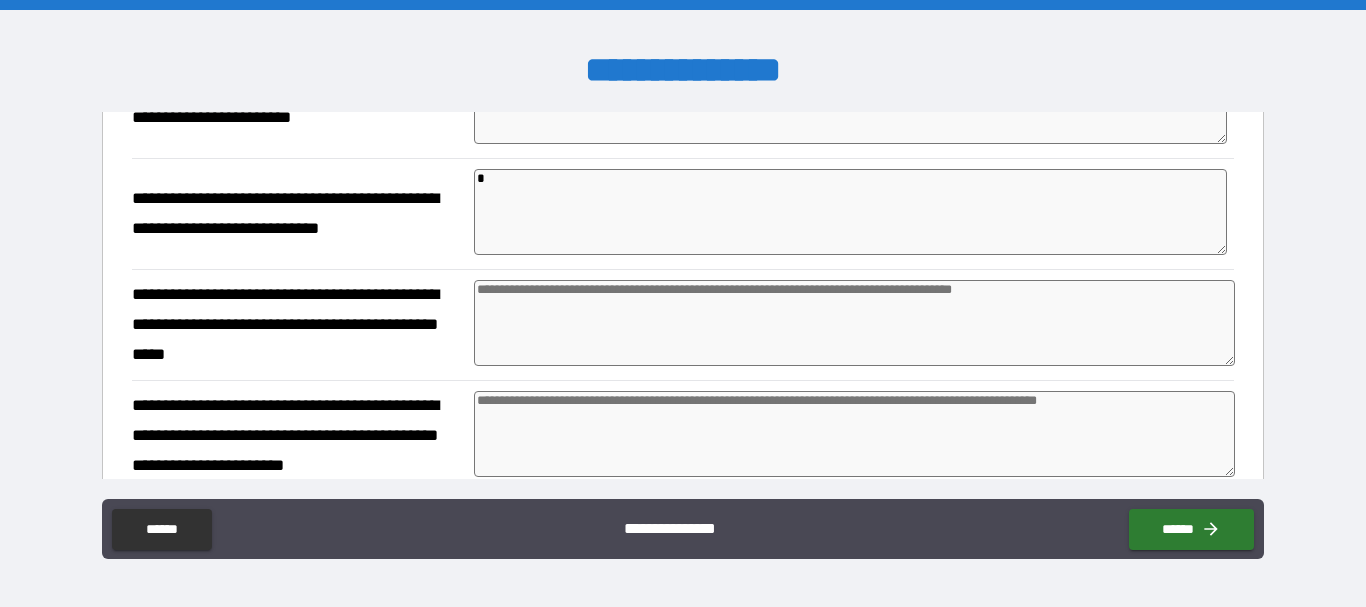 scroll, scrollTop: 930, scrollLeft: 0, axis: vertical 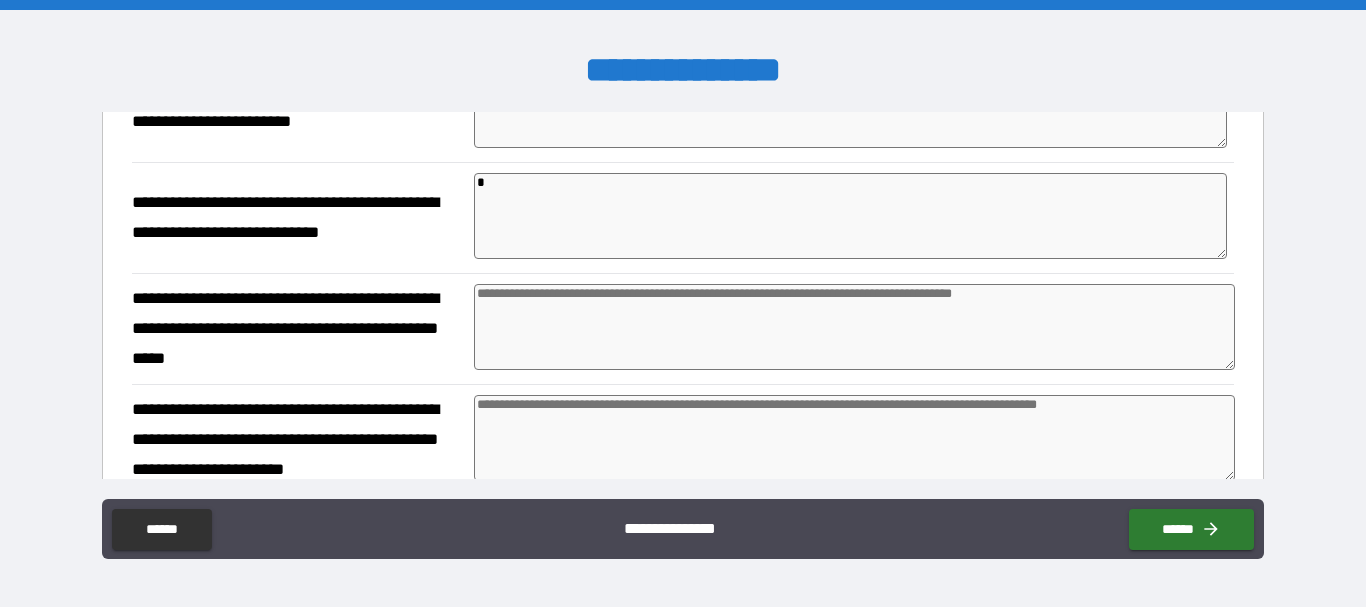 click on "*" at bounding box center (850, 216) 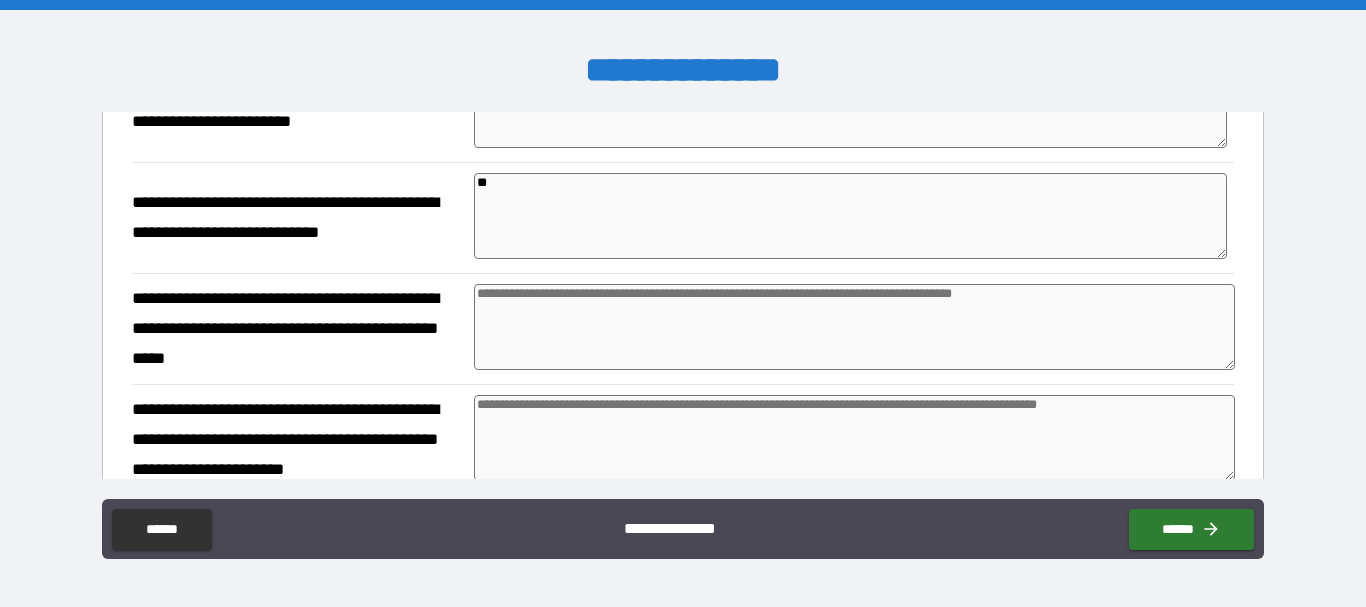 click at bounding box center (854, 327) 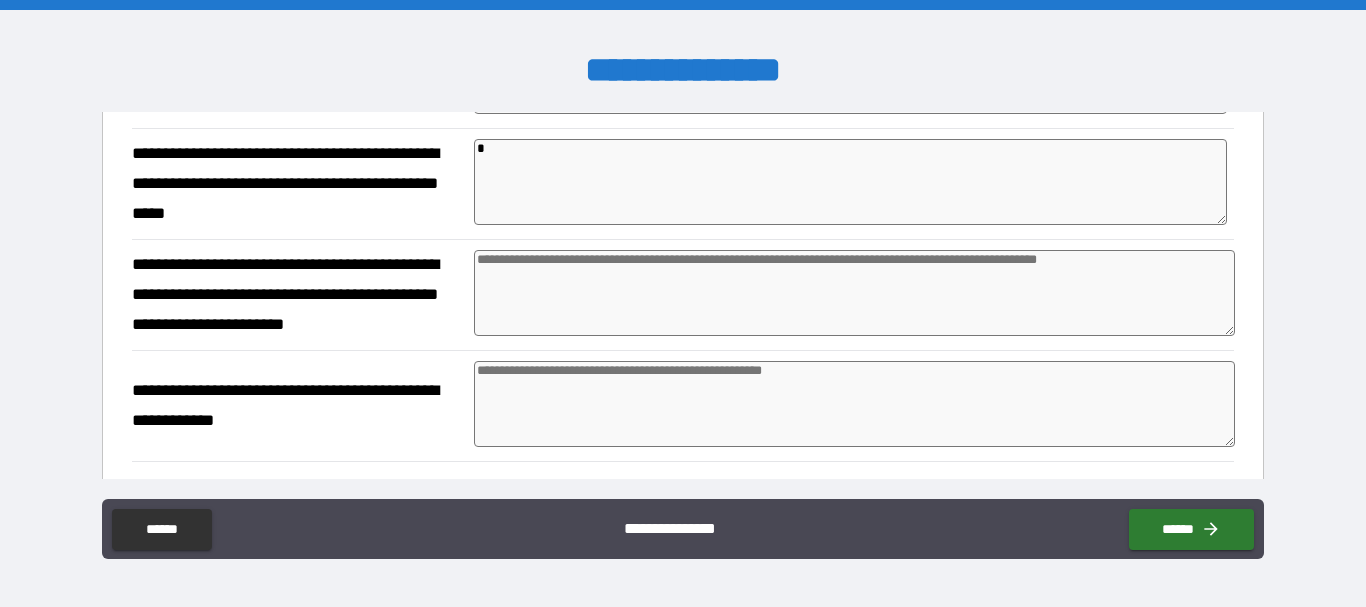 scroll, scrollTop: 1076, scrollLeft: 0, axis: vertical 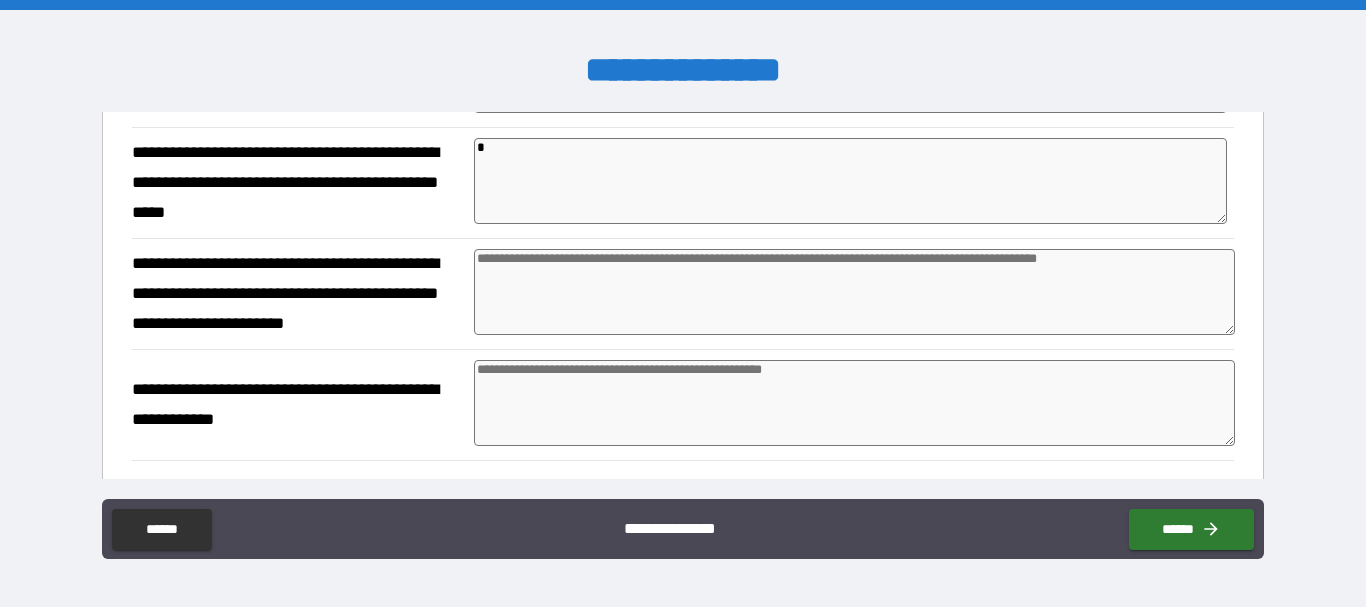click at bounding box center [854, 292] 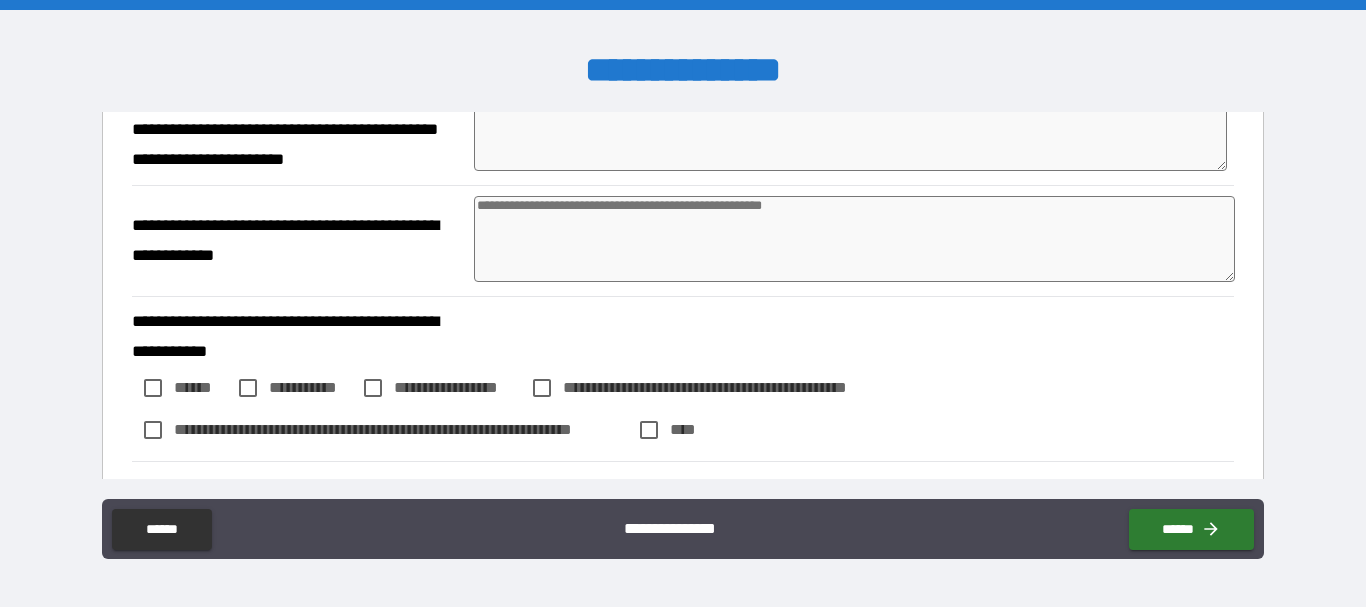 scroll, scrollTop: 1241, scrollLeft: 0, axis: vertical 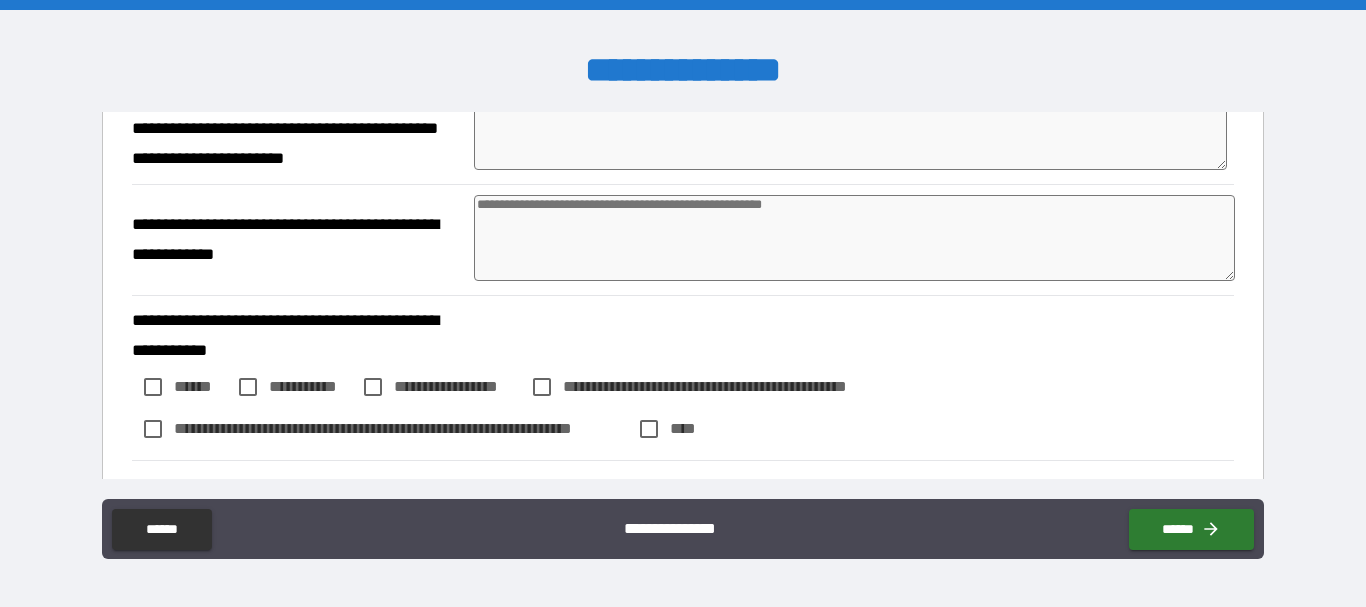 click at bounding box center (854, 238) 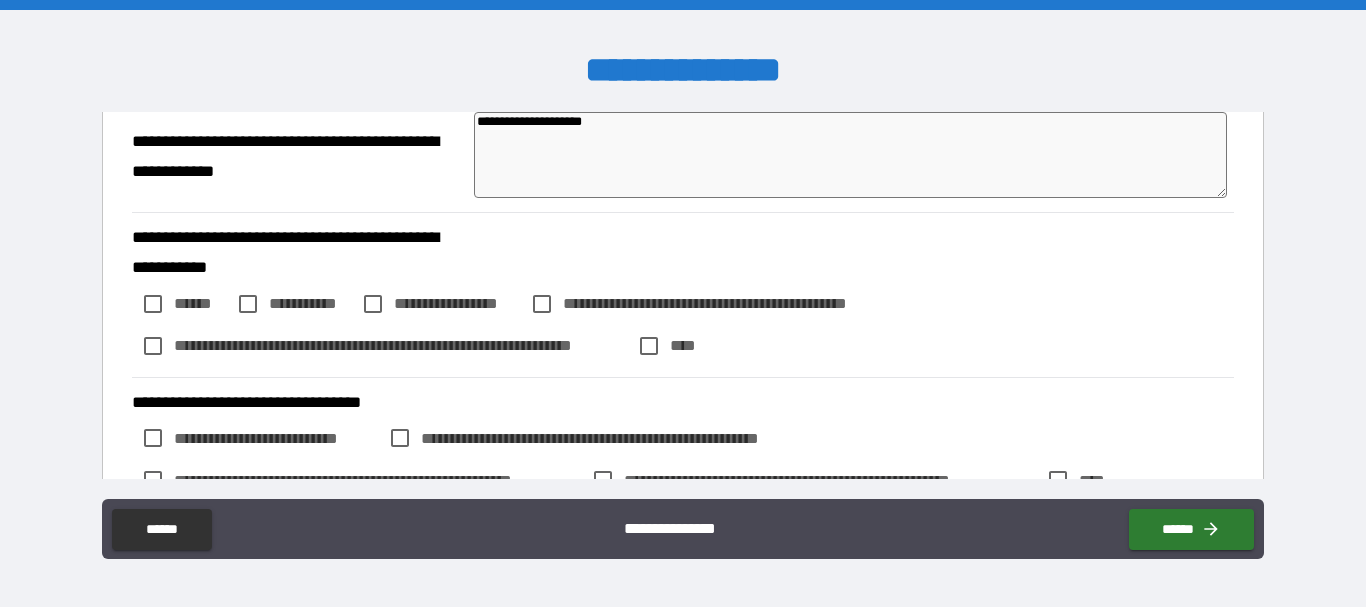 scroll, scrollTop: 1326, scrollLeft: 0, axis: vertical 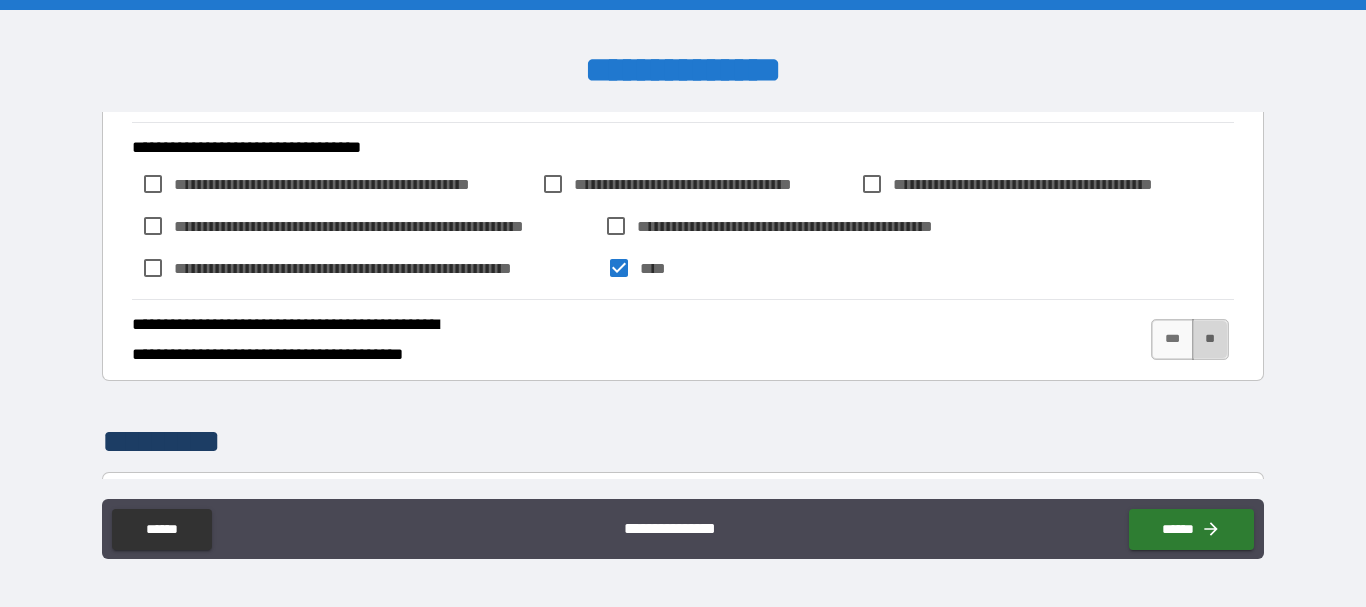 click on "**" at bounding box center (1210, 339) 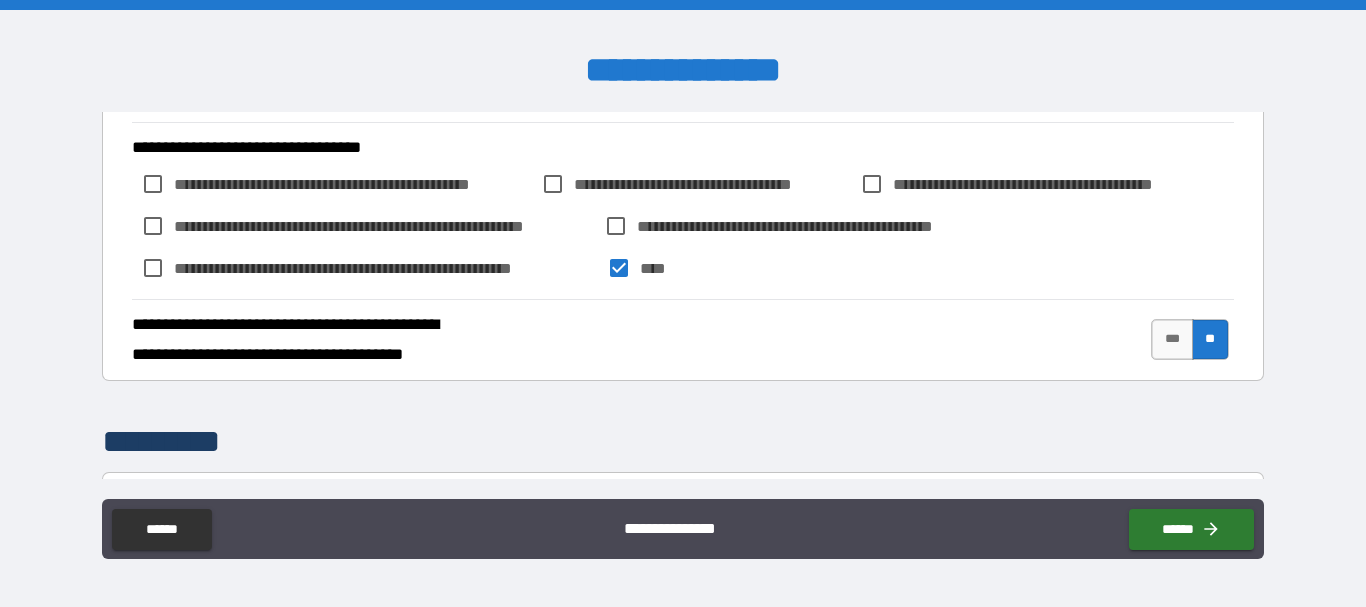 scroll, scrollTop: 1969, scrollLeft: 0, axis: vertical 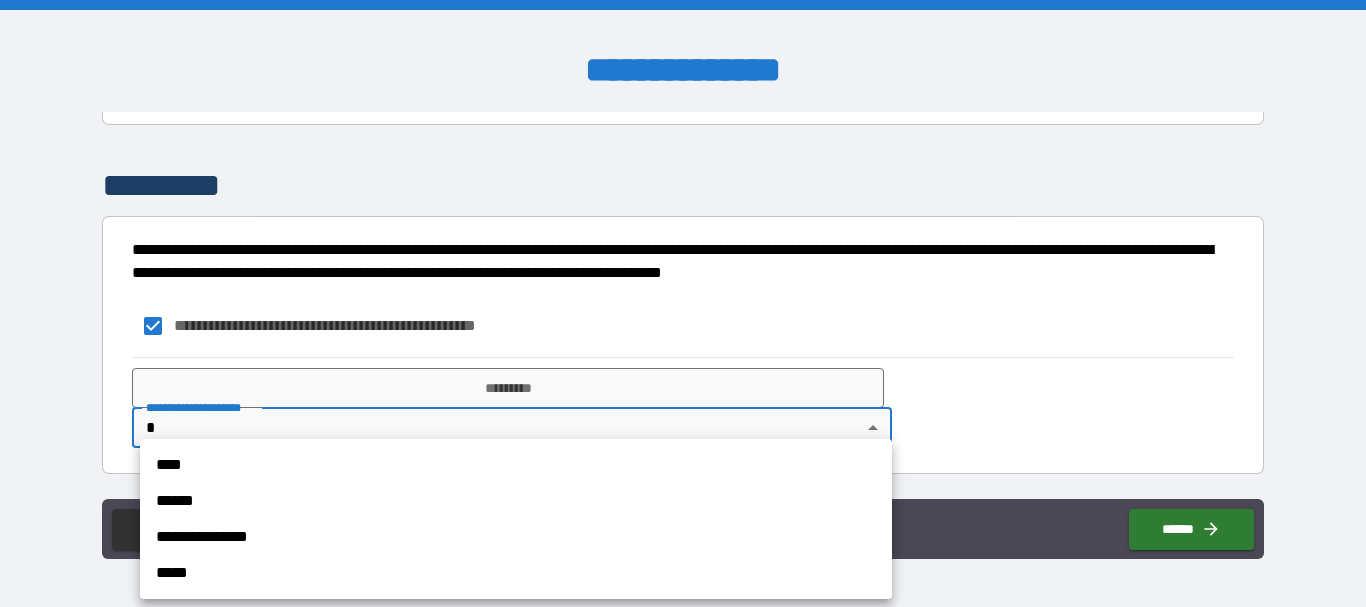 click on "**********" at bounding box center (683, 303) 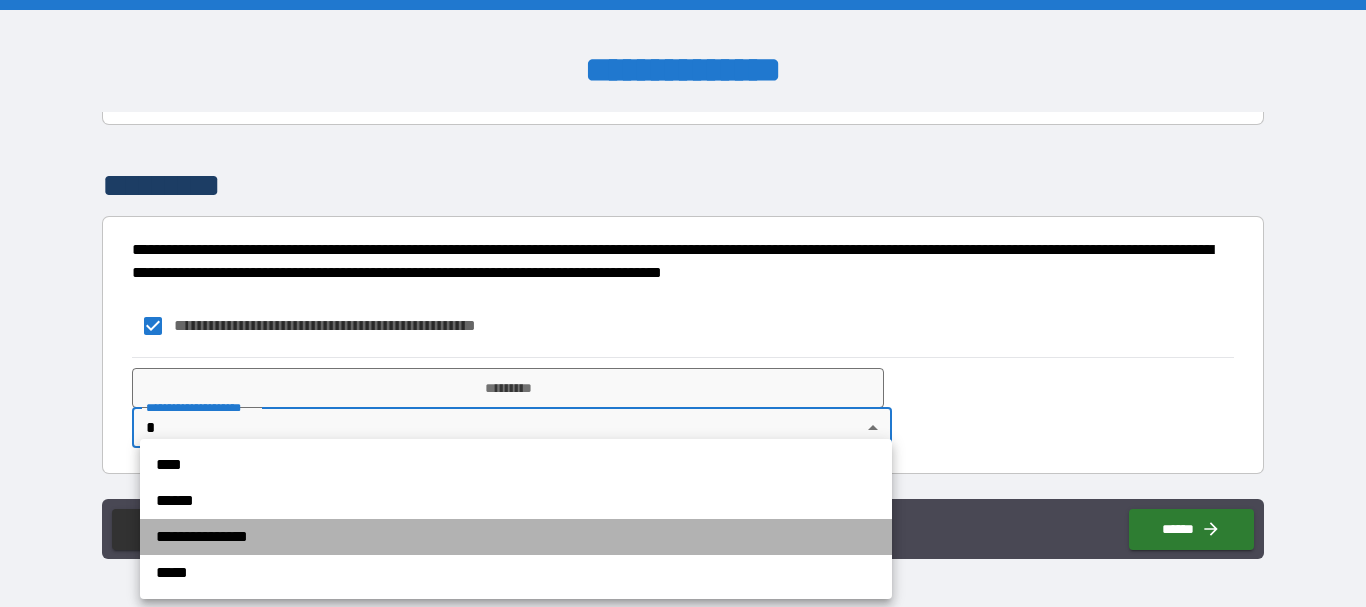 click on "**********" at bounding box center (516, 537) 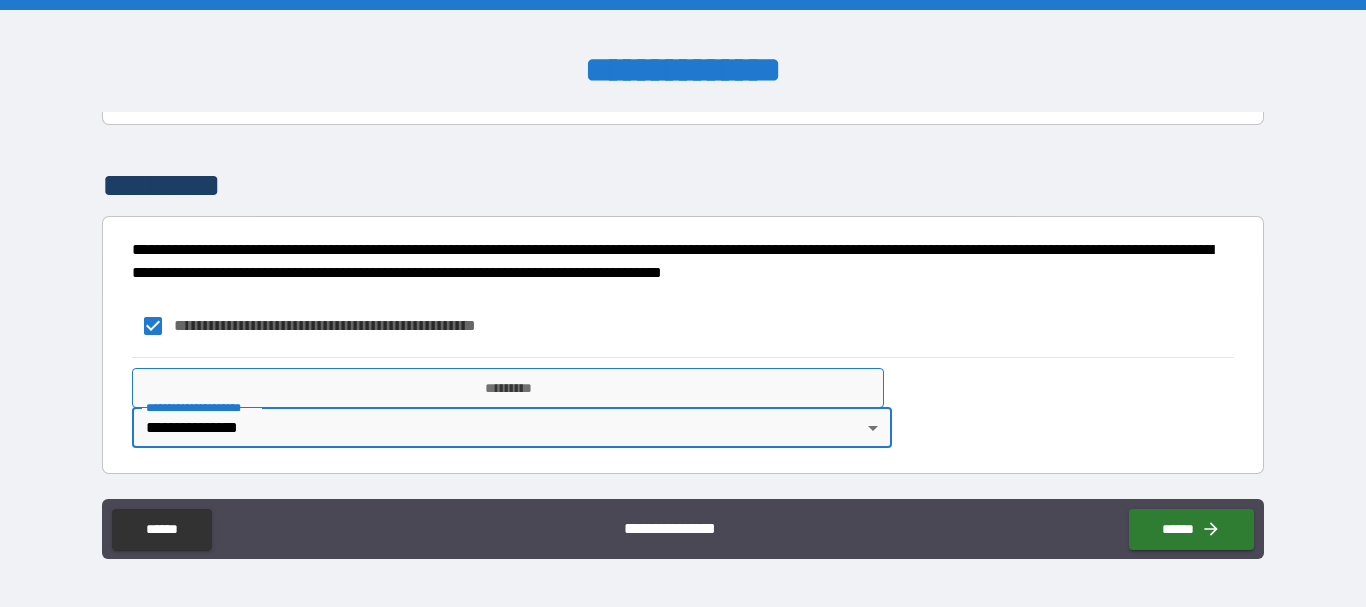 click on "*********" at bounding box center (508, 388) 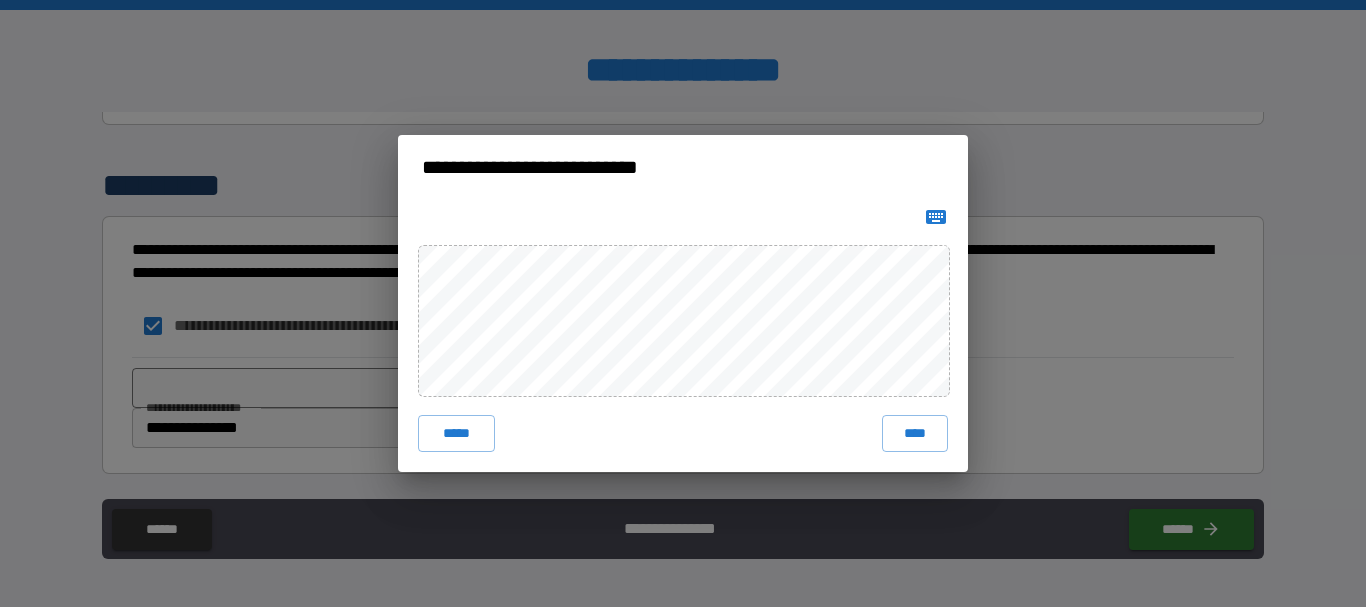 click on "***** ****" at bounding box center (683, 335) 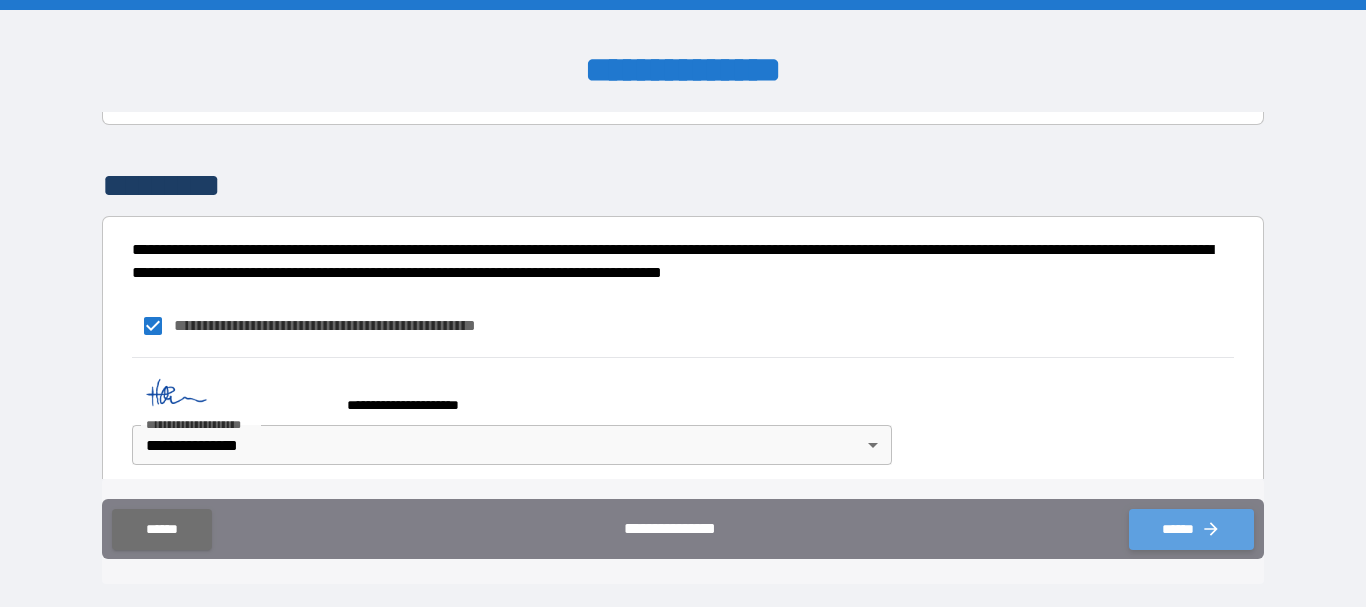 click on "******" at bounding box center (1191, 529) 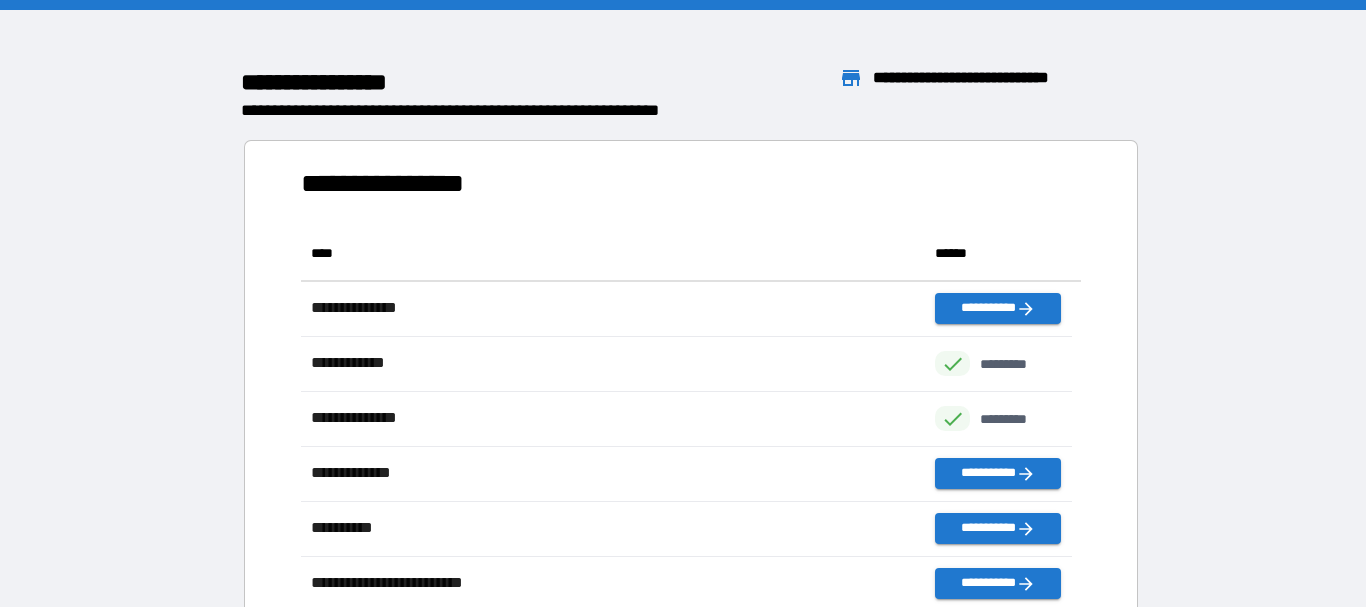scroll, scrollTop: 16, scrollLeft: 16, axis: both 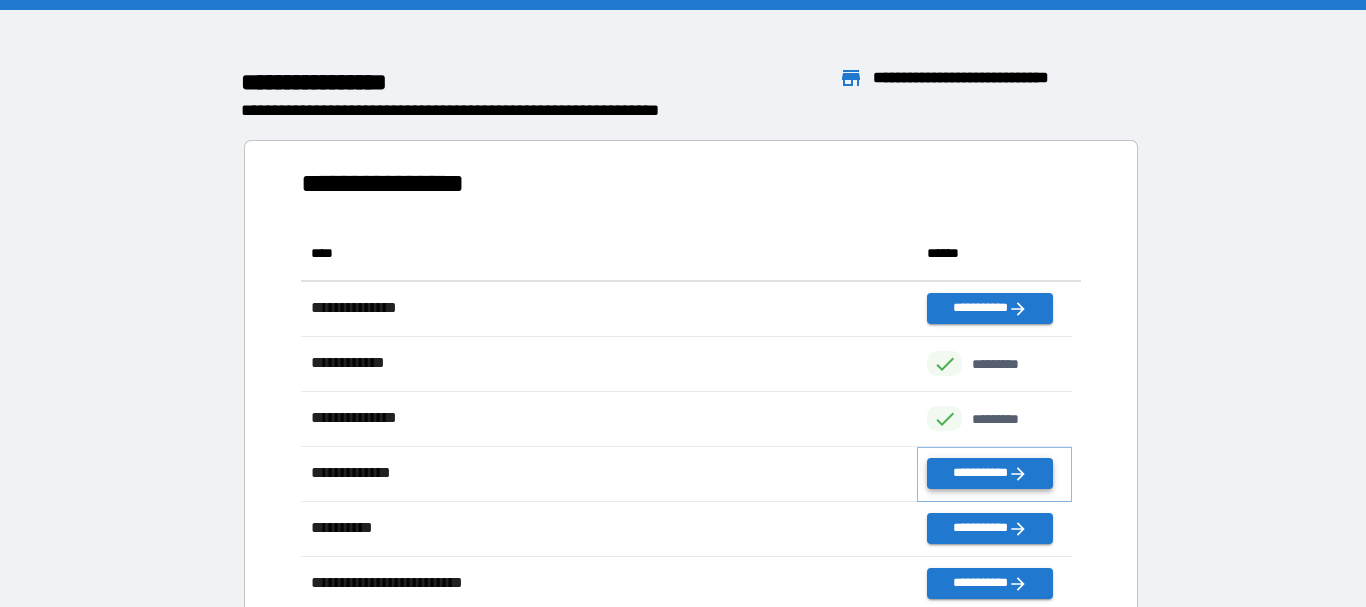 click on "**********" at bounding box center (989, 473) 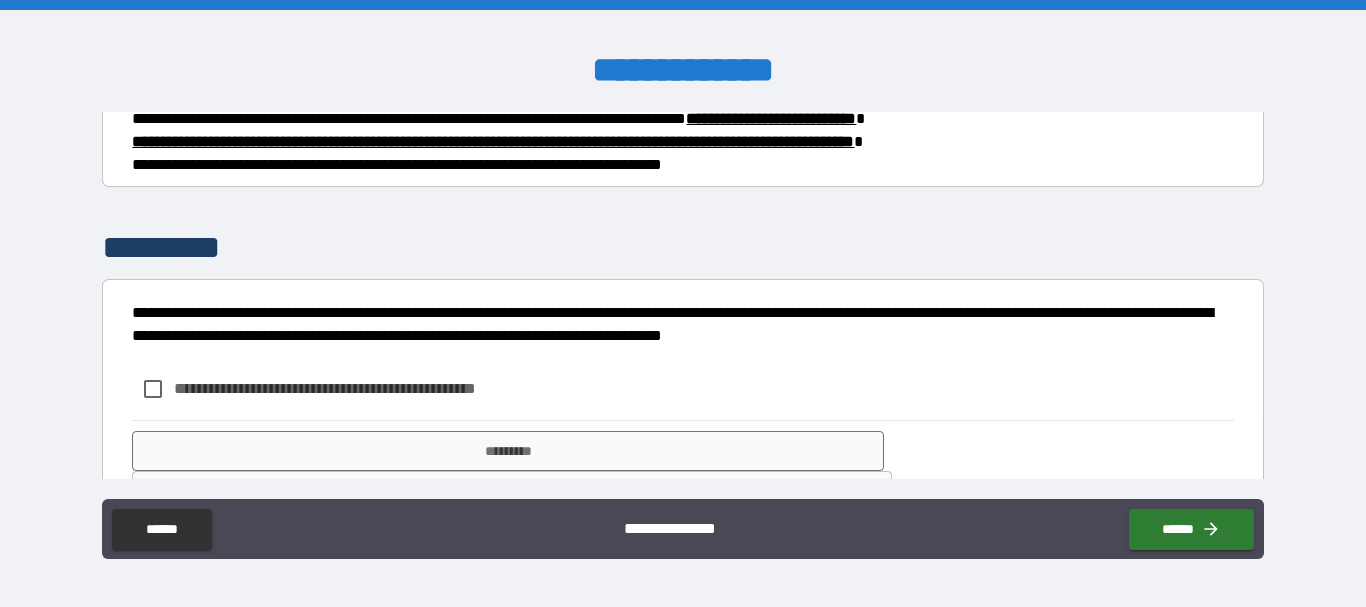 scroll, scrollTop: 424, scrollLeft: 0, axis: vertical 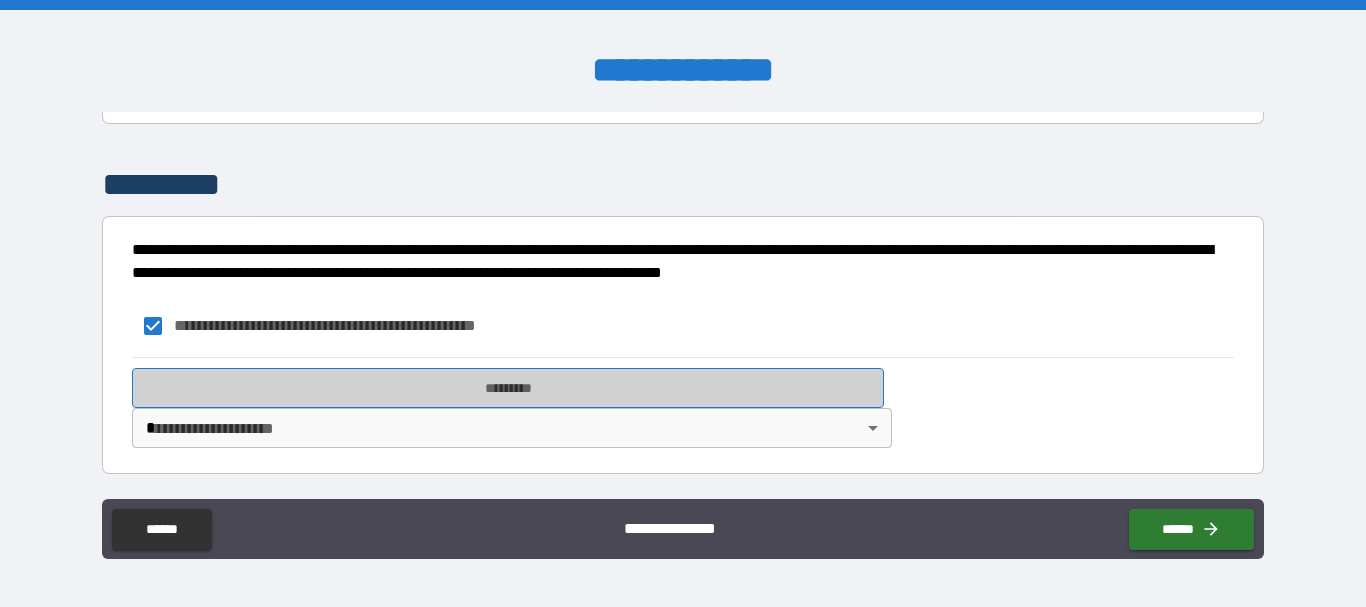 click on "*********" at bounding box center (508, 388) 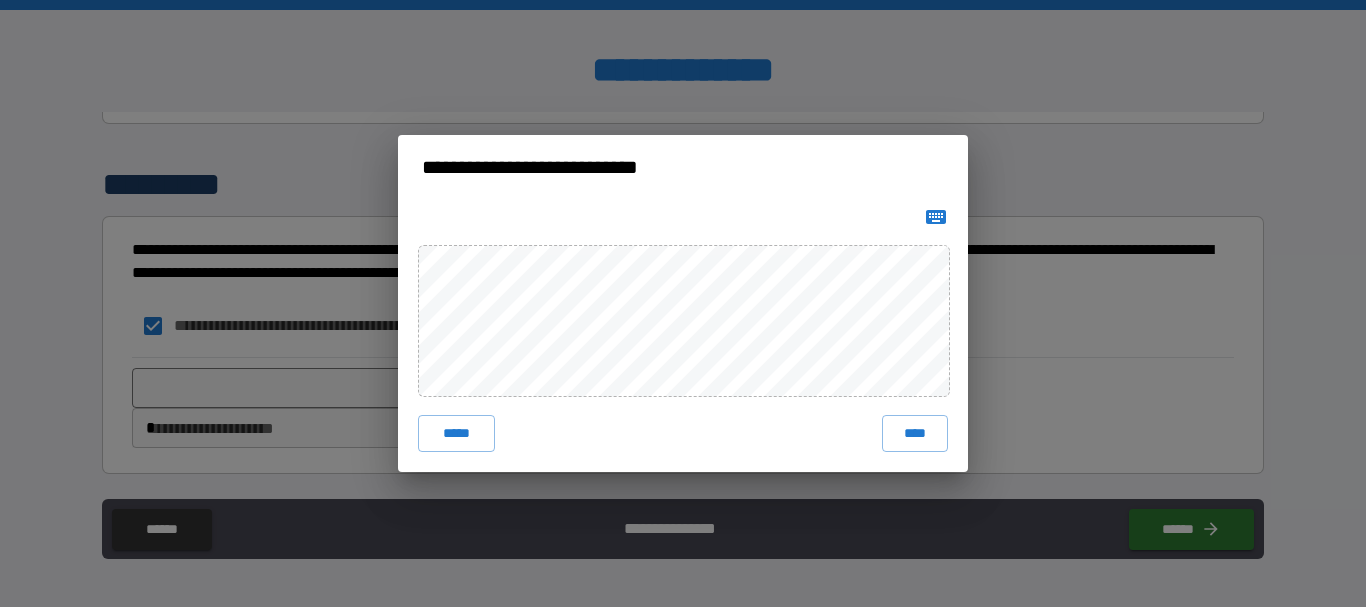 drag, startPoint x: 917, startPoint y: 436, endPoint x: 899, endPoint y: 449, distance: 22.203604 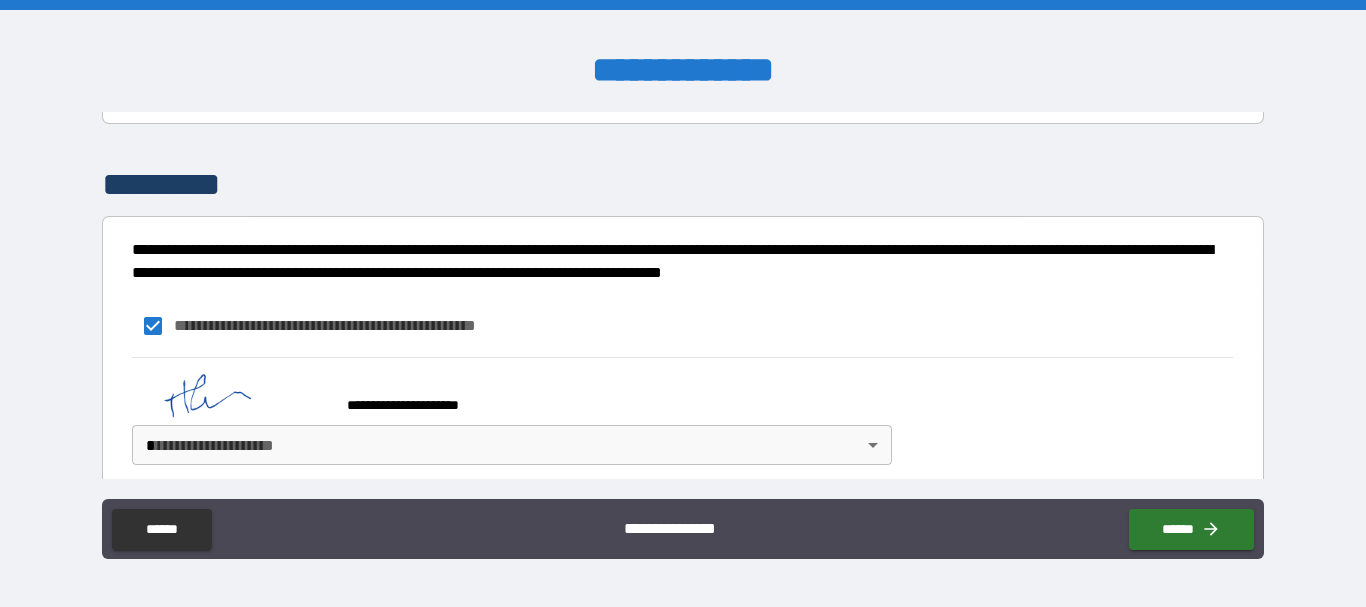 click on "**********" at bounding box center [683, 303] 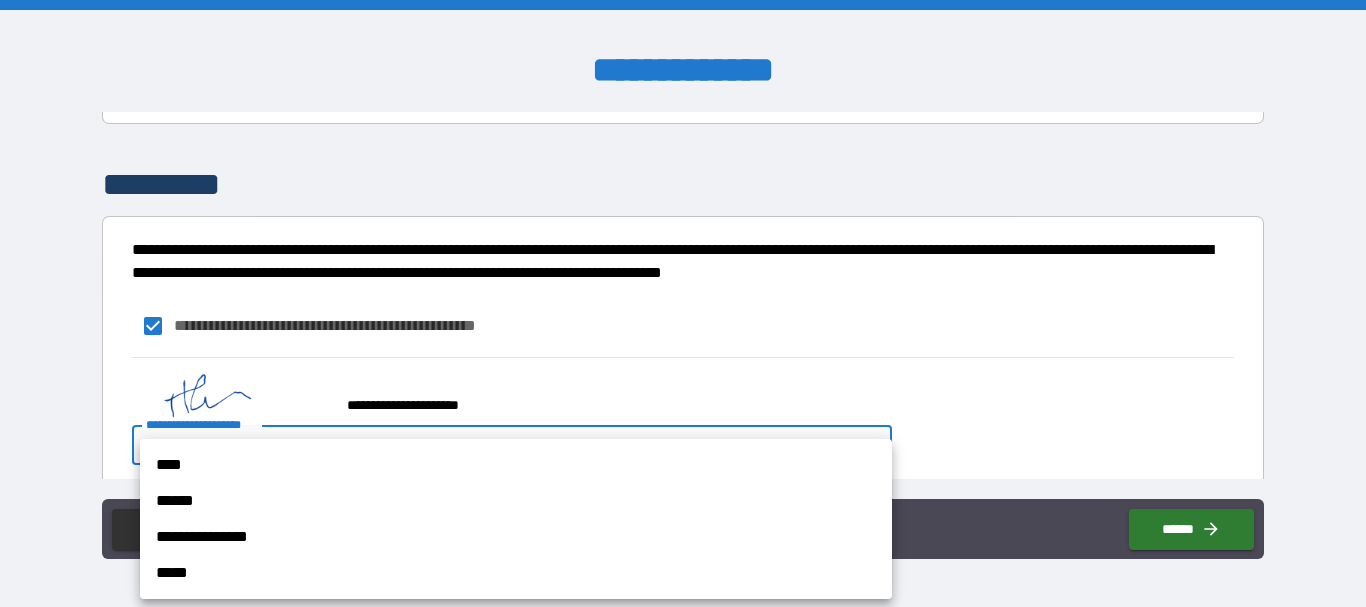 click on "**********" at bounding box center (516, 537) 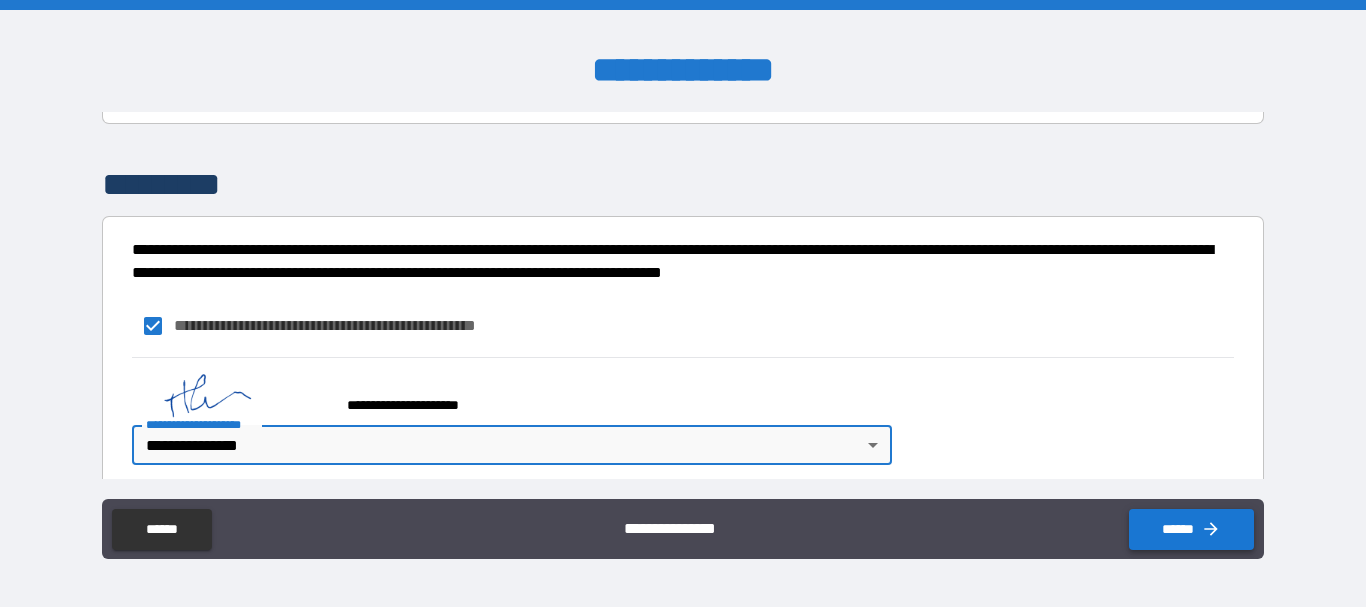 click 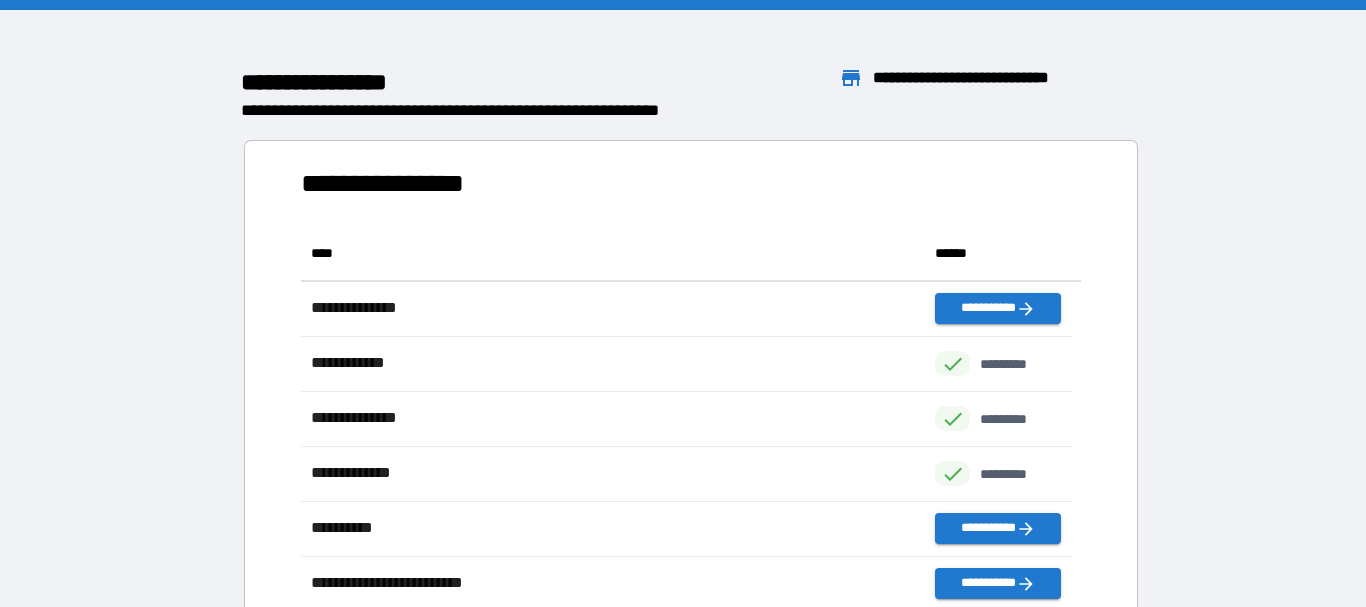 scroll, scrollTop: 16, scrollLeft: 16, axis: both 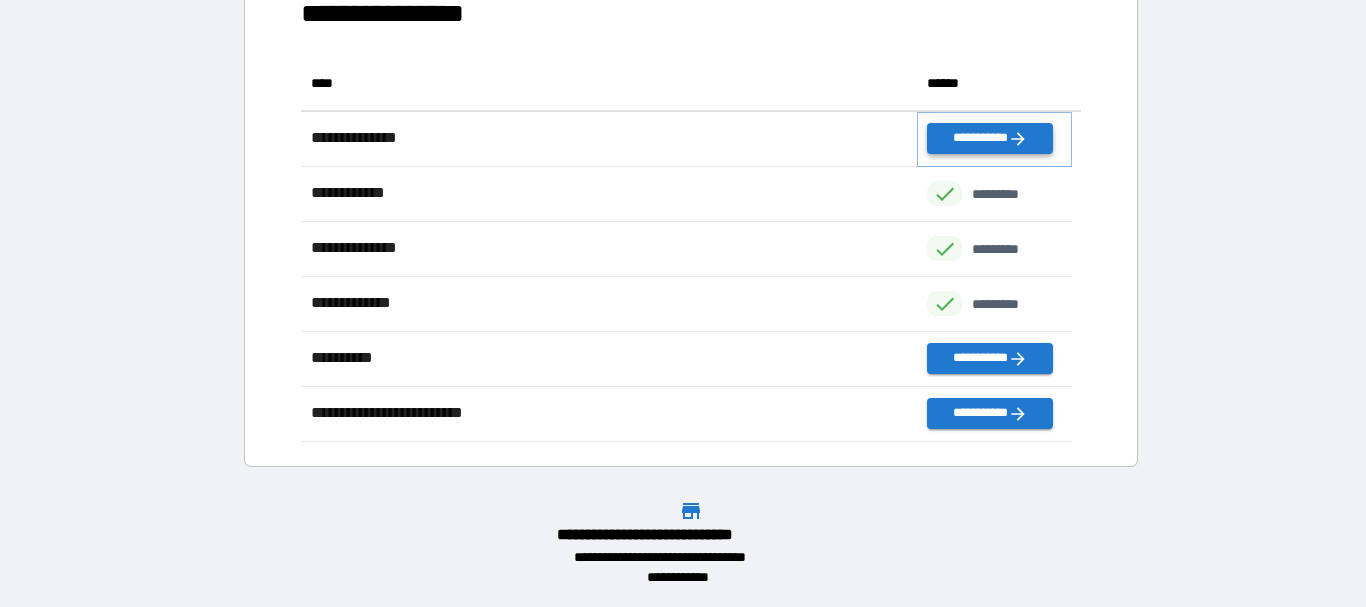 click on "**********" at bounding box center [989, 138] 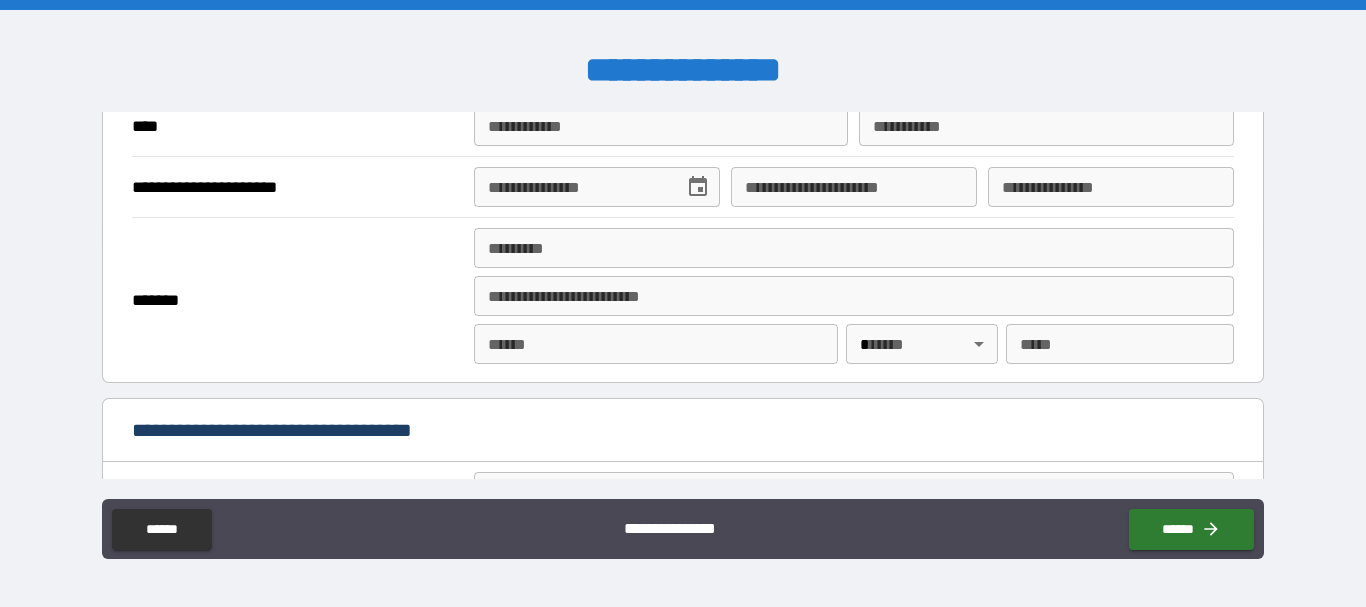 scroll, scrollTop: 859, scrollLeft: 0, axis: vertical 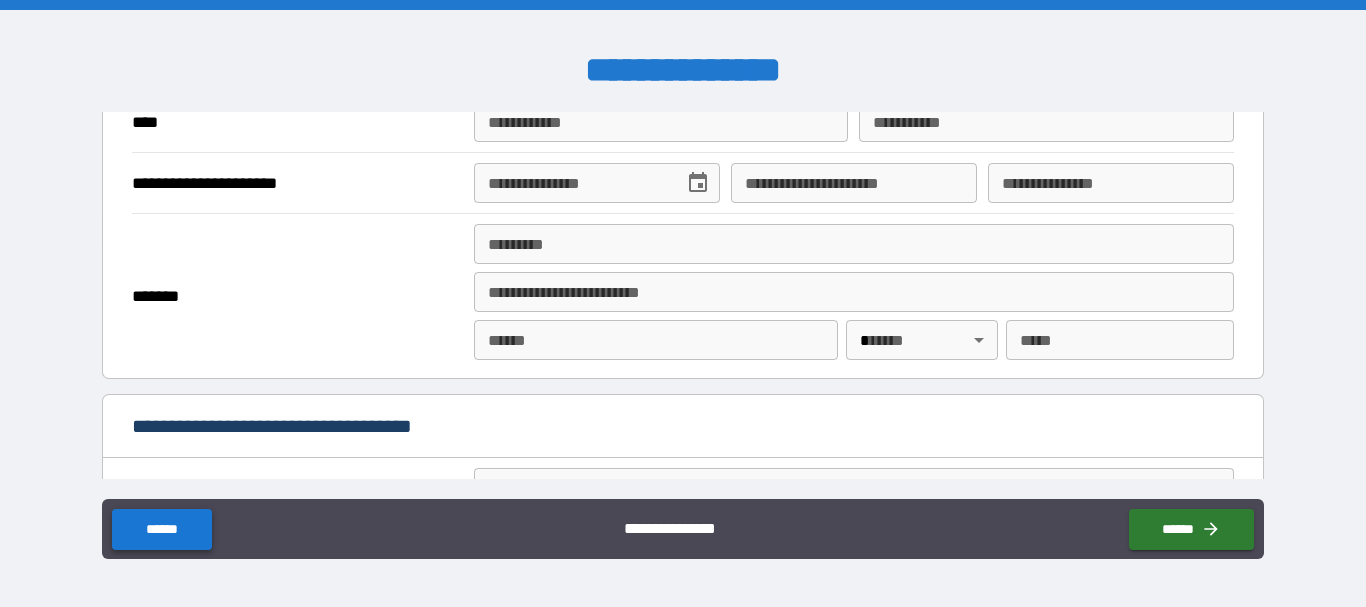 click on "******" at bounding box center [161, 529] 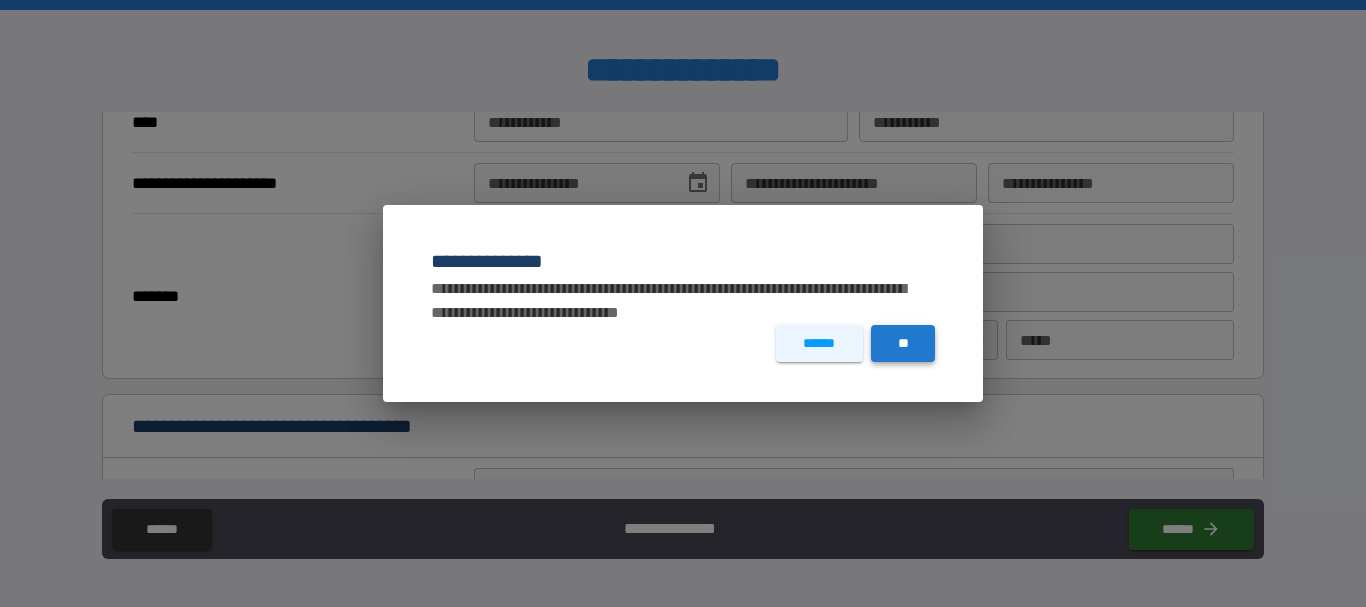 click on "**" at bounding box center [903, 343] 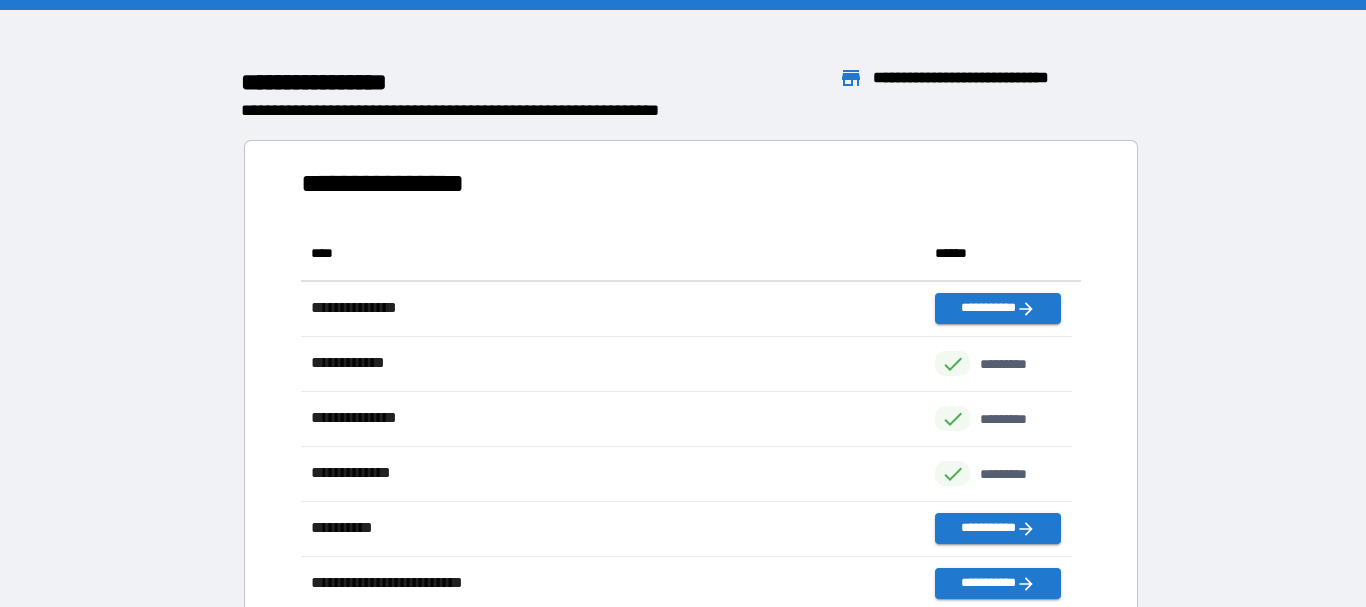 scroll, scrollTop: 371, scrollLeft: 755, axis: both 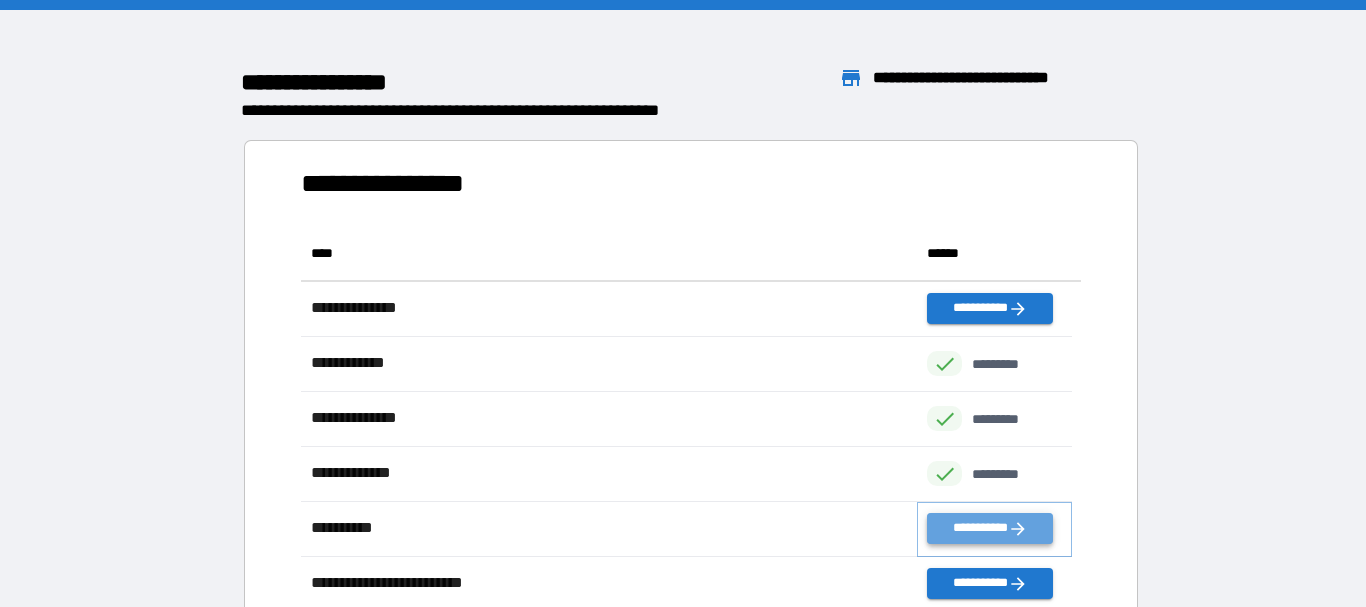 click on "**********" at bounding box center [989, 528] 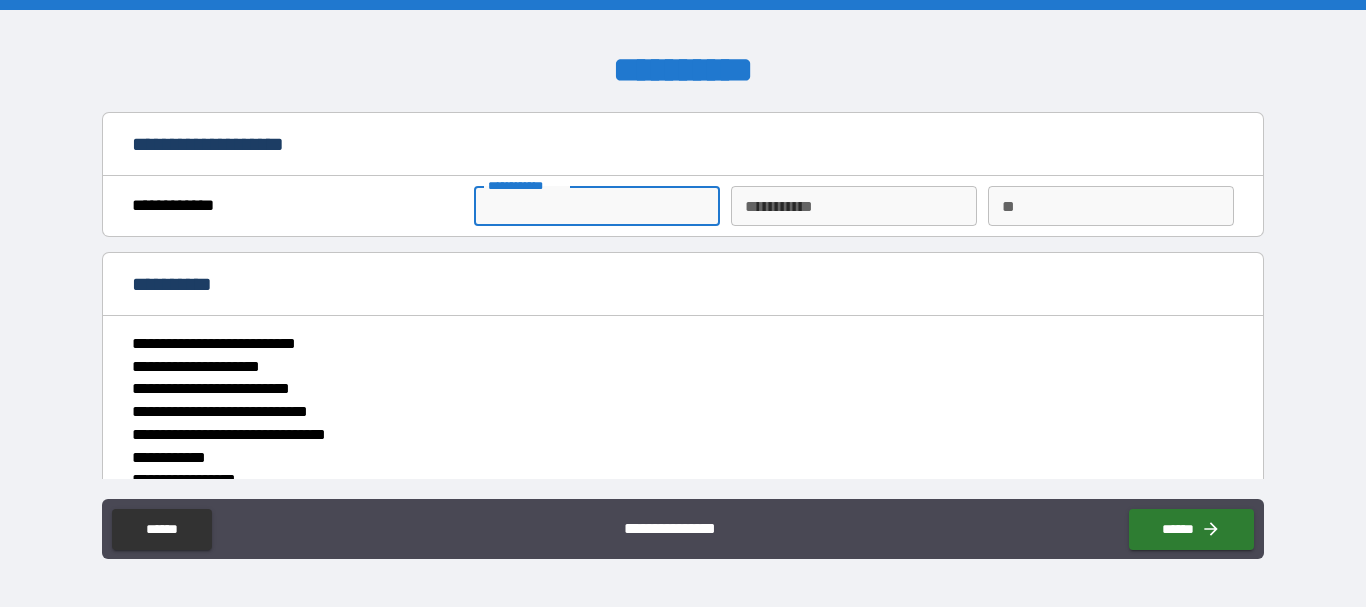 click on "**********" at bounding box center (597, 206) 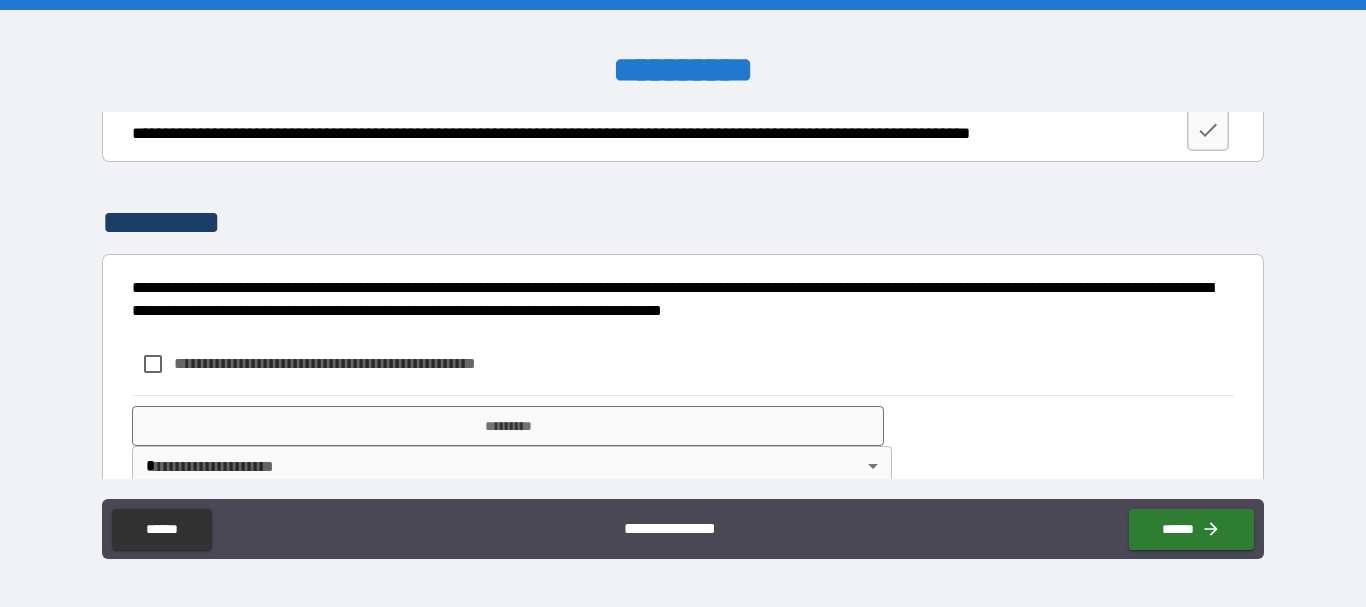 scroll, scrollTop: 1870, scrollLeft: 0, axis: vertical 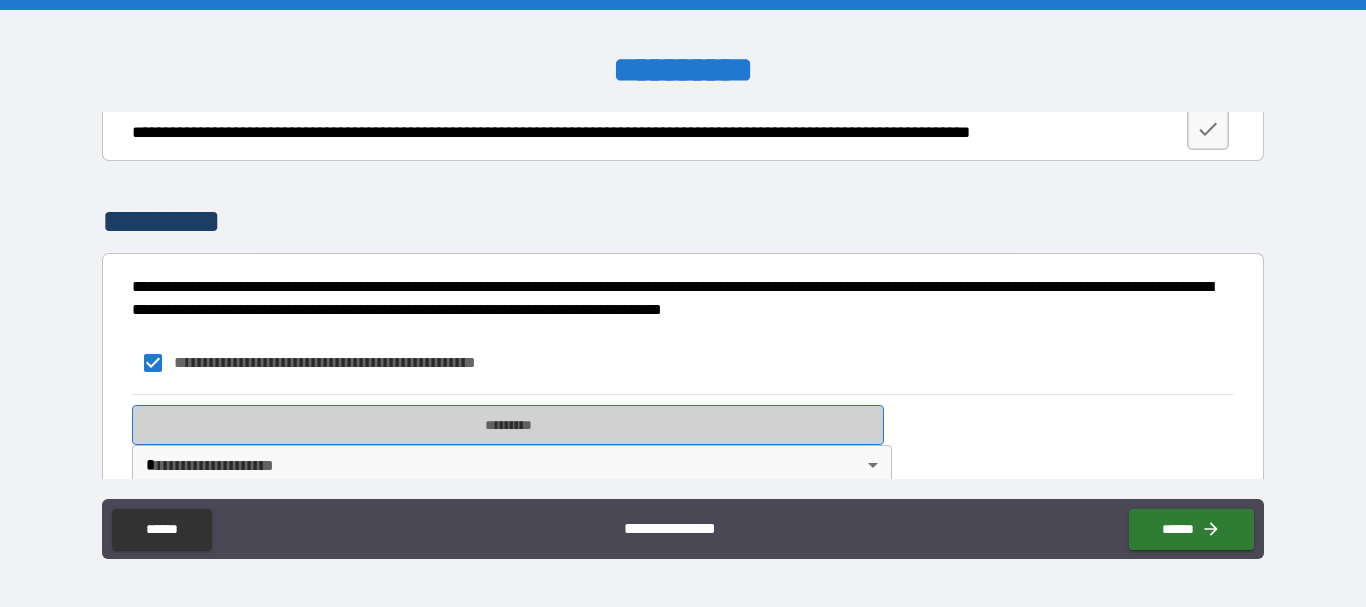 click on "*********" at bounding box center (508, 425) 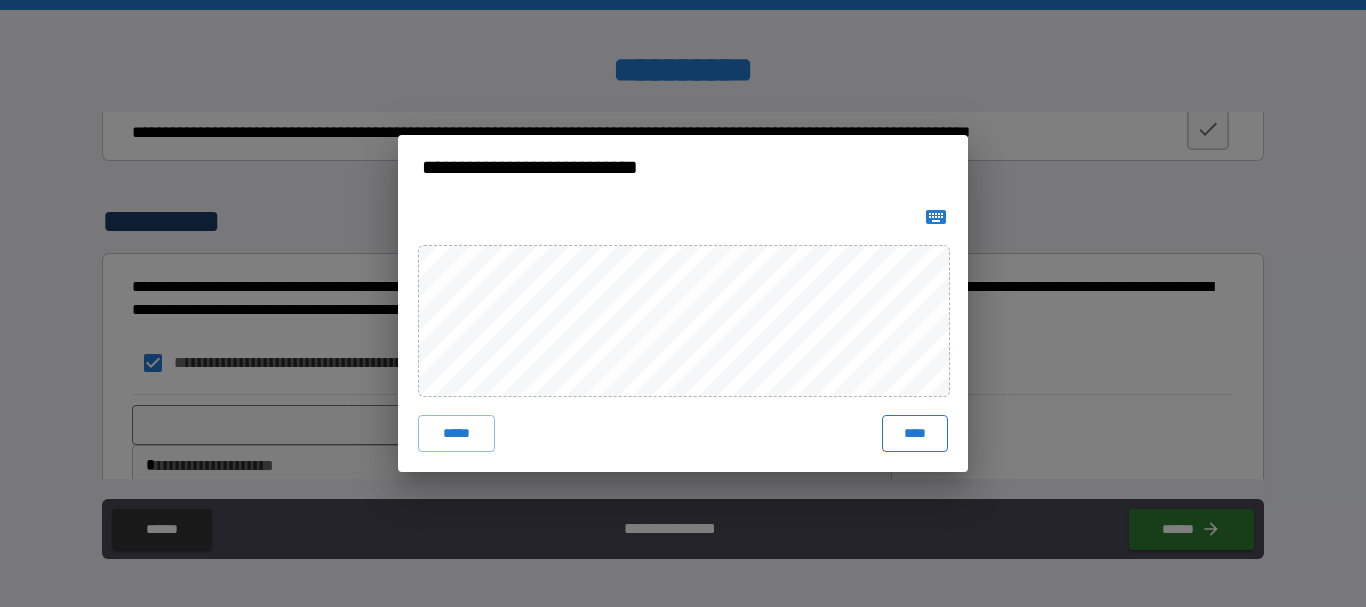 click on "****" at bounding box center (915, 433) 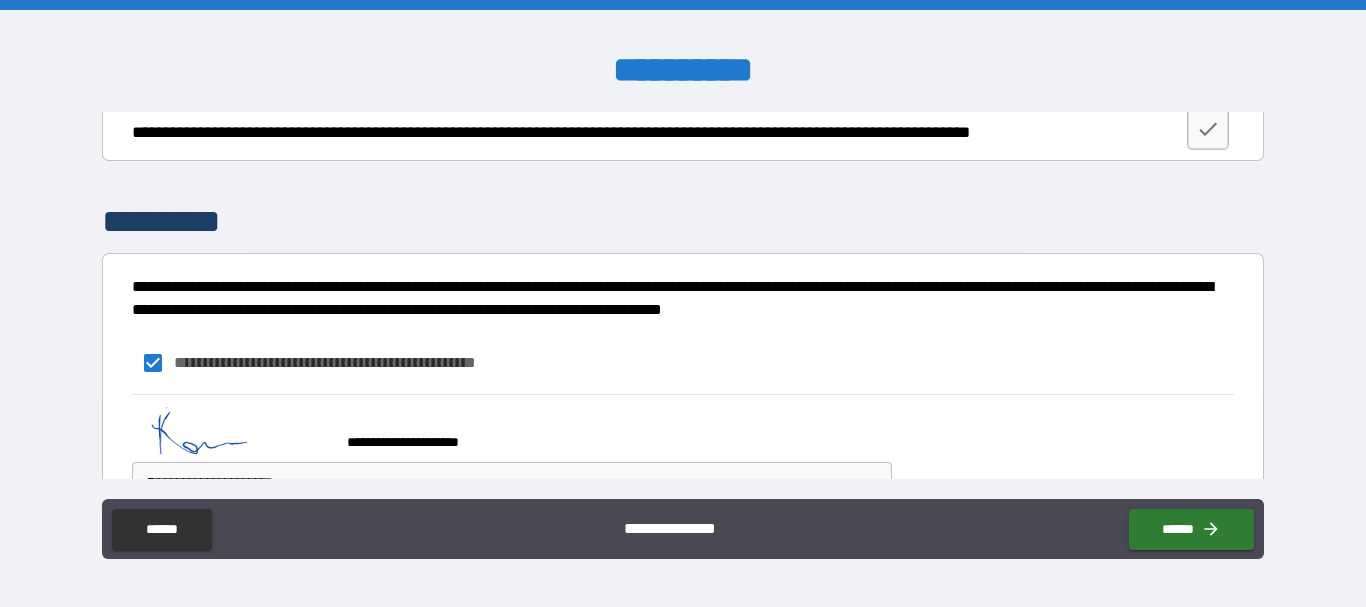 scroll, scrollTop: 1947, scrollLeft: 0, axis: vertical 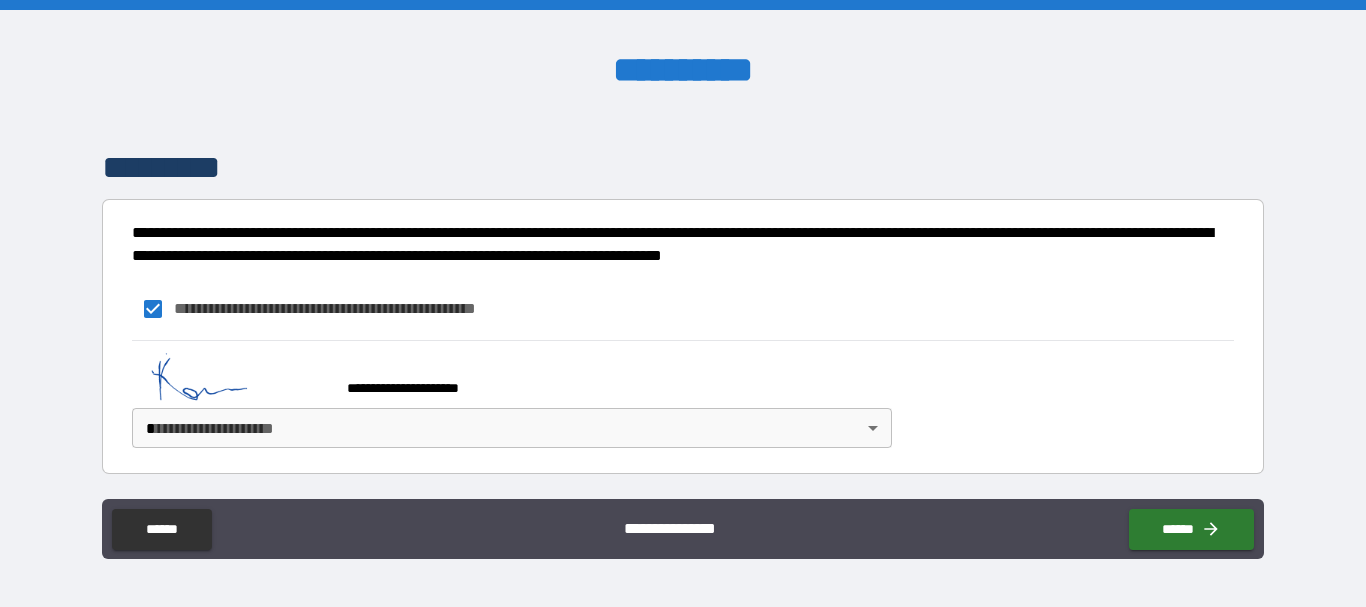 click on "**********" at bounding box center [683, 303] 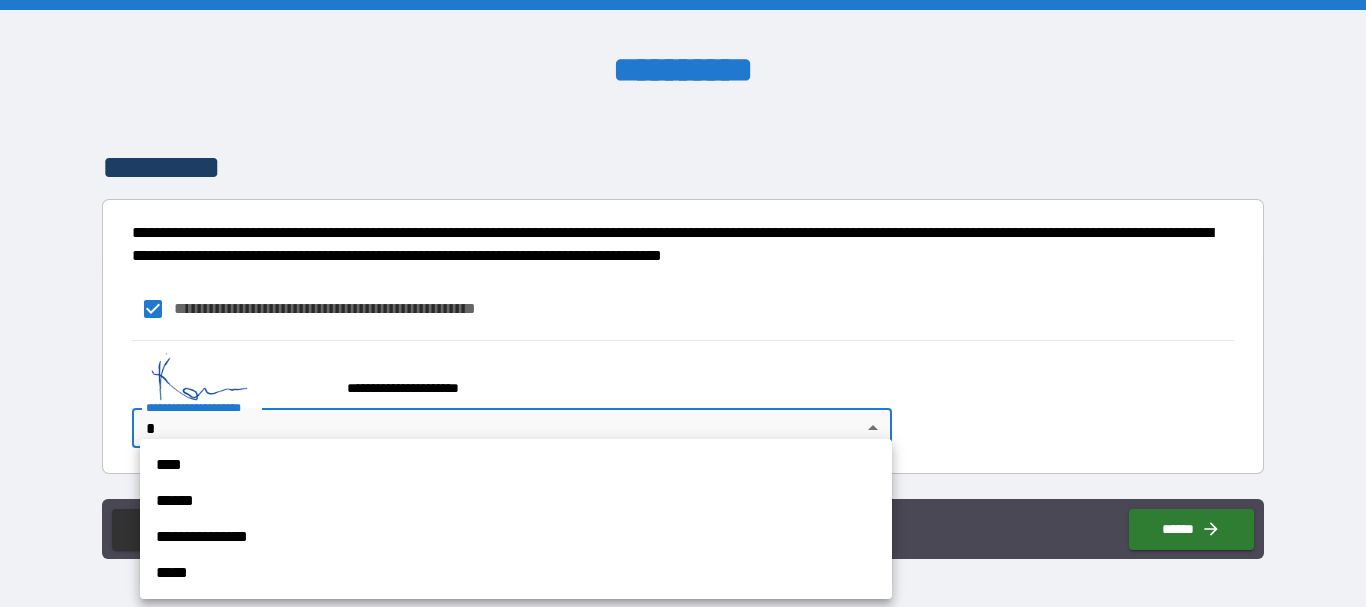 click on "**********" at bounding box center (516, 537) 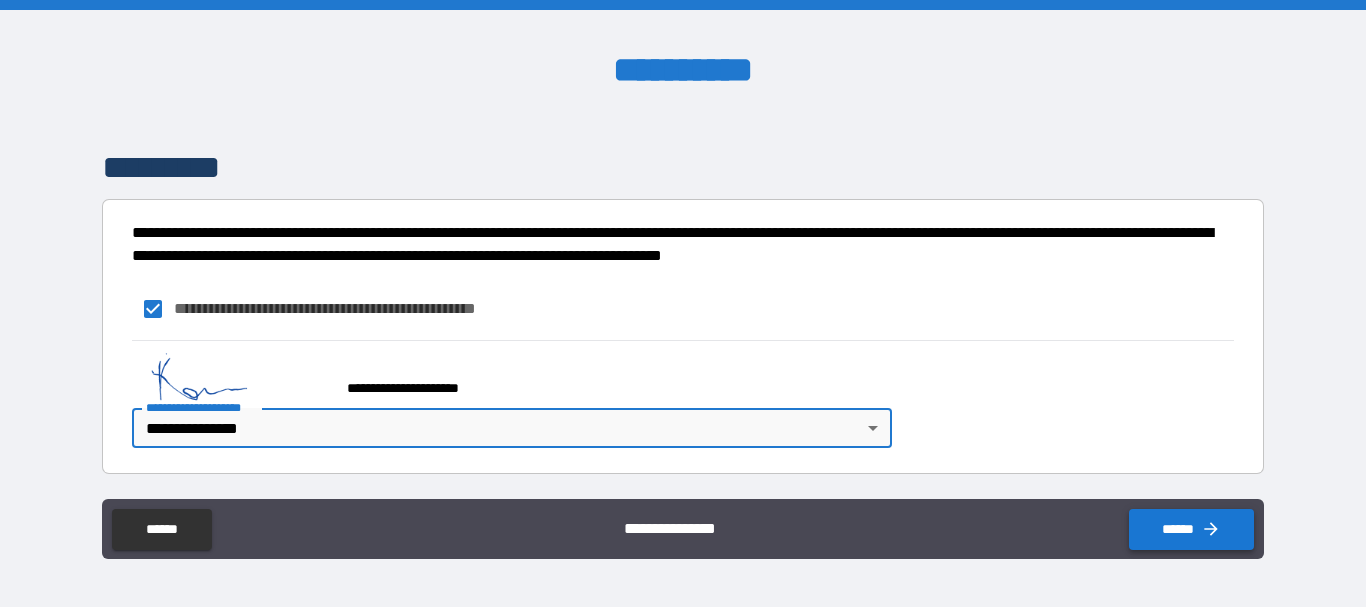 click on "******" at bounding box center [1191, 529] 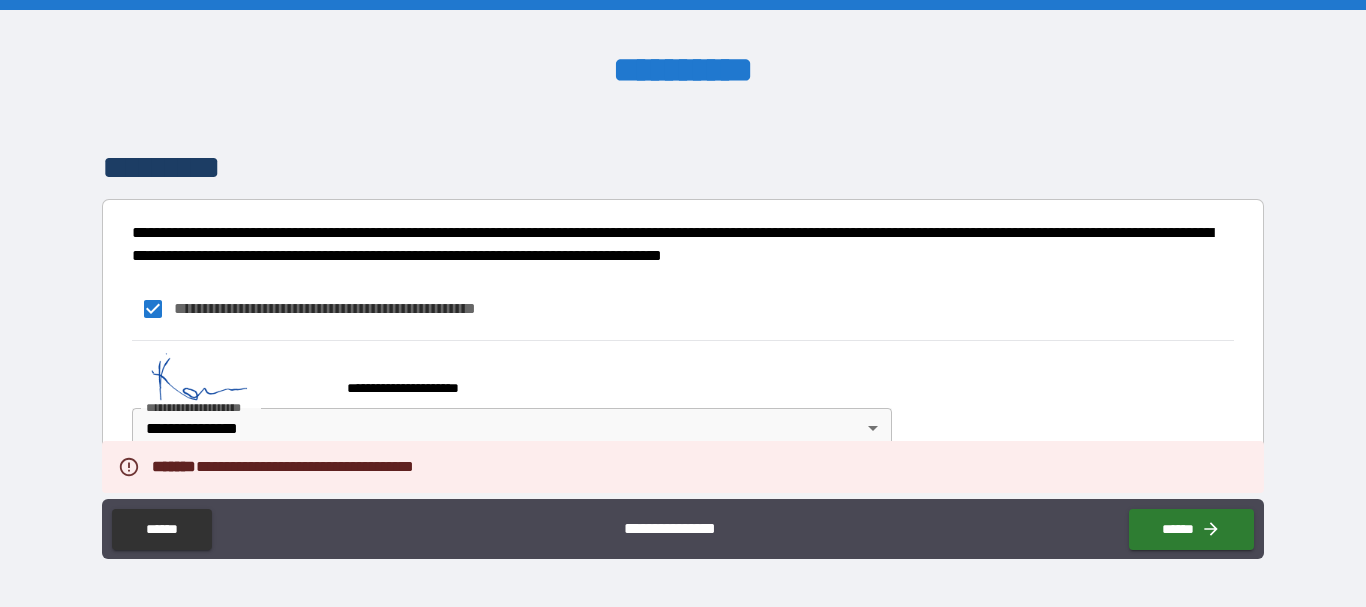 click on "**********" at bounding box center (682, 399) 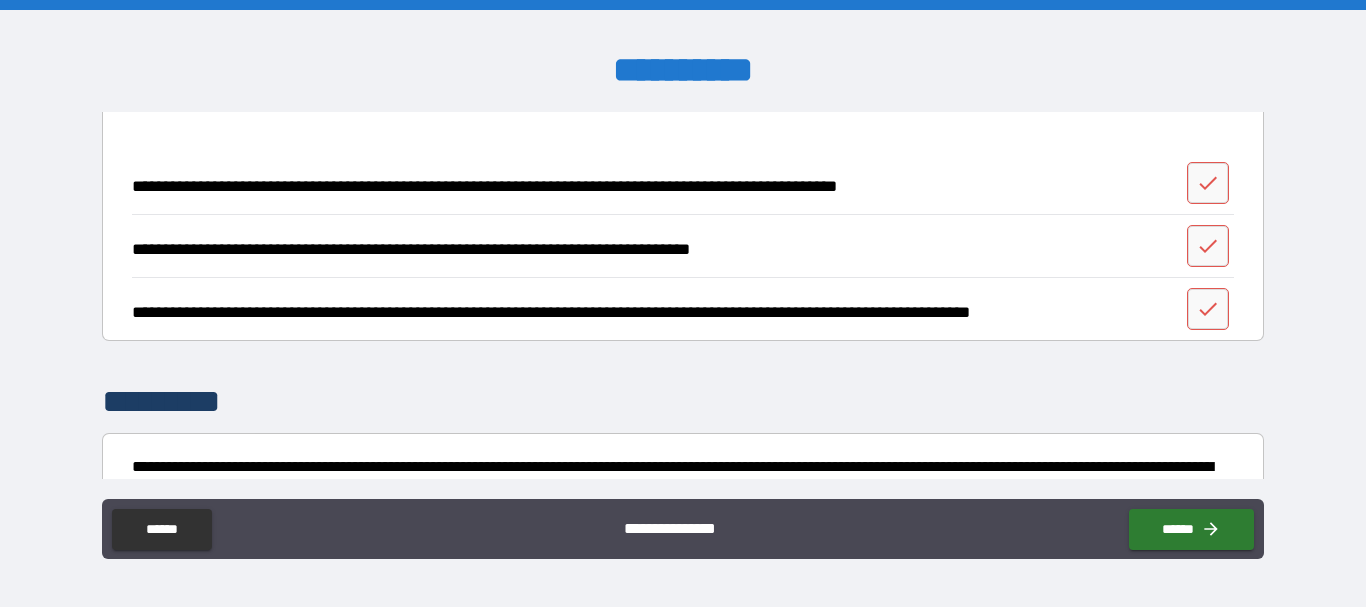 scroll, scrollTop: 1682, scrollLeft: 0, axis: vertical 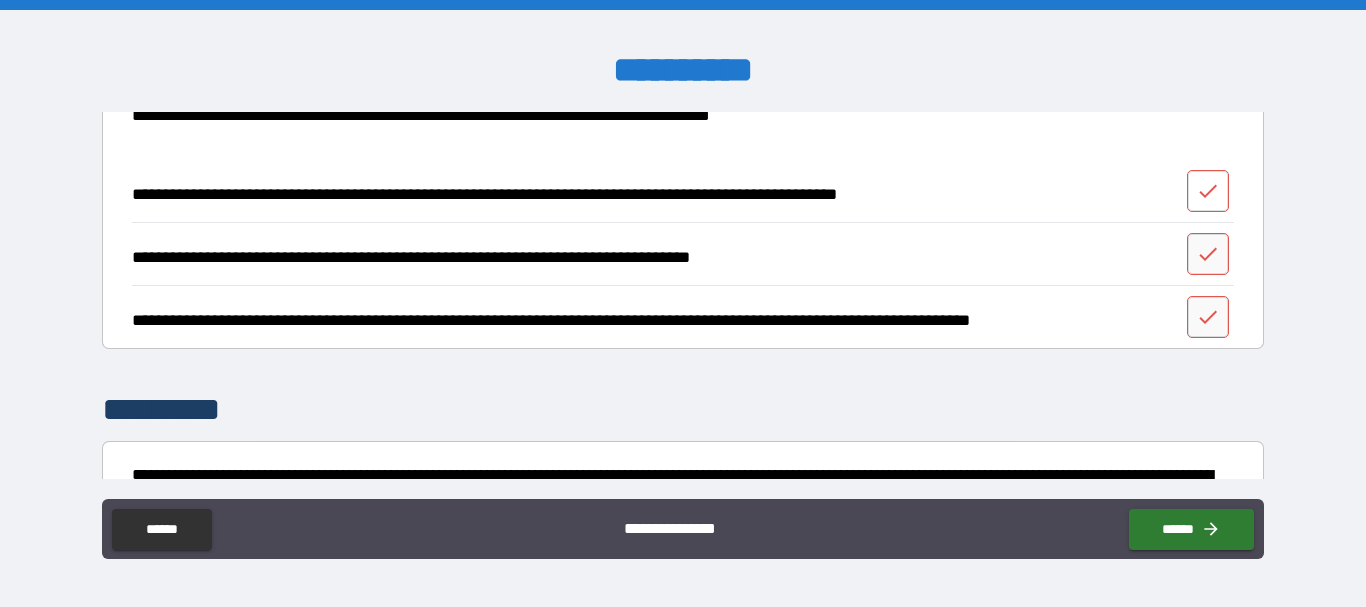 click 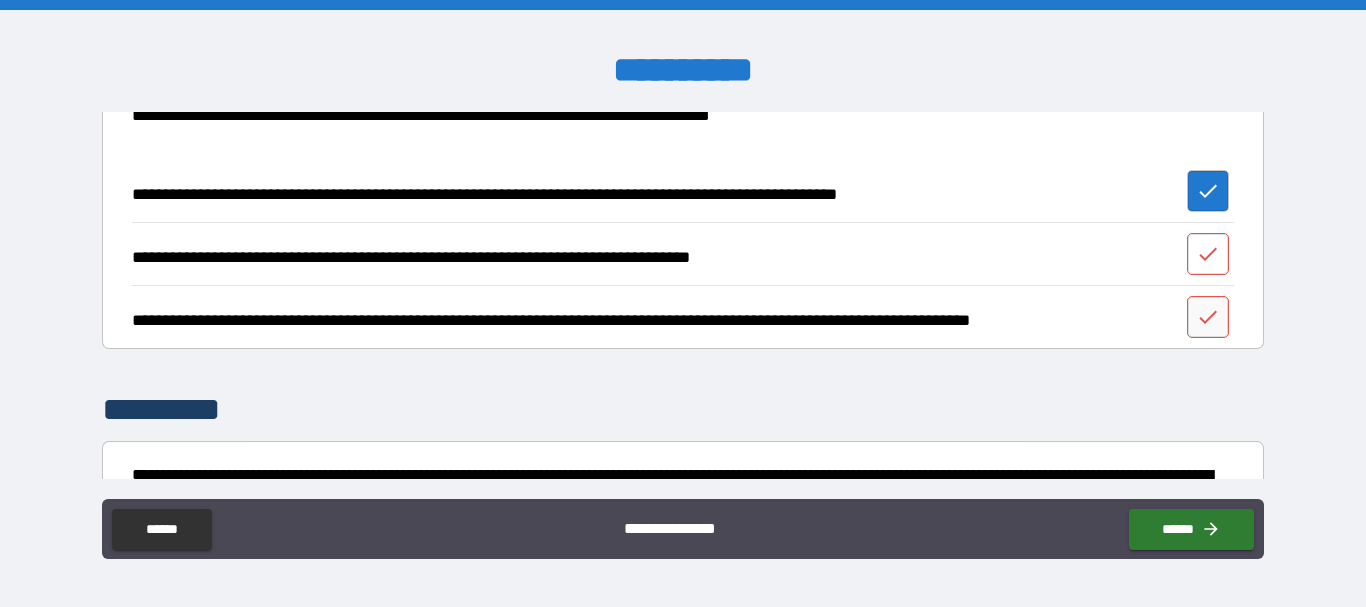 click 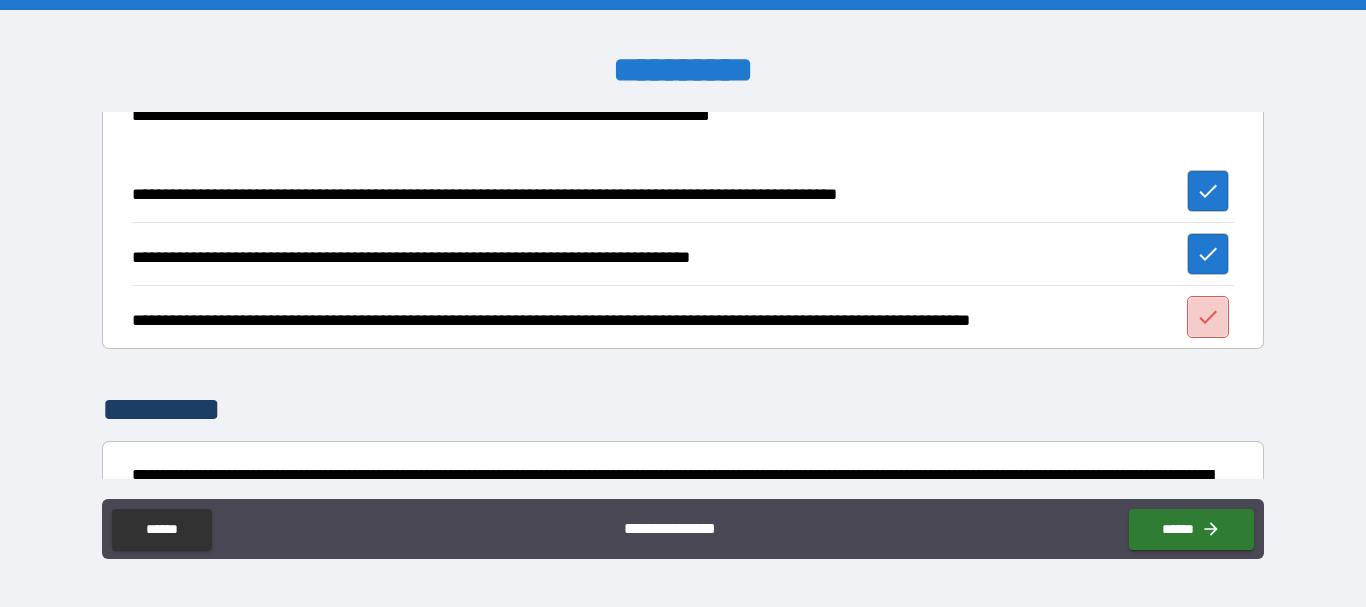 click at bounding box center (1208, 317) 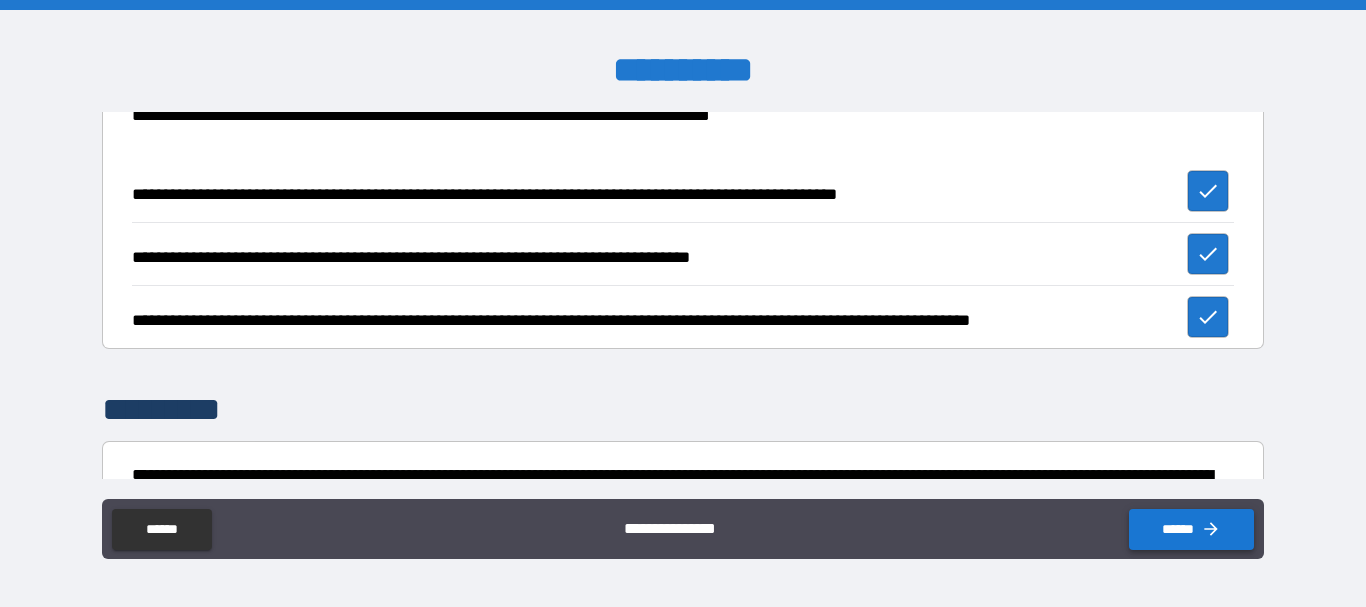 click on "******" at bounding box center [1191, 529] 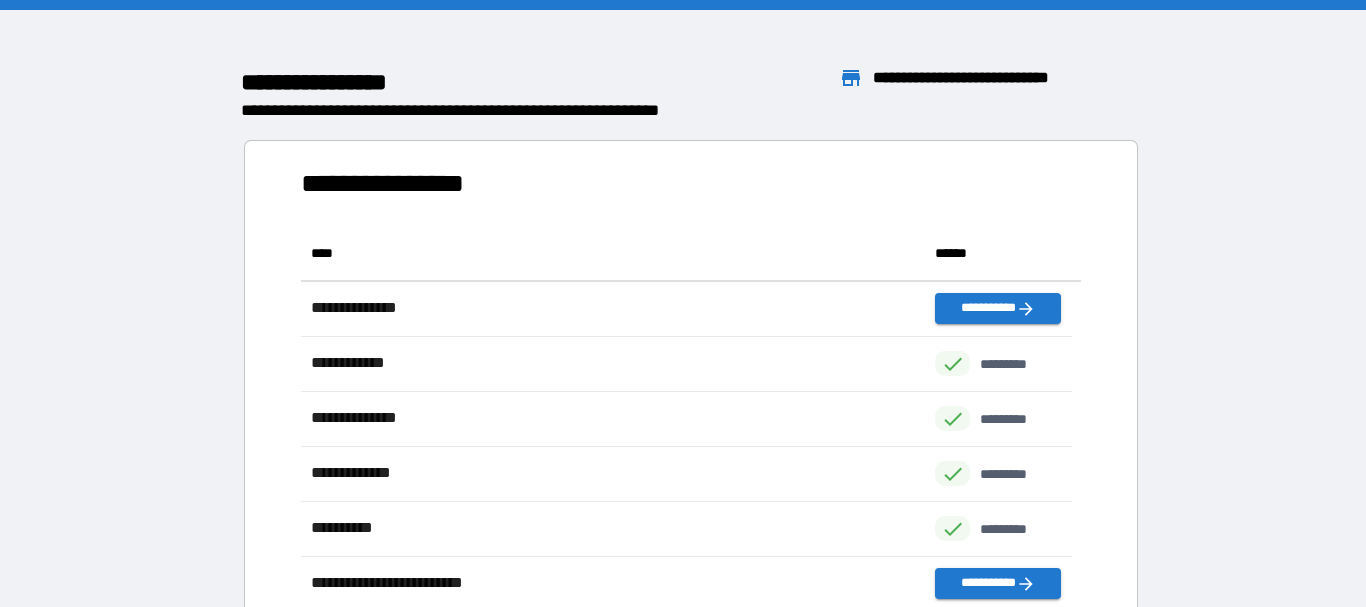 scroll, scrollTop: 371, scrollLeft: 755, axis: both 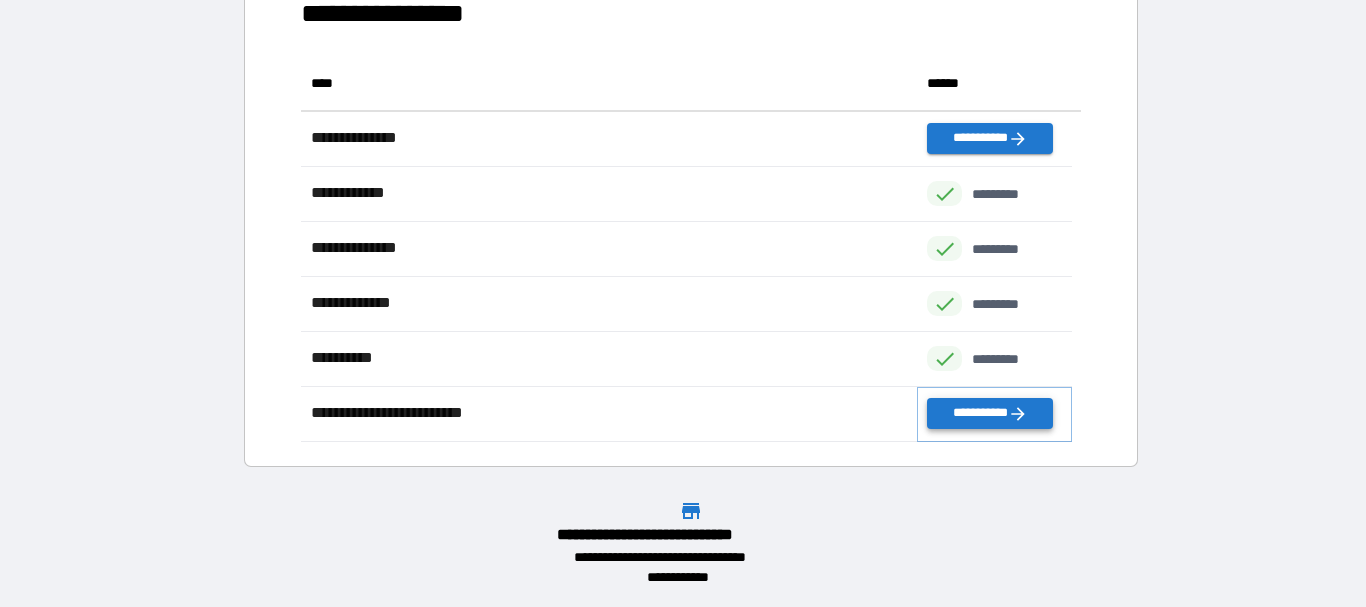 click on "**********" at bounding box center (989, 413) 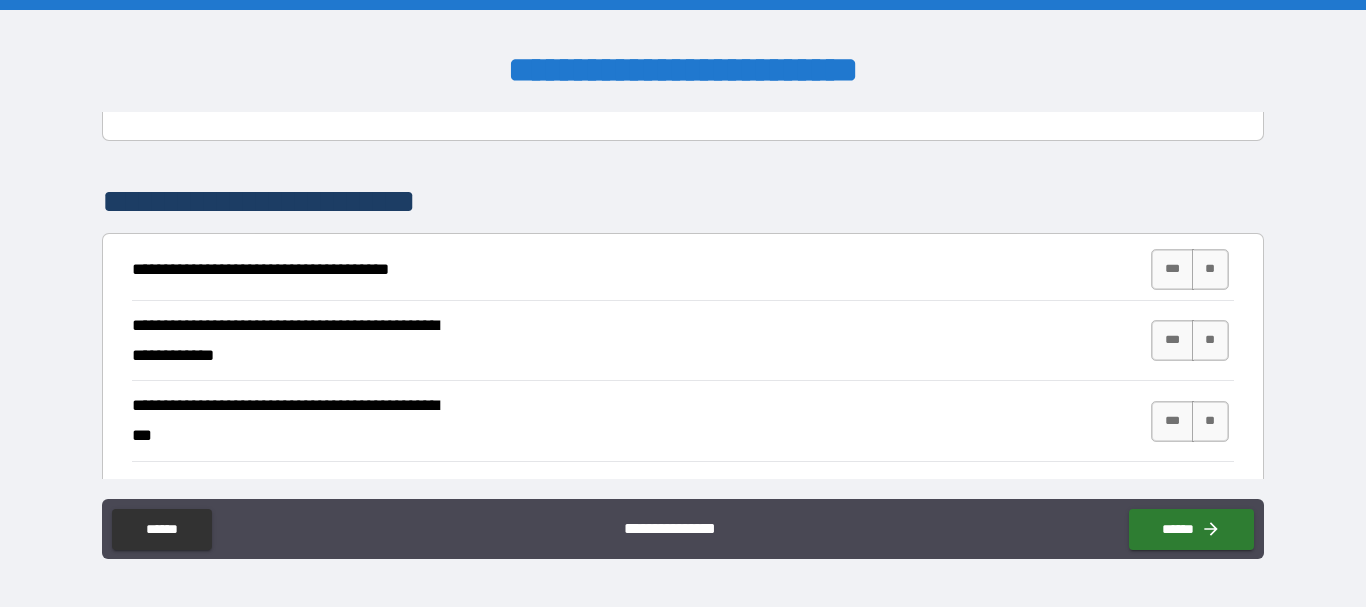 scroll, scrollTop: 291, scrollLeft: 0, axis: vertical 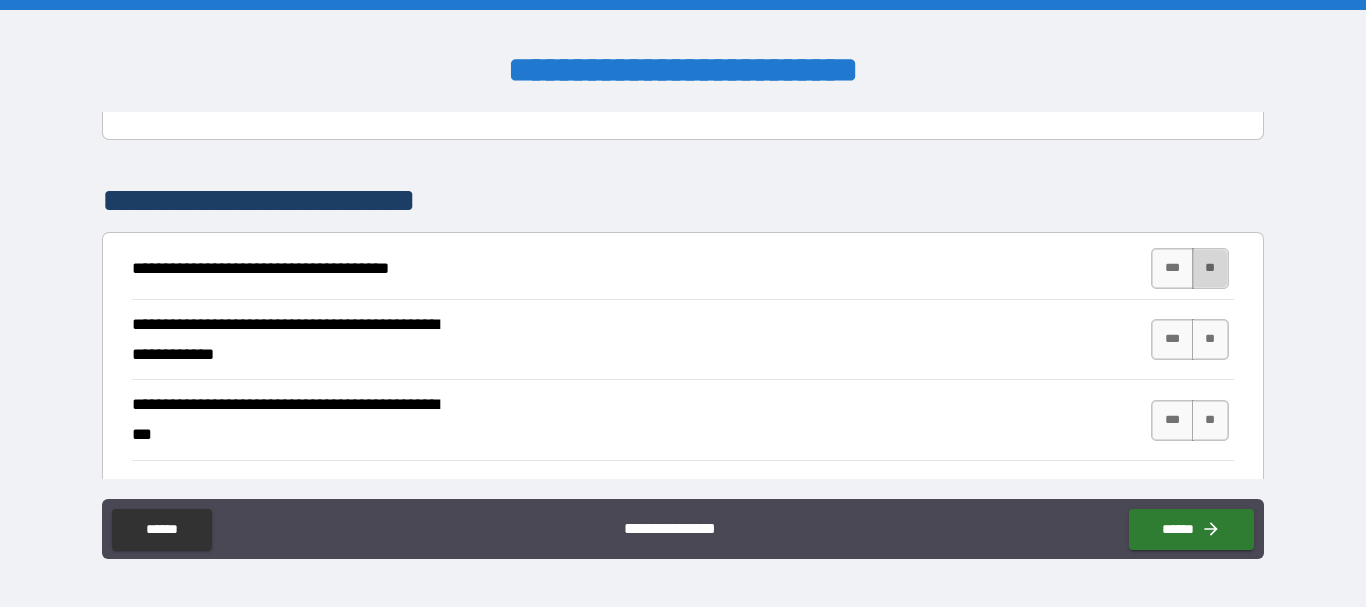 click on "**" at bounding box center [1210, 268] 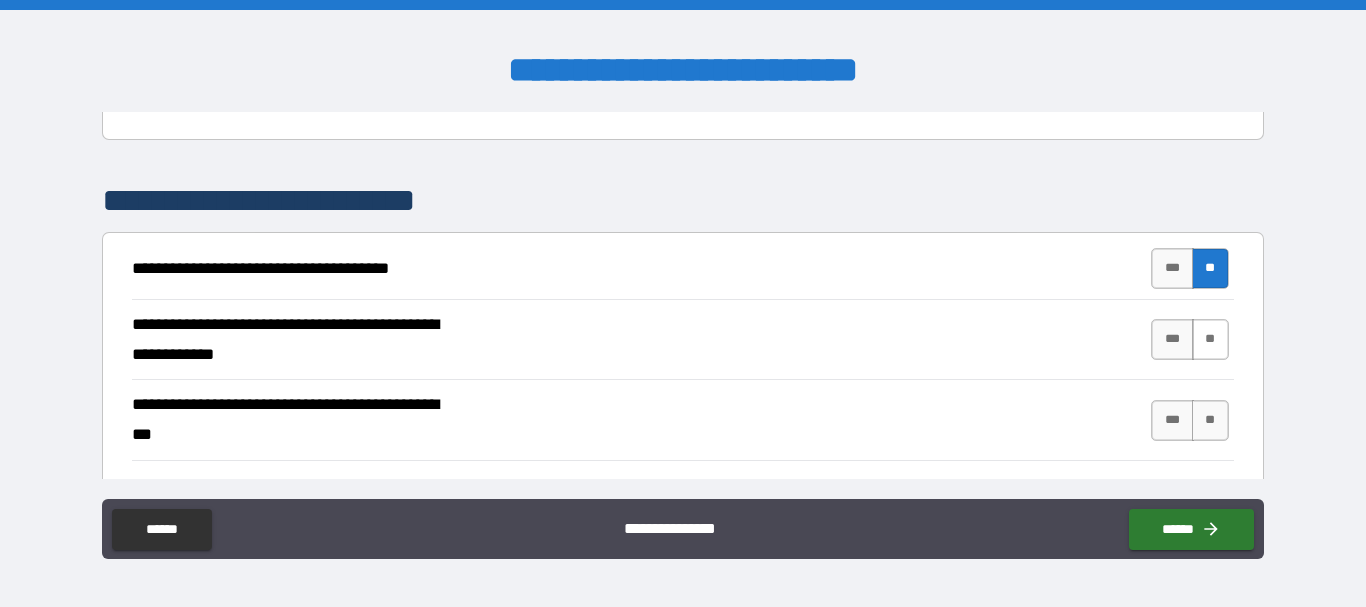 click on "**" at bounding box center (1210, 339) 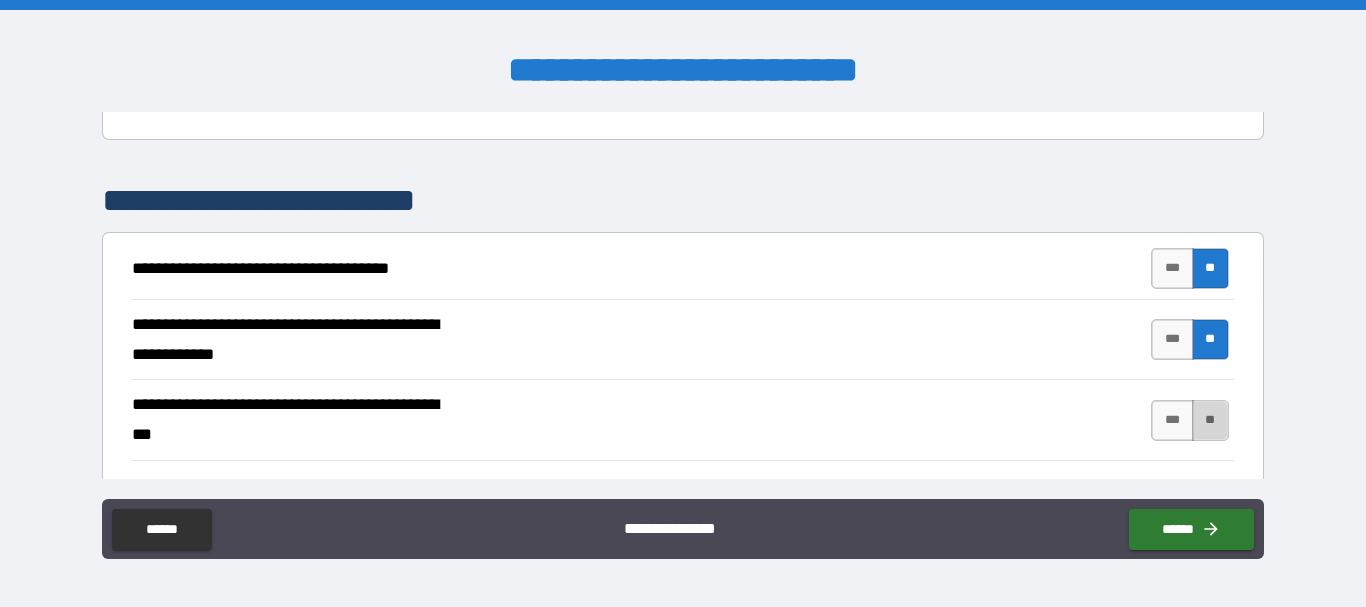 click on "**" at bounding box center [1210, 420] 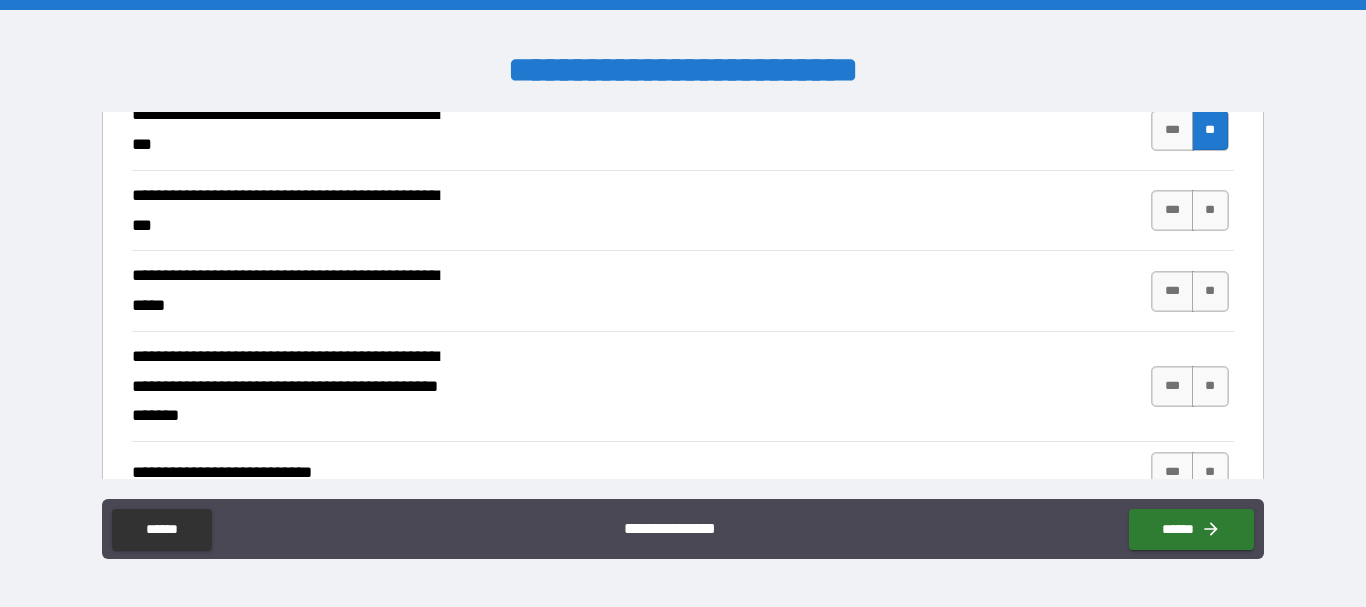 scroll, scrollTop: 581, scrollLeft: 0, axis: vertical 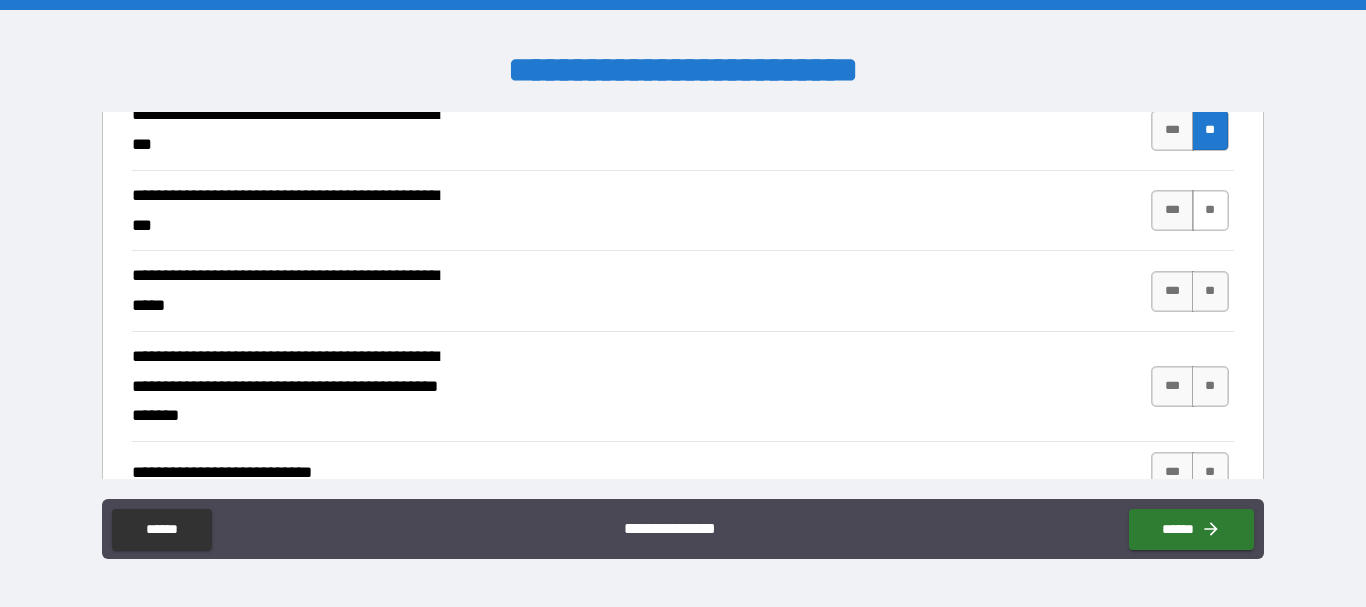 click on "**" at bounding box center (1210, 210) 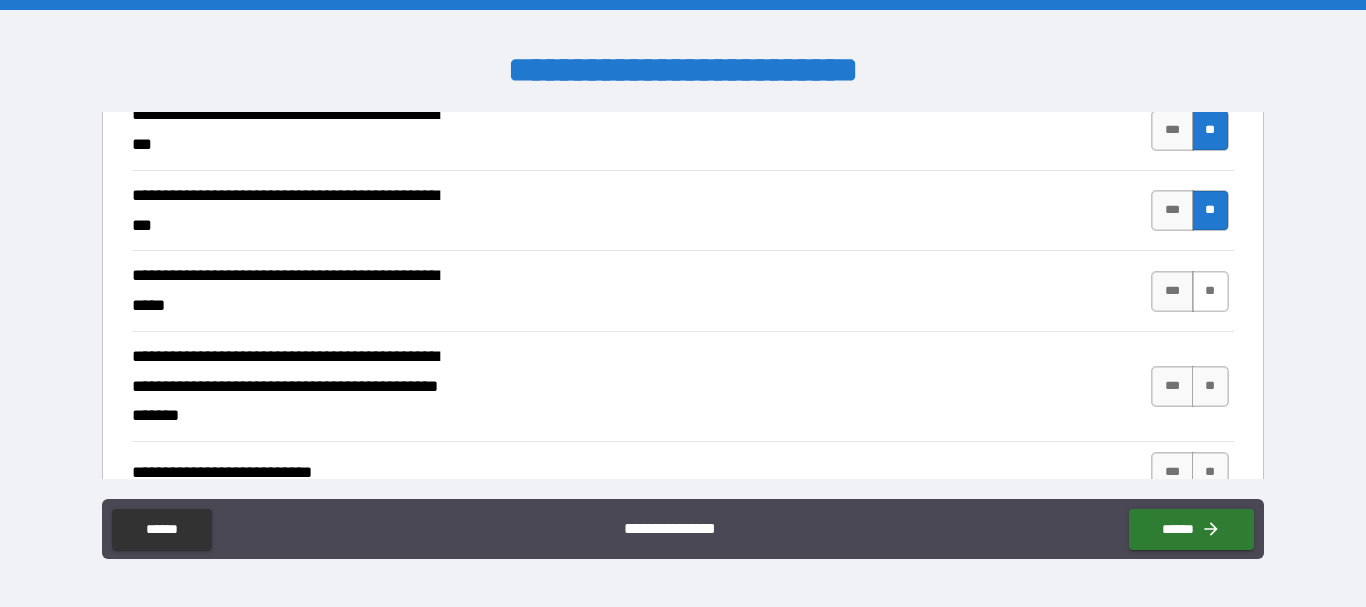 click on "**" at bounding box center (1210, 291) 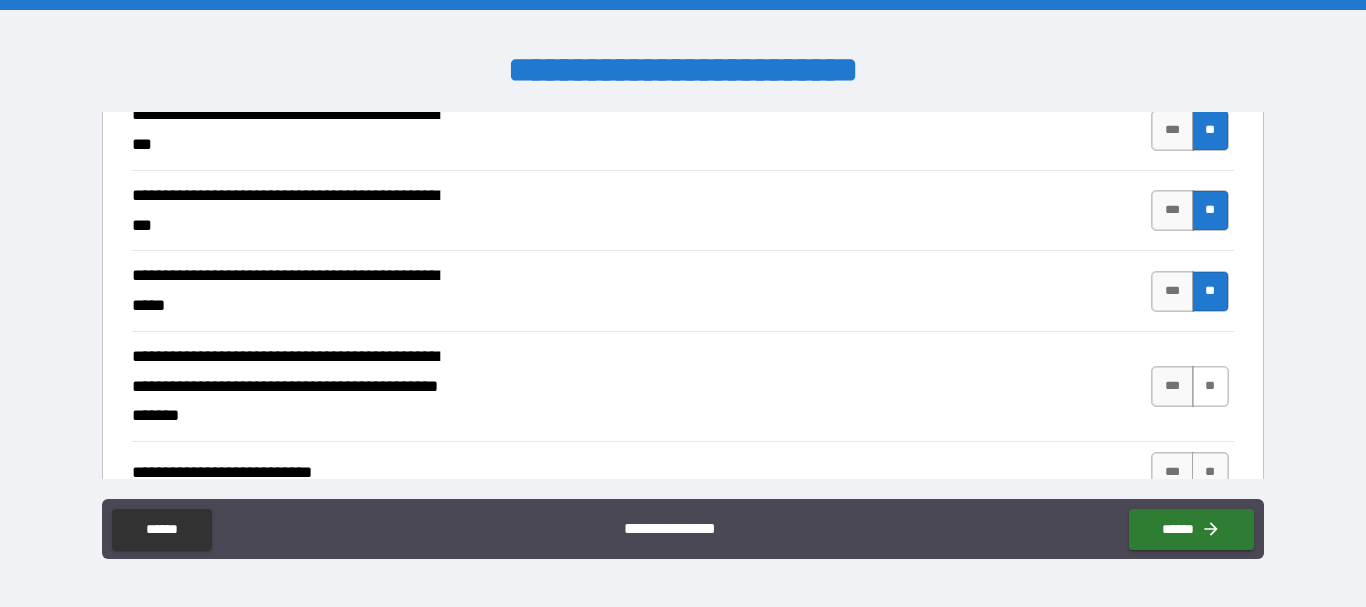 click on "**" at bounding box center [1210, 386] 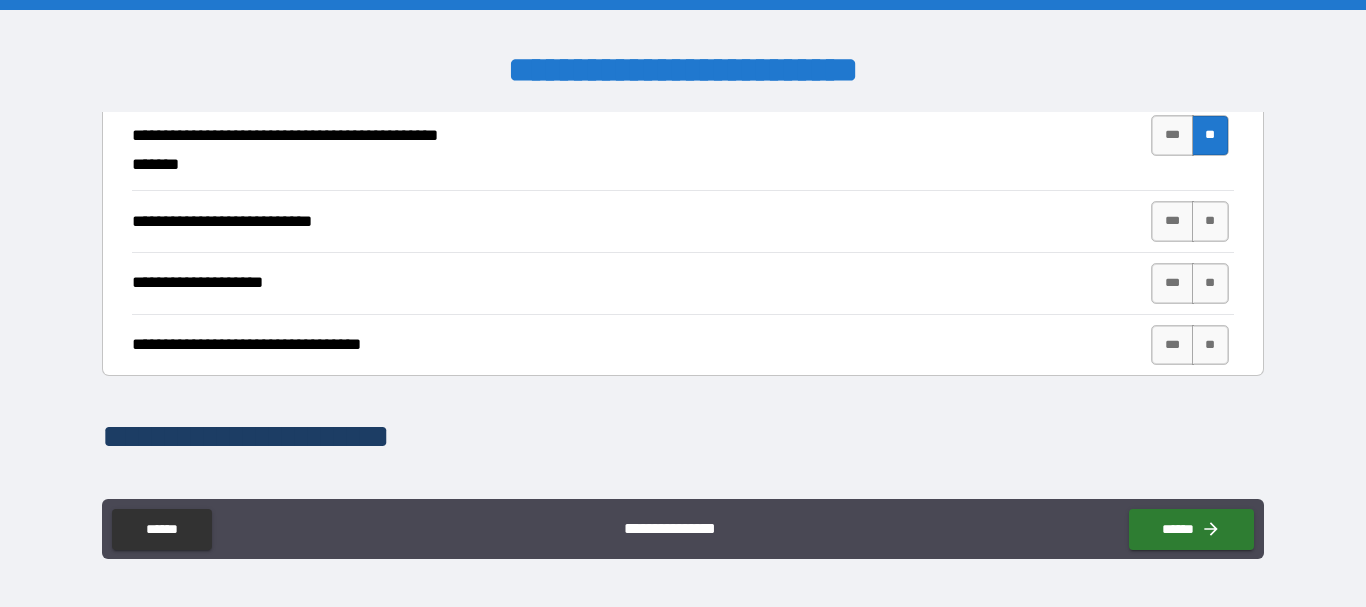scroll, scrollTop: 833, scrollLeft: 0, axis: vertical 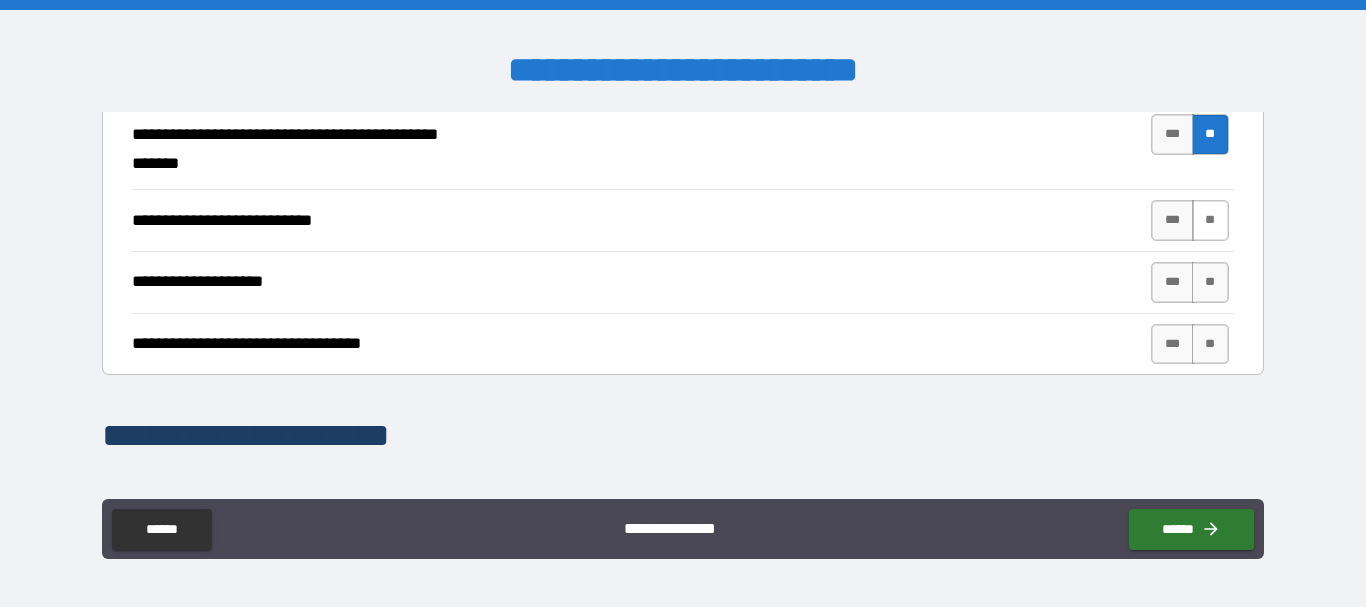 click on "**" at bounding box center (1210, 220) 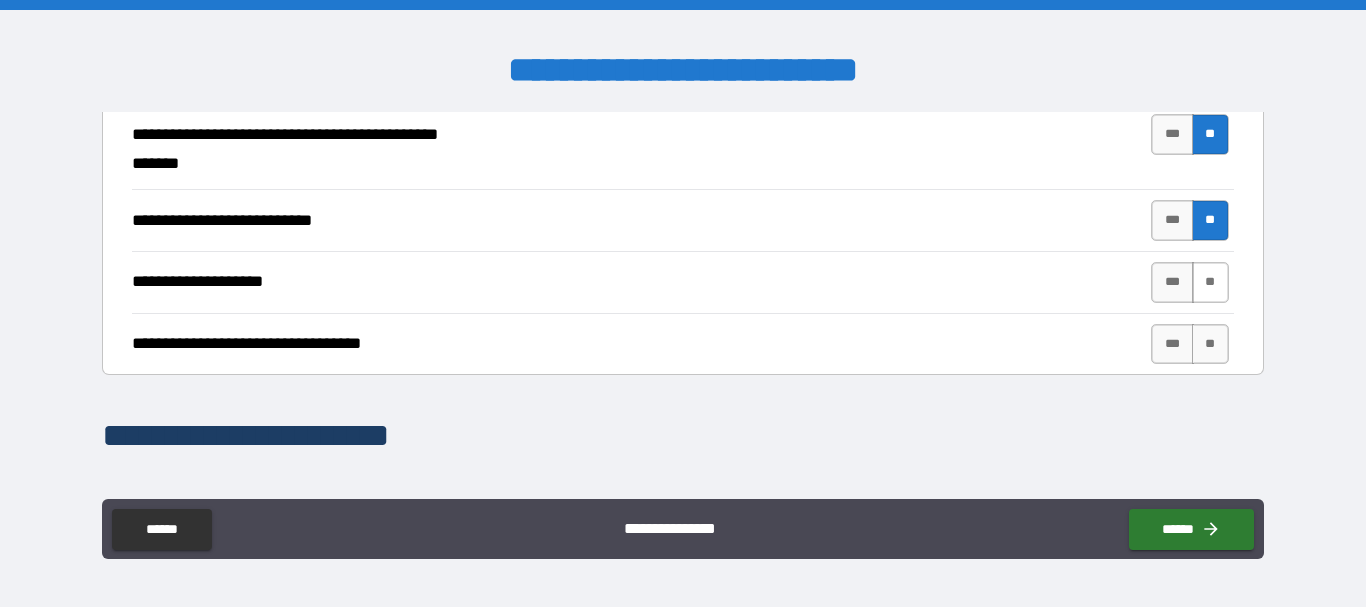 click on "**" at bounding box center [1210, 282] 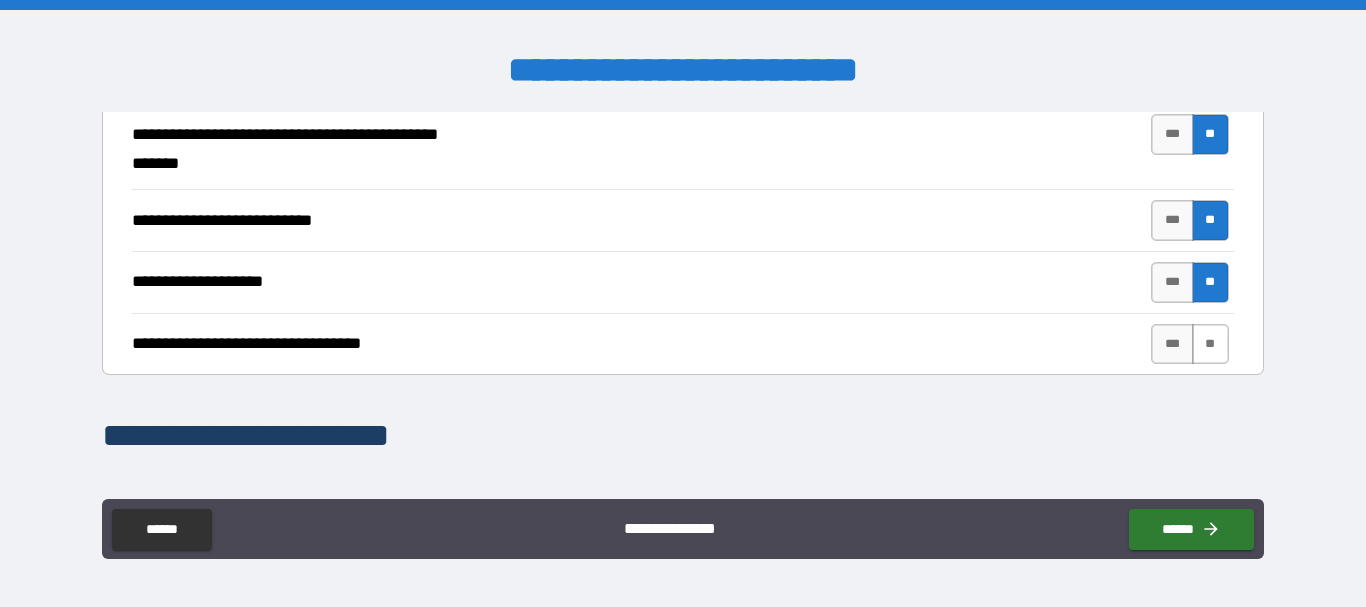 click on "**" at bounding box center (1210, 344) 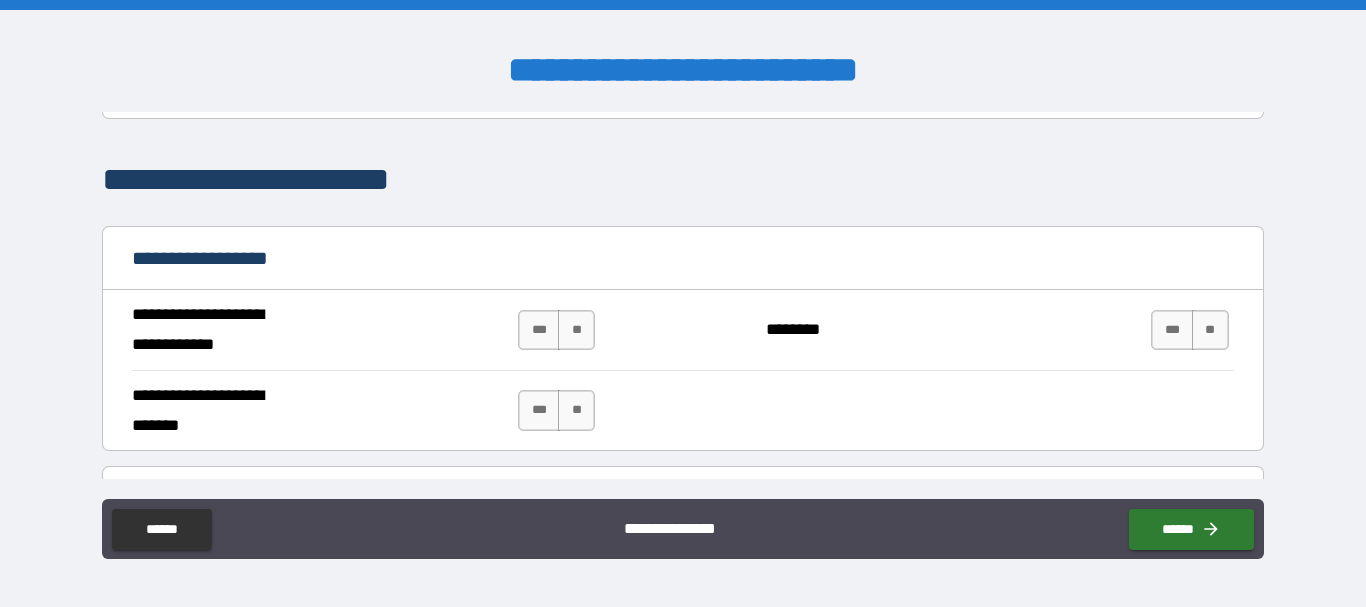 scroll, scrollTop: 1089, scrollLeft: 0, axis: vertical 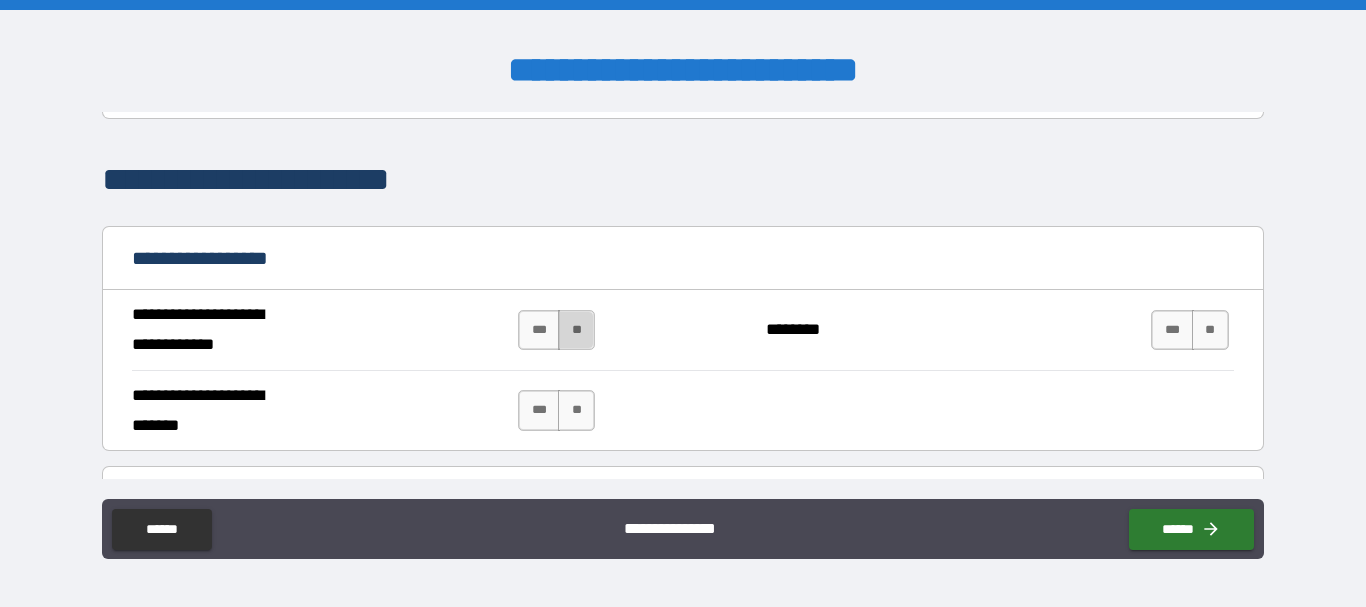 click on "**" at bounding box center [576, 330] 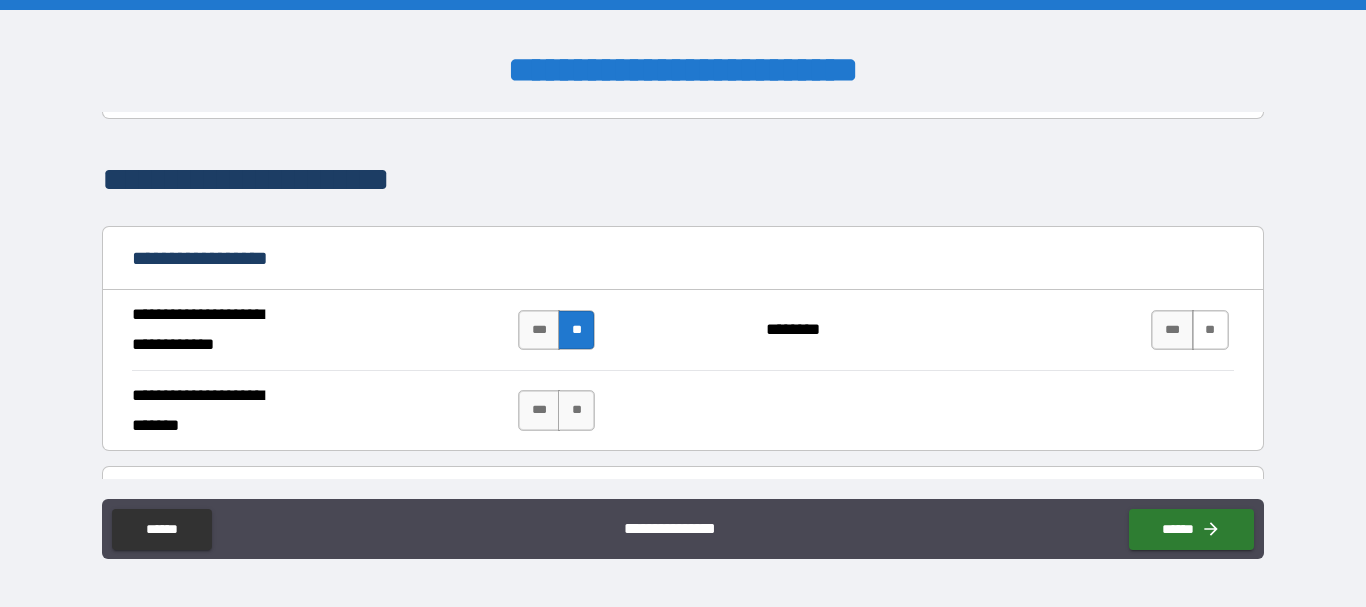 click on "**" at bounding box center (1210, 330) 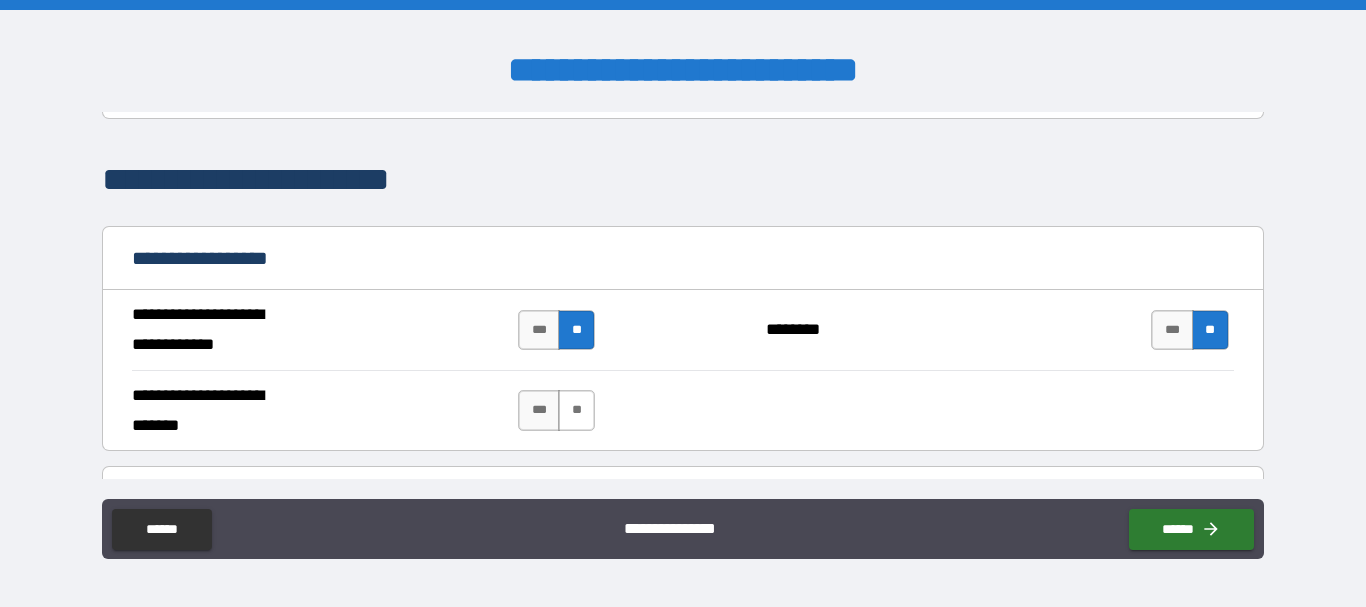 click on "**" at bounding box center (576, 410) 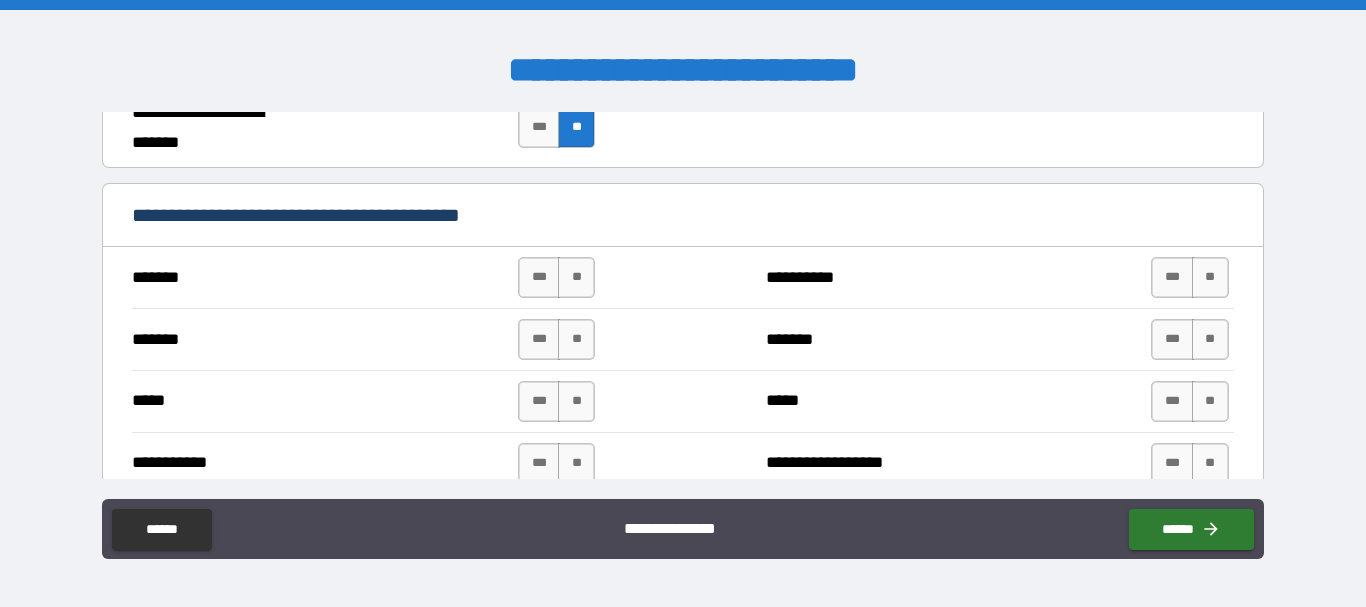scroll, scrollTop: 1374, scrollLeft: 0, axis: vertical 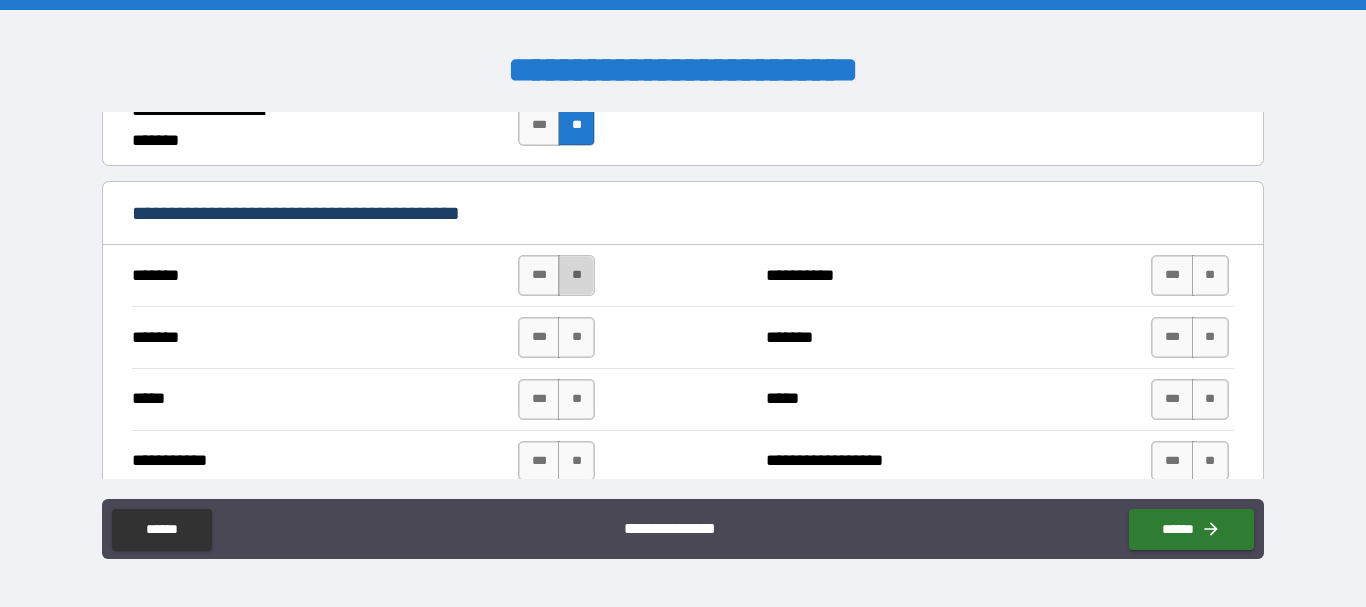click on "**" at bounding box center (576, 275) 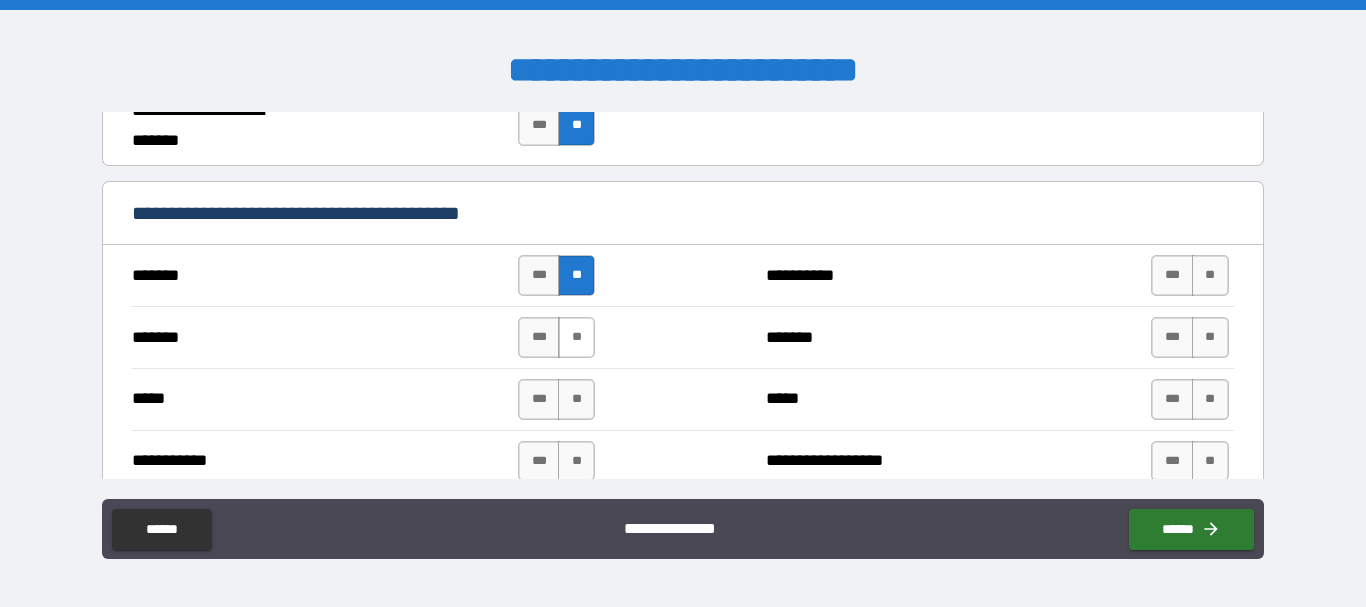 click on "**" at bounding box center [576, 337] 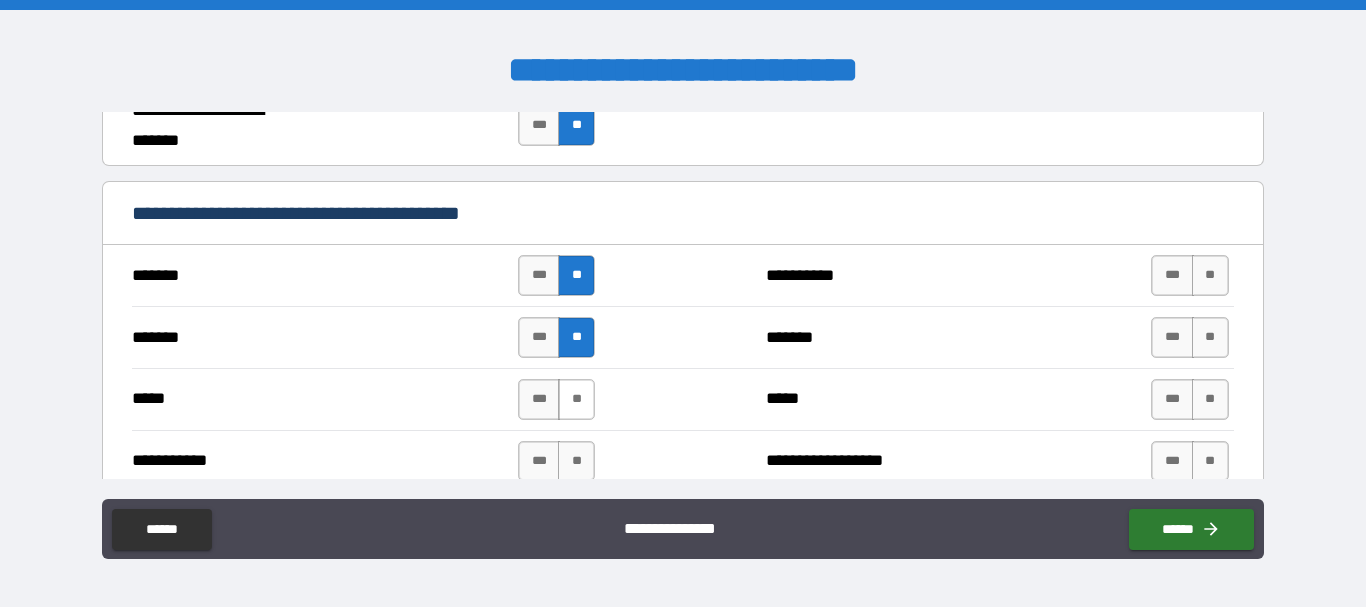 click on "**" at bounding box center [576, 399] 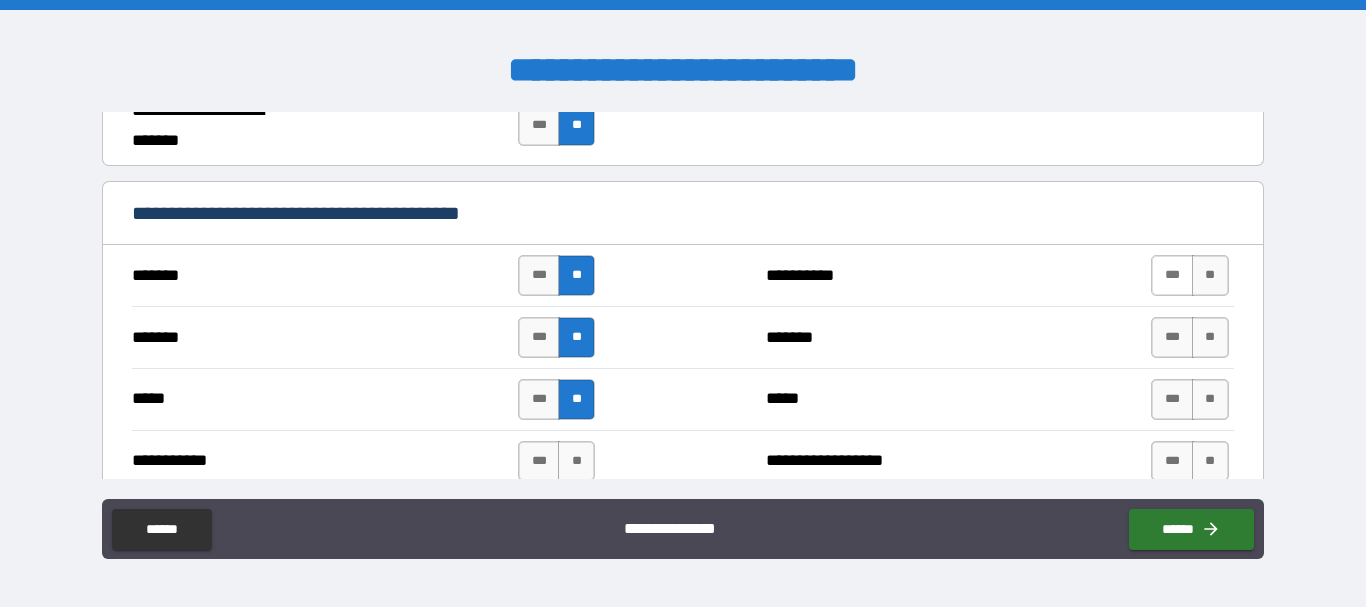 click on "***" at bounding box center (1172, 275) 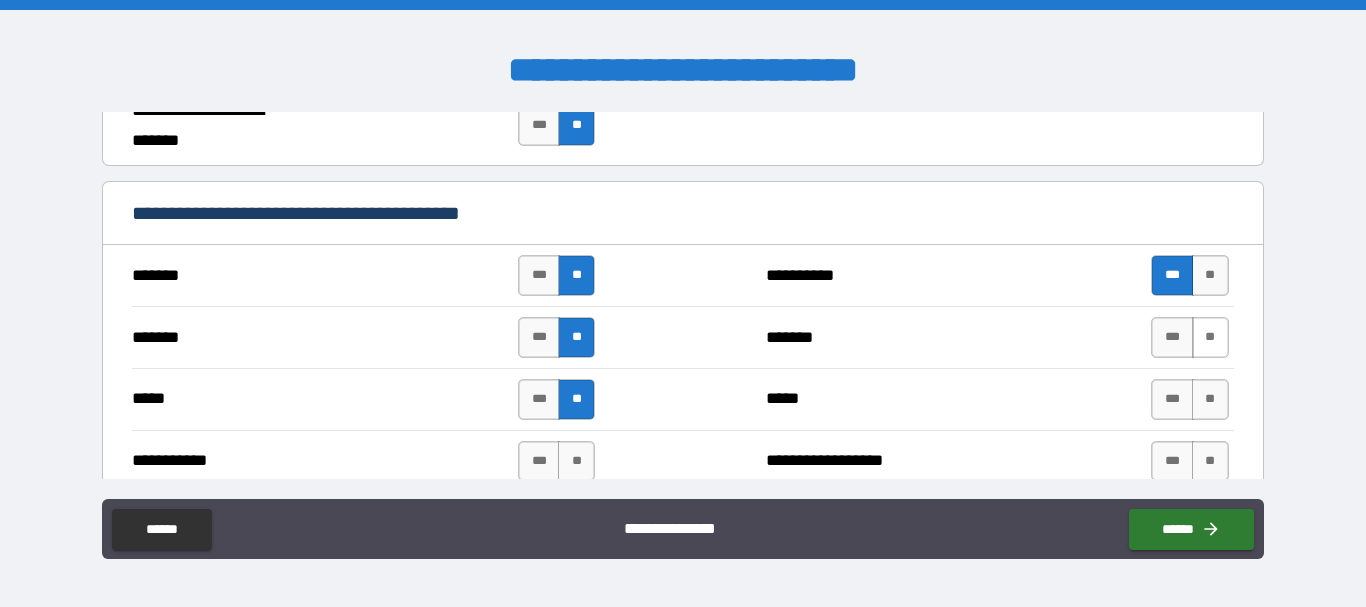 click on "**" at bounding box center (1210, 337) 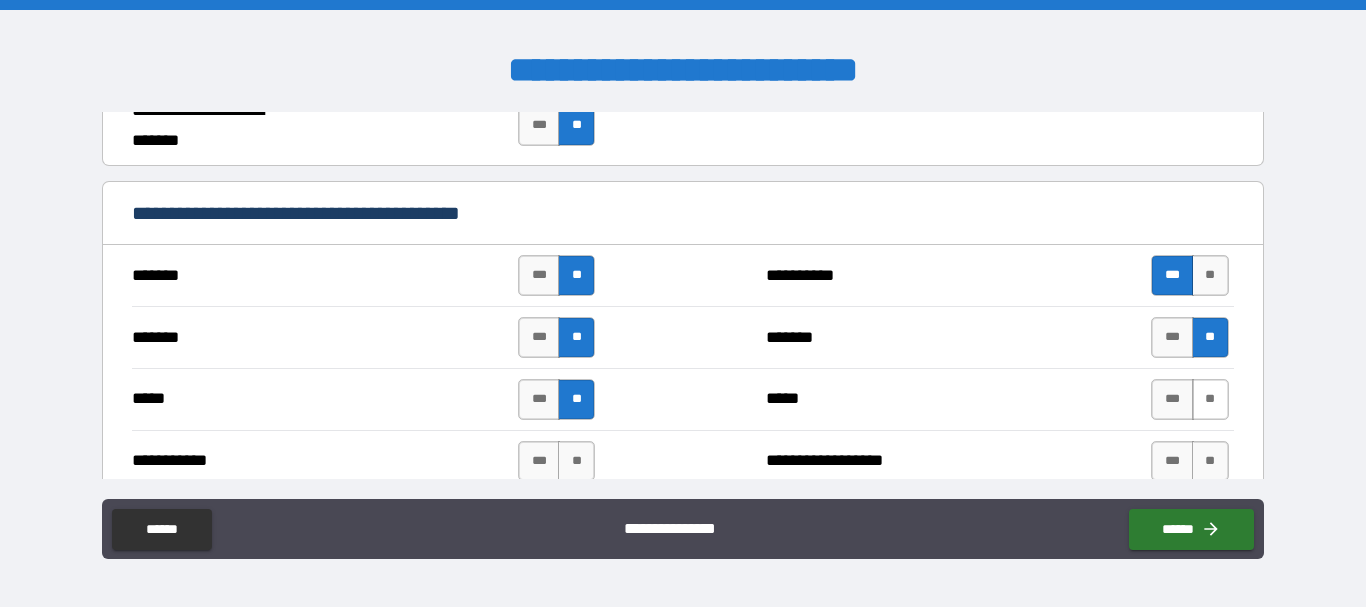click on "**" at bounding box center [1210, 399] 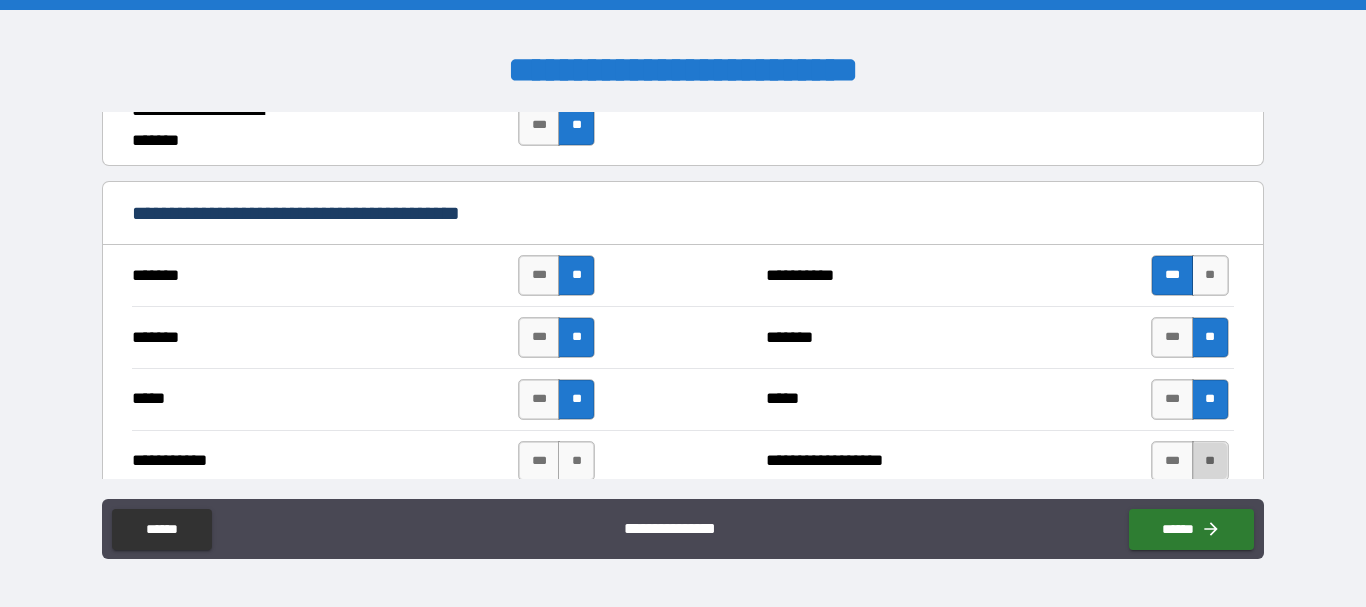 click on "**" at bounding box center (1210, 461) 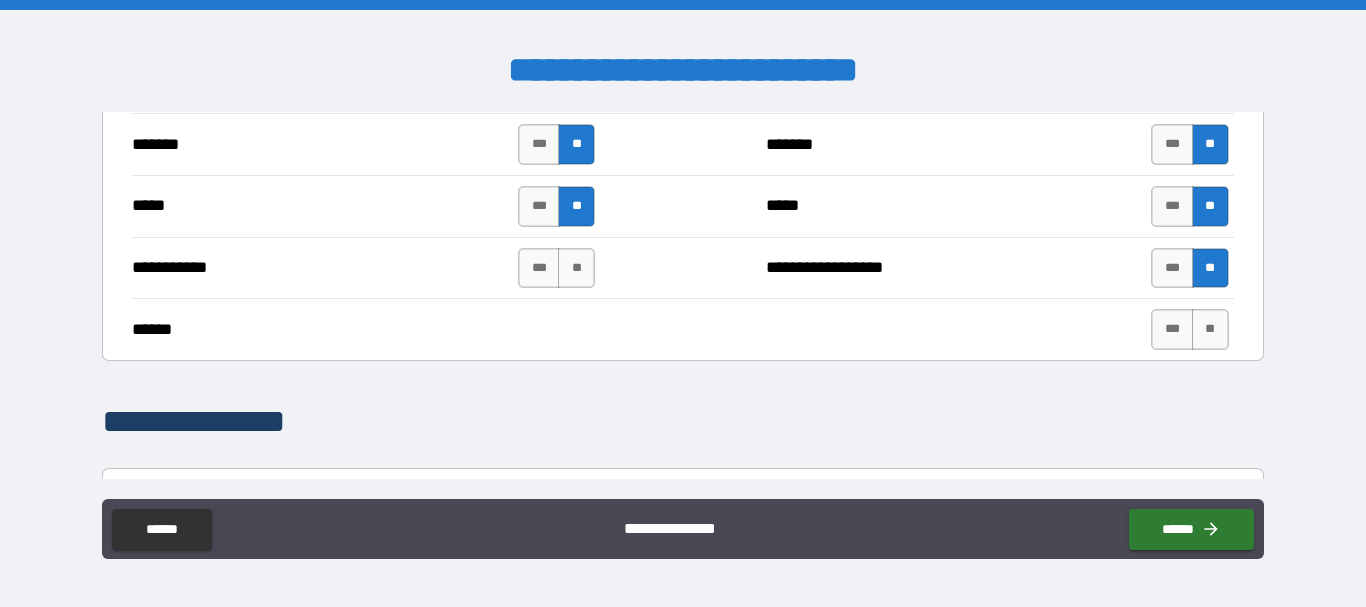scroll, scrollTop: 1567, scrollLeft: 0, axis: vertical 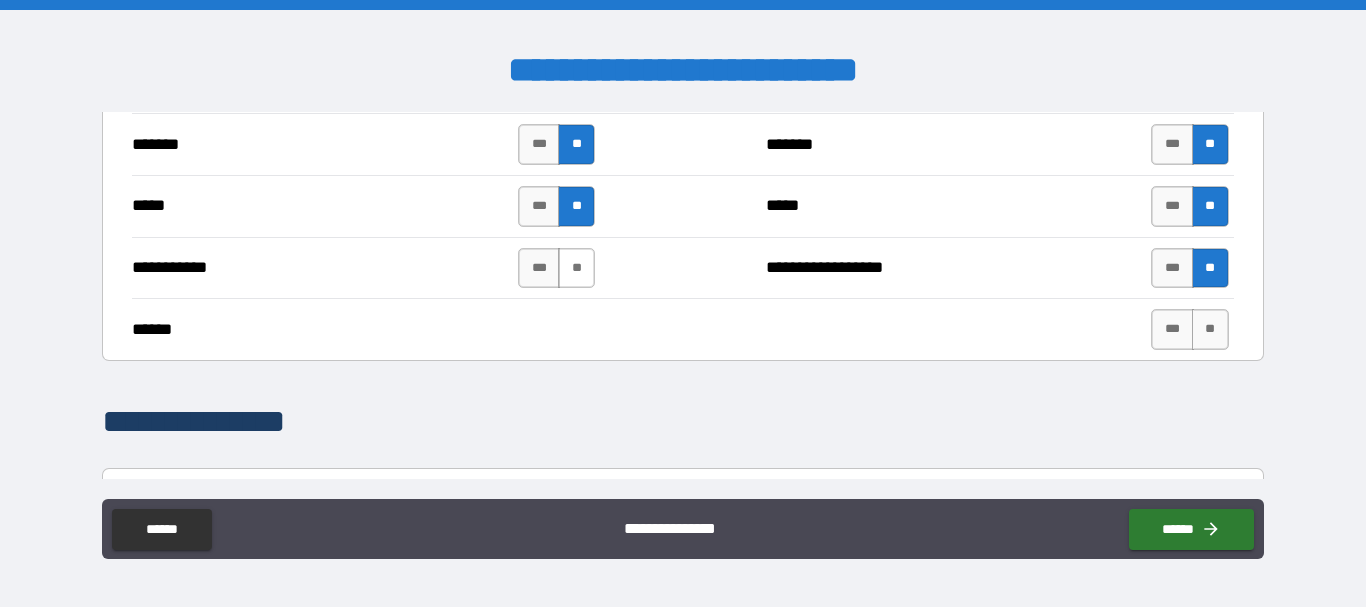 click on "**" at bounding box center (576, 268) 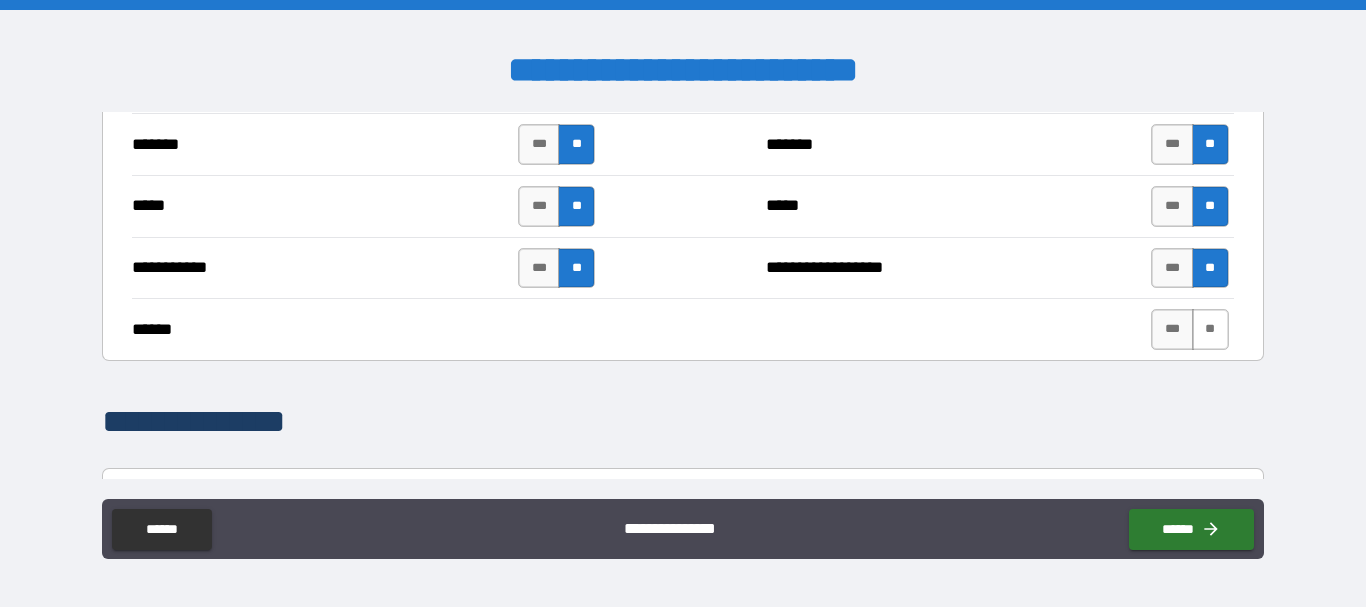 click on "**" at bounding box center (1210, 329) 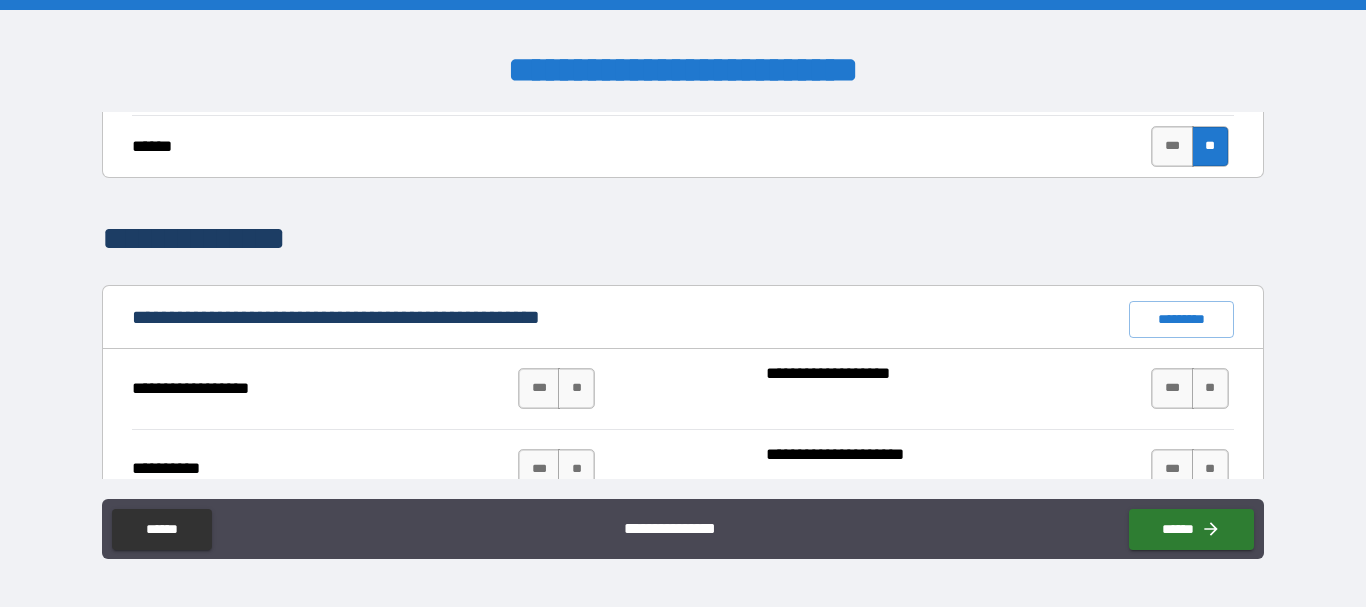 scroll, scrollTop: 1916, scrollLeft: 0, axis: vertical 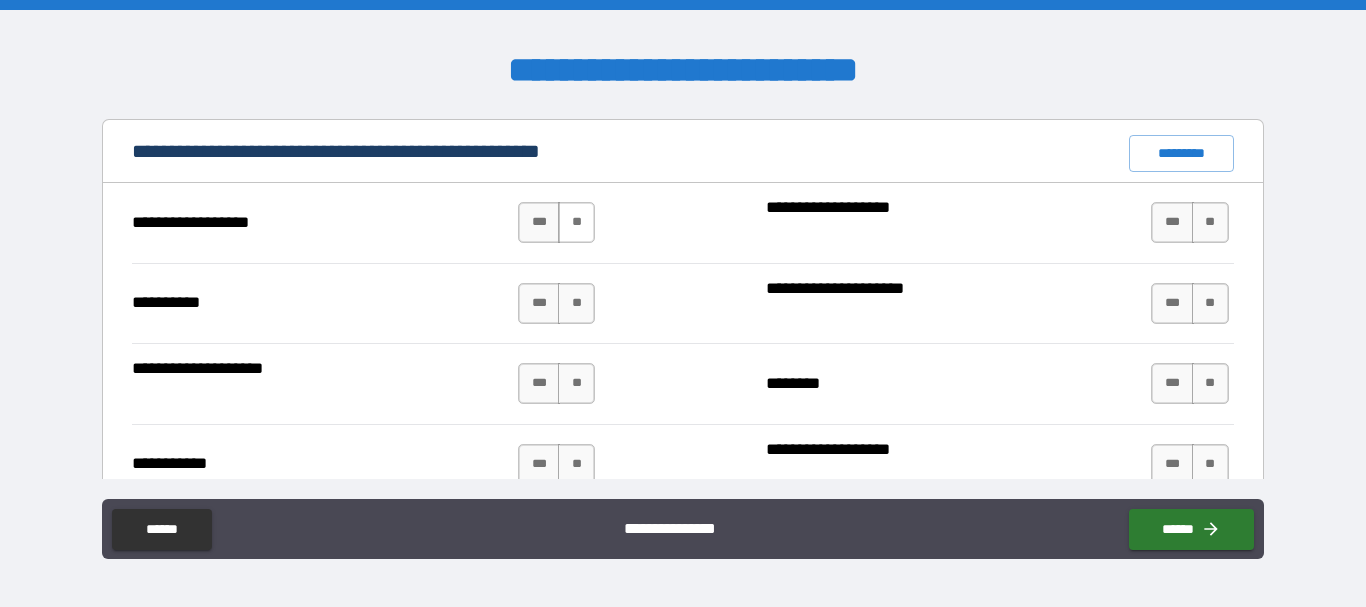 click on "**" at bounding box center (576, 222) 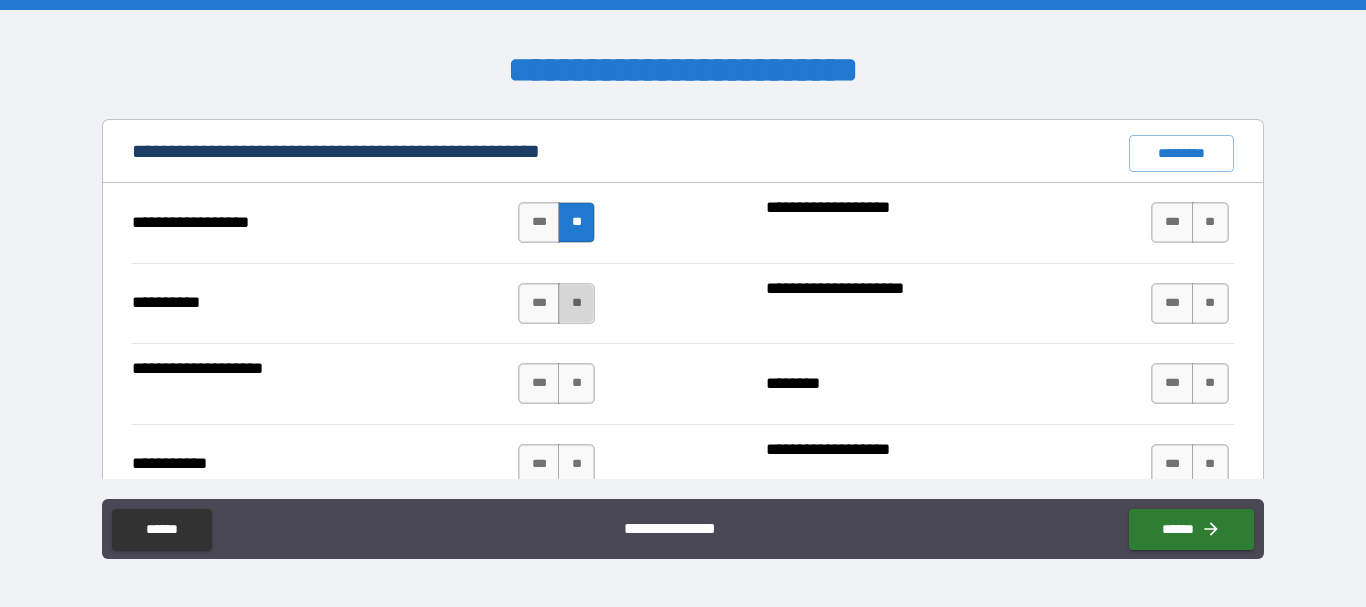click on "**" at bounding box center [576, 303] 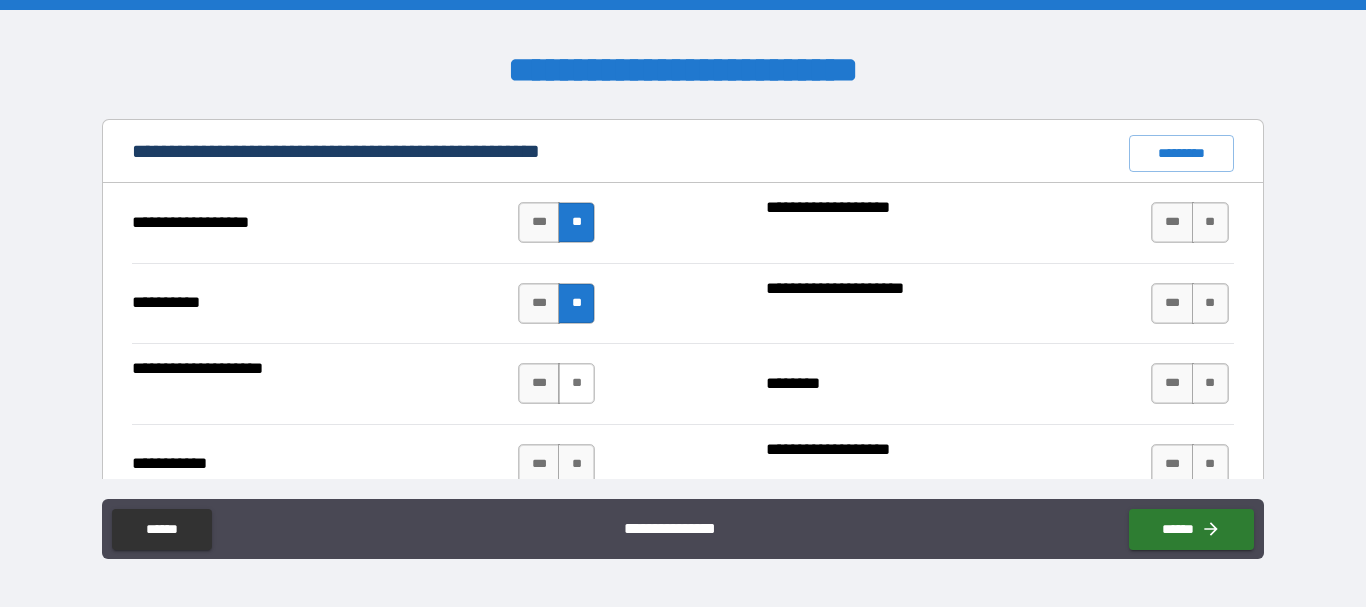 click on "**" at bounding box center [576, 383] 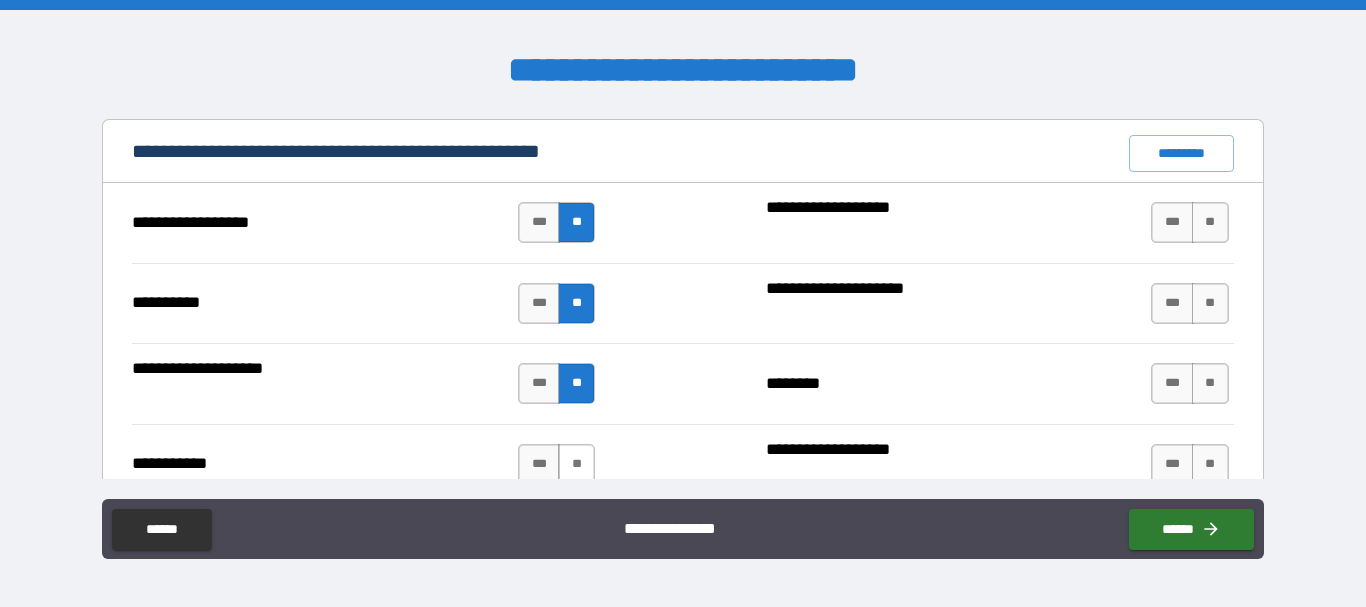 click on "**" at bounding box center [576, 464] 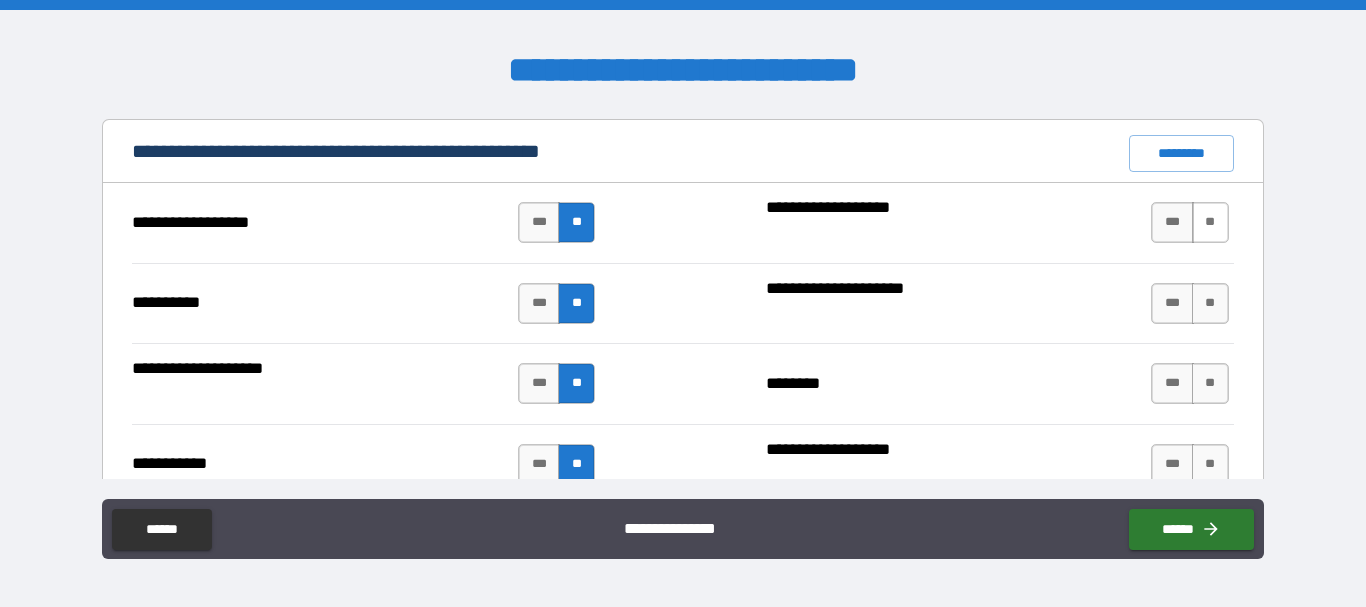 click on "**" at bounding box center [1210, 222] 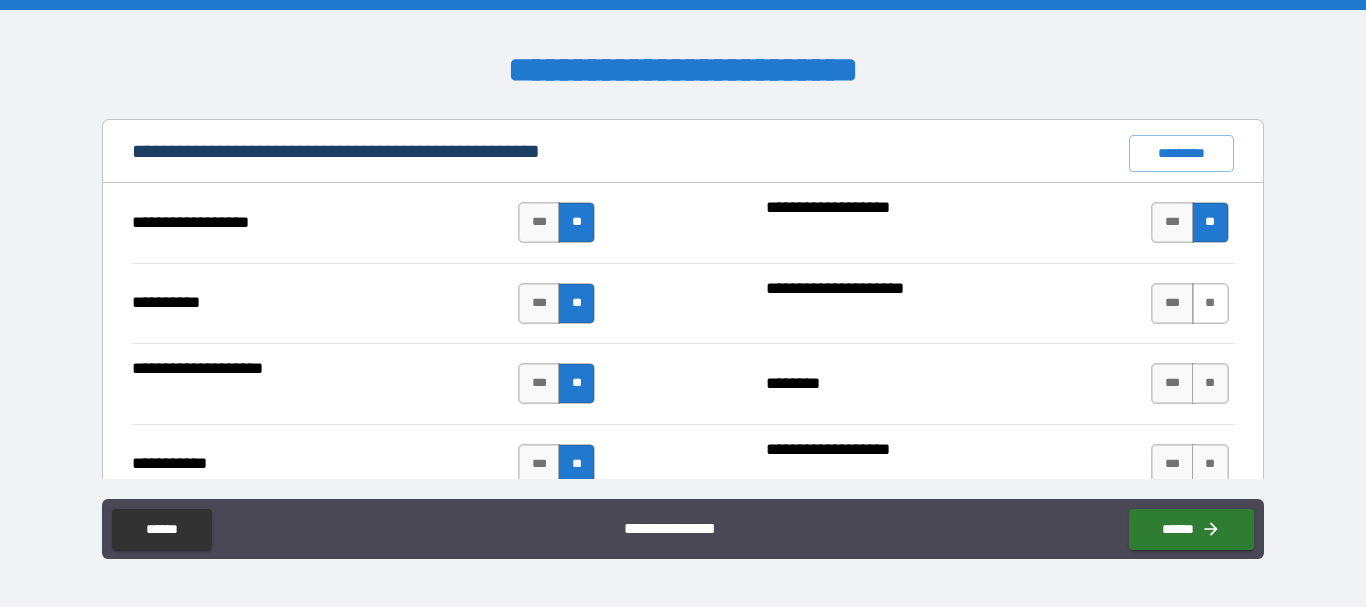 click on "**" at bounding box center [1210, 303] 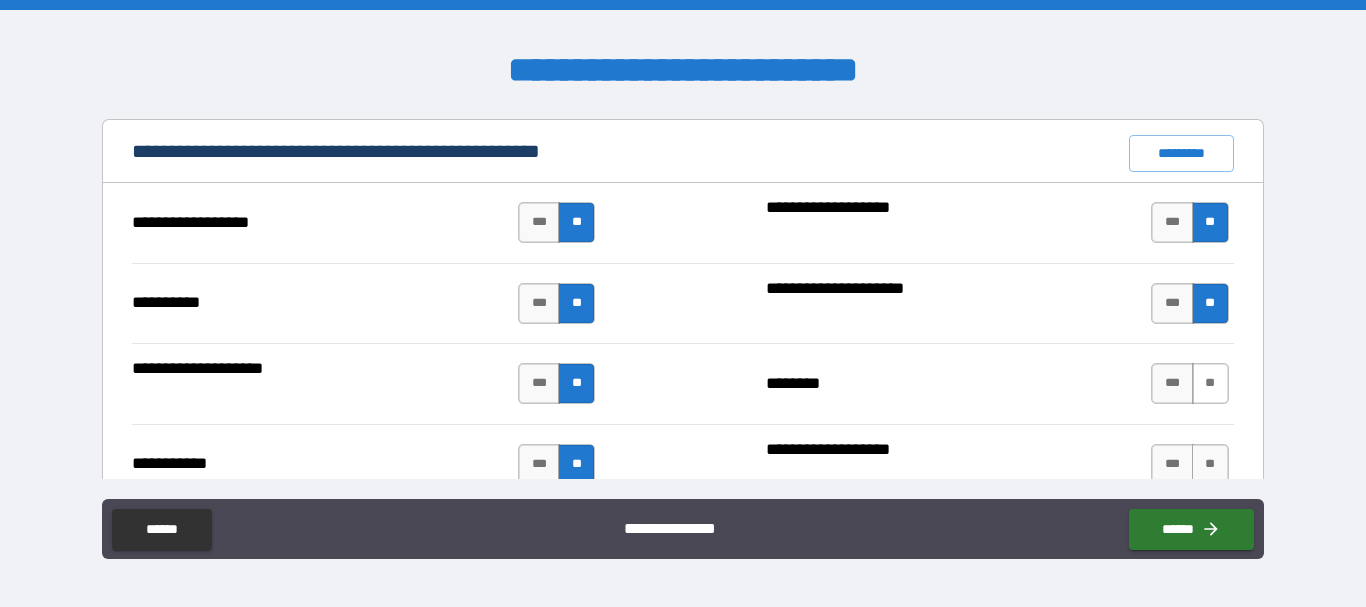 click on "**" at bounding box center (1210, 383) 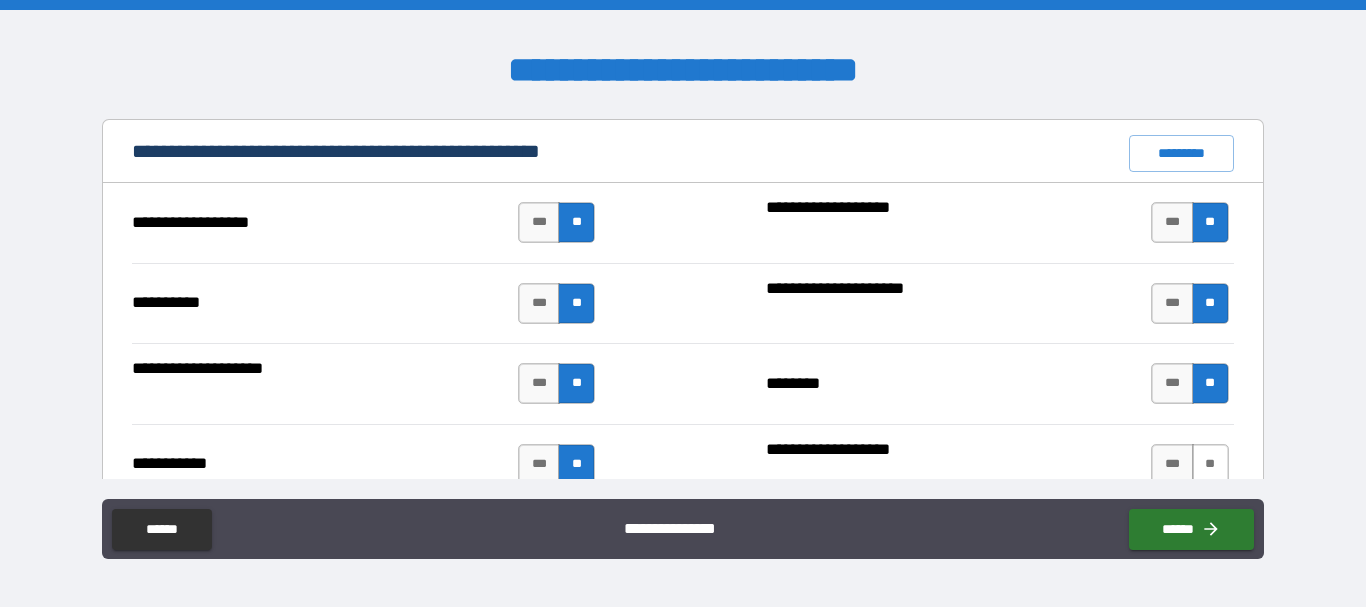 click on "**" at bounding box center [1210, 464] 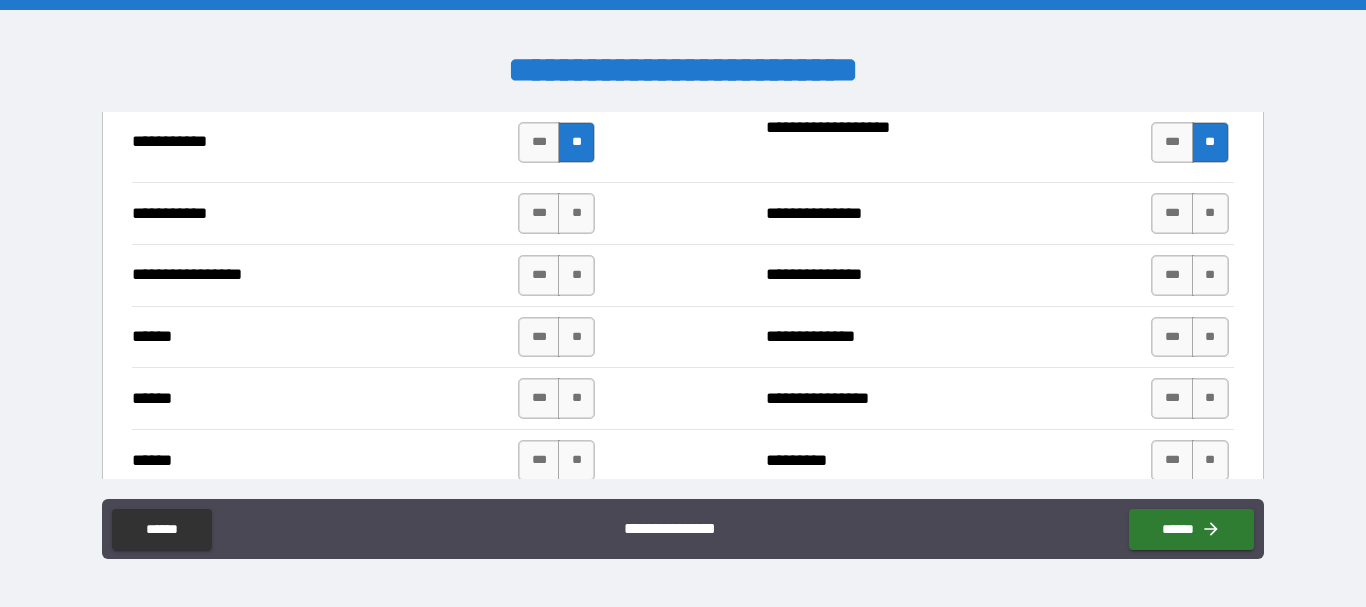 scroll, scrollTop: 2239, scrollLeft: 0, axis: vertical 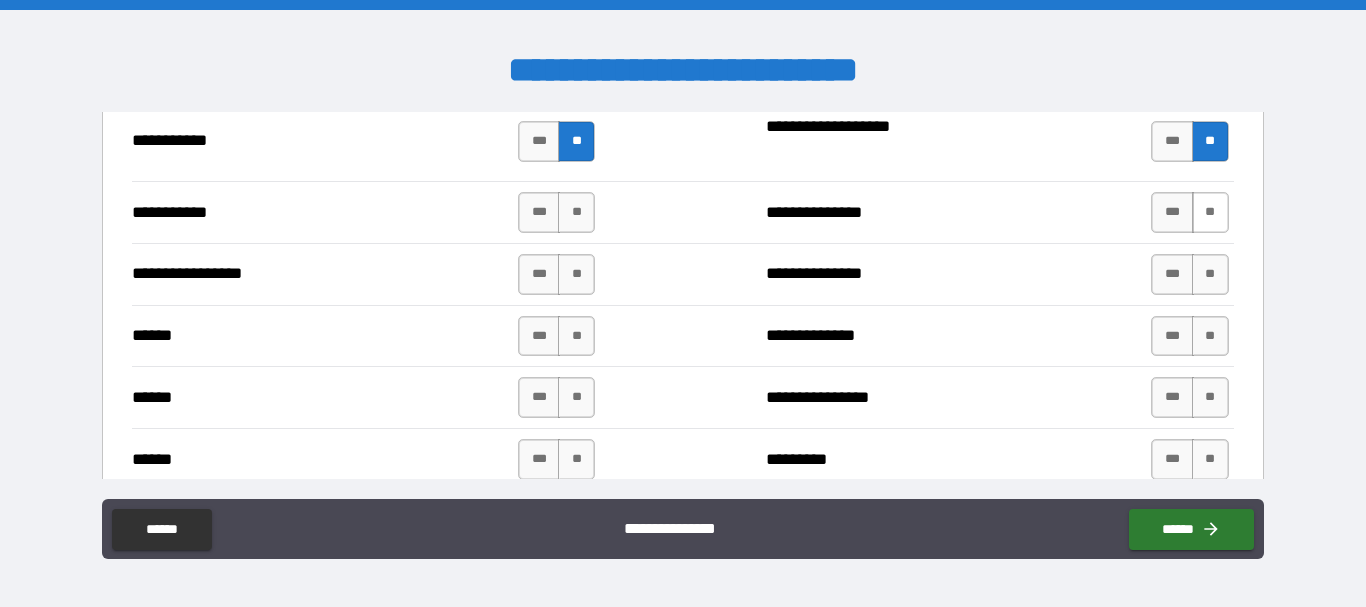 click on "**" at bounding box center (1210, 212) 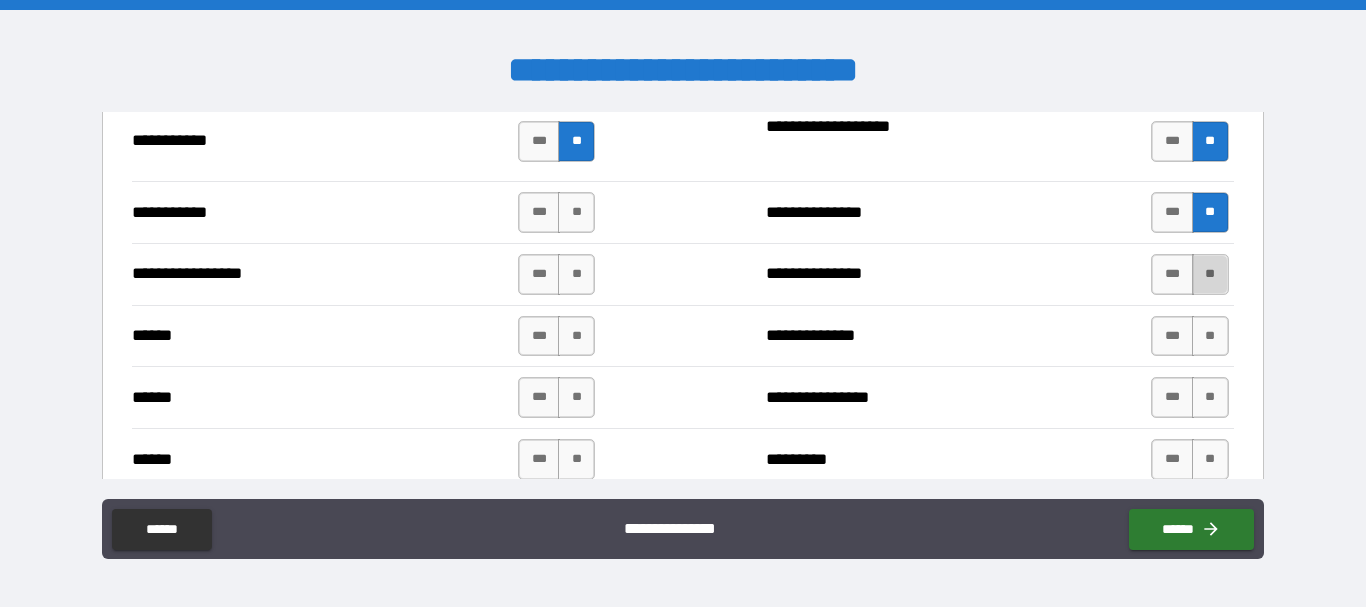 click on "**" at bounding box center (1210, 274) 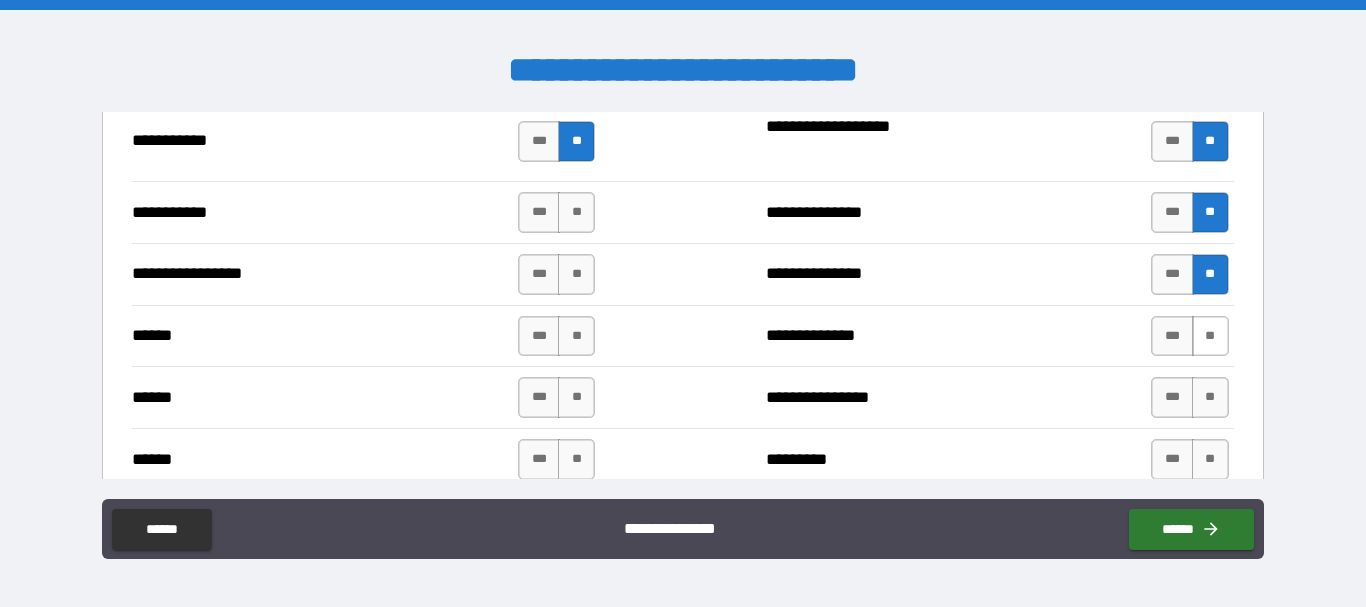 click on "**" at bounding box center (1210, 336) 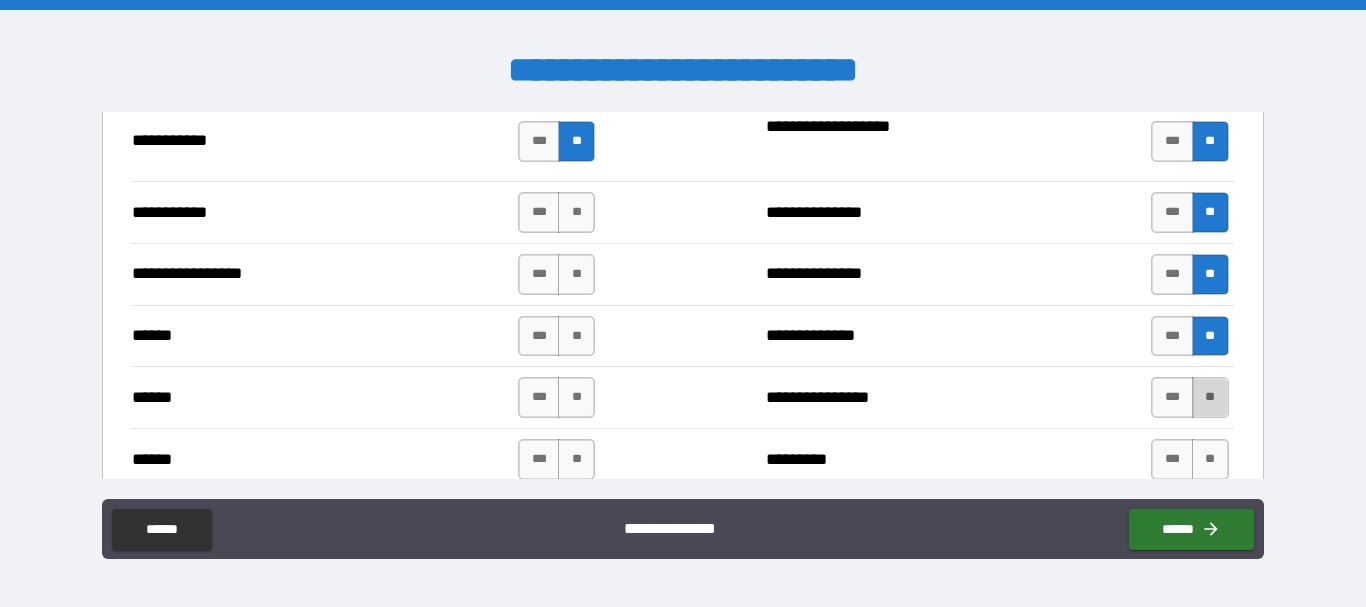 click on "**" at bounding box center (1210, 397) 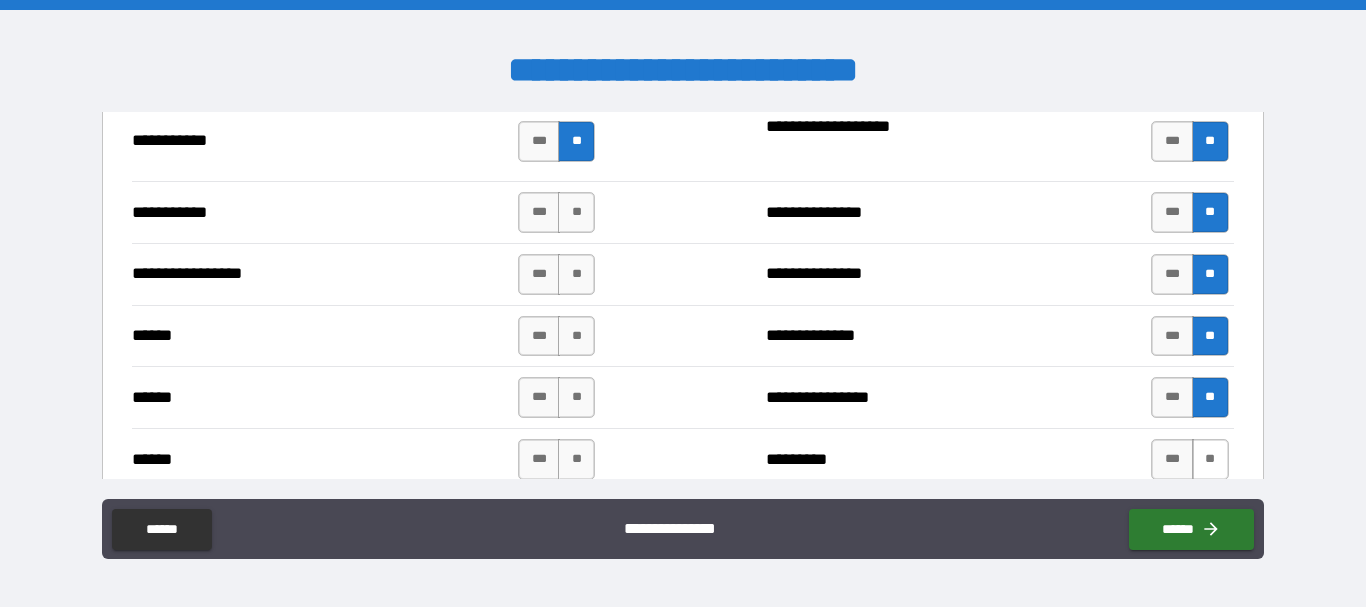 click on "**" at bounding box center (1210, 459) 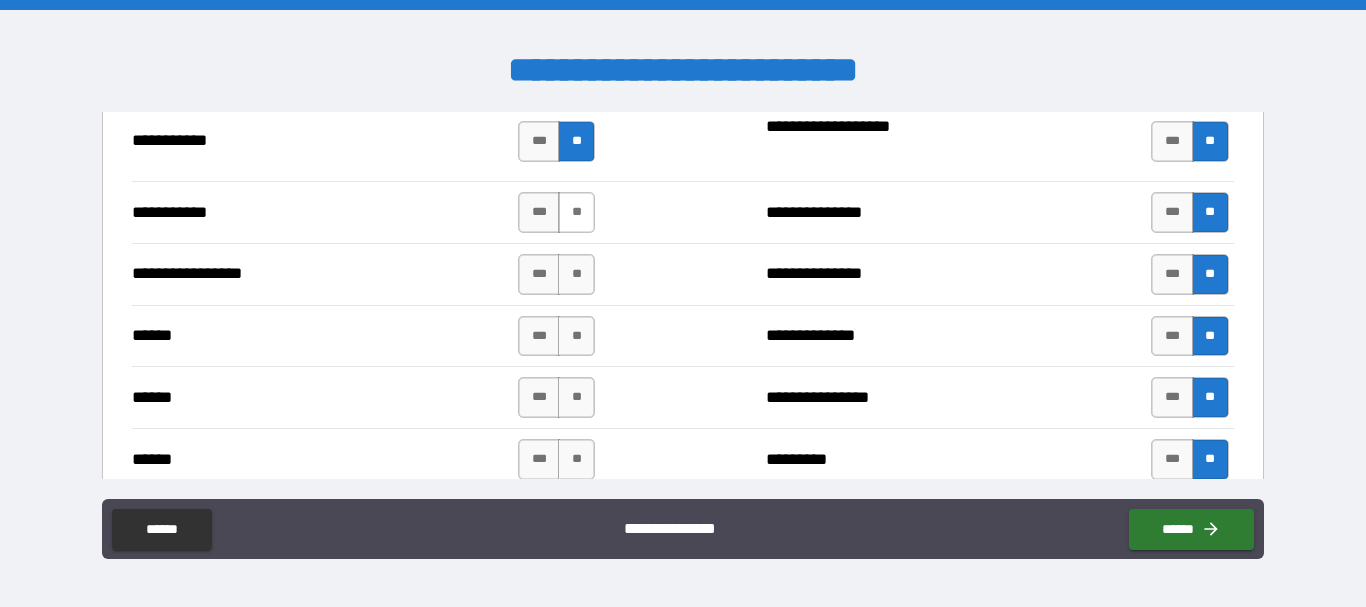 click on "**" at bounding box center (576, 212) 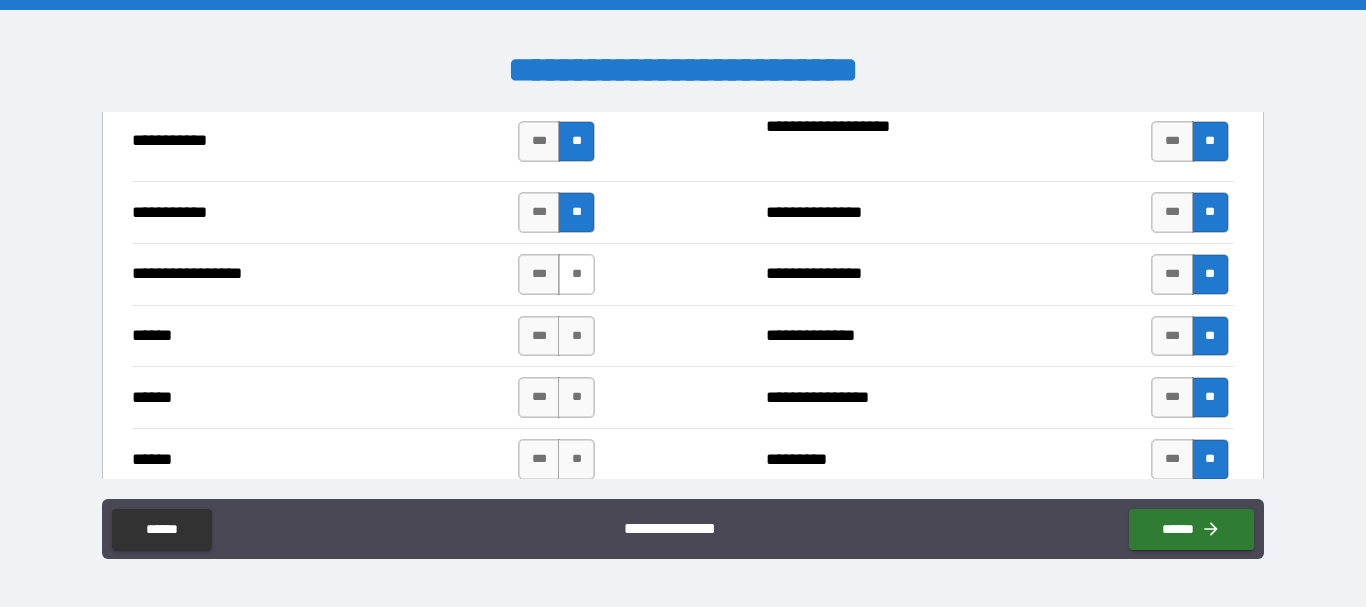 click on "**" at bounding box center [576, 274] 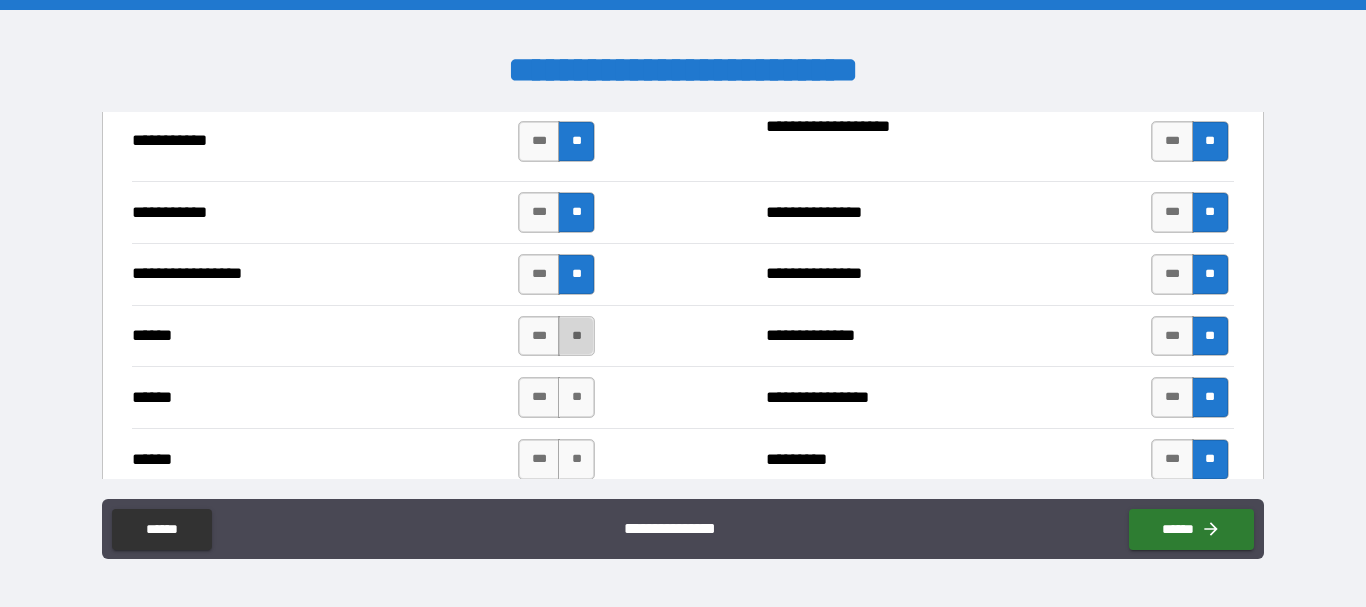 click on "**" at bounding box center (576, 336) 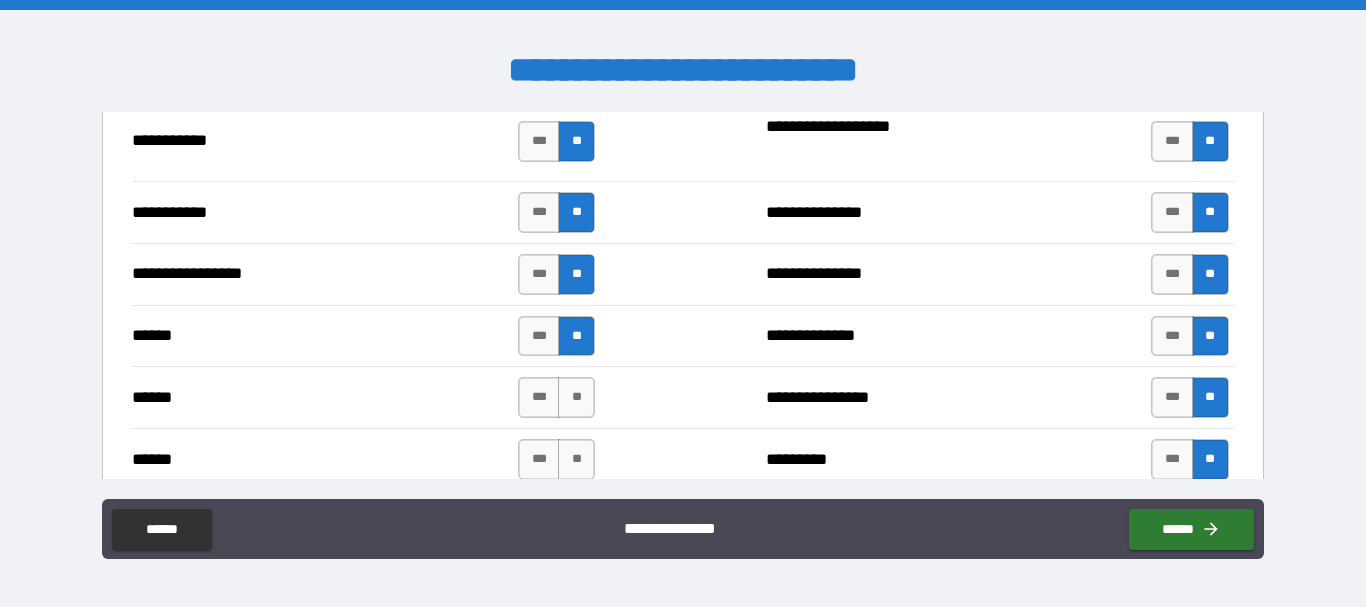 click on "*** **" at bounding box center (556, 397) 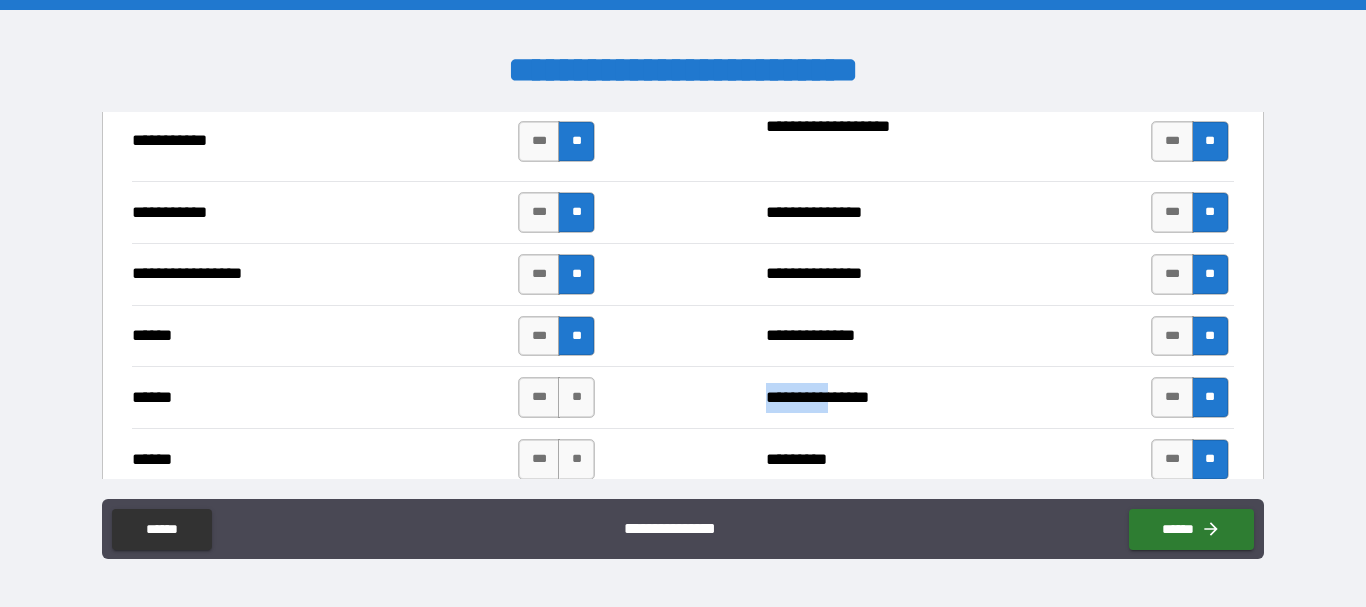 click on "*** **" at bounding box center (556, 397) 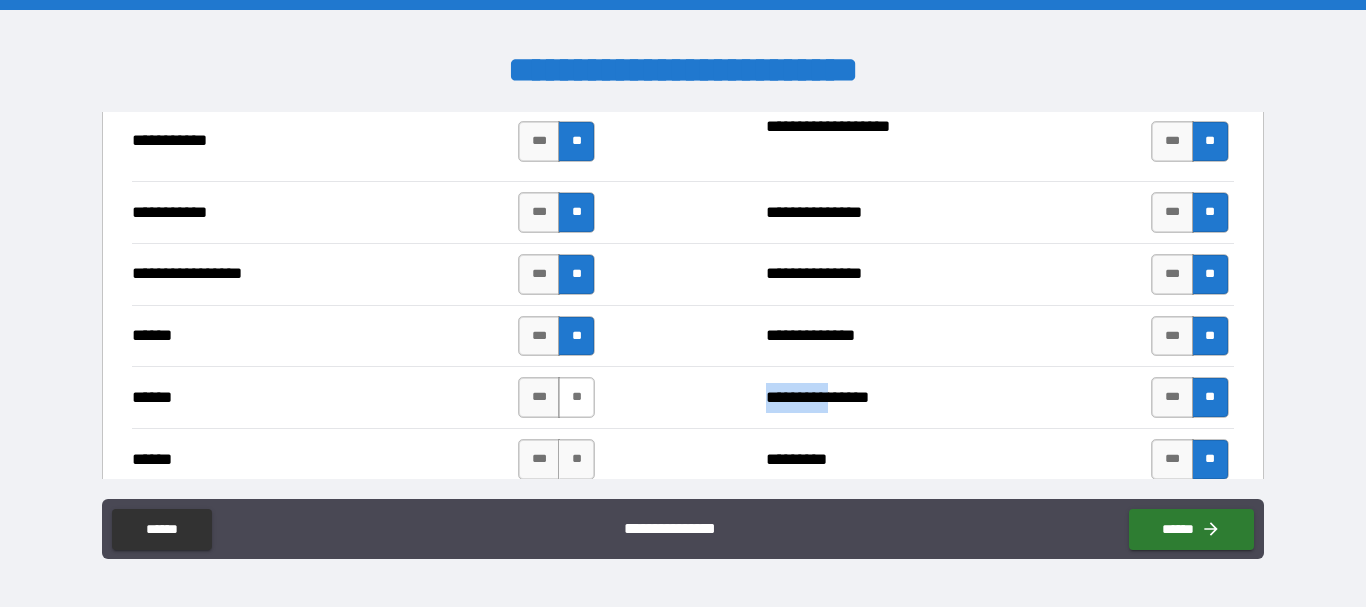click on "**" at bounding box center (576, 397) 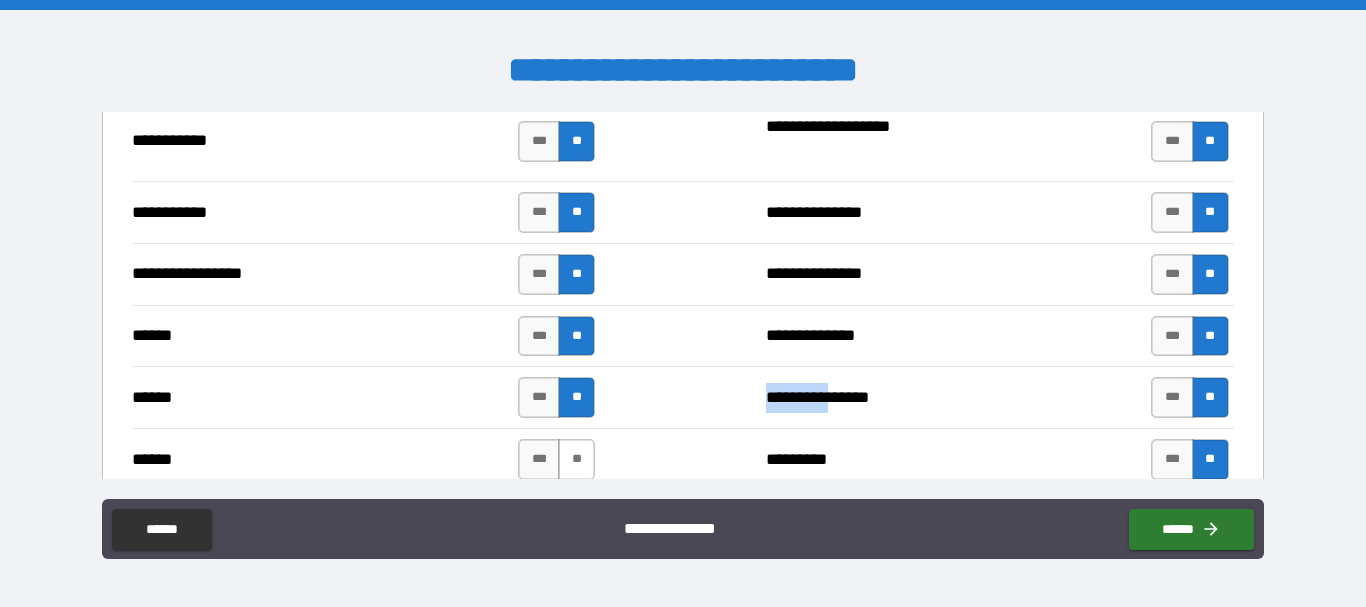 click on "**" at bounding box center [576, 459] 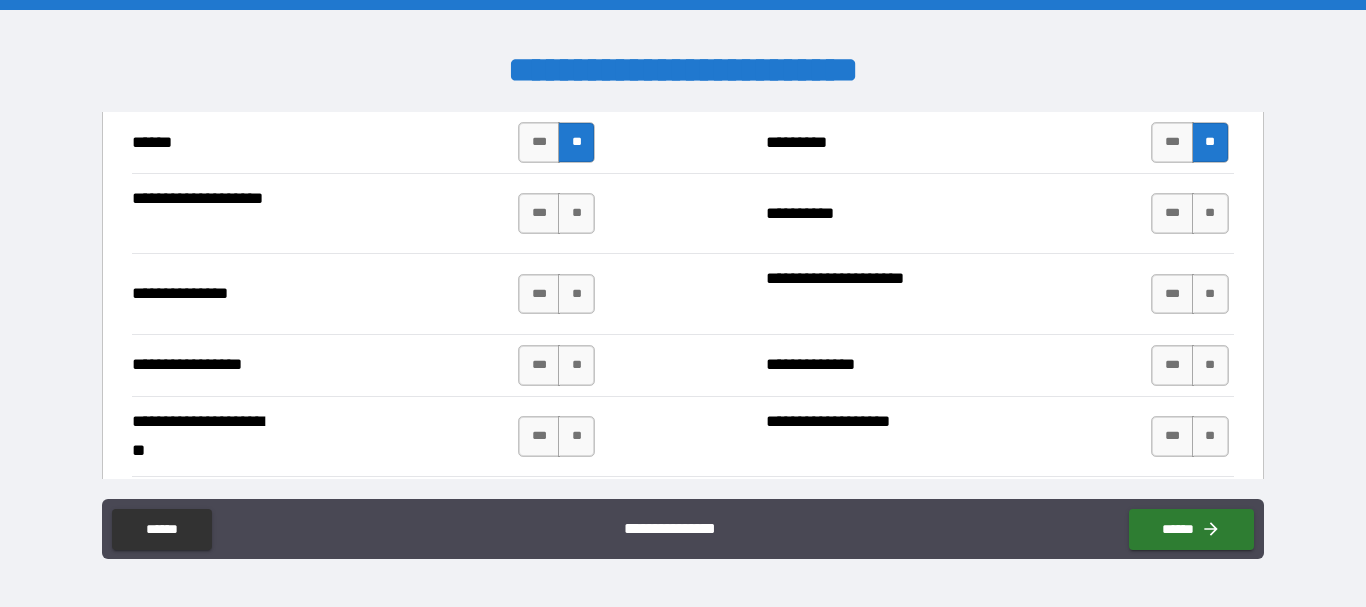 scroll, scrollTop: 2560, scrollLeft: 0, axis: vertical 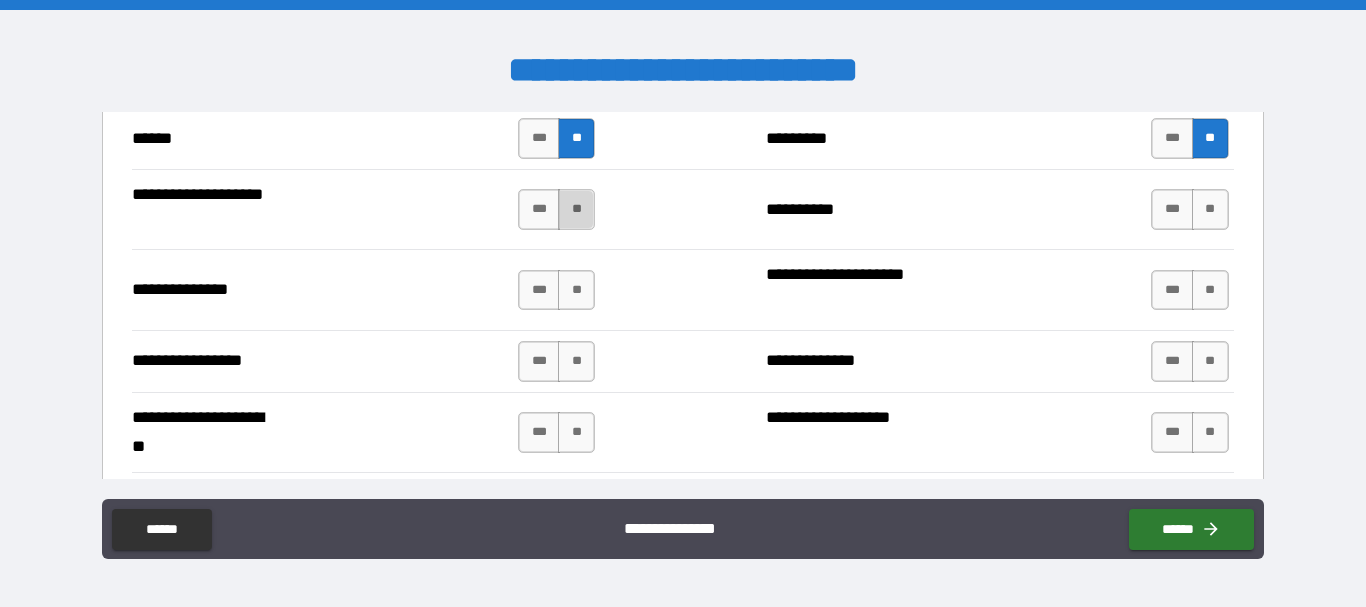click on "**" at bounding box center [576, 209] 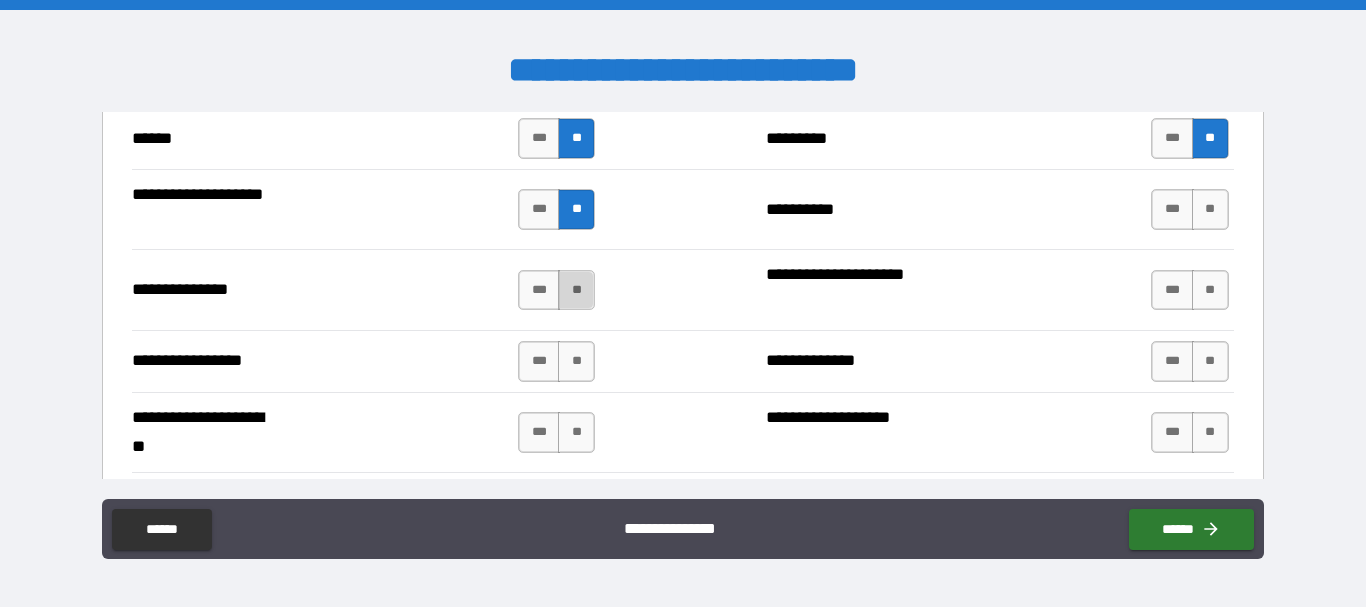 click on "**" at bounding box center [576, 290] 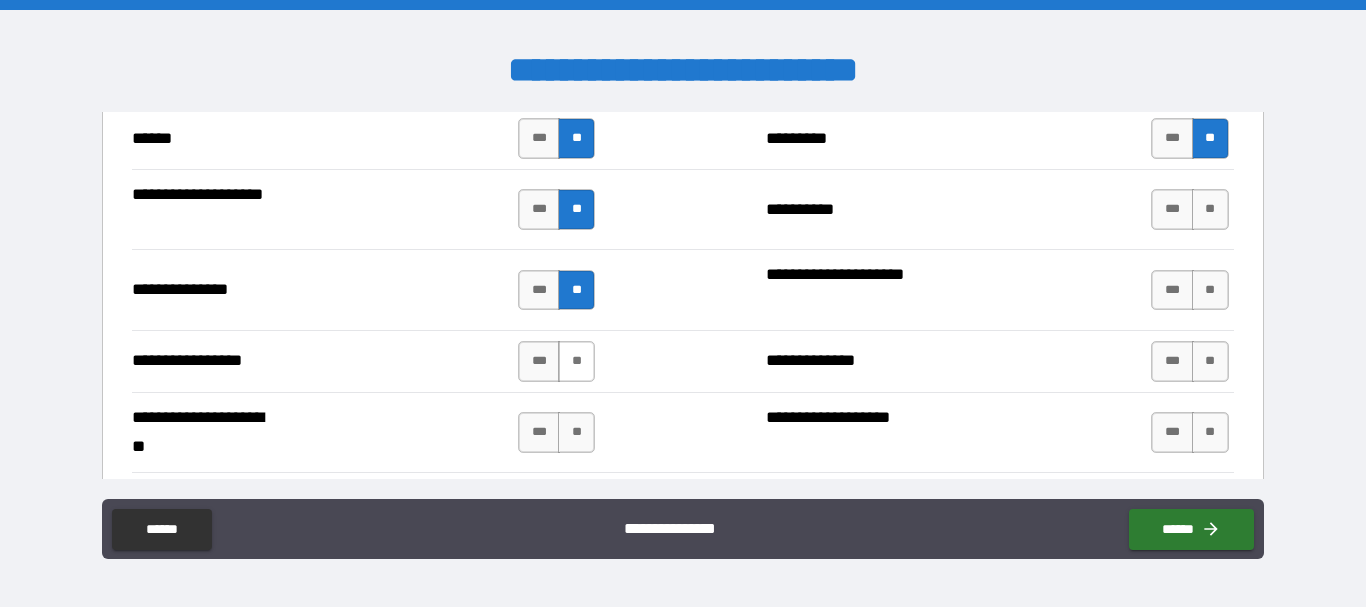 click on "**" at bounding box center [576, 361] 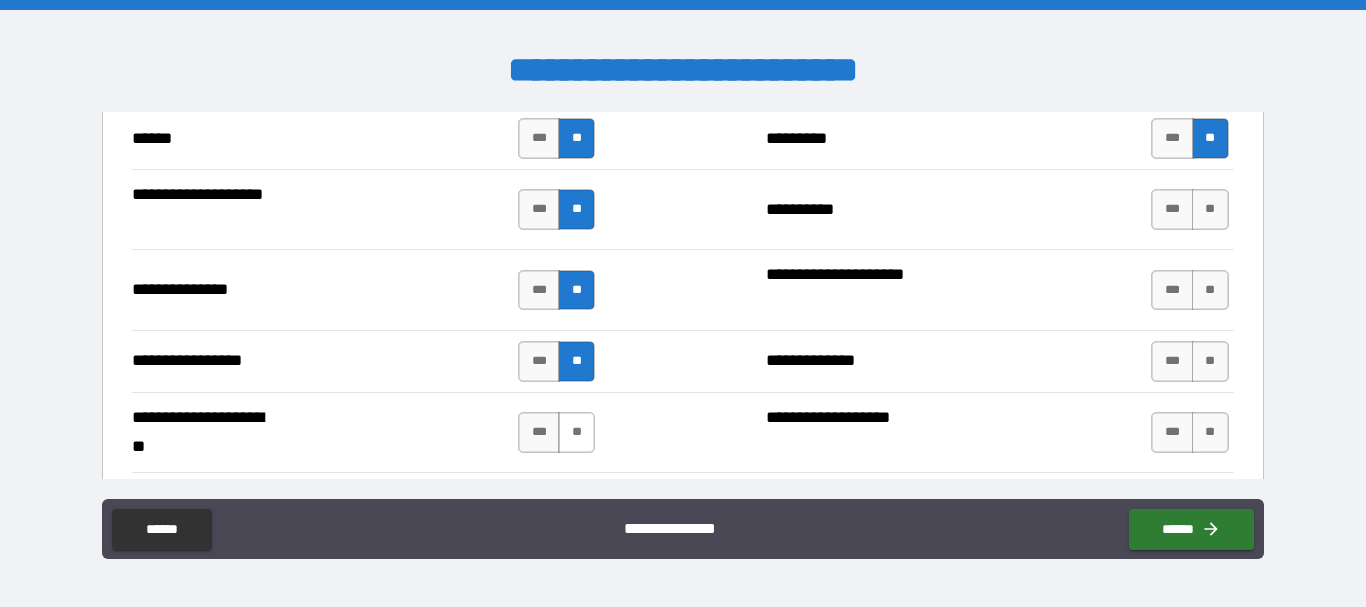 click on "**" at bounding box center [576, 432] 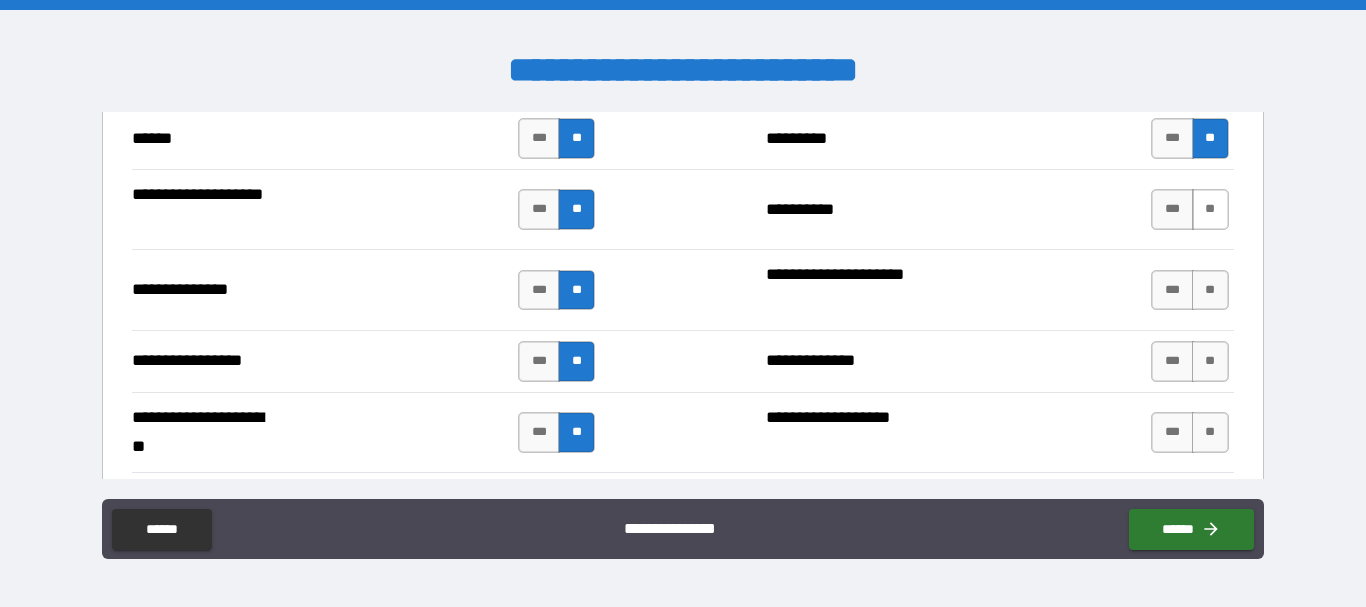 click on "**" at bounding box center [1210, 209] 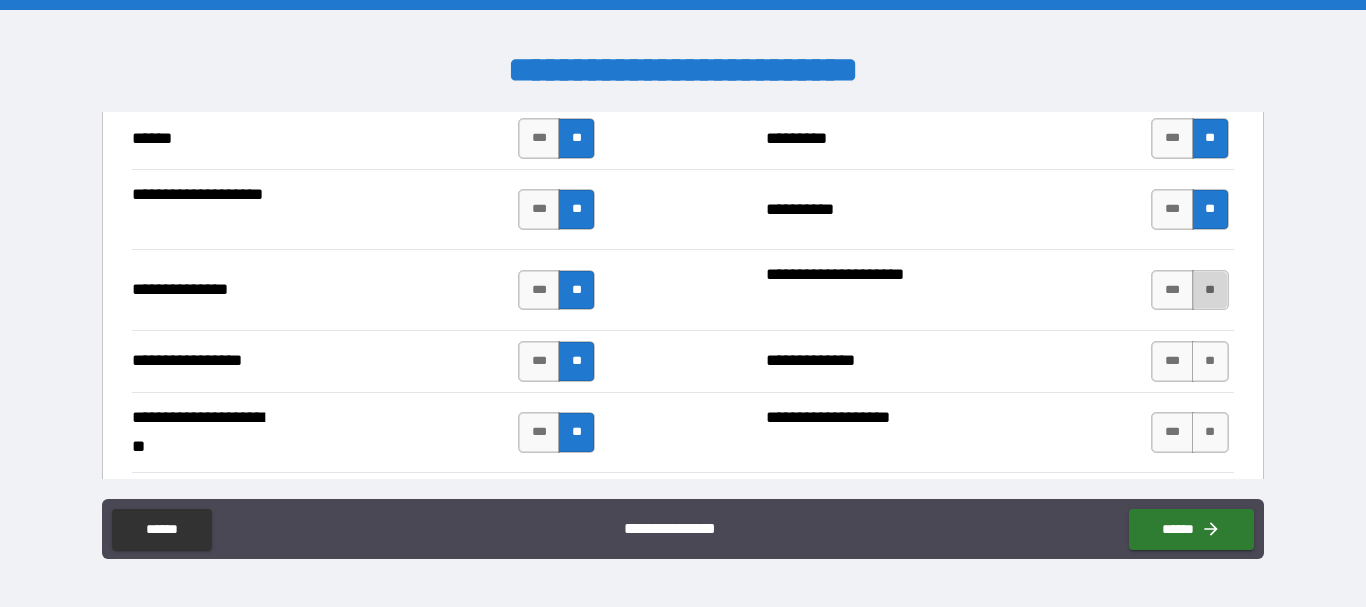 click on "**" at bounding box center (1210, 290) 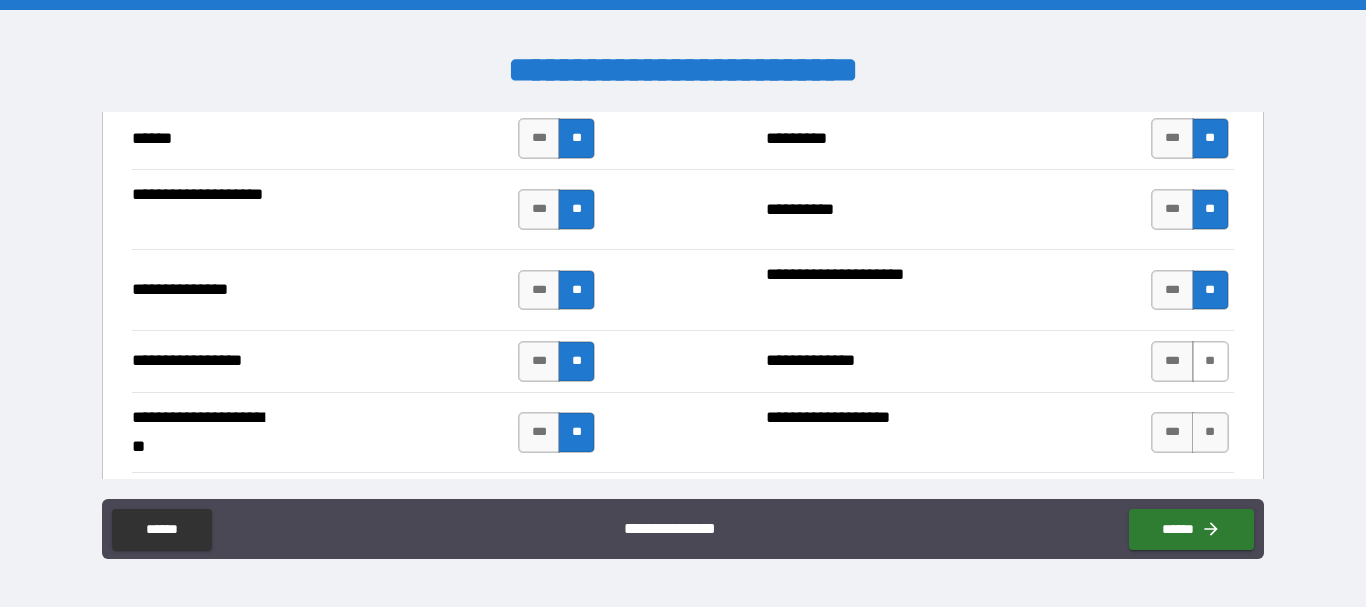 click on "**" at bounding box center (1210, 361) 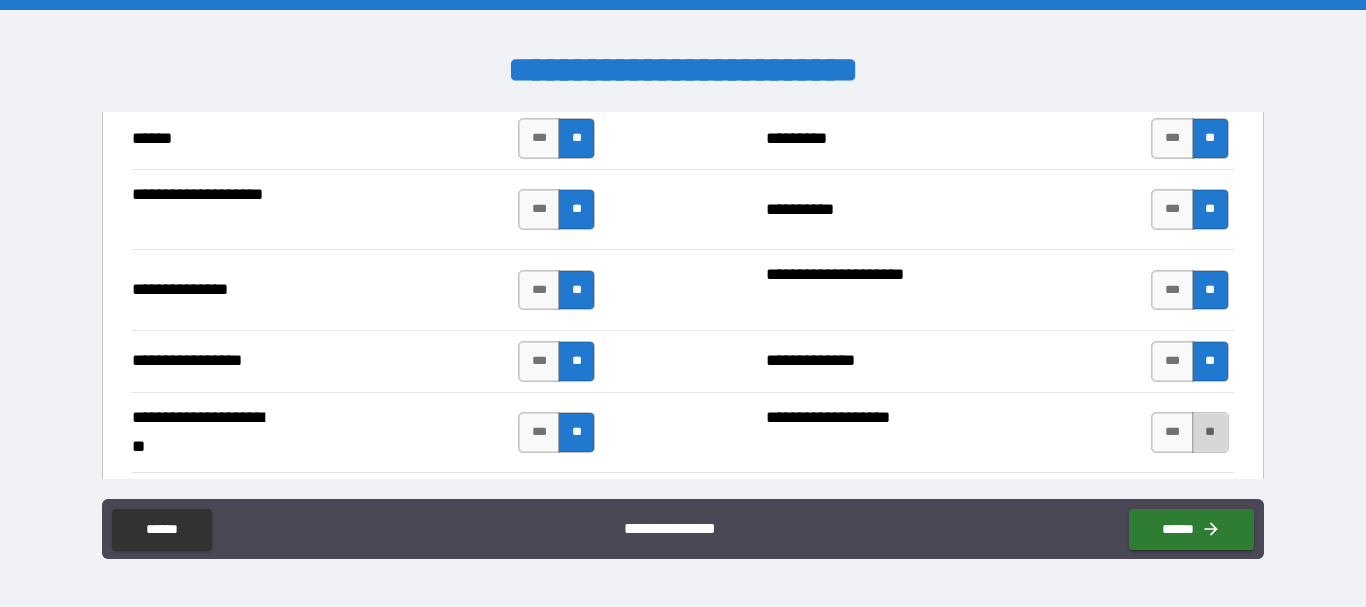 click on "**" at bounding box center (1210, 432) 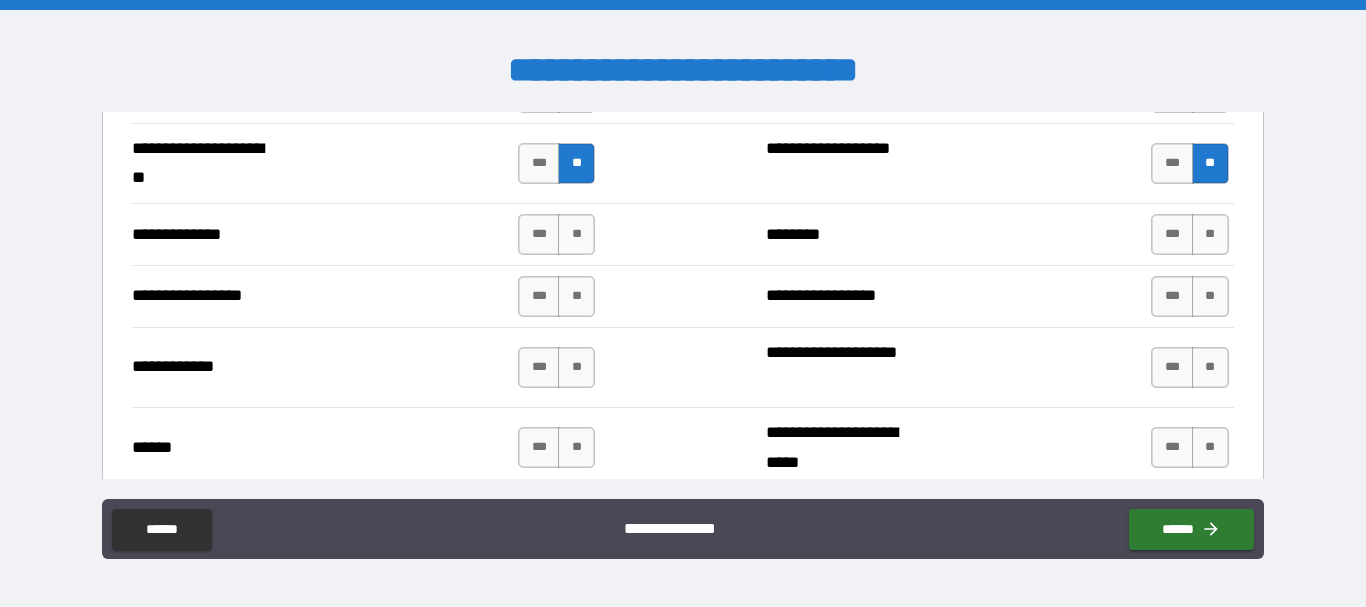 scroll, scrollTop: 2850, scrollLeft: 0, axis: vertical 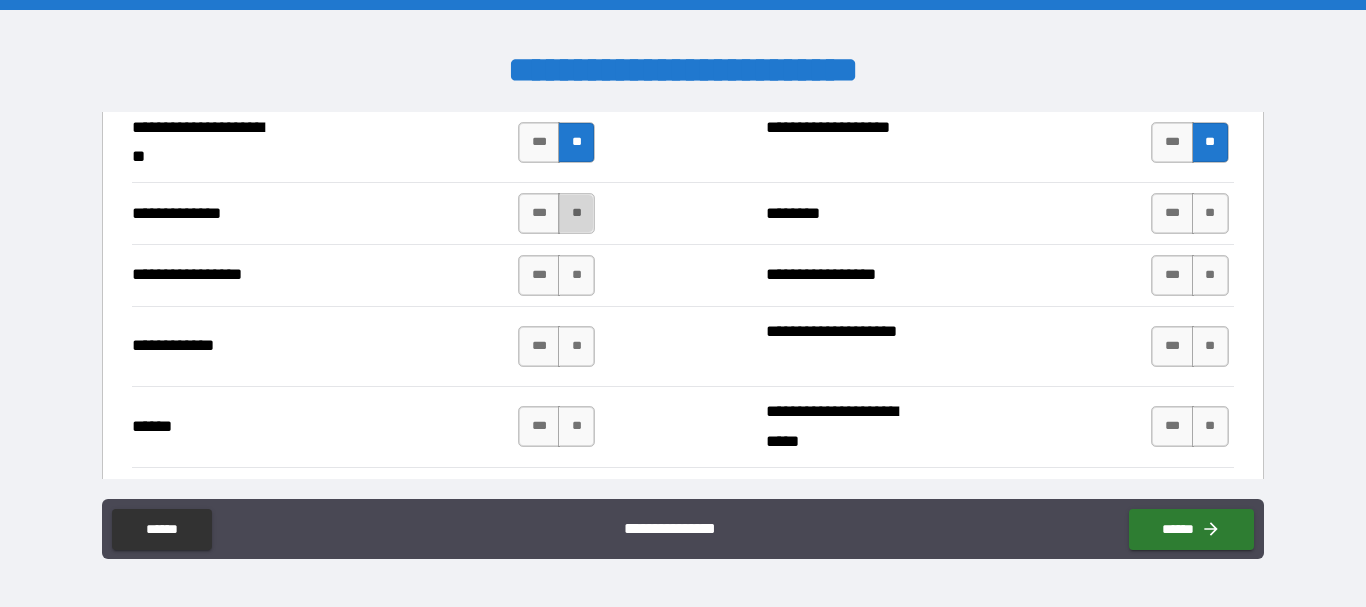 click on "**" at bounding box center [576, 213] 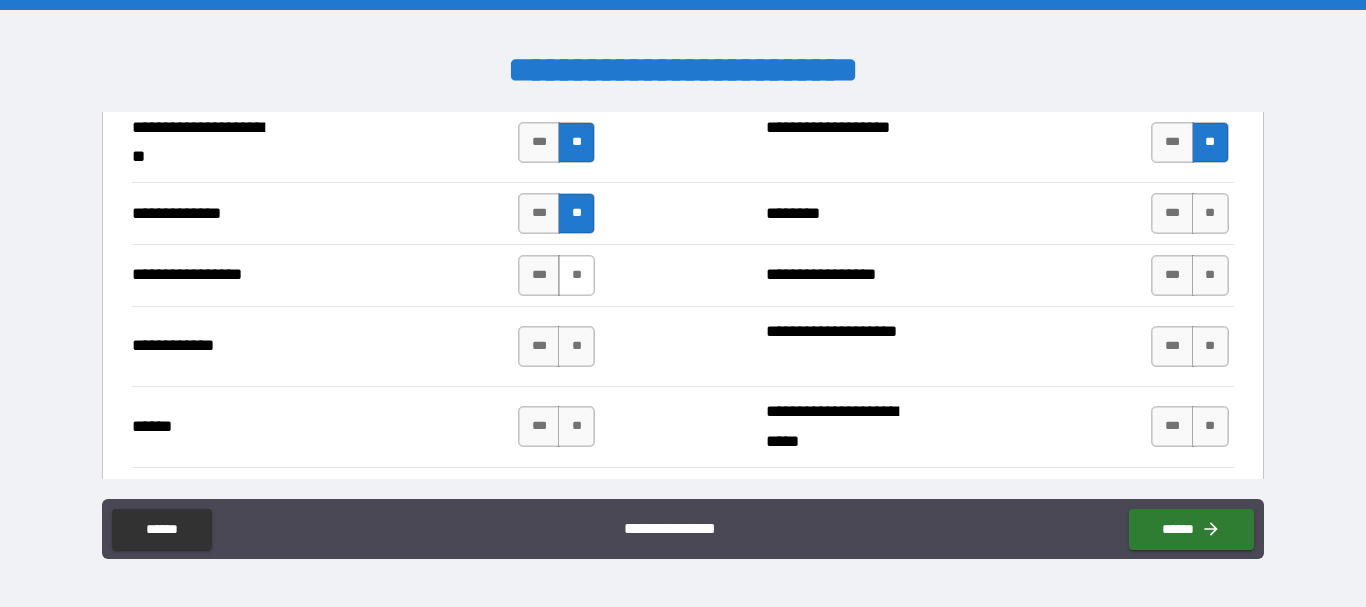 click on "**" at bounding box center (576, 275) 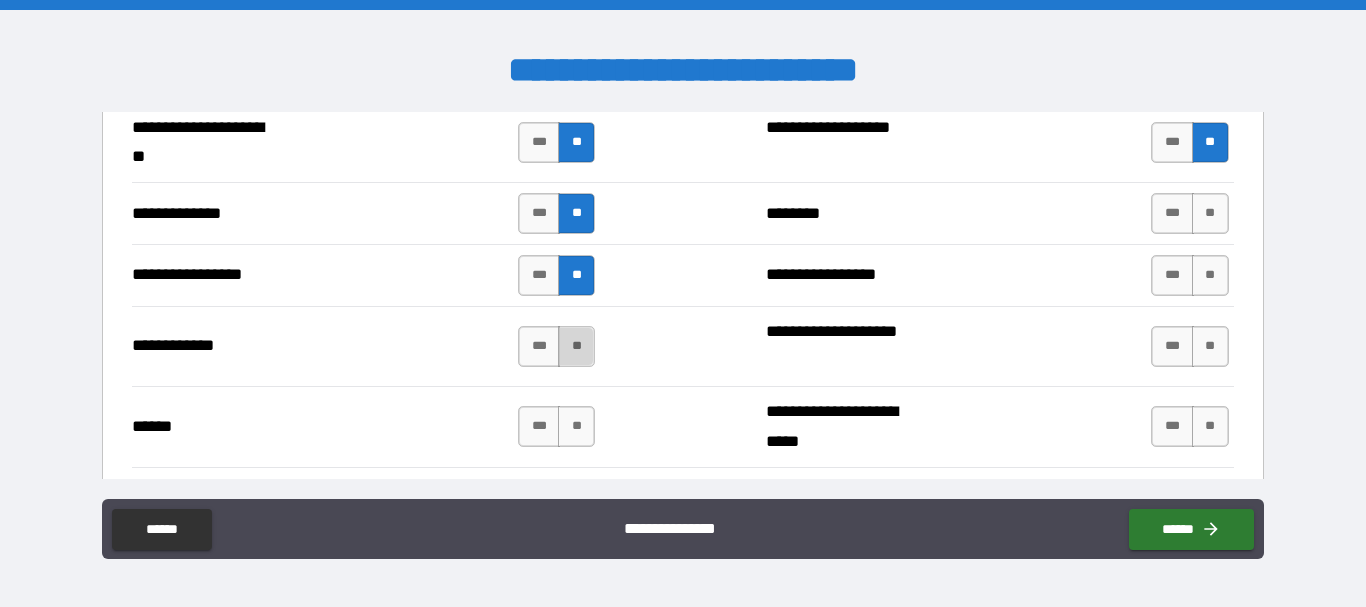 click on "**" at bounding box center [576, 346] 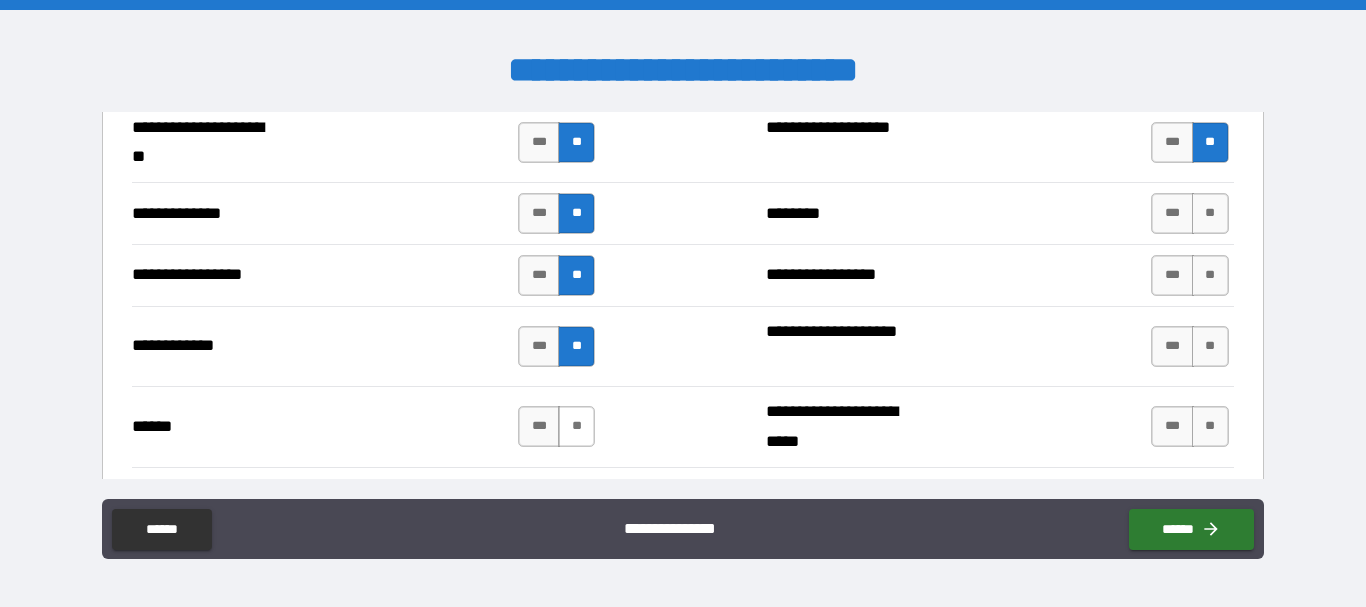 click on "**" at bounding box center [576, 426] 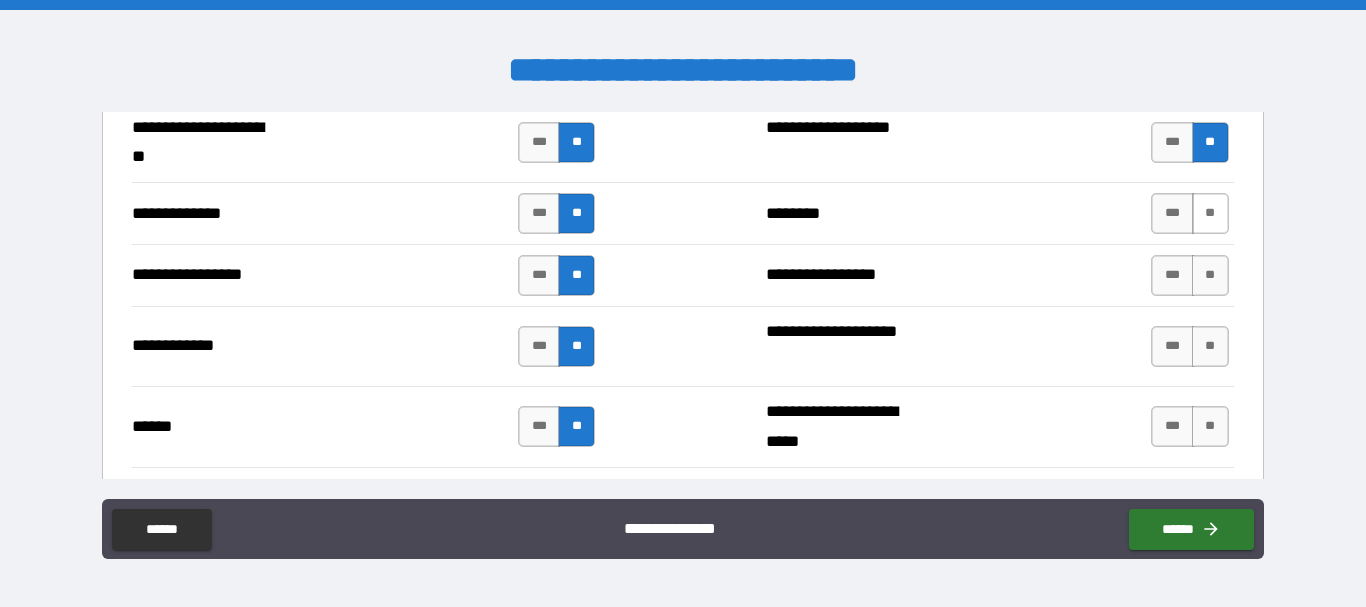 click on "**" at bounding box center [1210, 213] 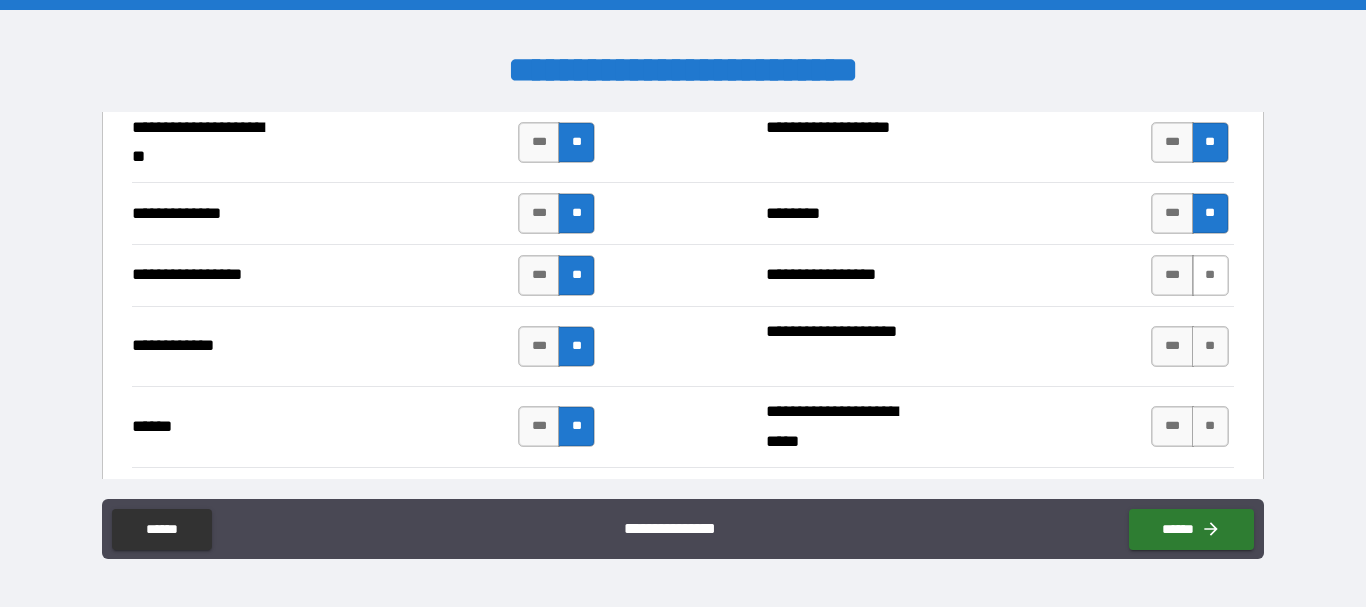 click on "**" at bounding box center (1210, 275) 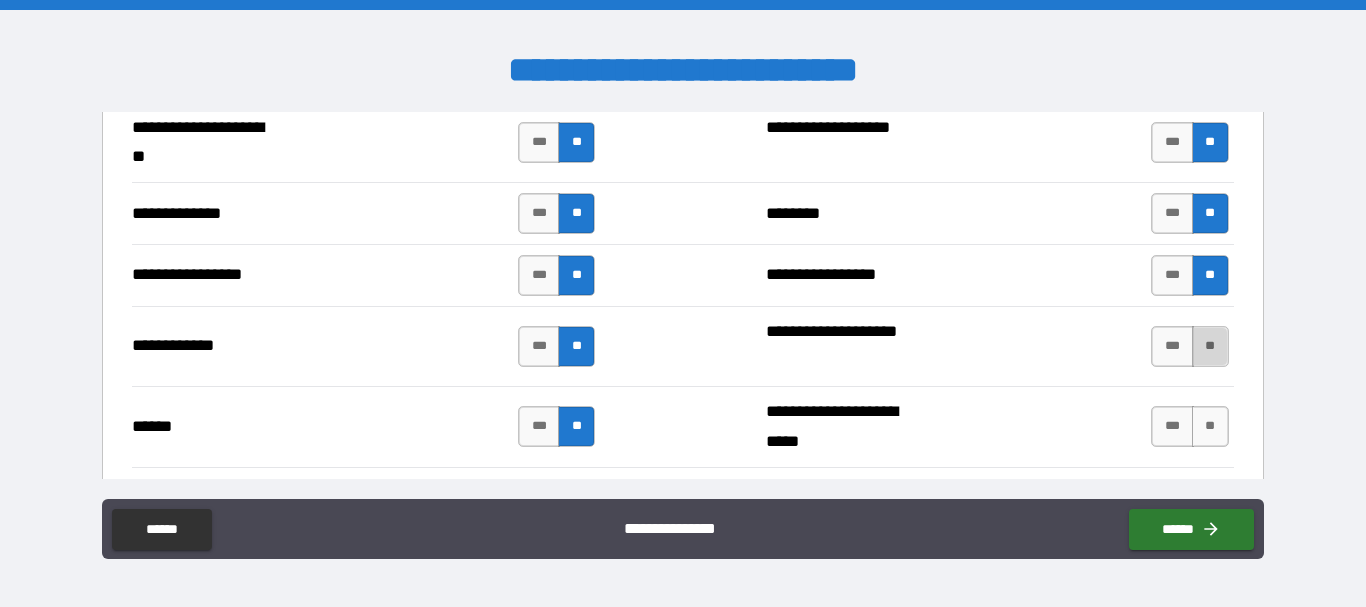 click on "**" at bounding box center (1210, 346) 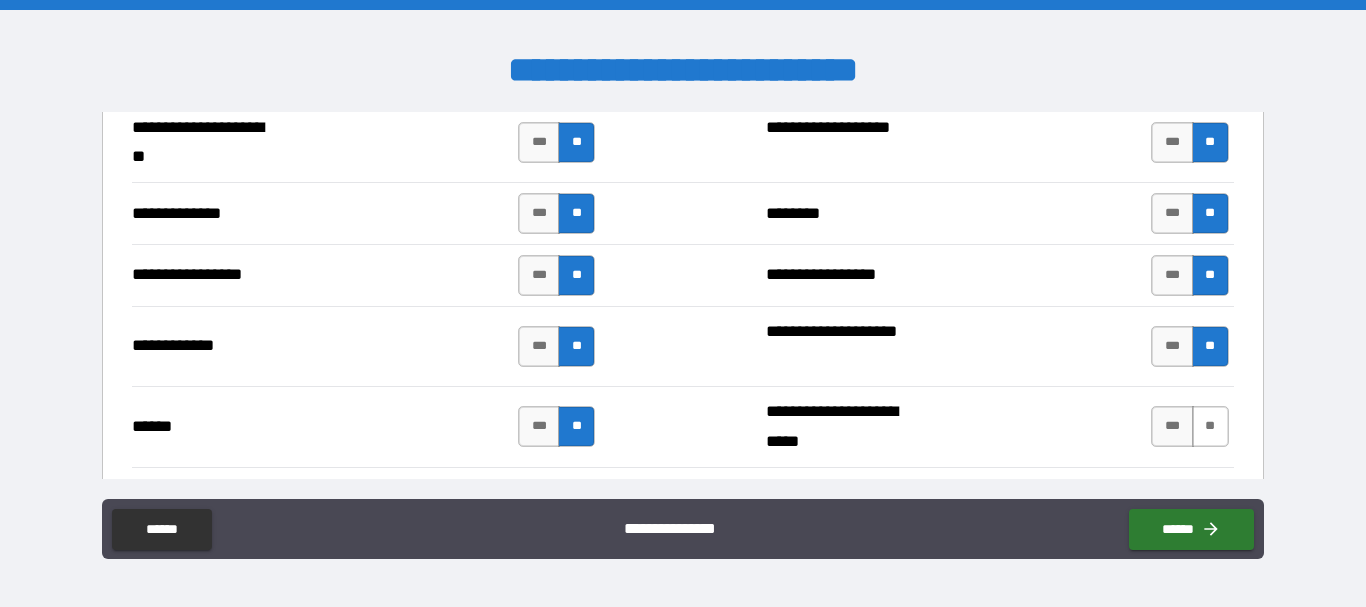 click on "**" at bounding box center (1210, 426) 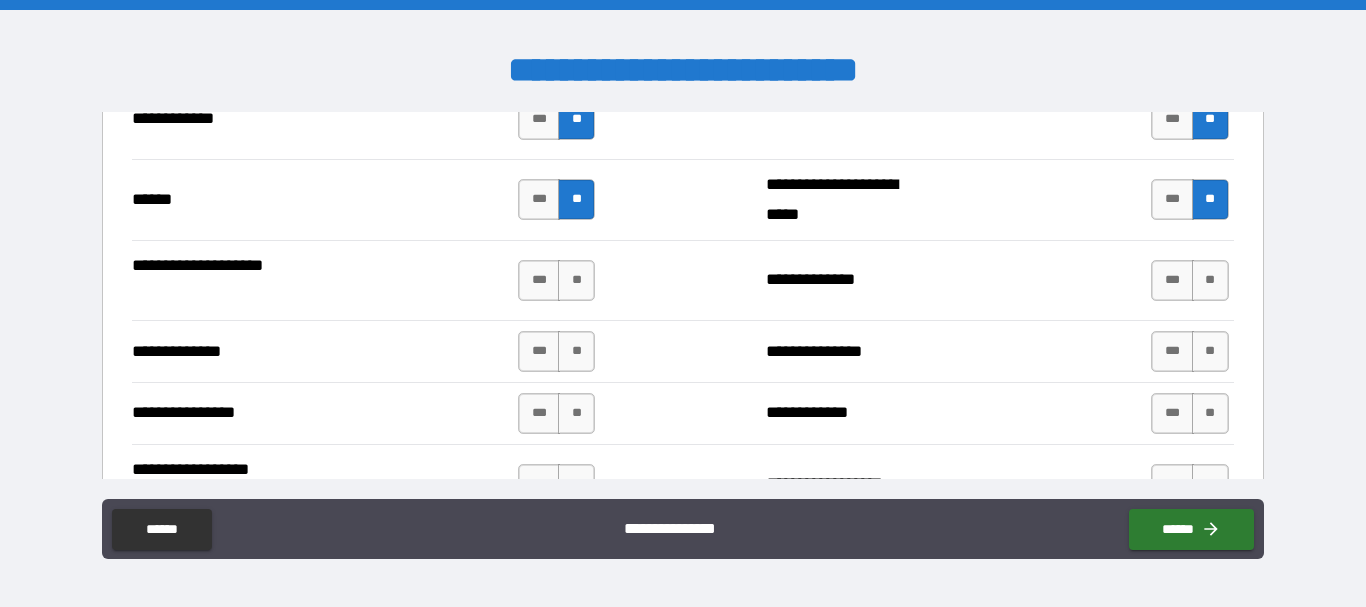 scroll, scrollTop: 3078, scrollLeft: 0, axis: vertical 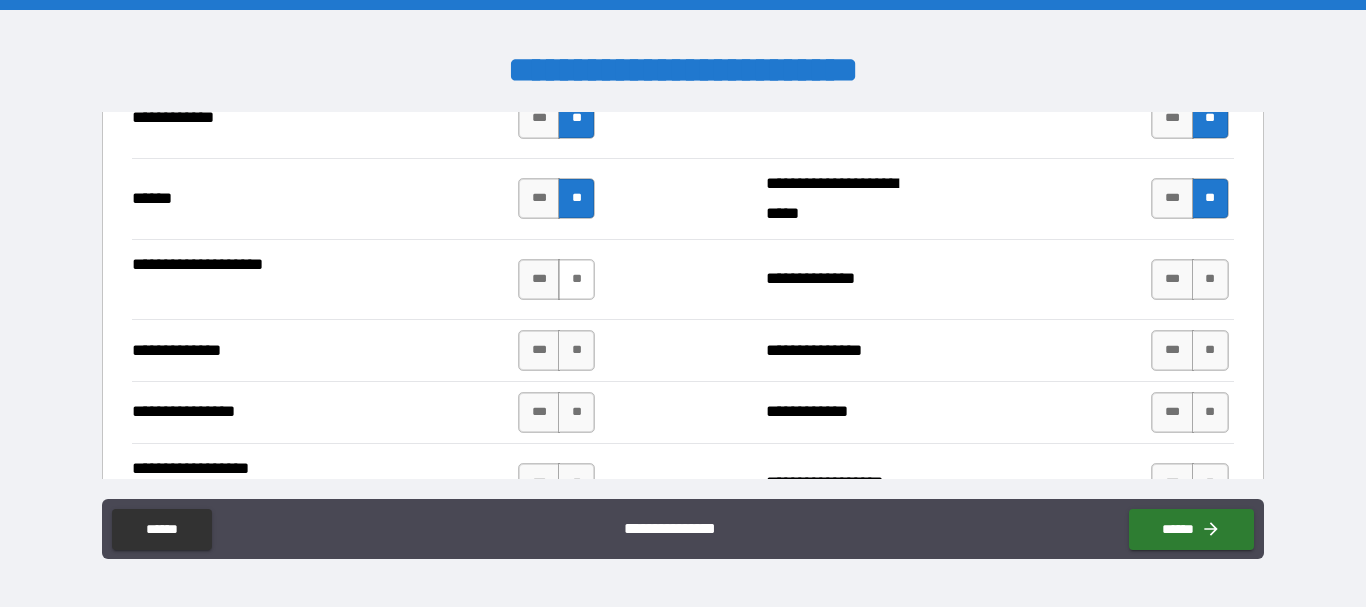 click on "**" at bounding box center [576, 279] 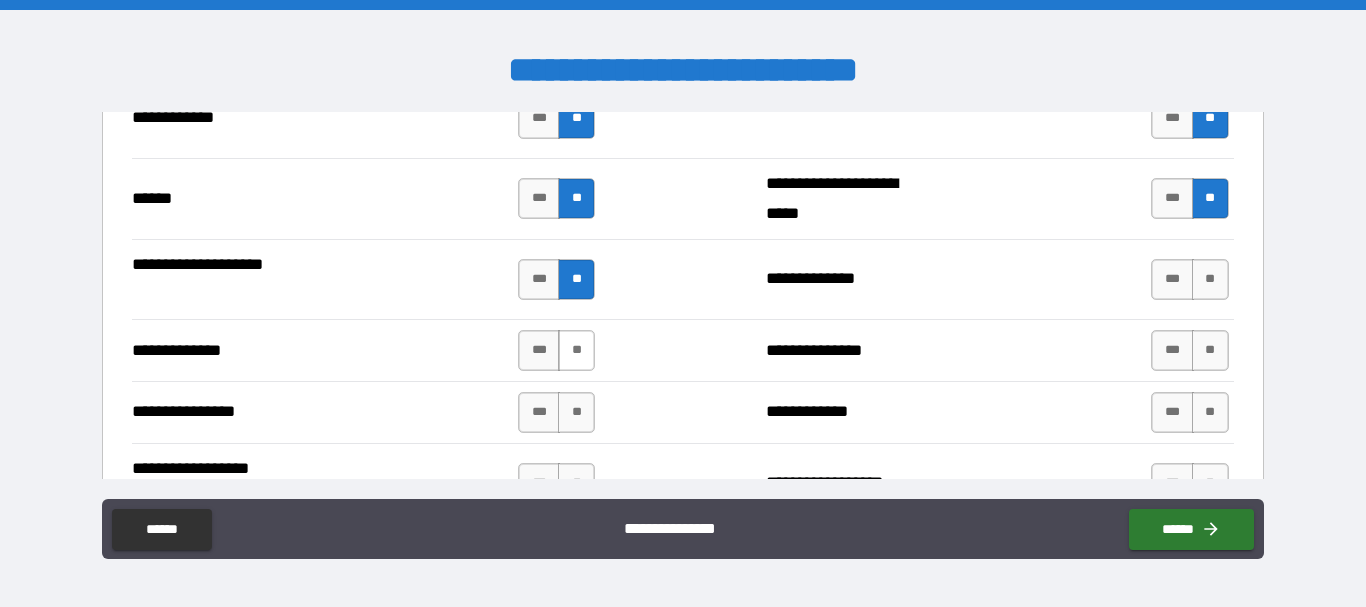 click on "**" at bounding box center [576, 350] 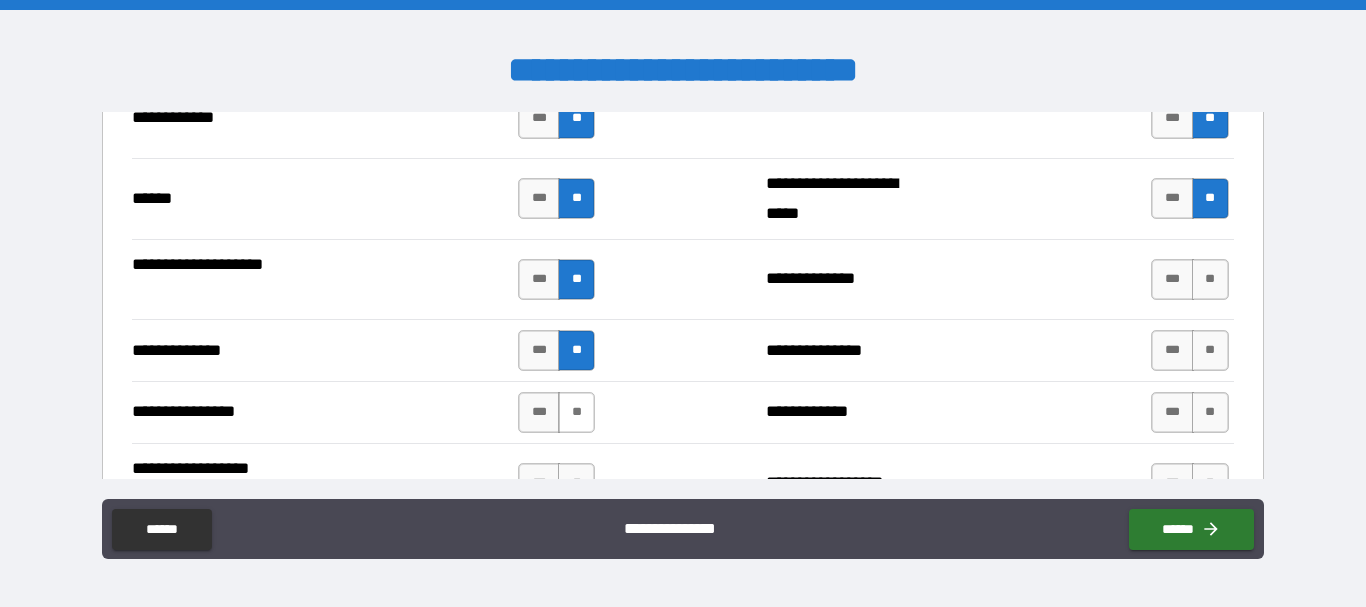 click on "**" at bounding box center [576, 412] 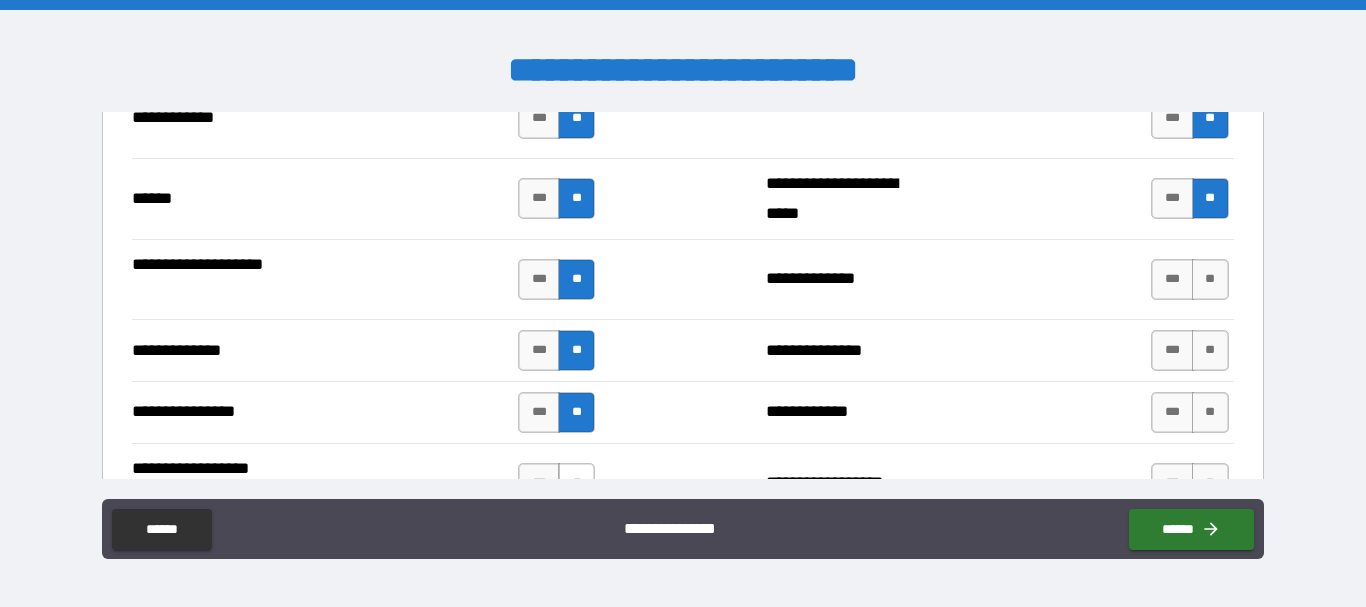 click on "**" at bounding box center [576, 483] 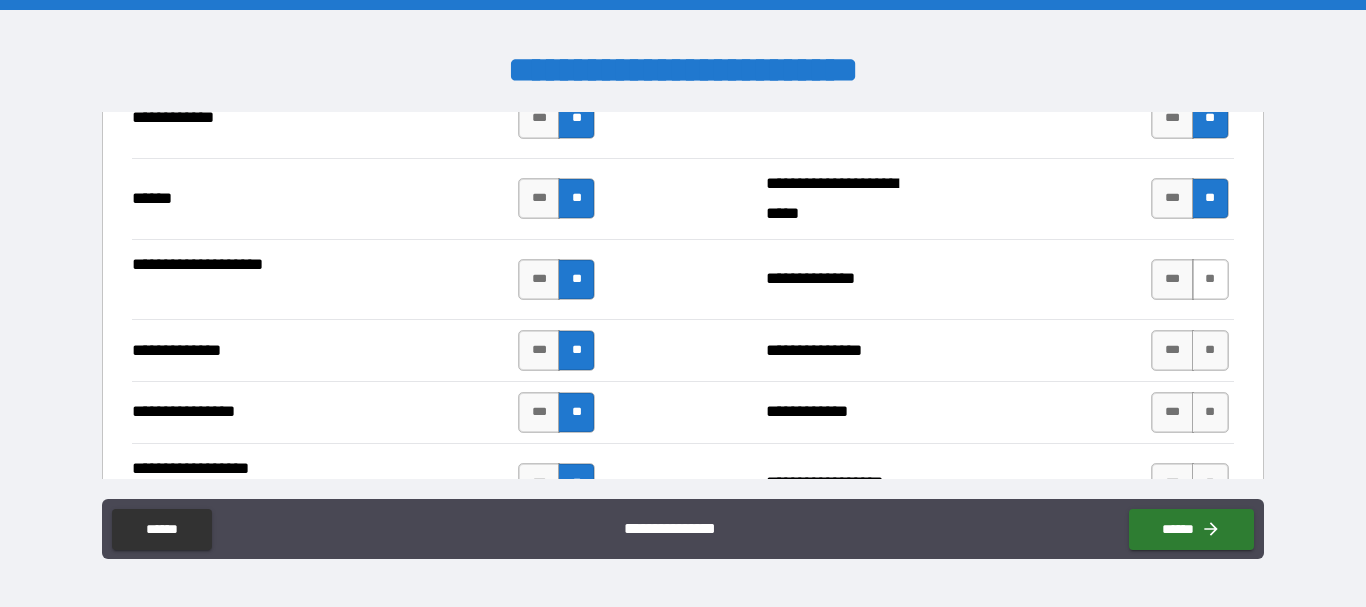 click on "**" at bounding box center [1210, 279] 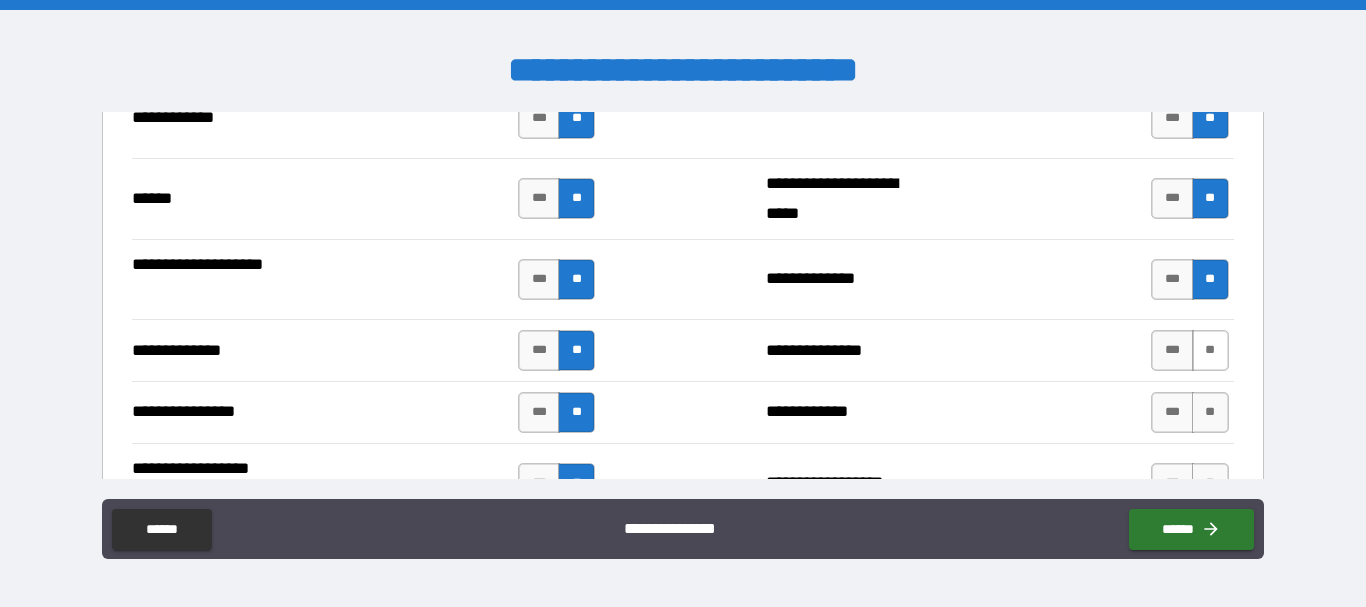click on "**" at bounding box center [1210, 350] 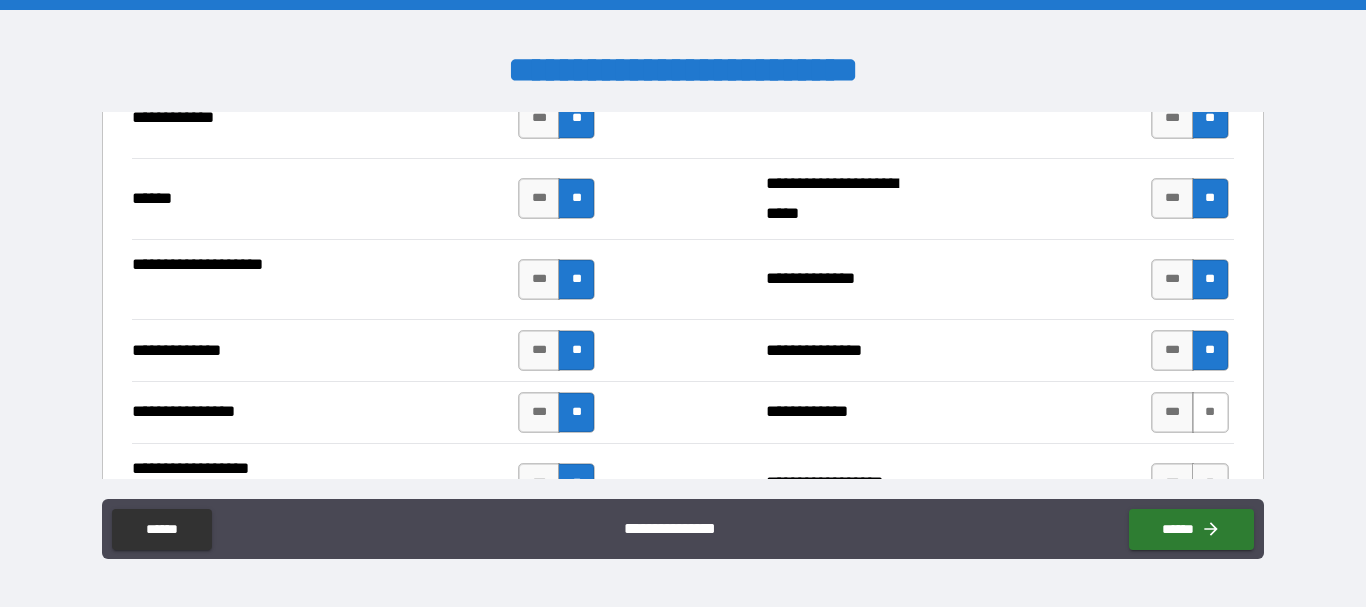 click on "**" at bounding box center [1210, 412] 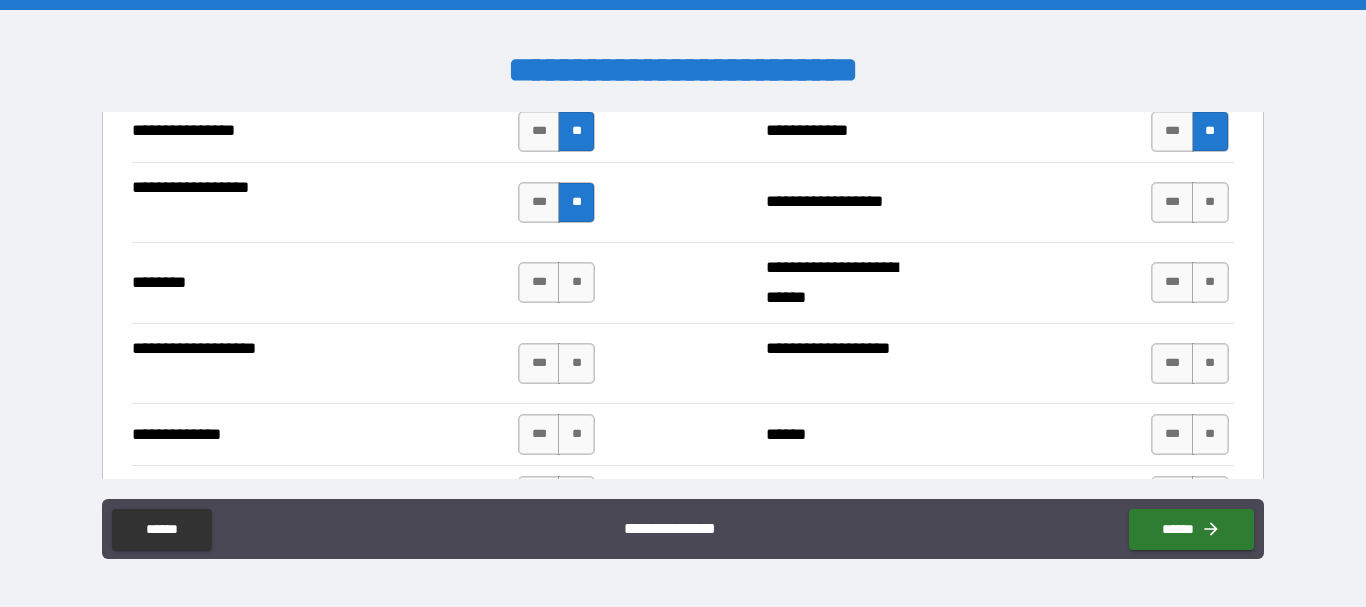 scroll, scrollTop: 3359, scrollLeft: 0, axis: vertical 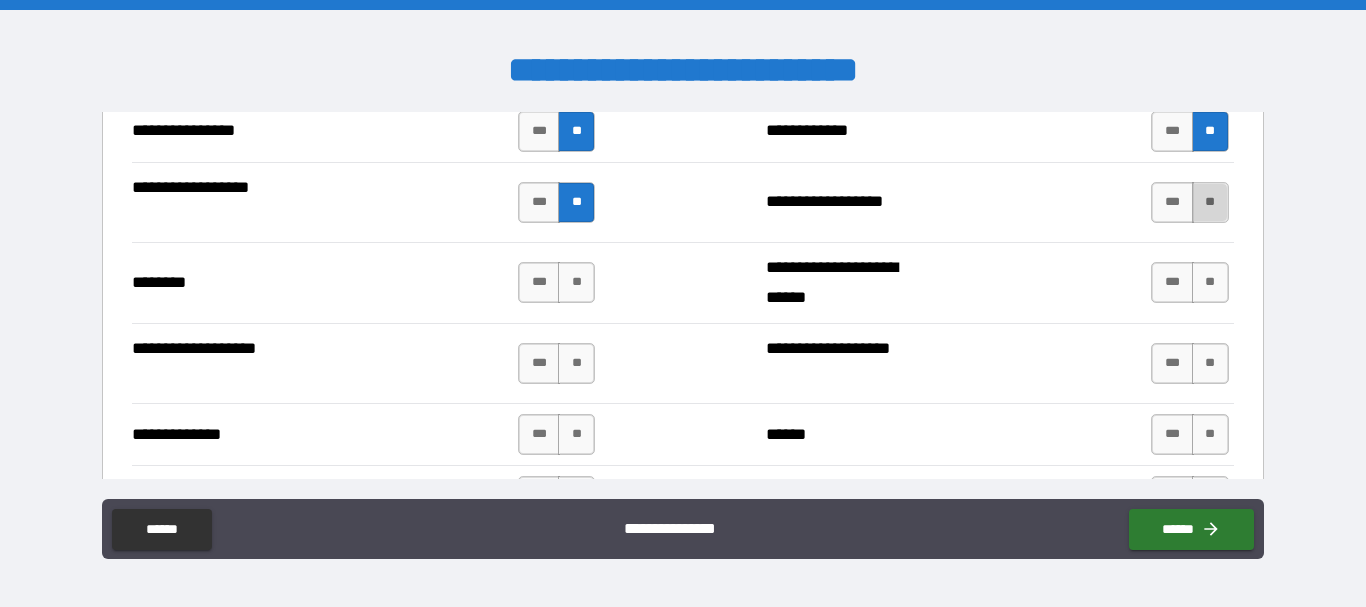 click on "**" at bounding box center (1210, 202) 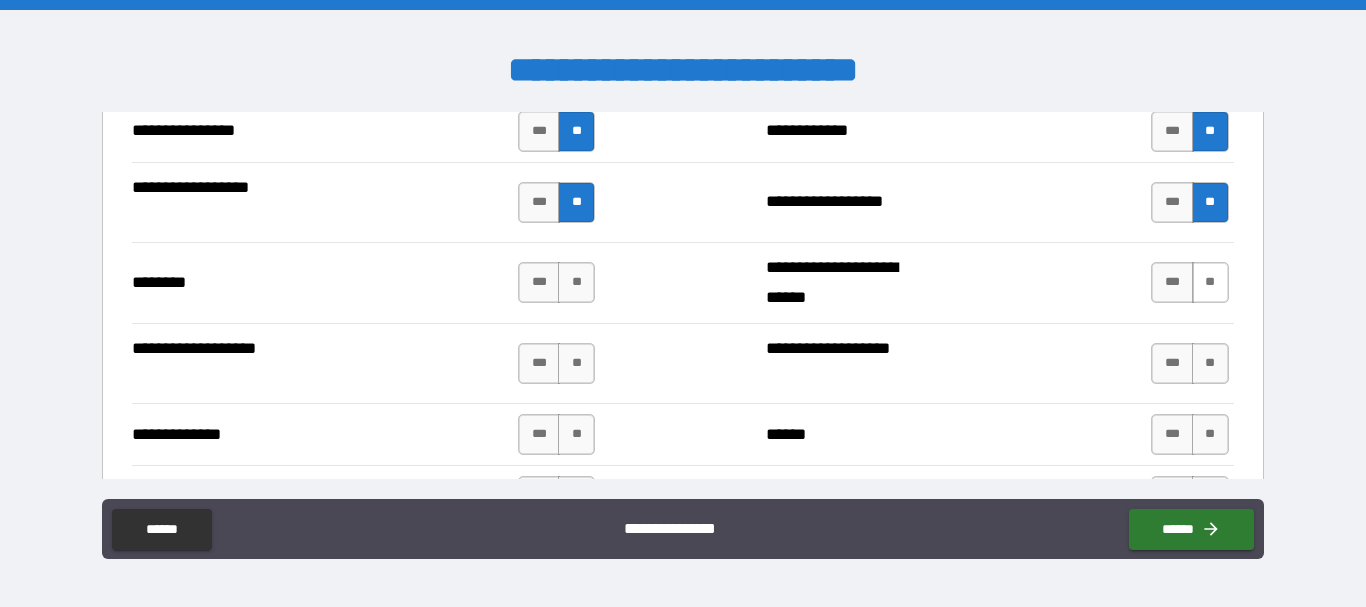 click on "**" at bounding box center (1210, 282) 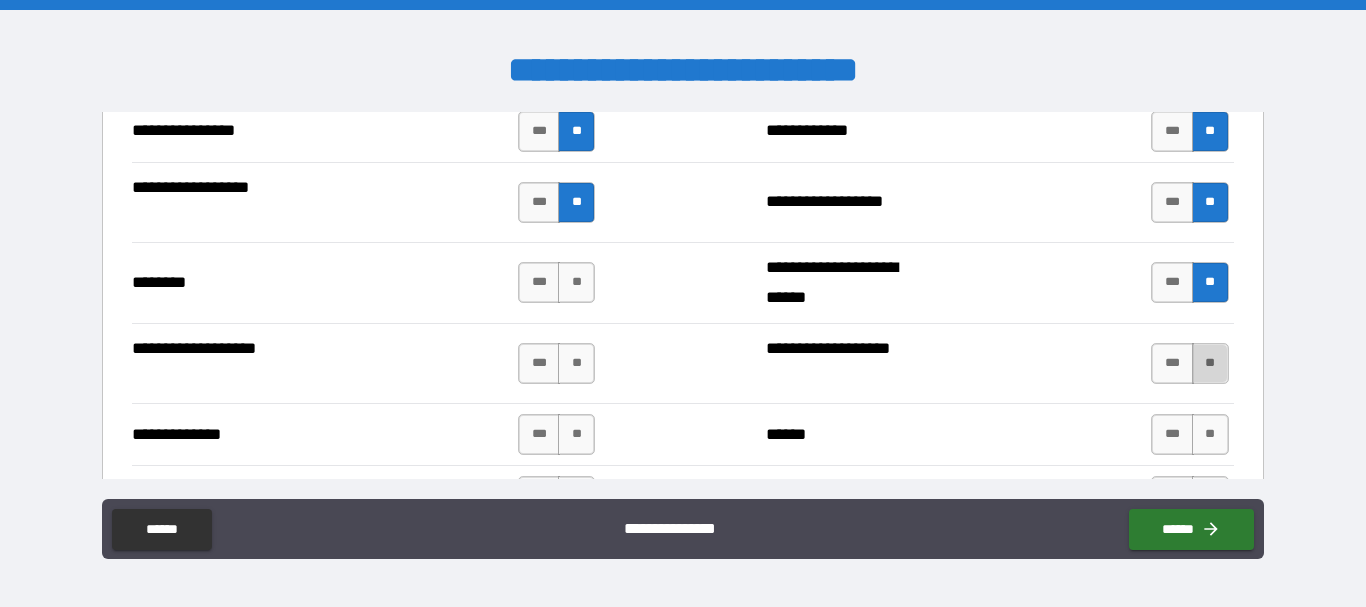 click on "**" at bounding box center [1210, 363] 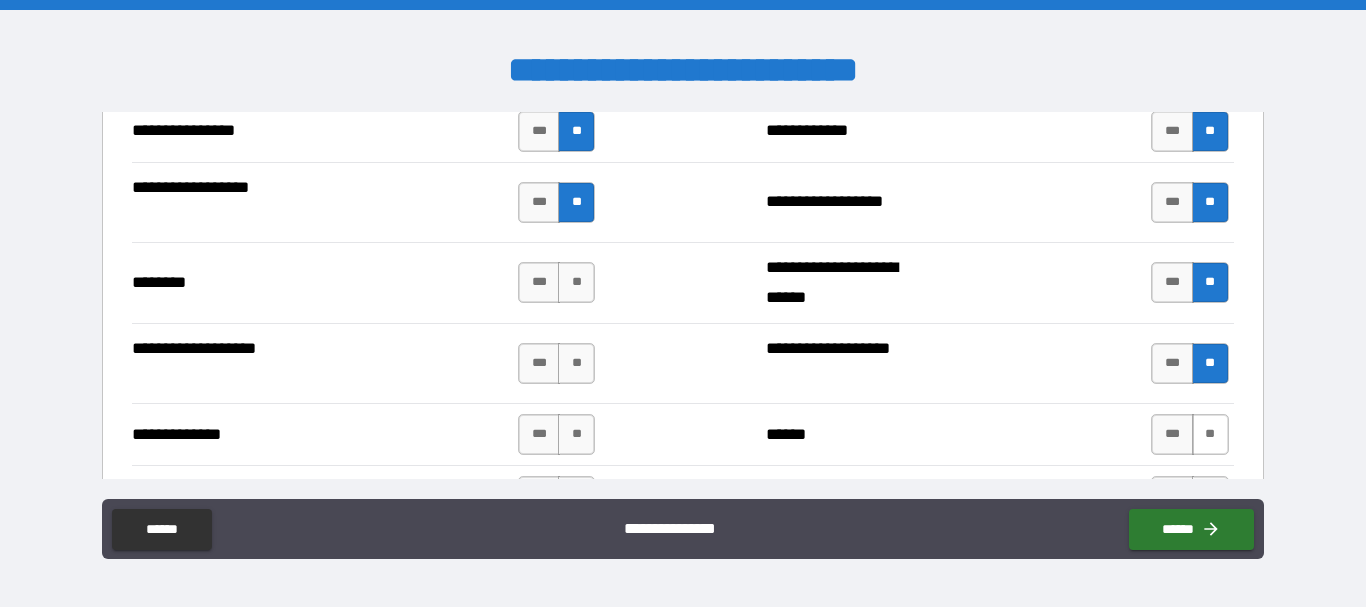 click on "**" at bounding box center [1210, 434] 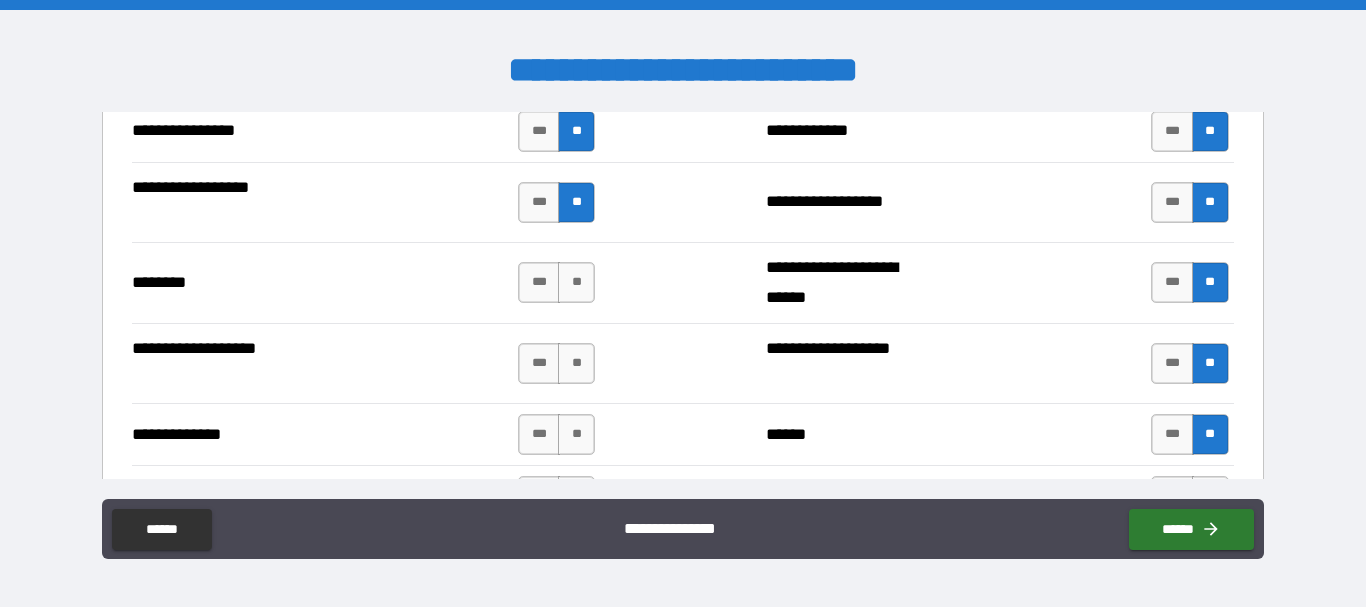 click on "**********" at bounding box center (682, 282) 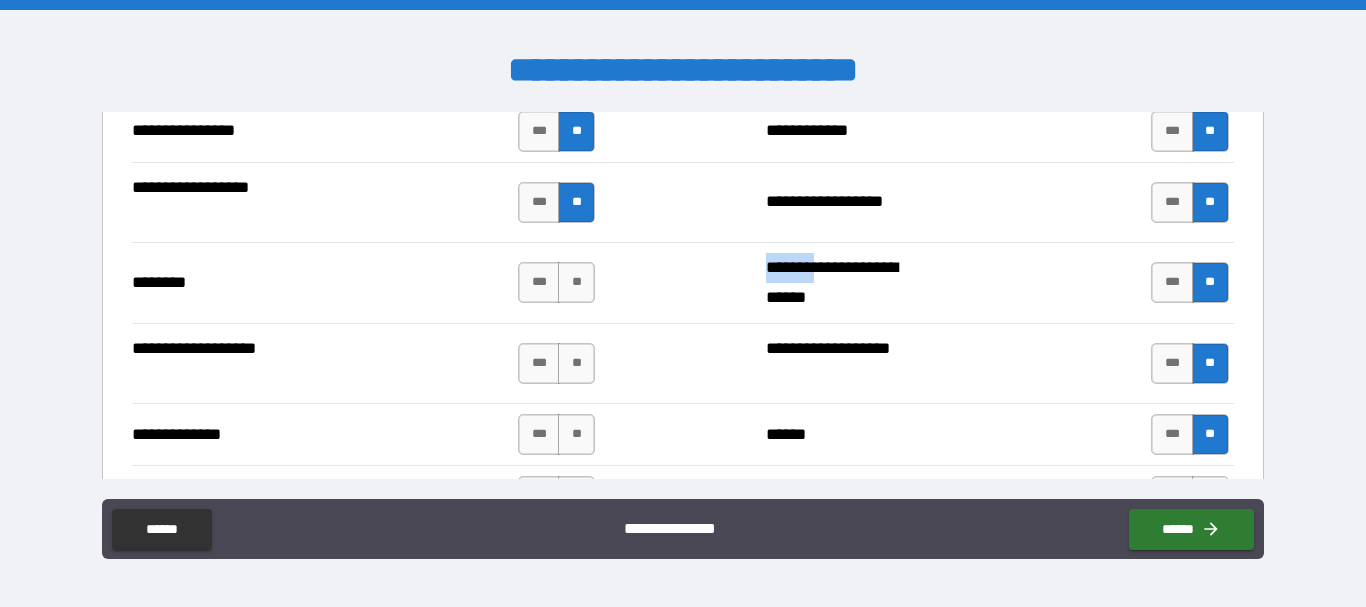 click on "**********" at bounding box center (682, 282) 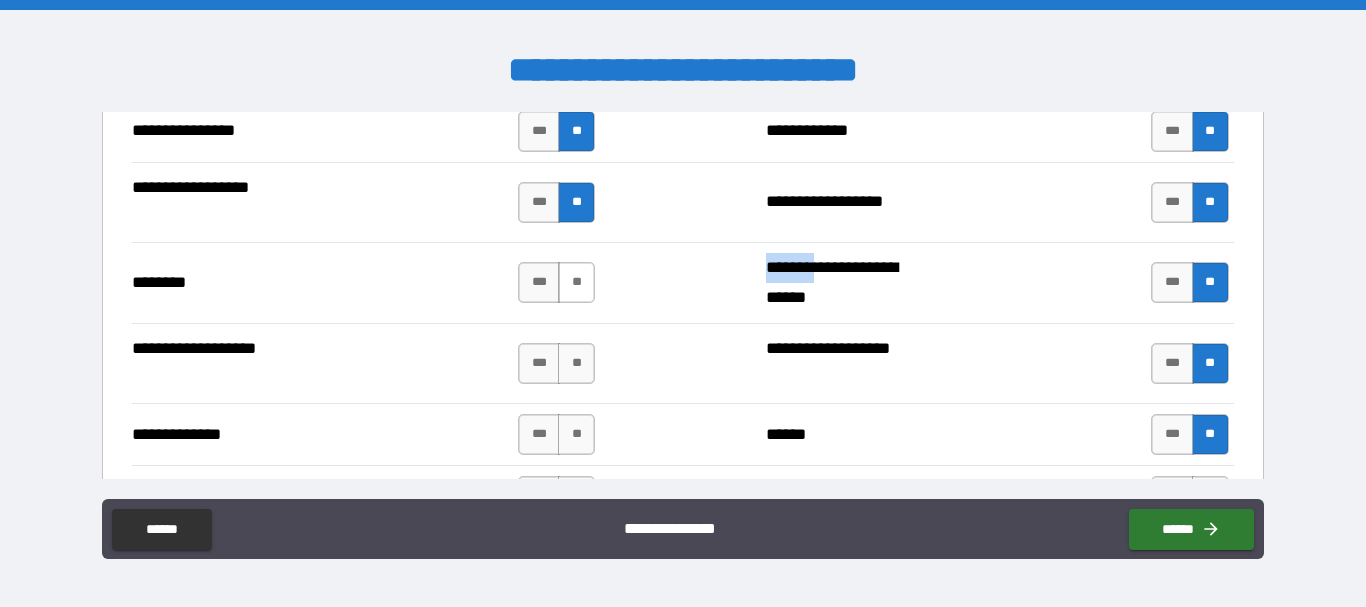 click on "**" at bounding box center [576, 282] 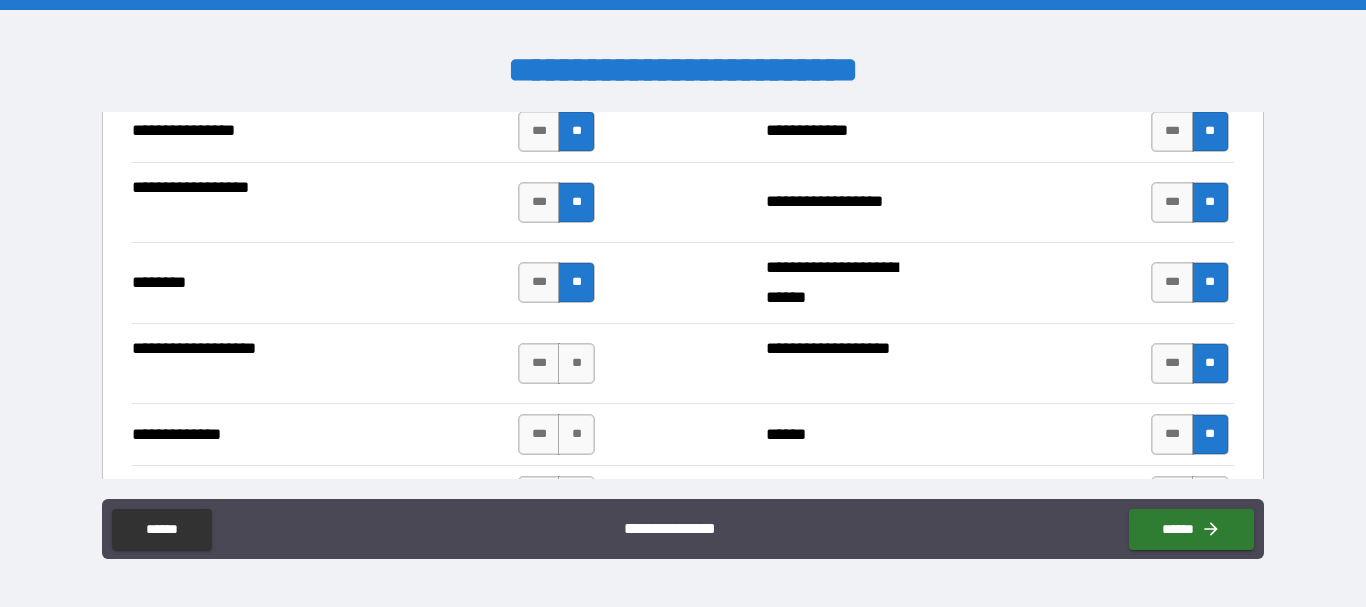 click on "*** **" at bounding box center (556, 363) 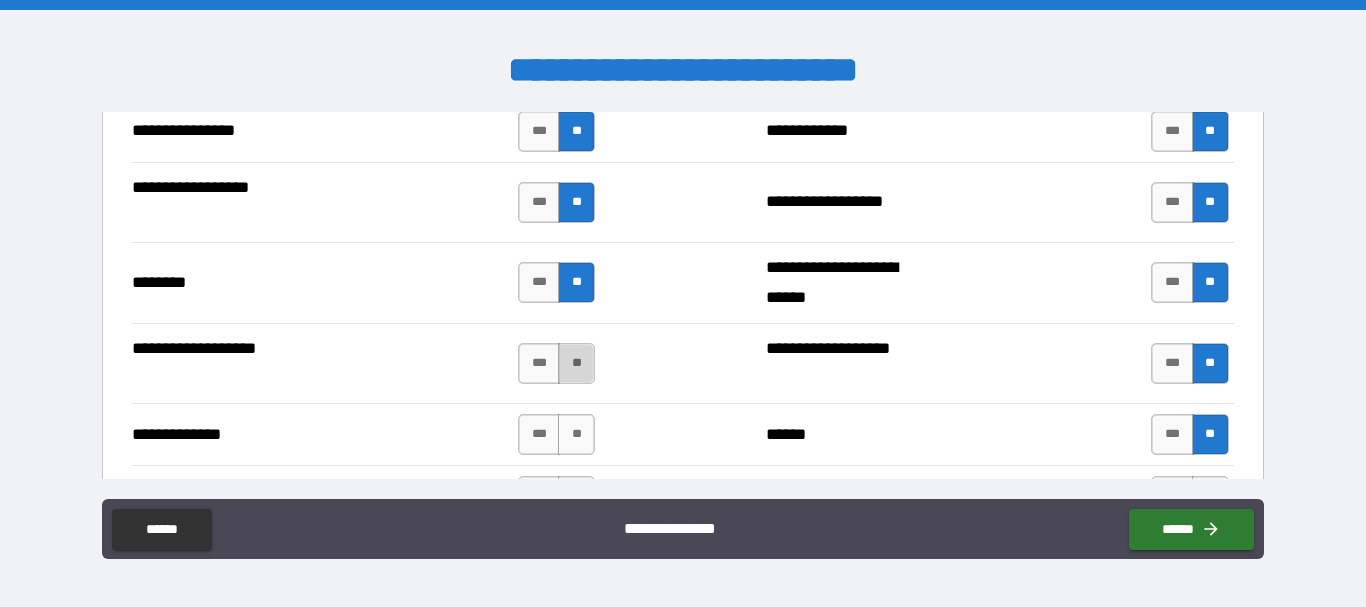 click on "**" at bounding box center [576, 363] 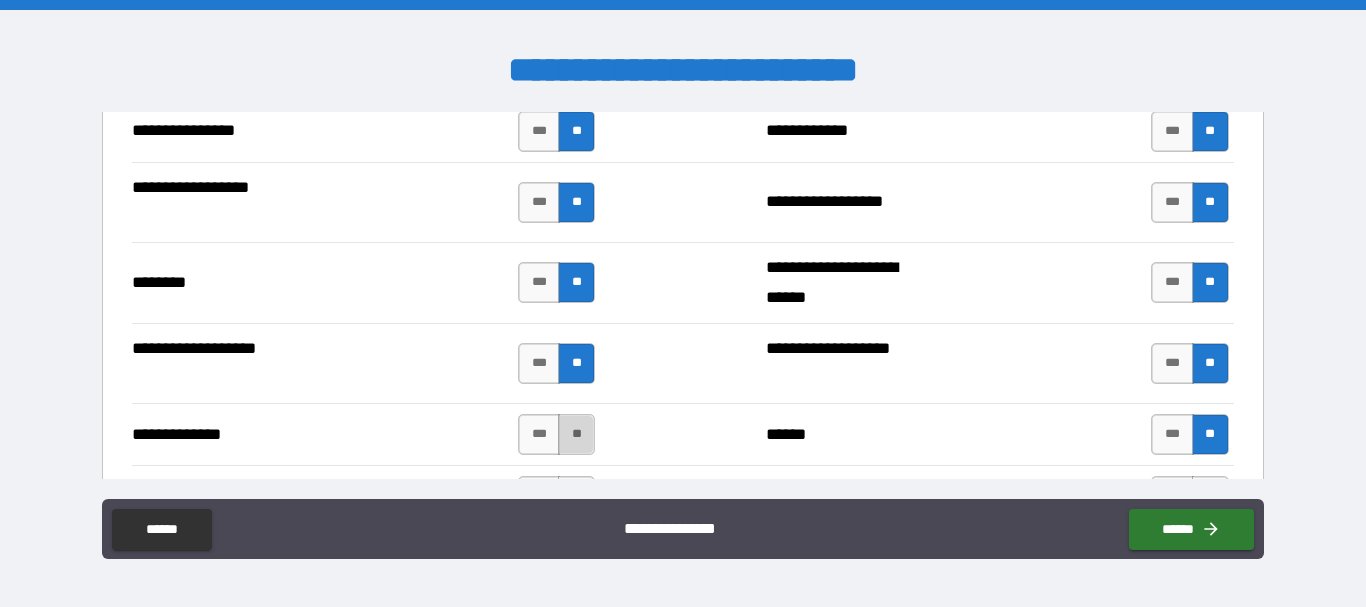 click on "**" at bounding box center [576, 434] 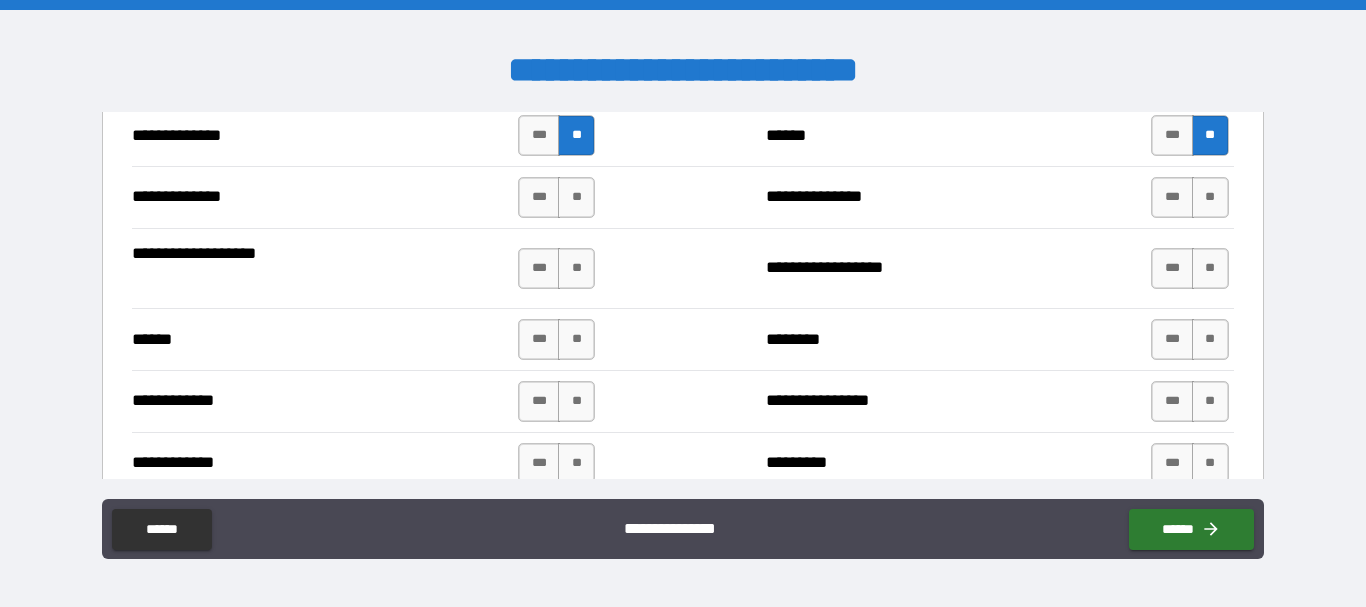 scroll, scrollTop: 3659, scrollLeft: 0, axis: vertical 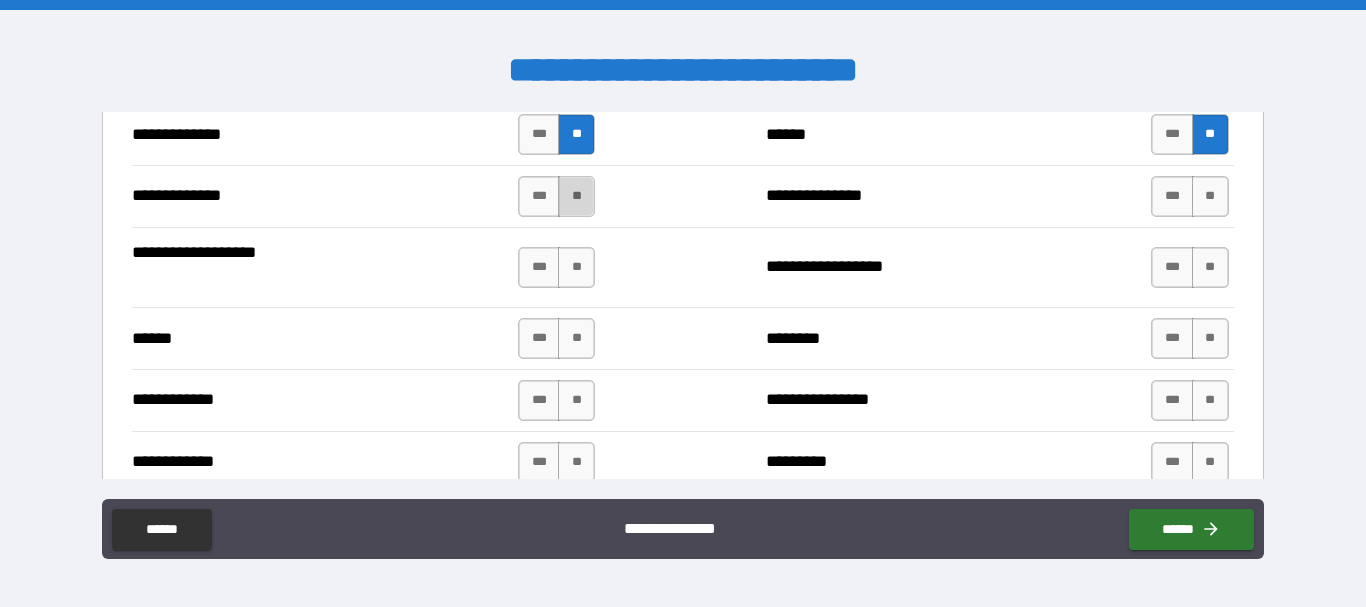 click on "**" at bounding box center [576, 196] 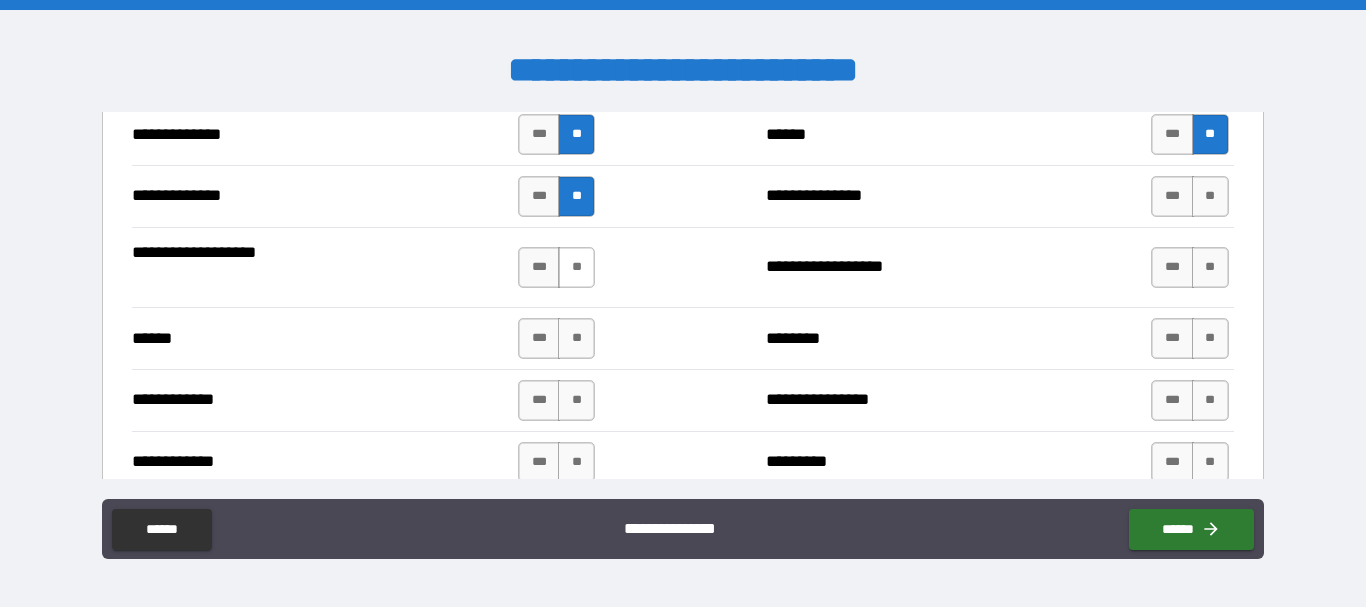 click on "**" at bounding box center [576, 267] 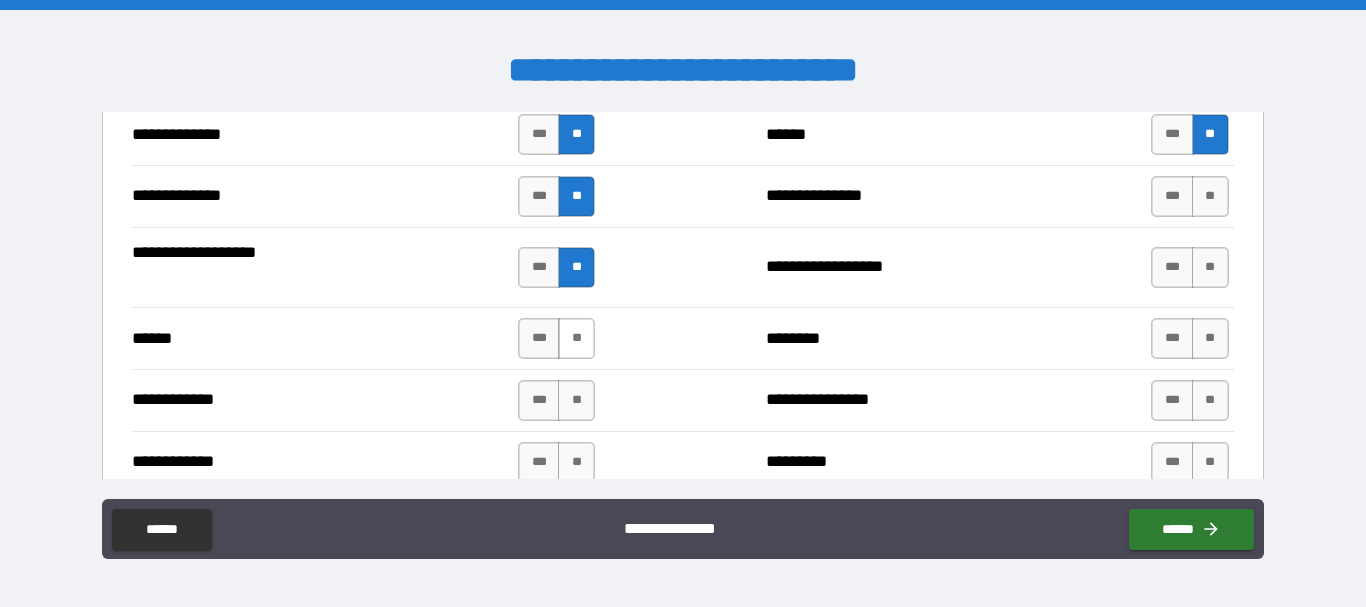 click on "**" at bounding box center [576, 338] 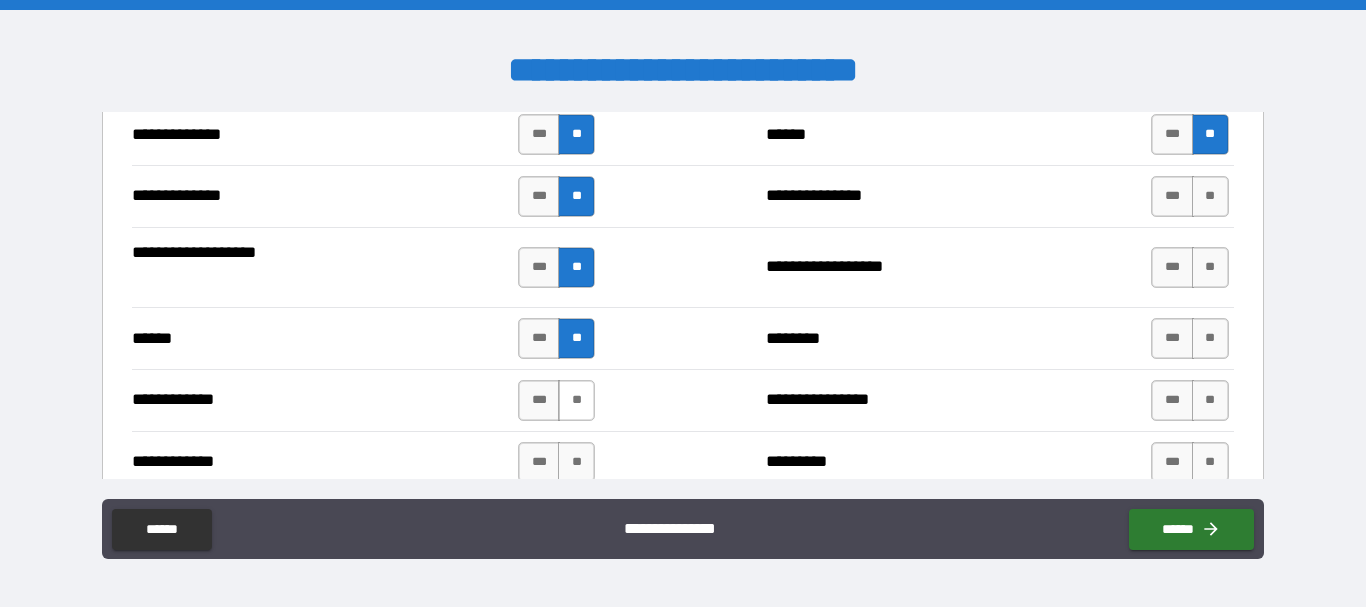 click on "**" at bounding box center (576, 400) 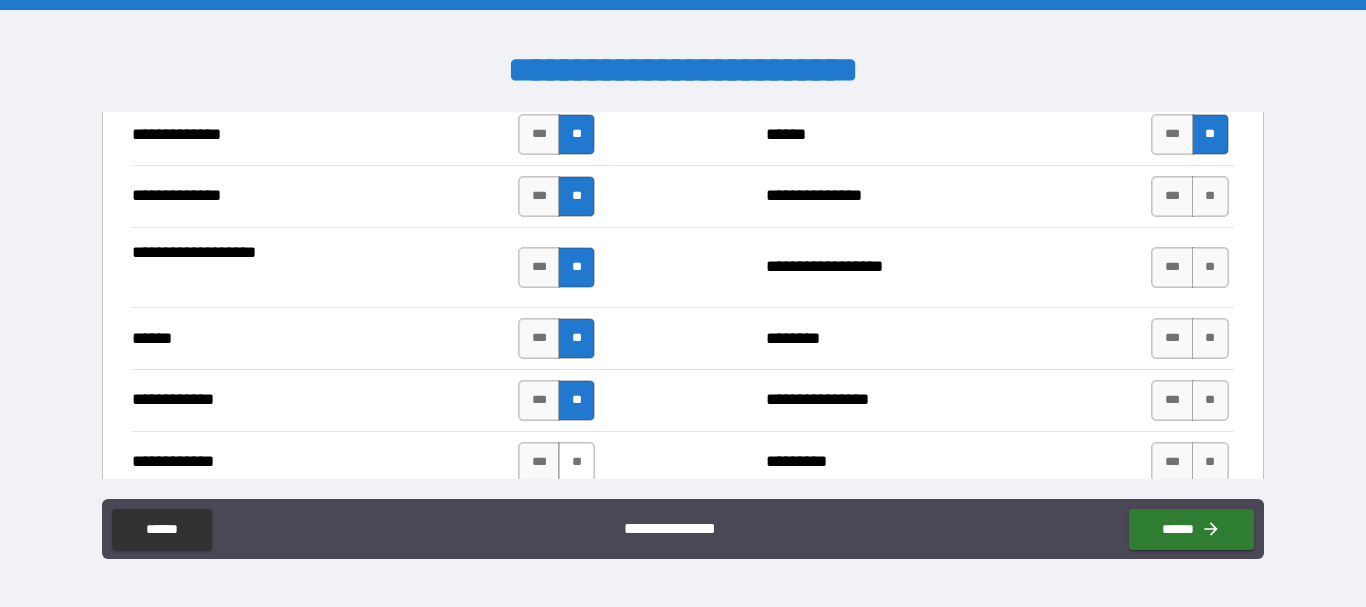 click on "**" at bounding box center (576, 462) 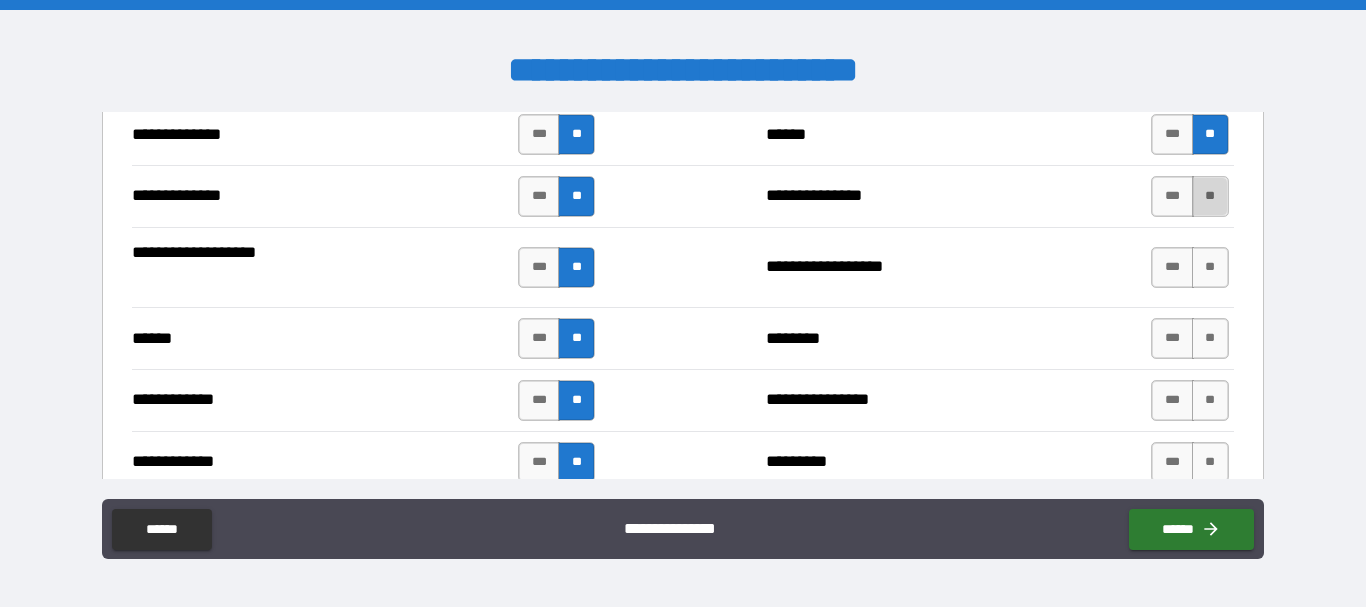 click on "**" at bounding box center [1210, 196] 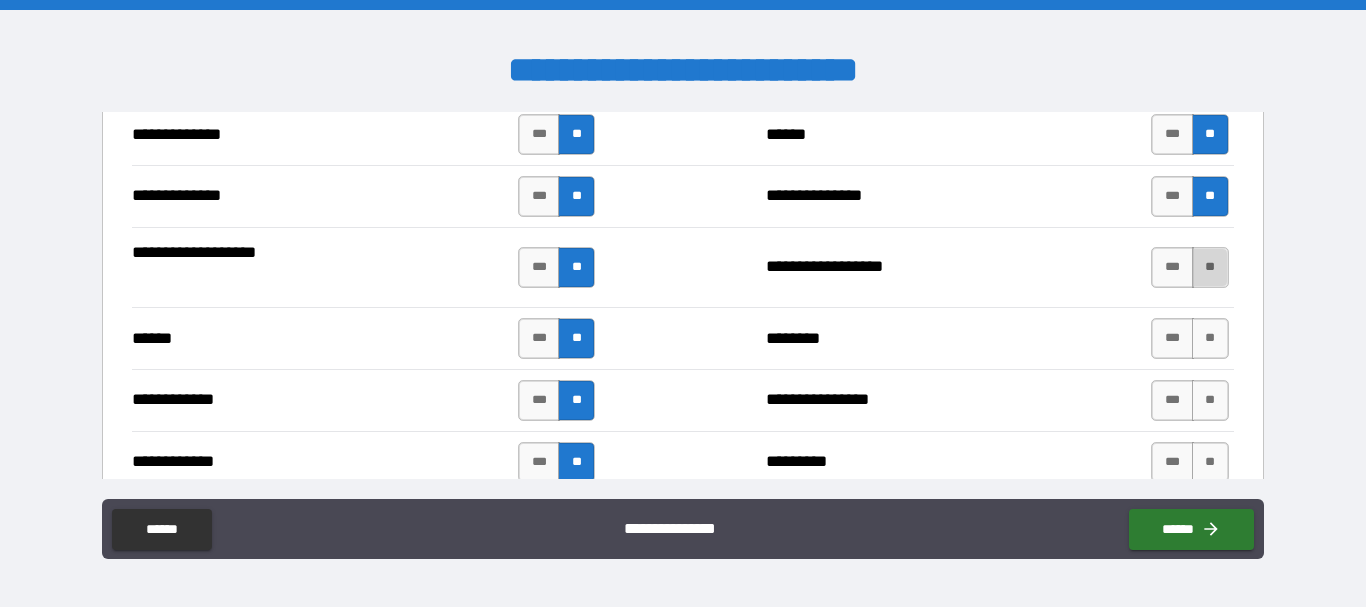 click on "**" at bounding box center (1210, 267) 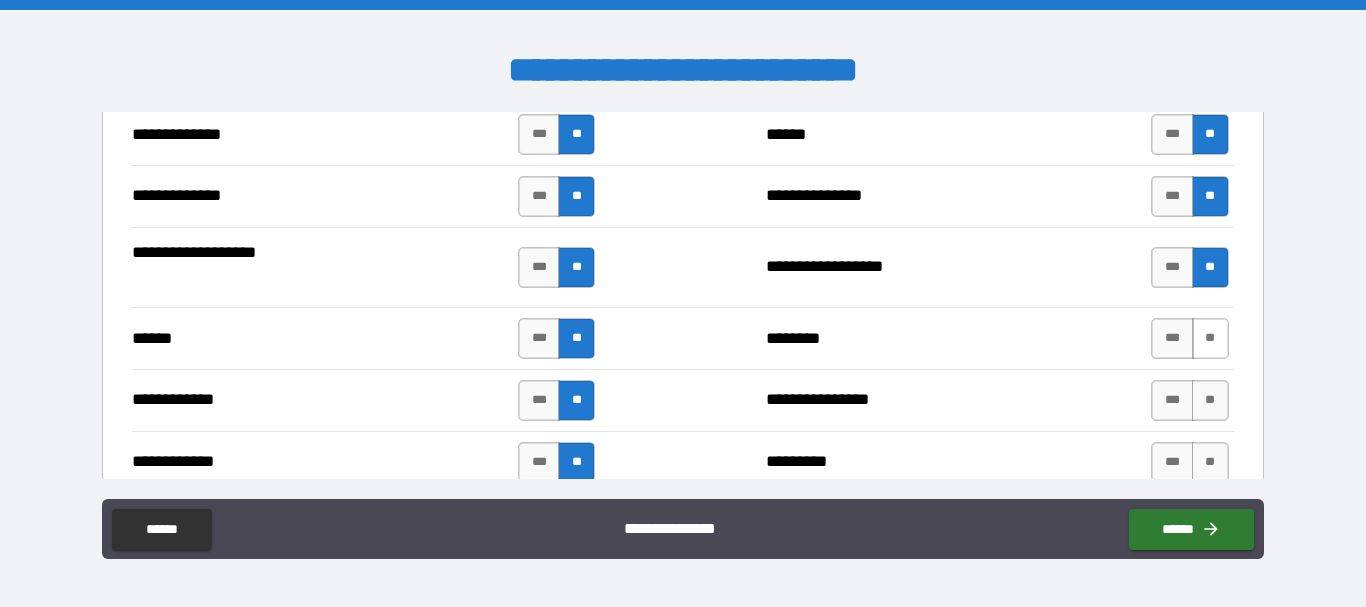 click on "**" at bounding box center [1210, 338] 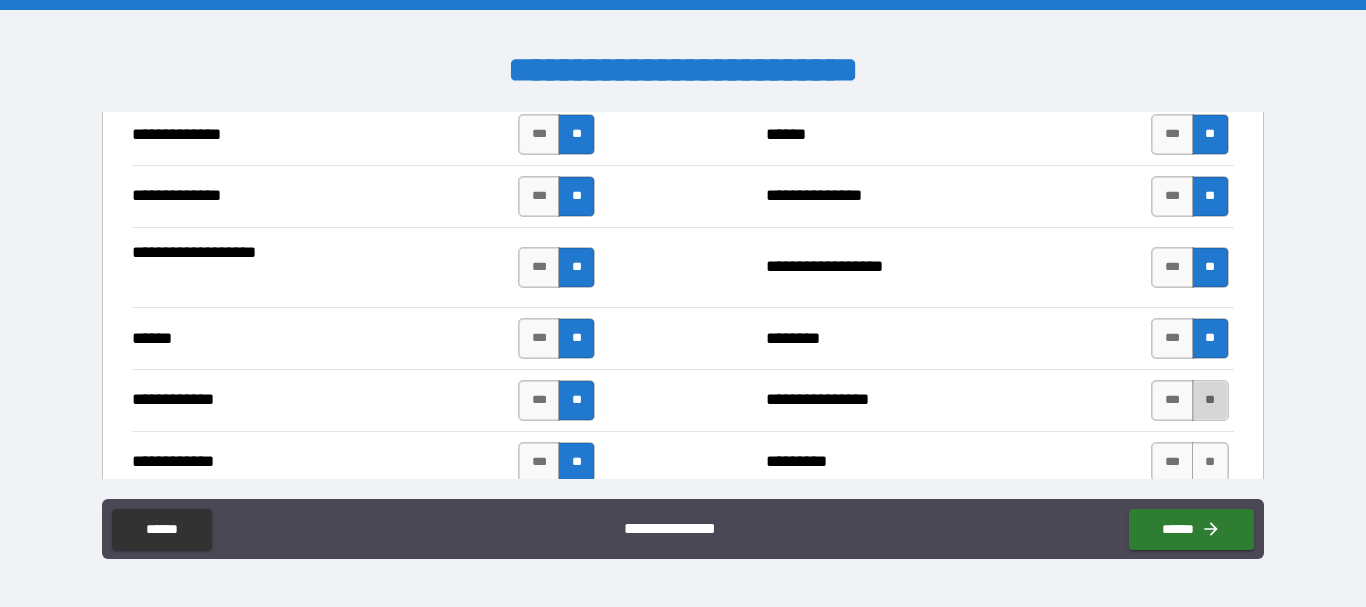 click on "**" at bounding box center (1210, 400) 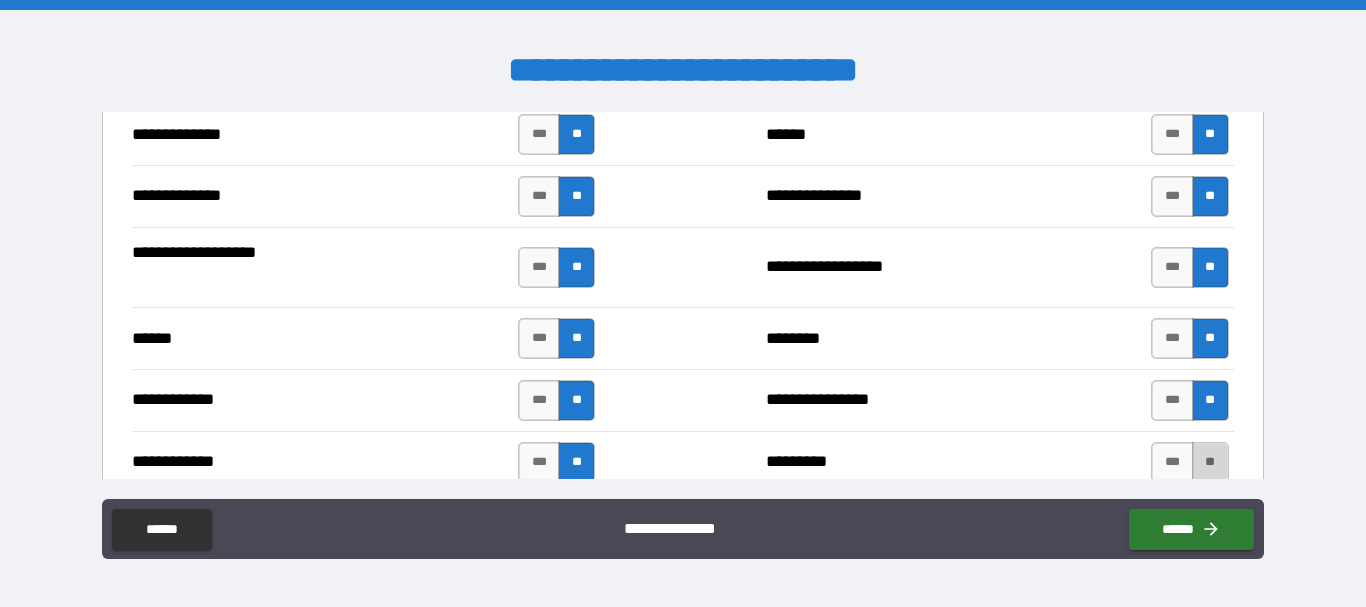 click on "**" at bounding box center (1210, 462) 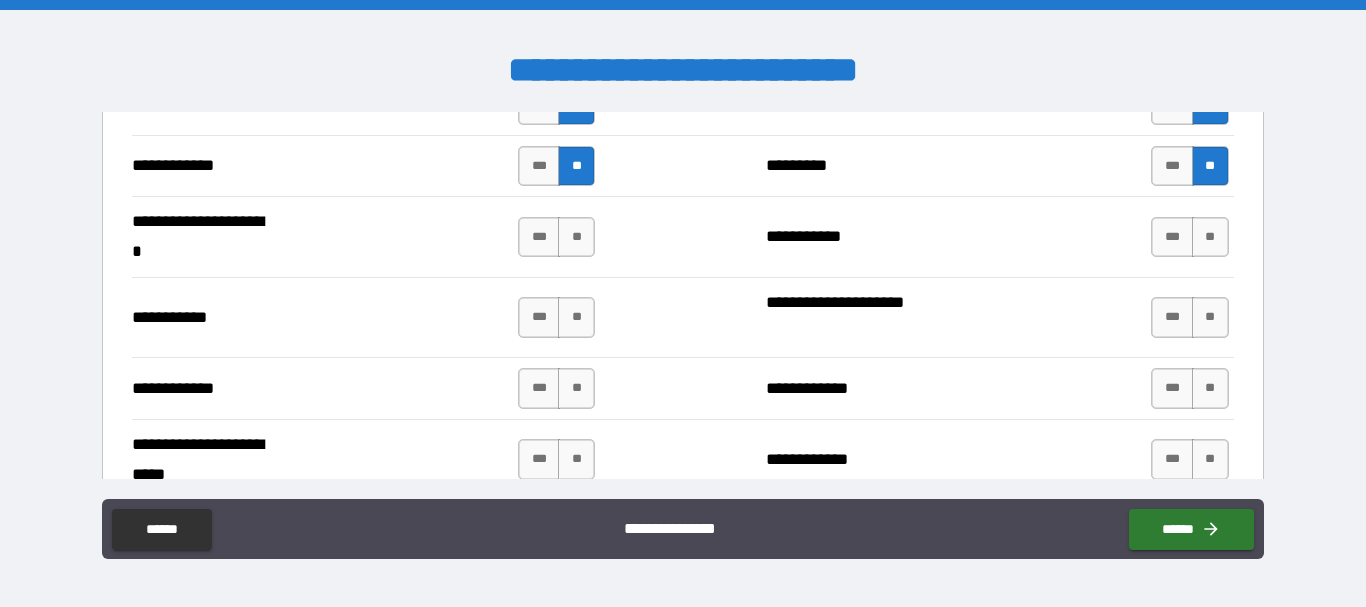 scroll, scrollTop: 3956, scrollLeft: 0, axis: vertical 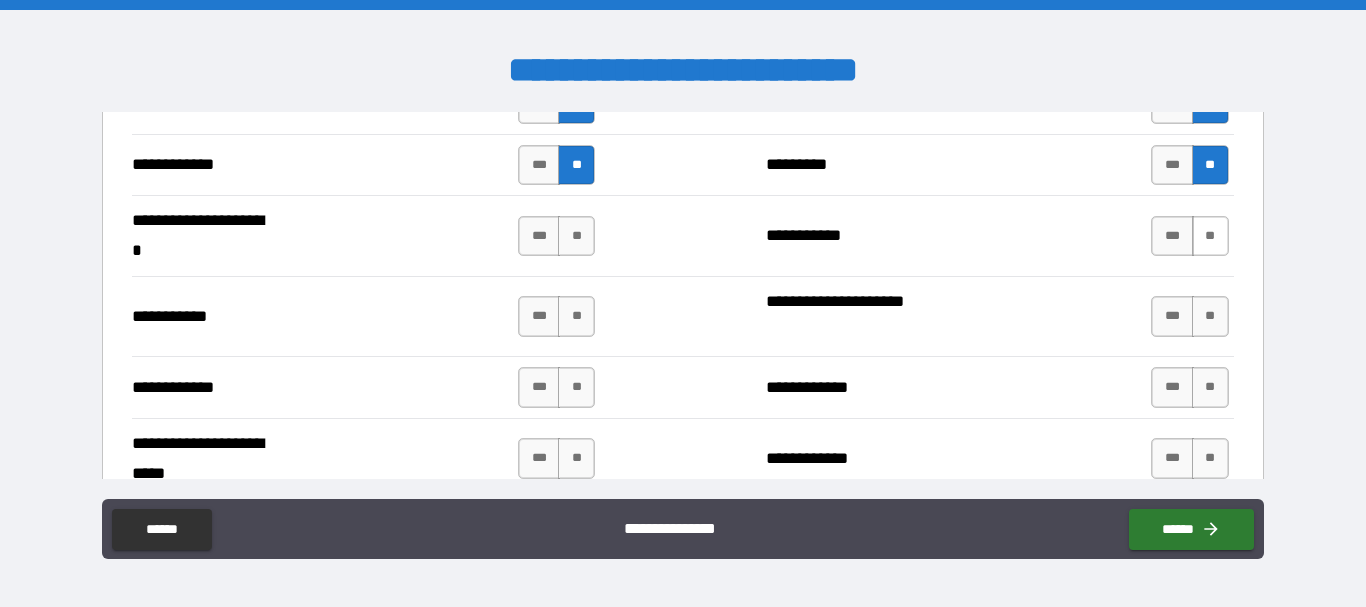 click on "**" at bounding box center [1210, 236] 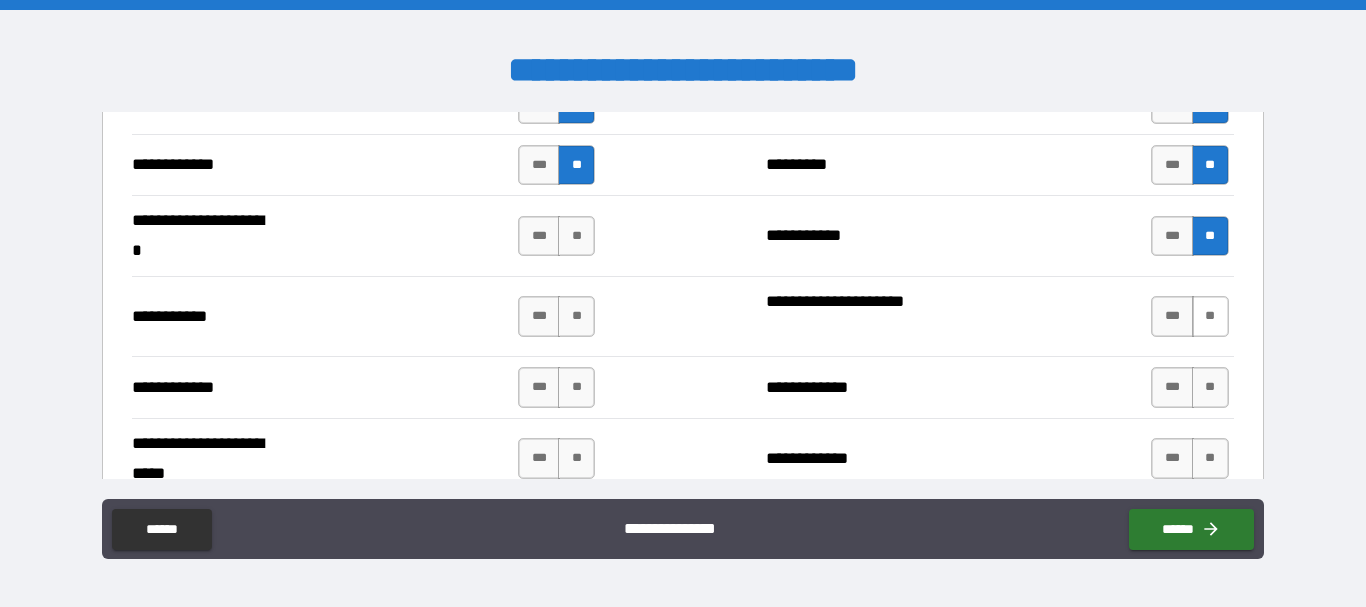 click on "**" at bounding box center [1210, 316] 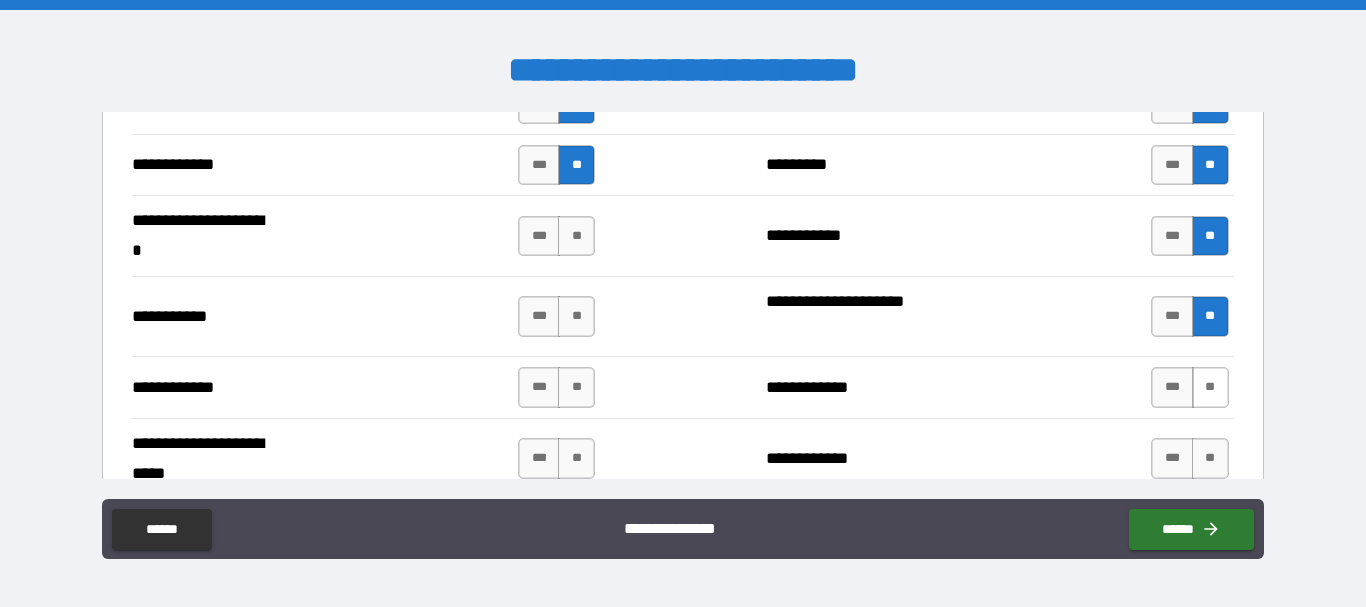 click on "**" at bounding box center [1210, 387] 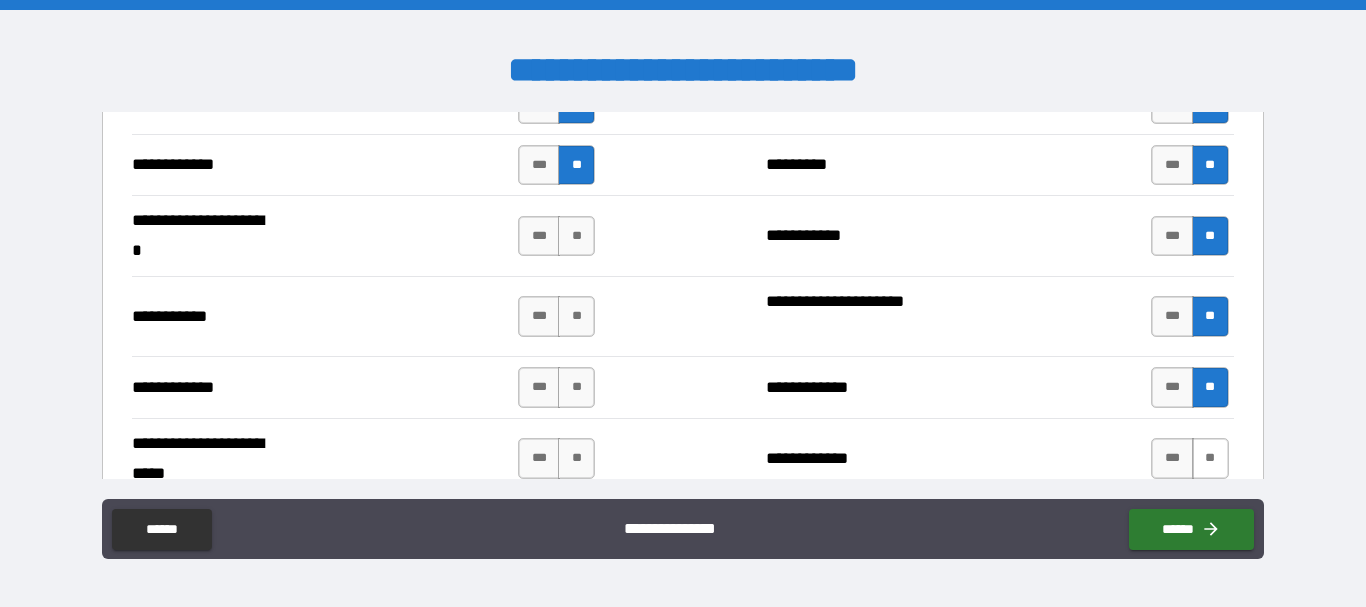 click on "**" at bounding box center [1210, 458] 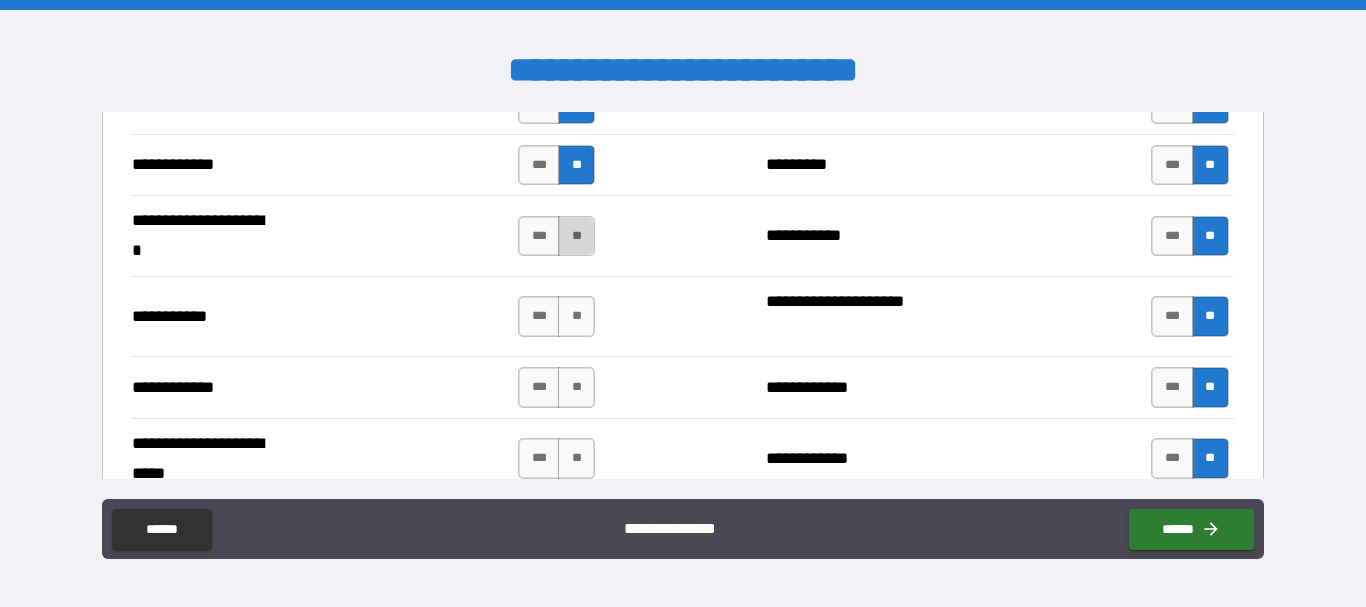 click on "**" at bounding box center [576, 236] 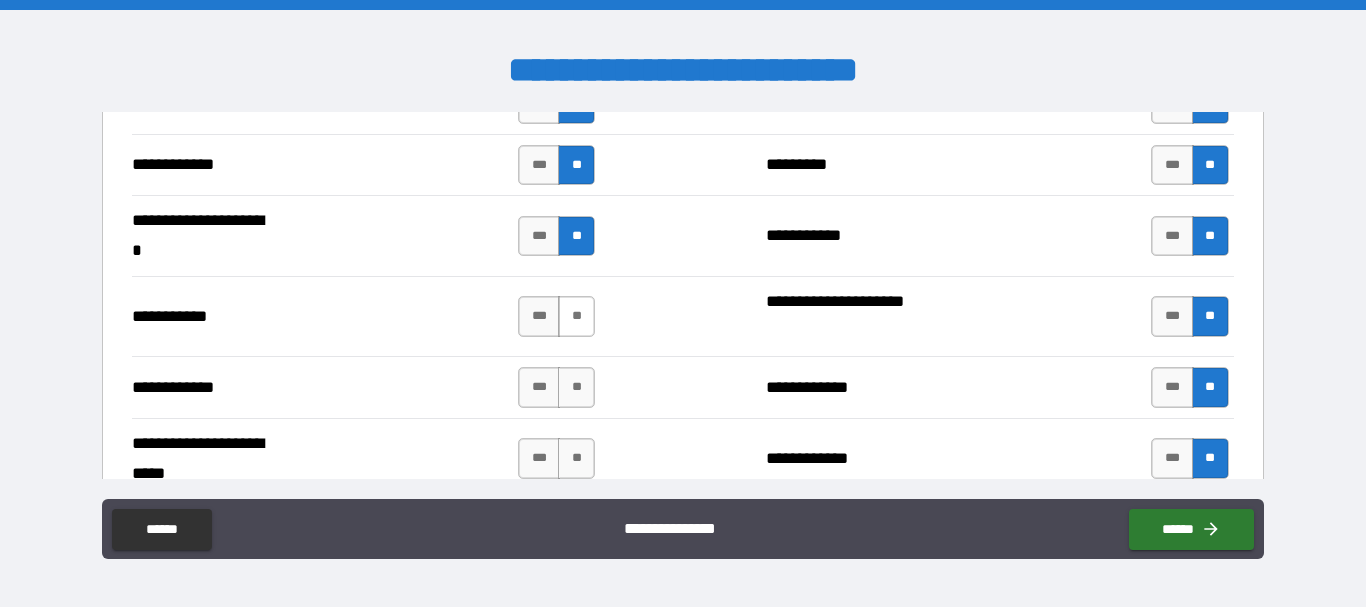 click on "**" at bounding box center (576, 316) 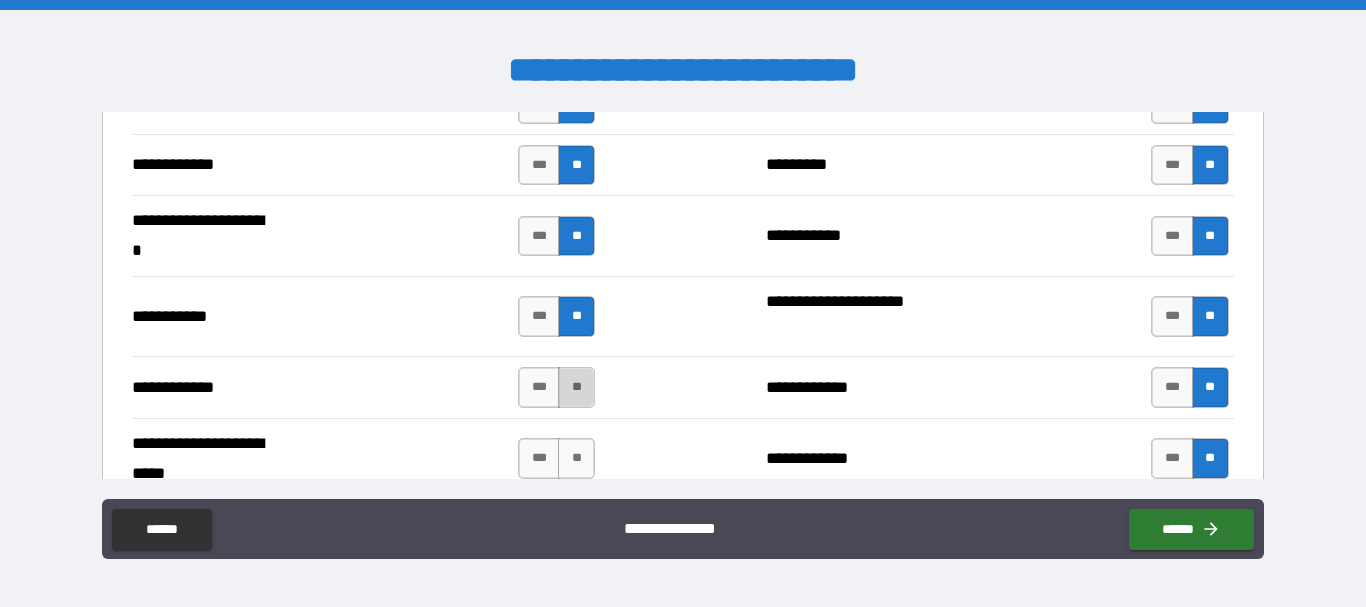 click on "**" at bounding box center (576, 387) 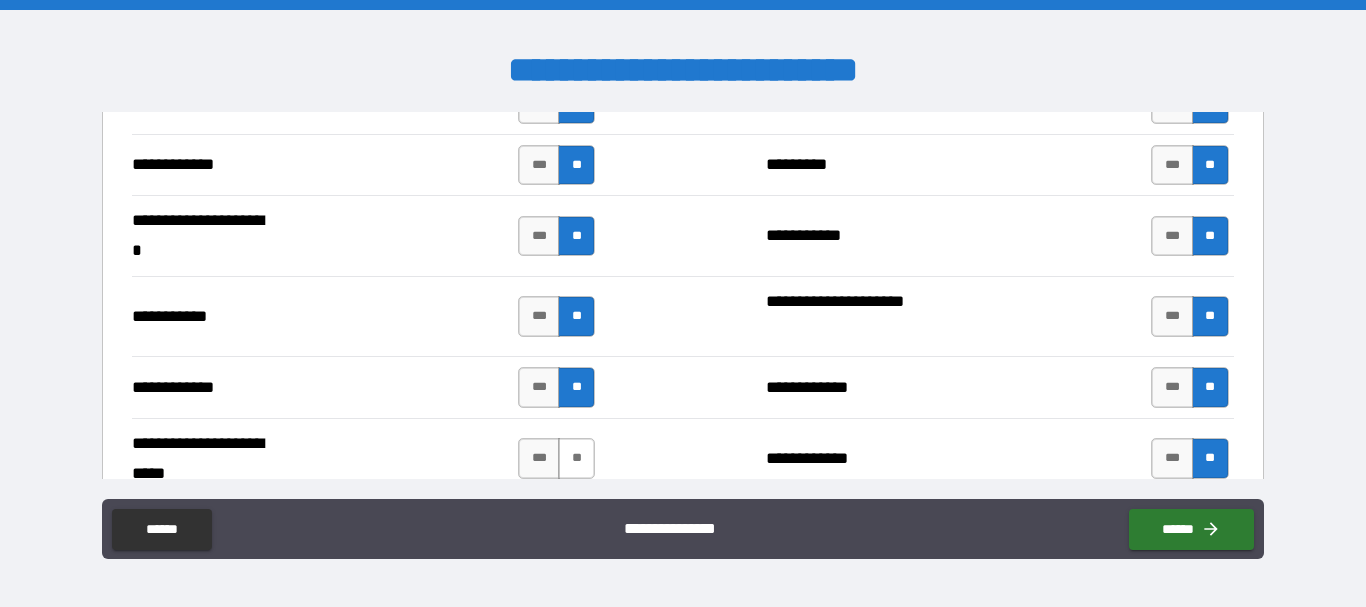 click on "**" at bounding box center (576, 458) 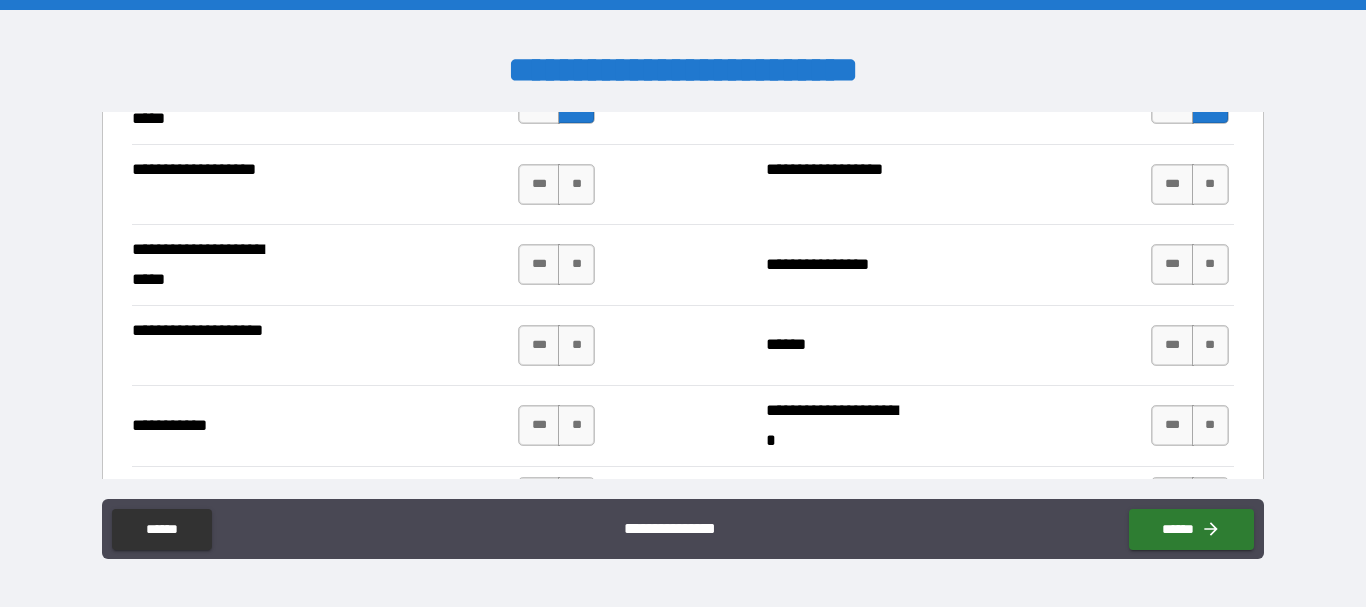 scroll, scrollTop: 4320, scrollLeft: 0, axis: vertical 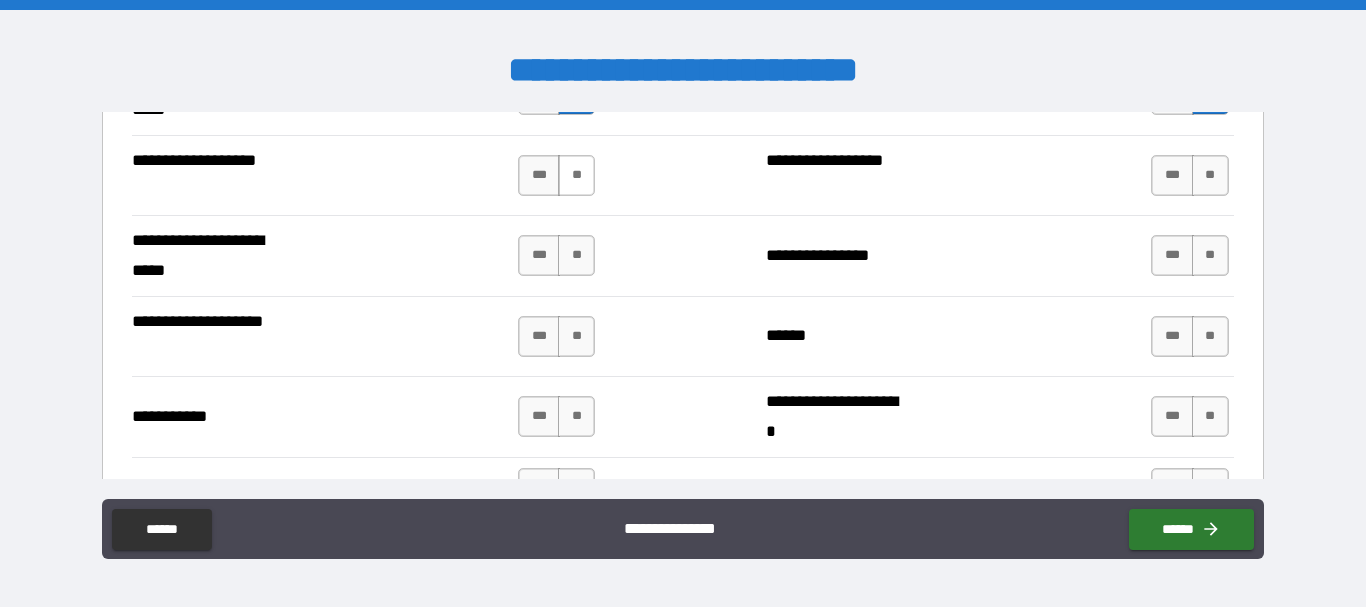 click on "**" at bounding box center [576, 175] 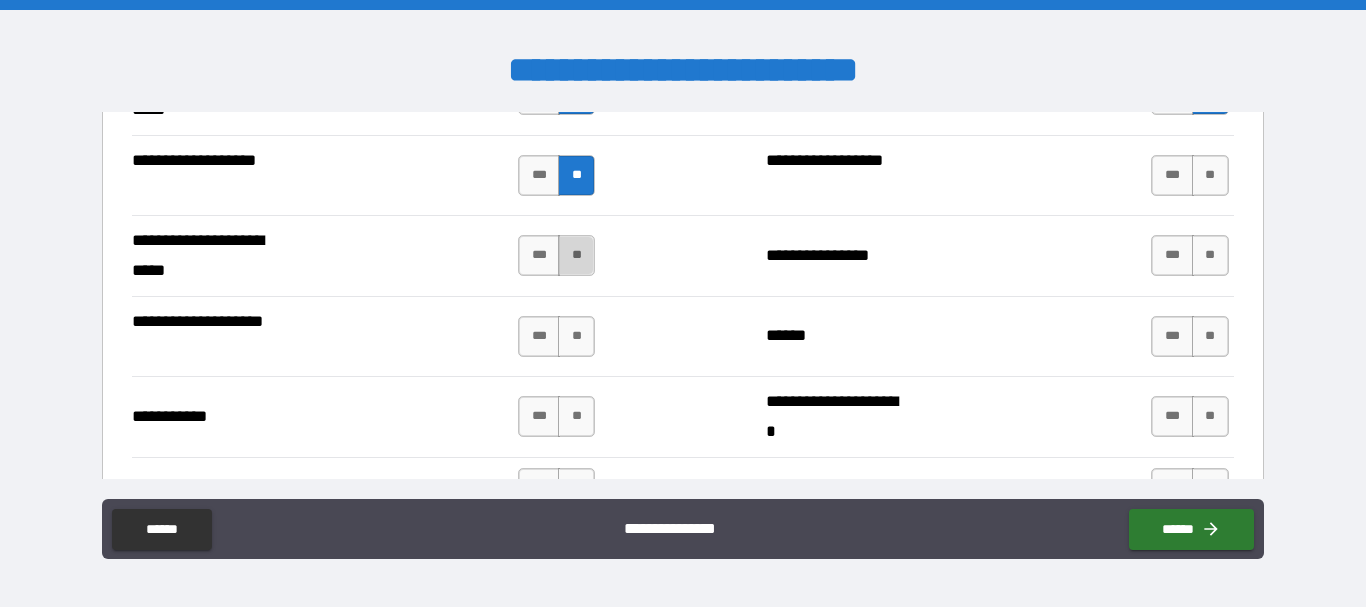 click on "**" at bounding box center (576, 255) 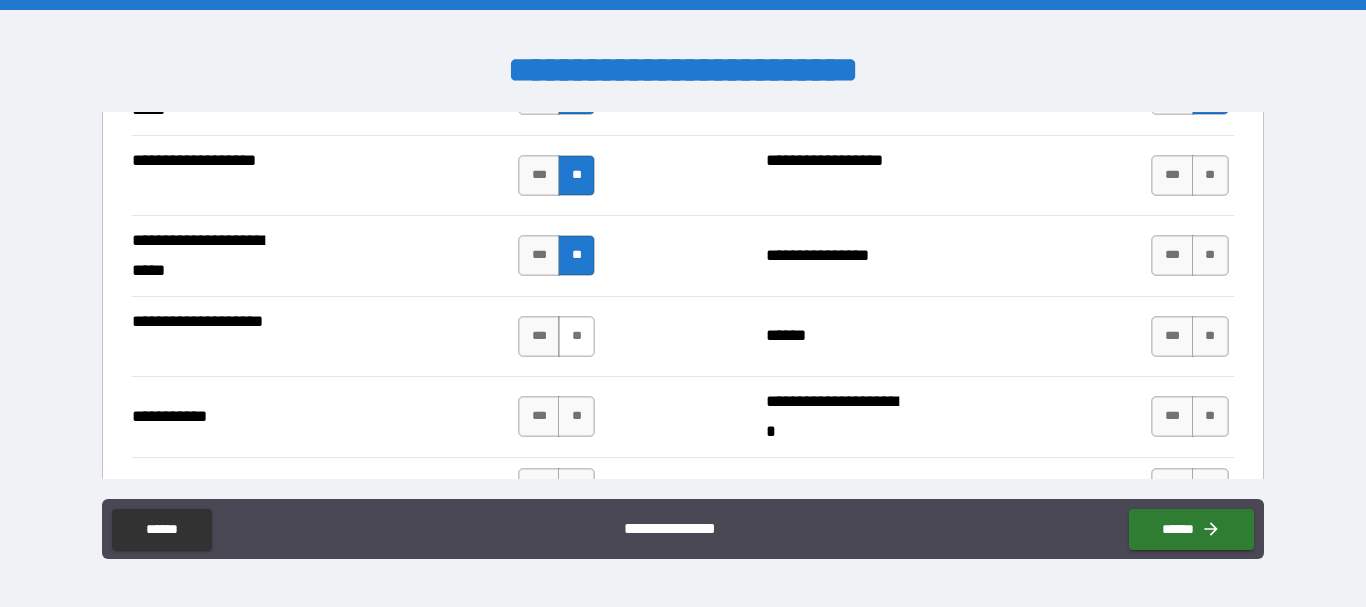 click on "**" at bounding box center (576, 336) 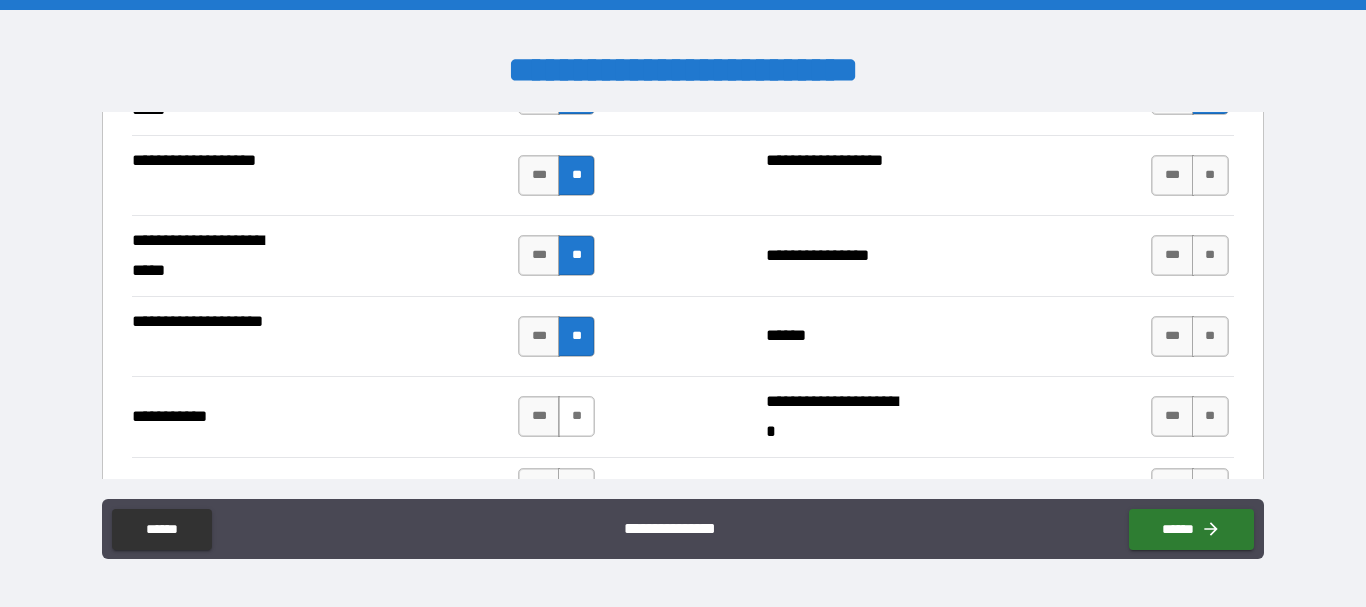 click on "**" at bounding box center [576, 416] 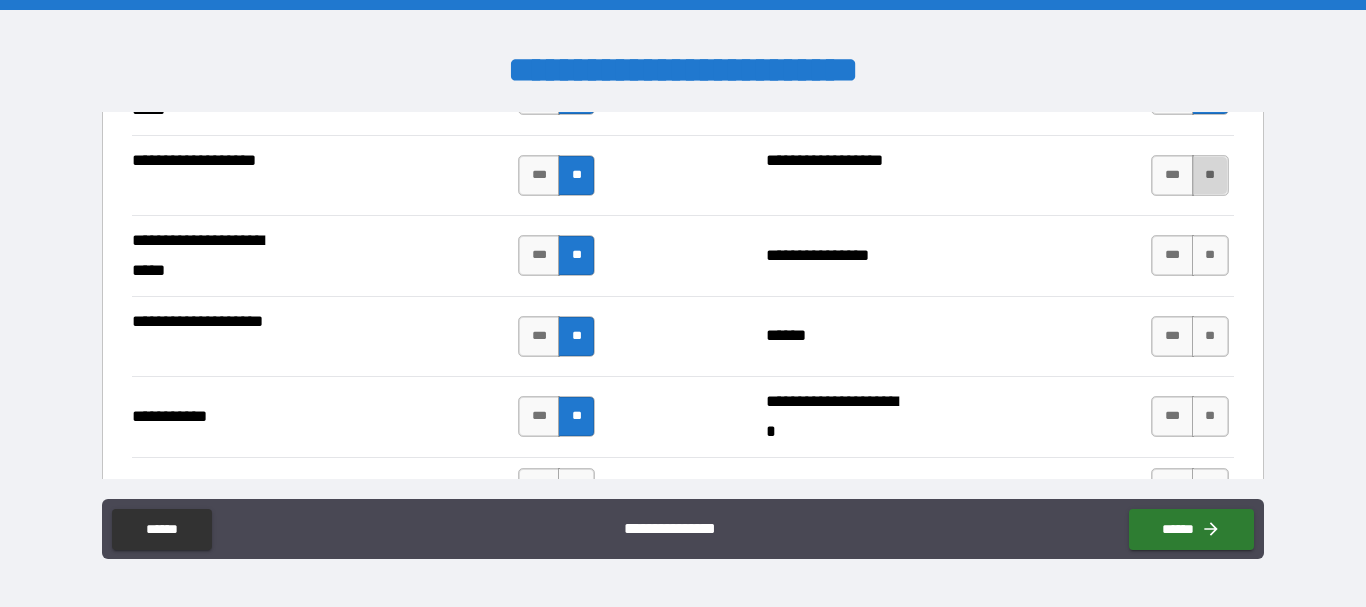 click on "**" at bounding box center (1210, 175) 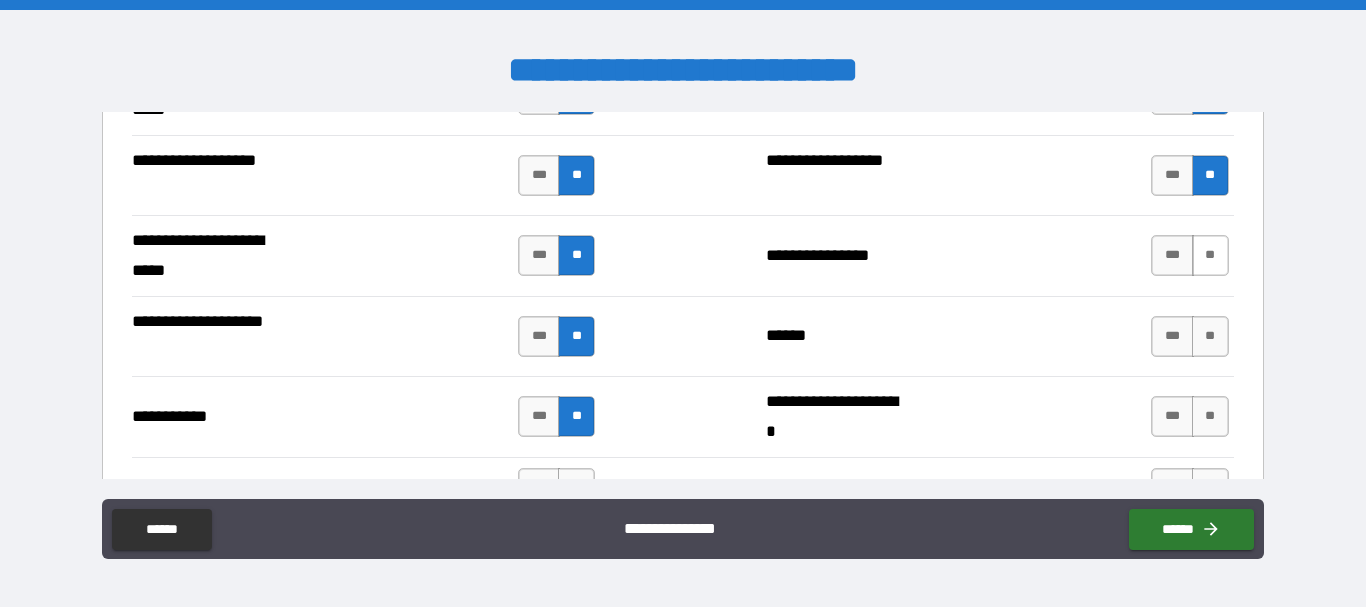 click on "**" at bounding box center [1210, 255] 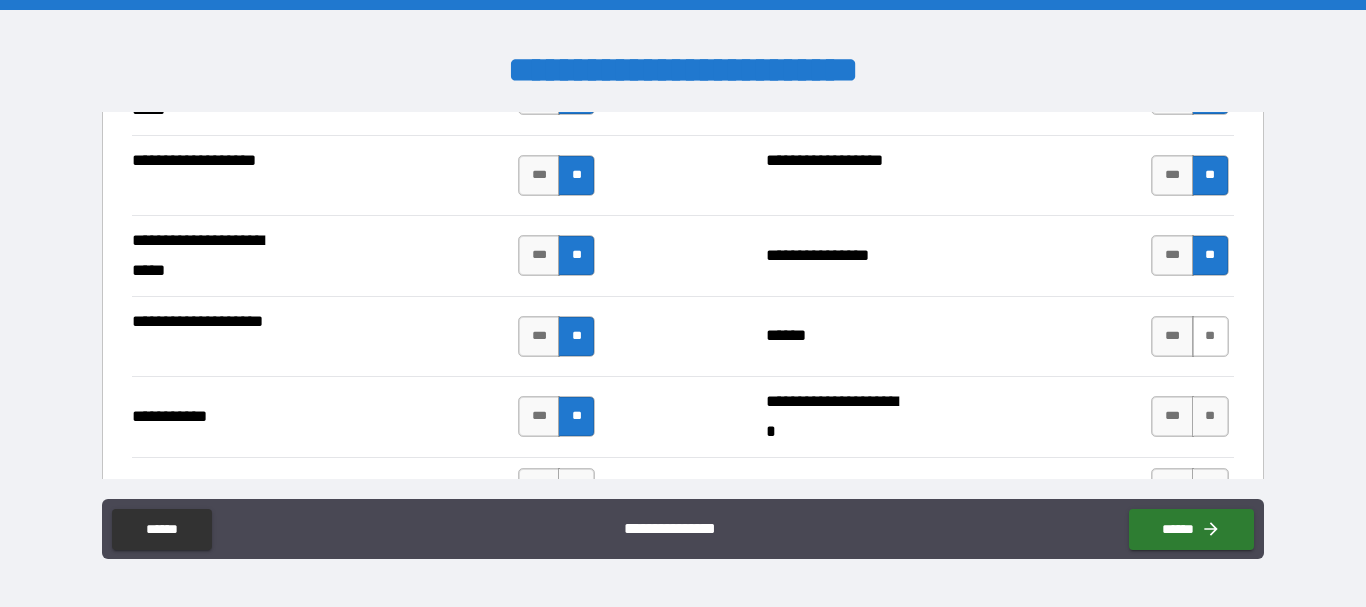 click on "**" at bounding box center [1210, 336] 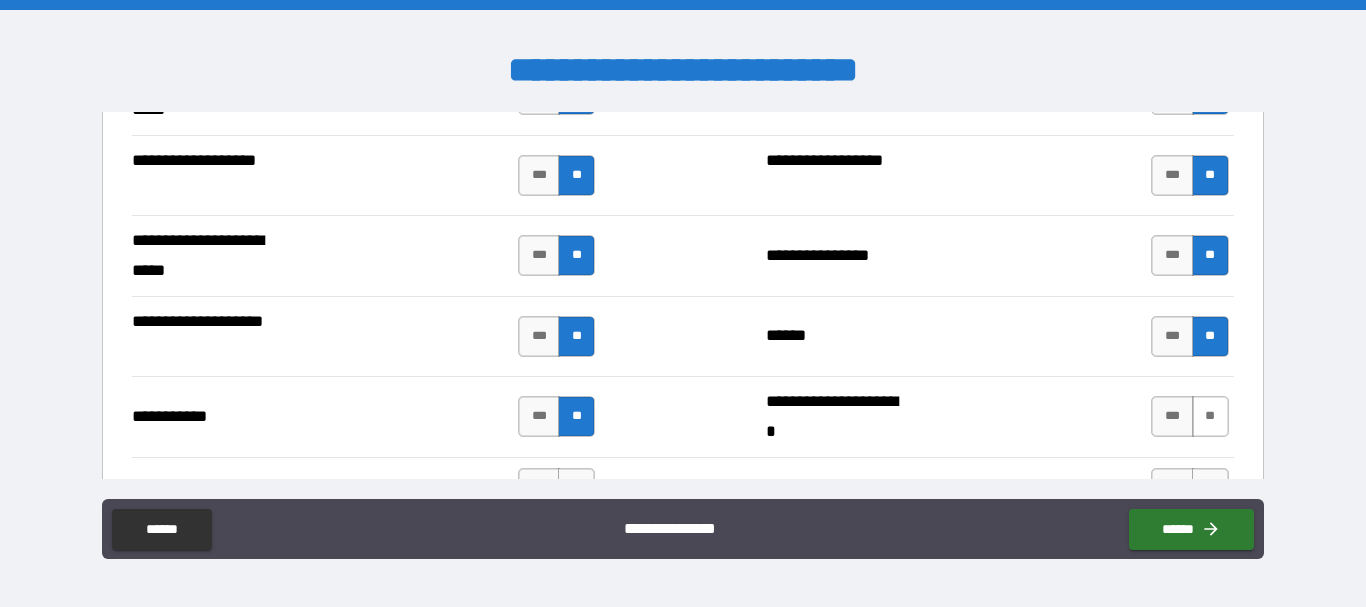 click on "**" at bounding box center [1210, 416] 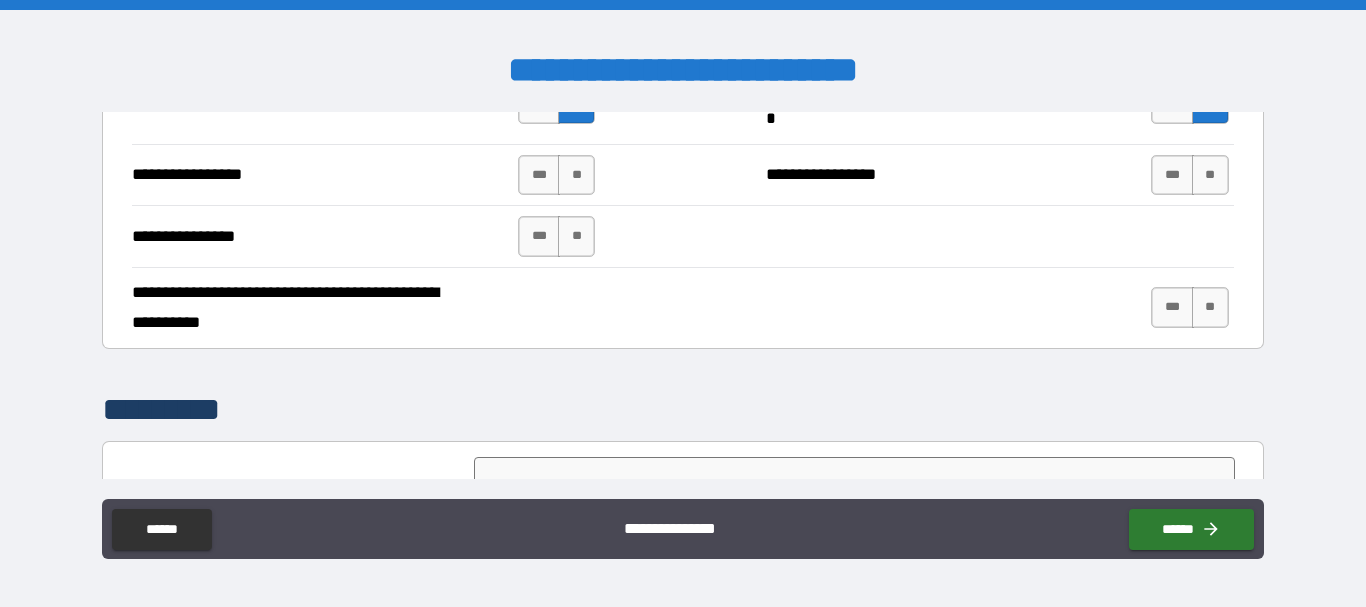 scroll, scrollTop: 4634, scrollLeft: 0, axis: vertical 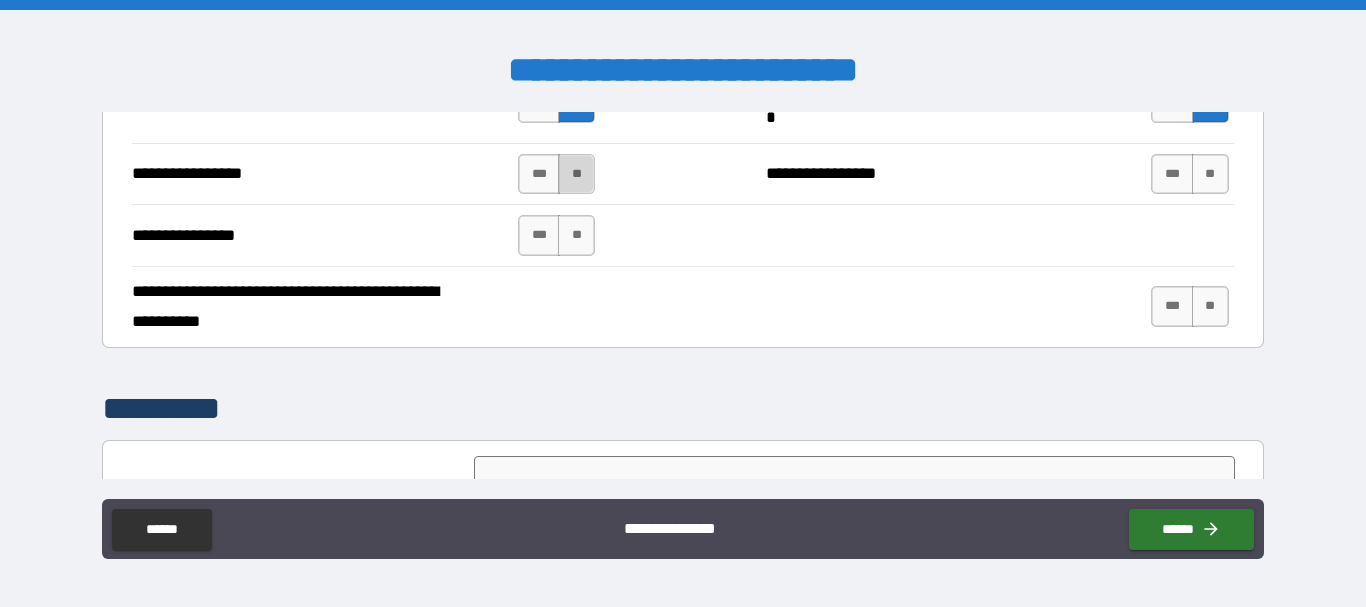 click on "**" at bounding box center [576, 174] 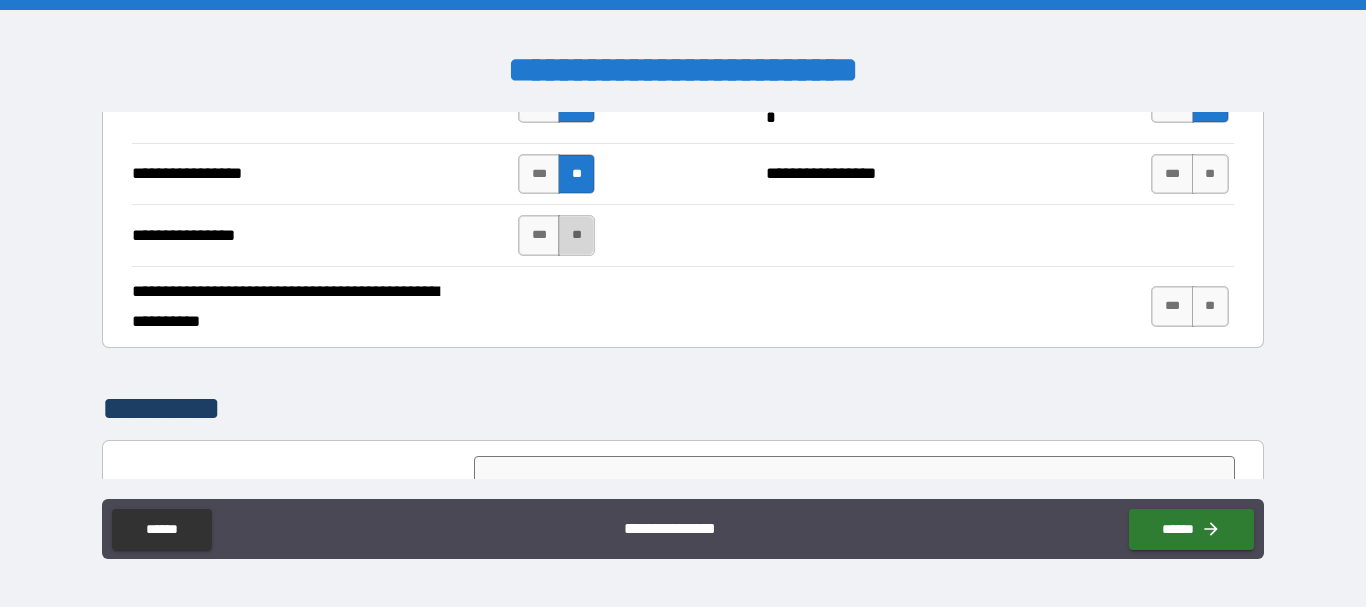 click on "**" at bounding box center [576, 235] 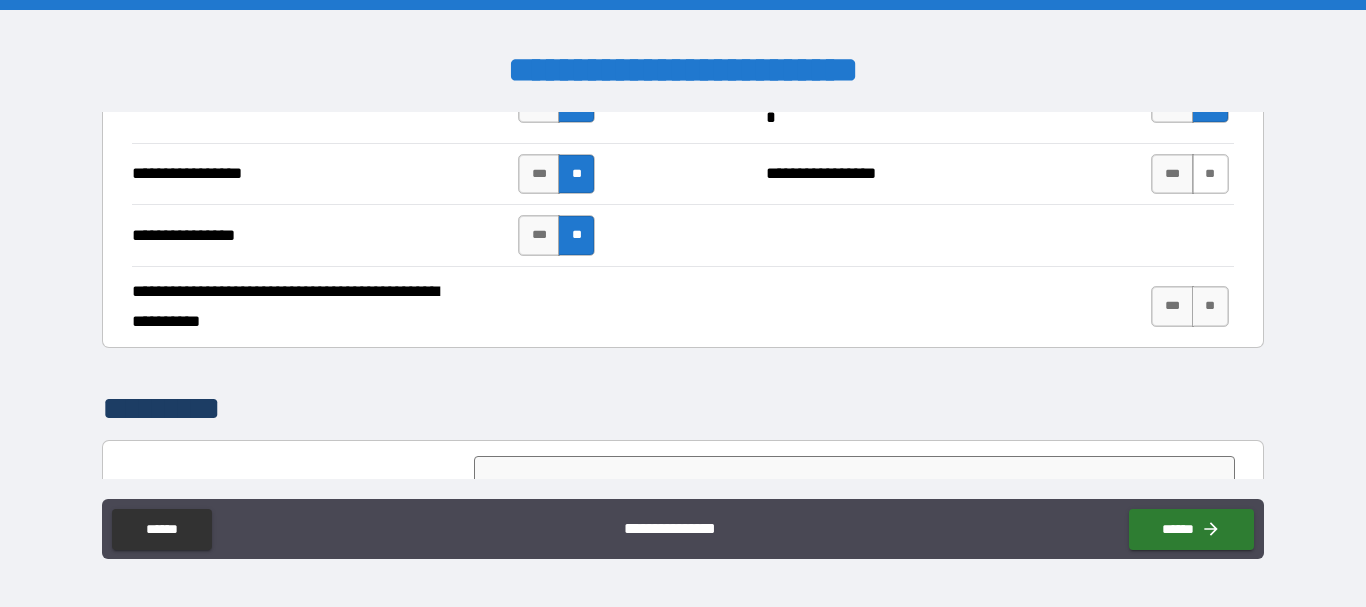 click on "**" at bounding box center [1210, 174] 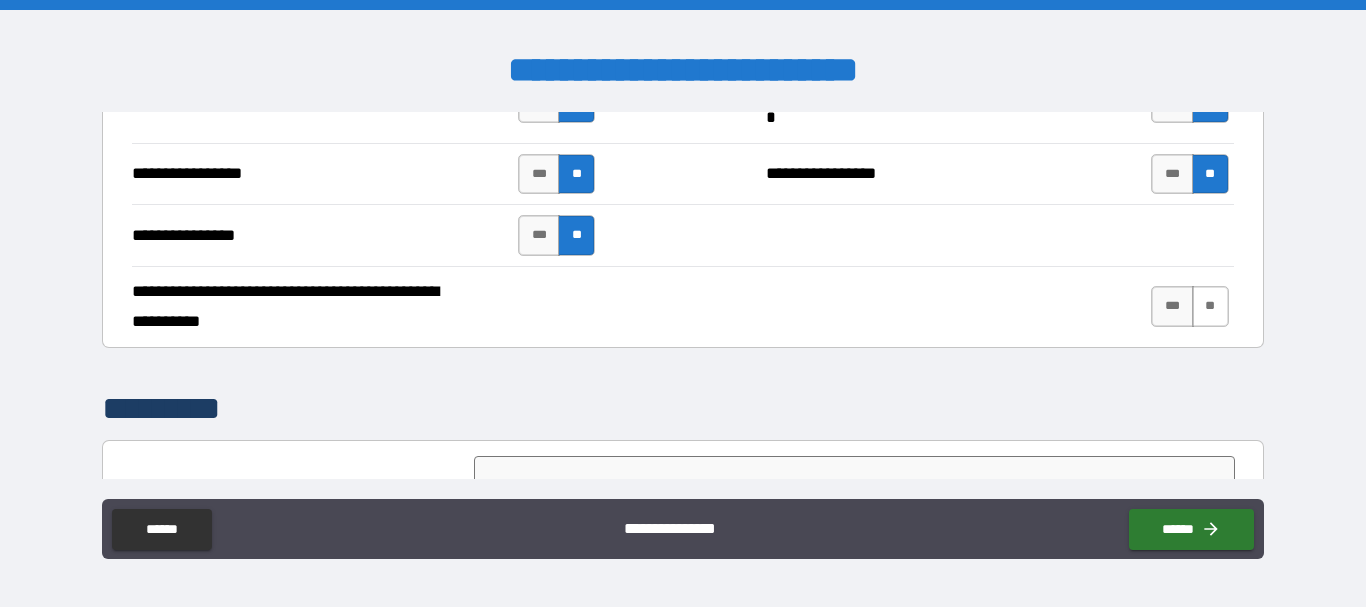 click on "**" at bounding box center (1210, 306) 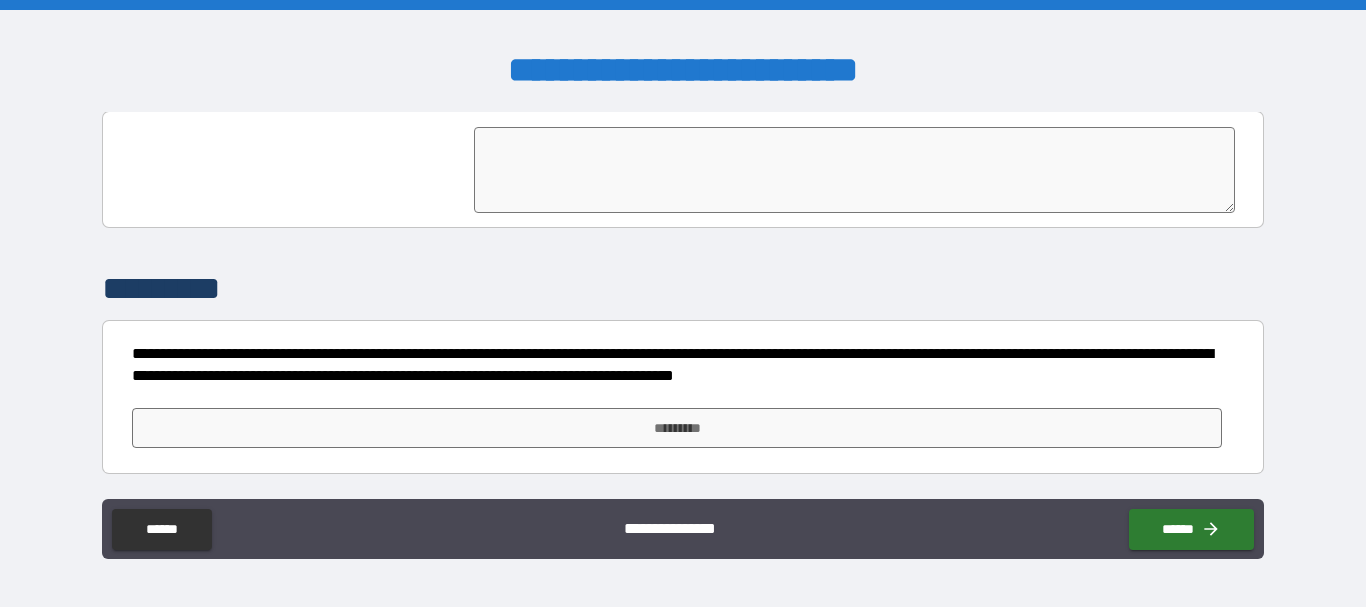 scroll, scrollTop: 4961, scrollLeft: 0, axis: vertical 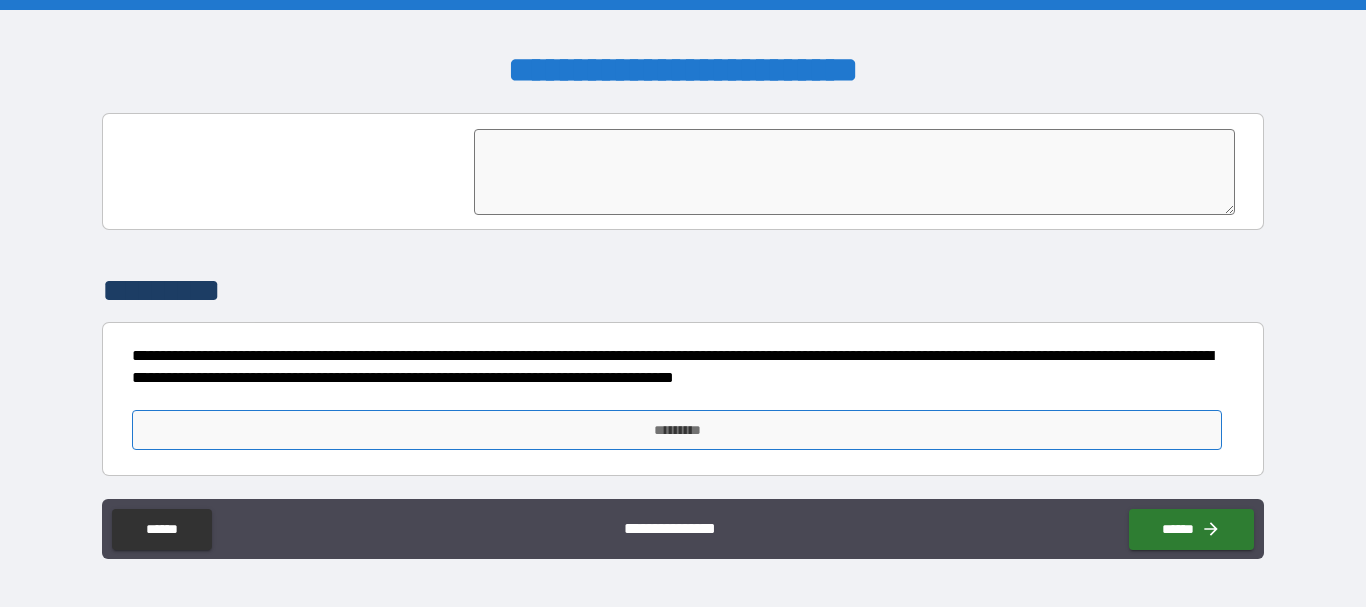 click on "*********" at bounding box center [677, 430] 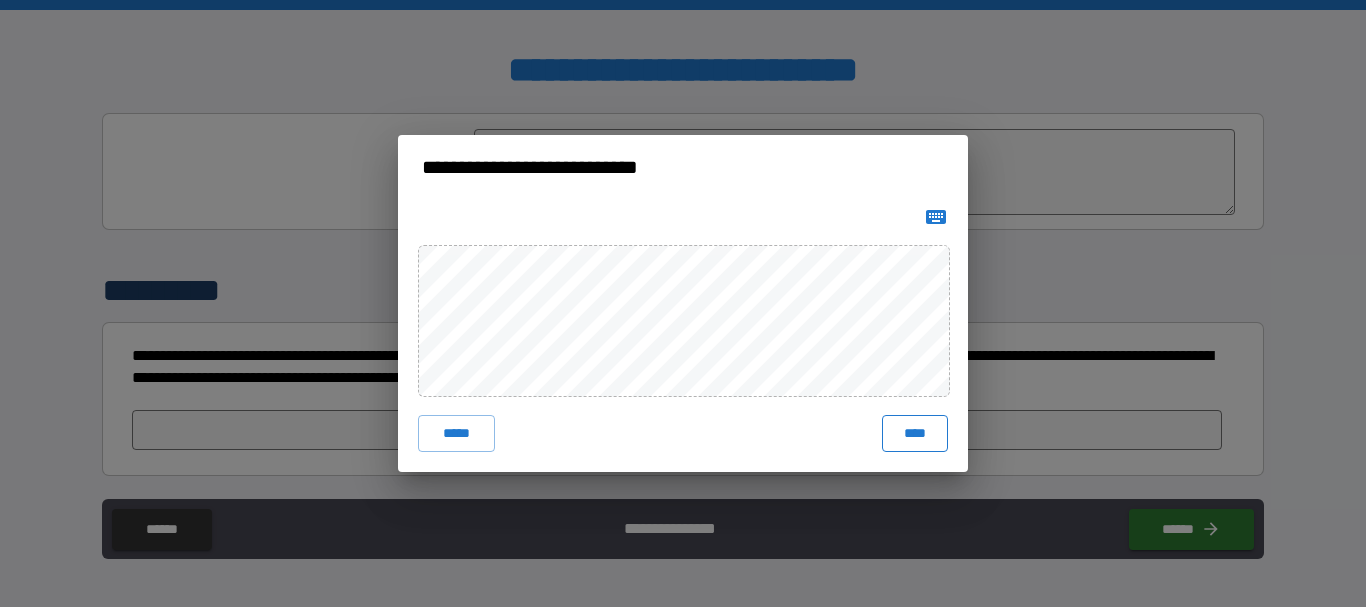 click on "****" at bounding box center (915, 433) 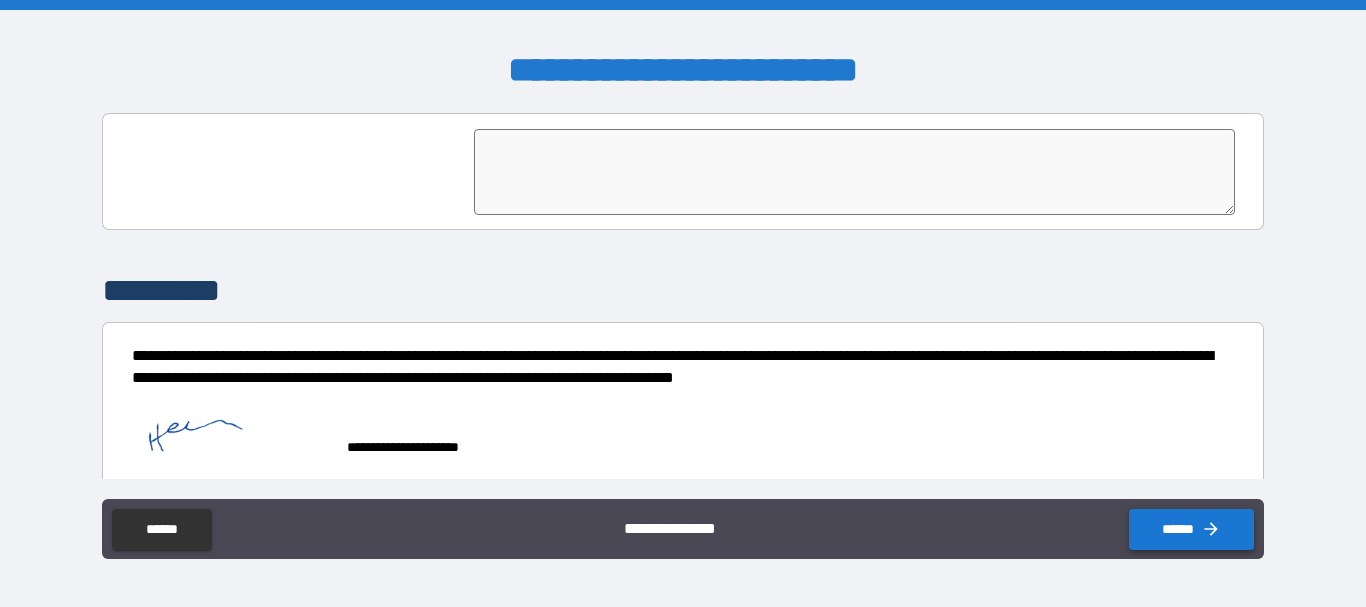 click on "******" at bounding box center [1191, 529] 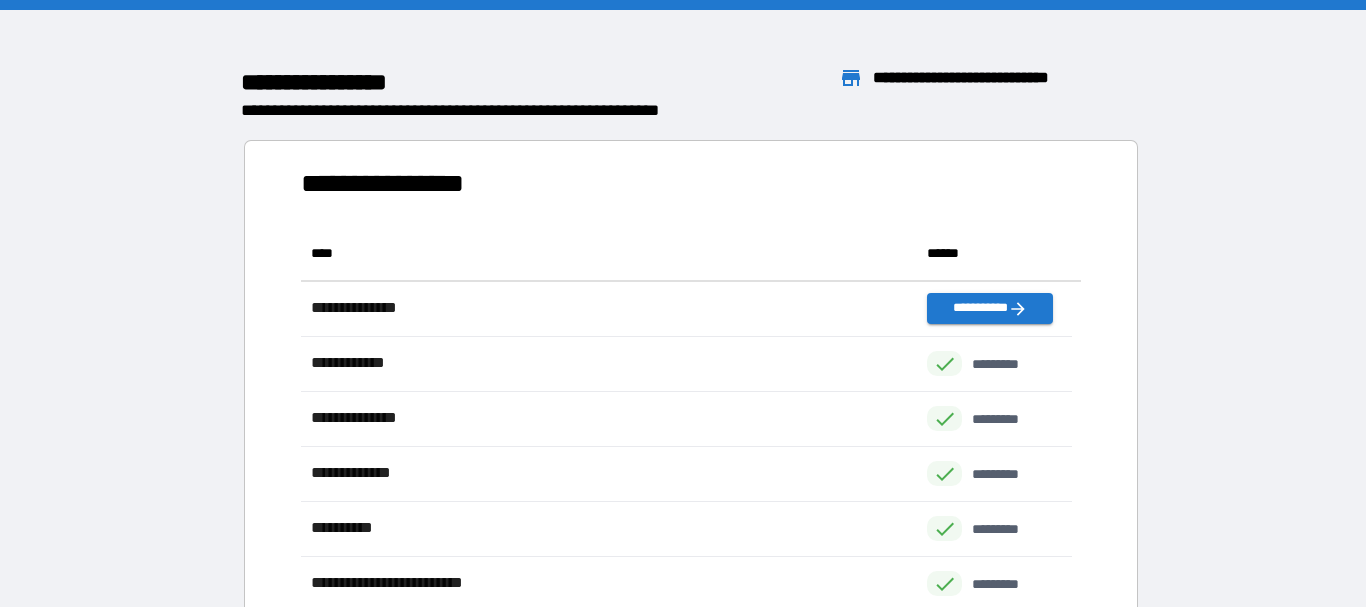 scroll, scrollTop: 16, scrollLeft: 16, axis: both 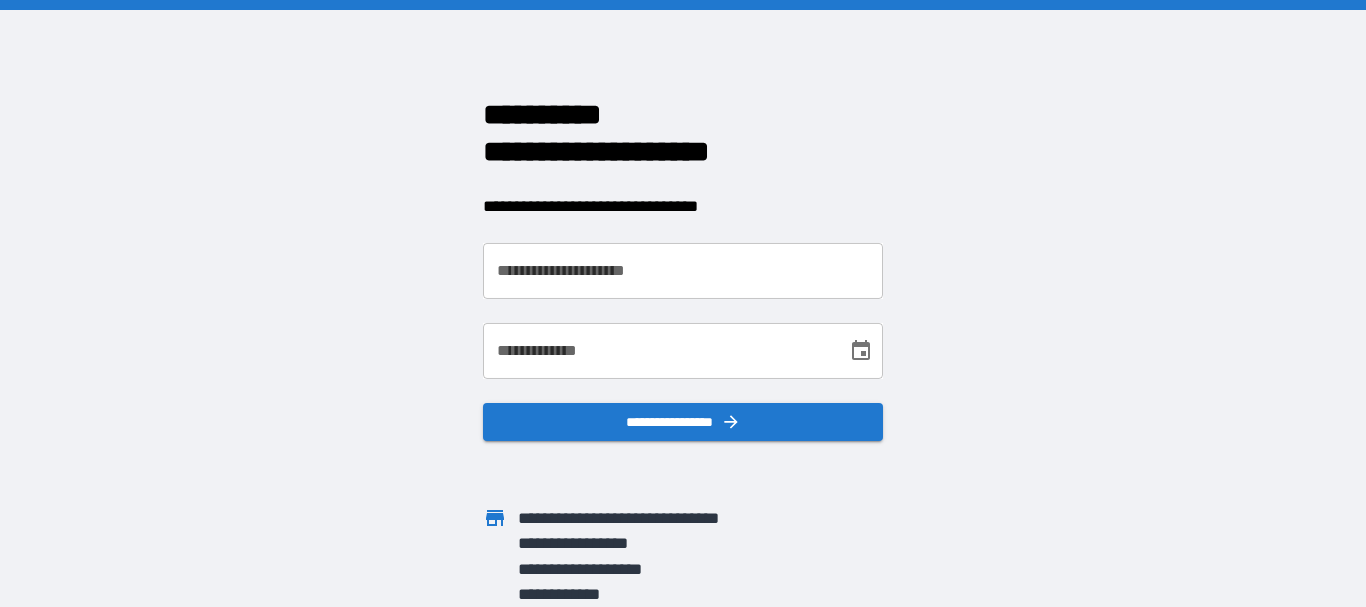 click on "**********" at bounding box center (683, 271) 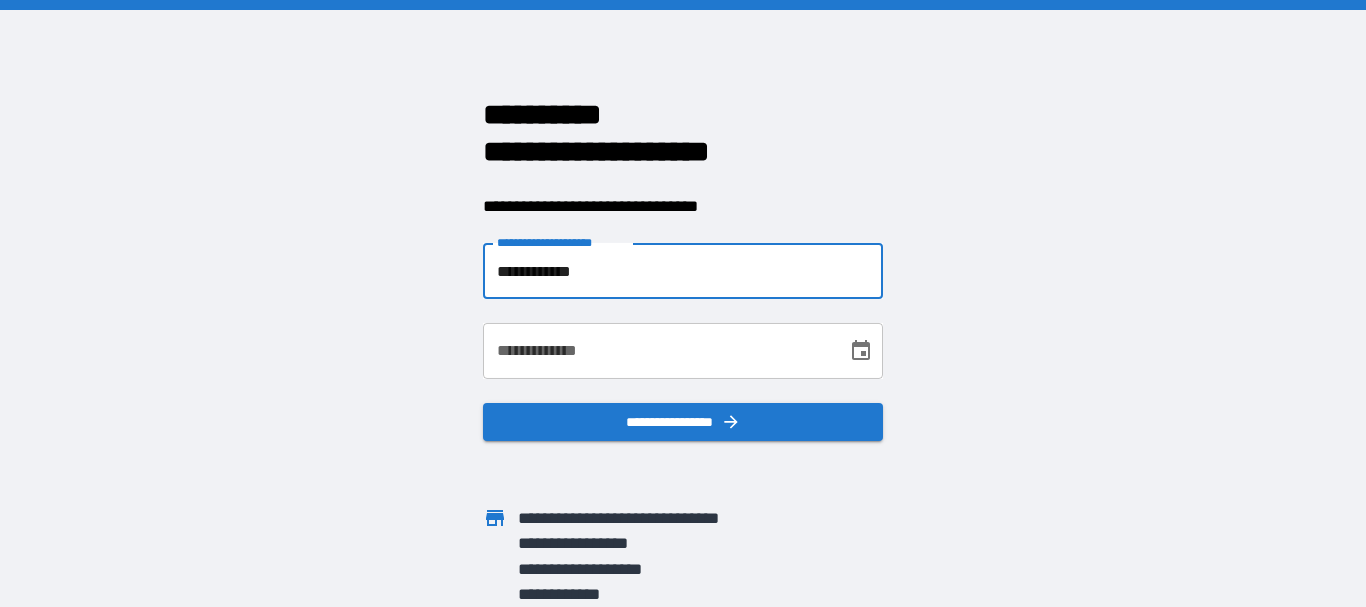 type on "**********" 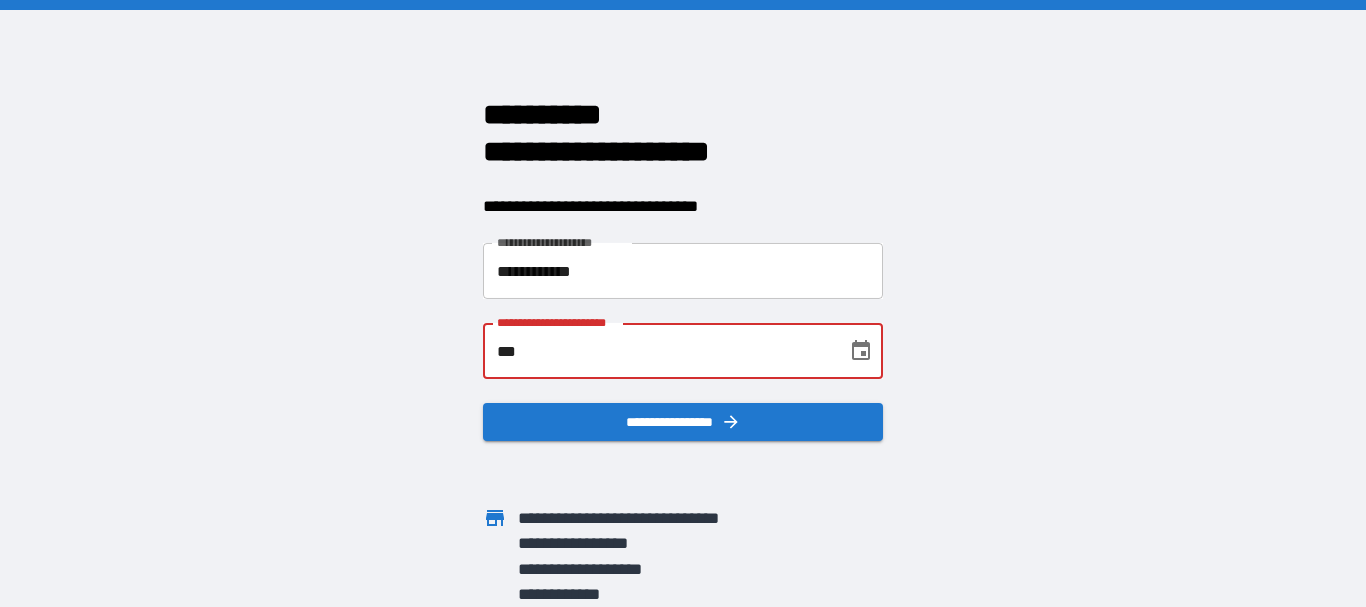 type on "*" 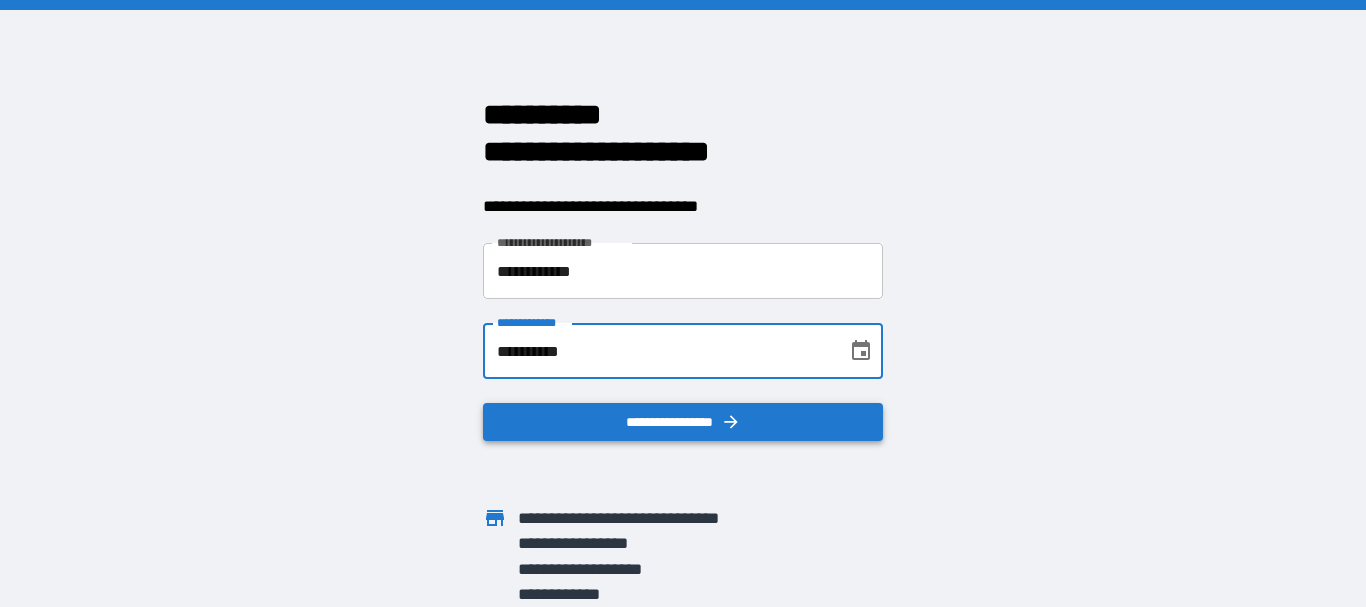 type on "**********" 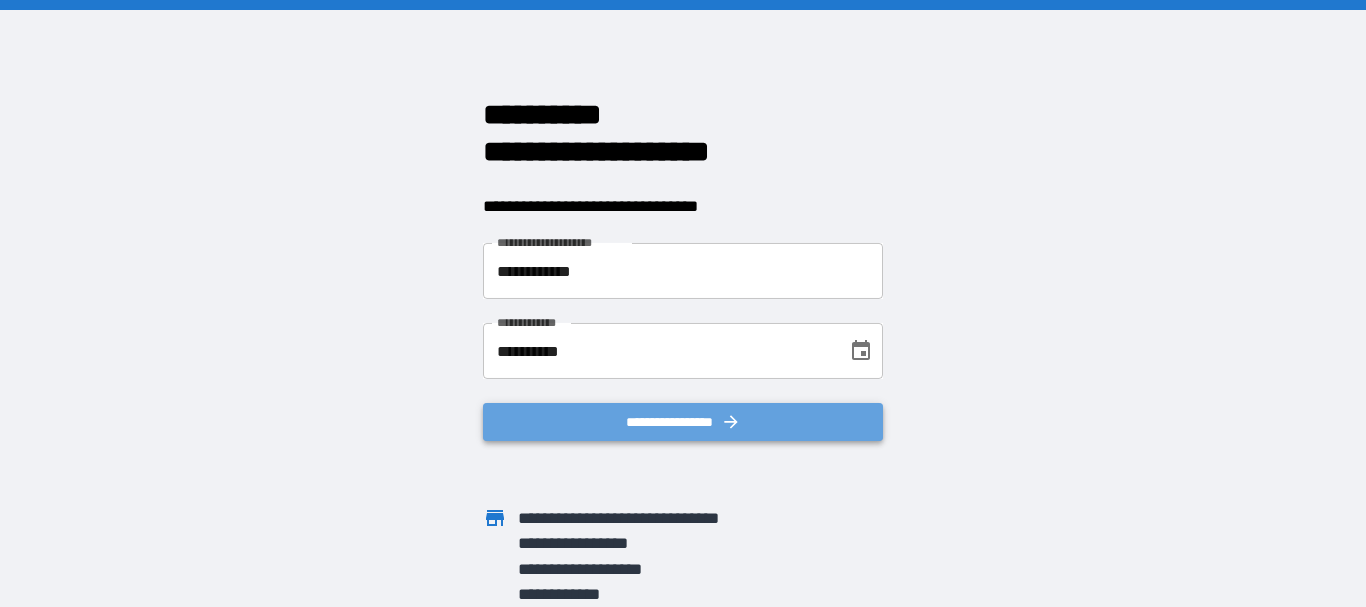 click on "**********" at bounding box center (683, 422) 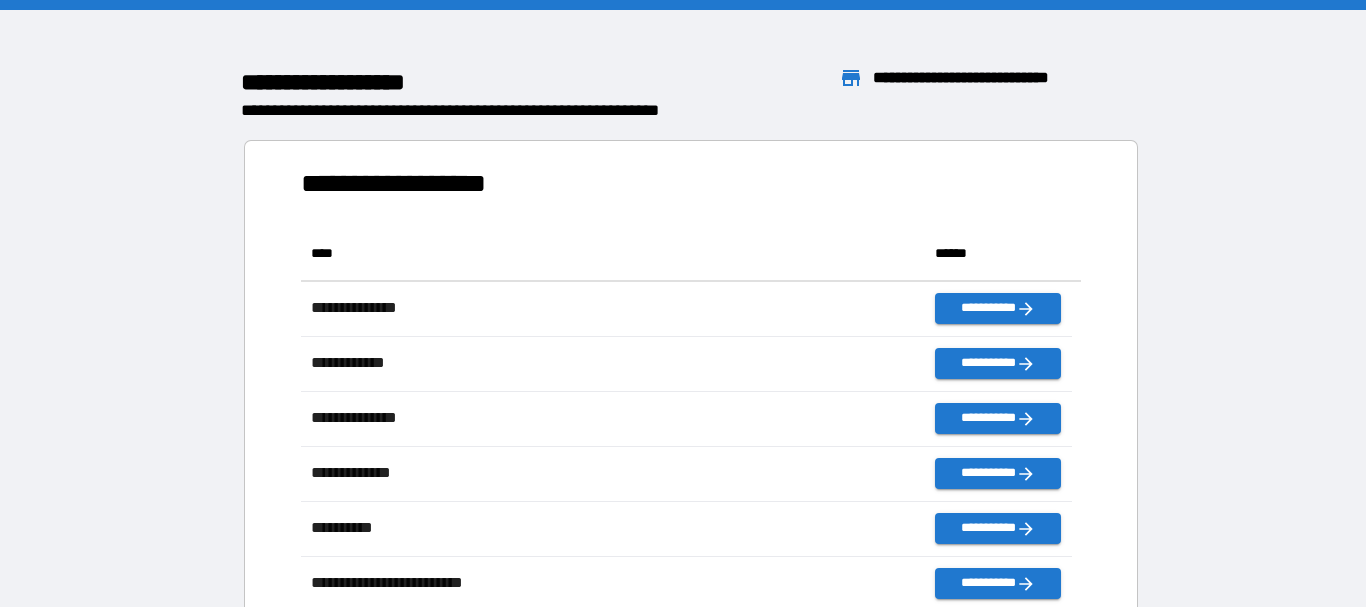scroll, scrollTop: 16, scrollLeft: 16, axis: both 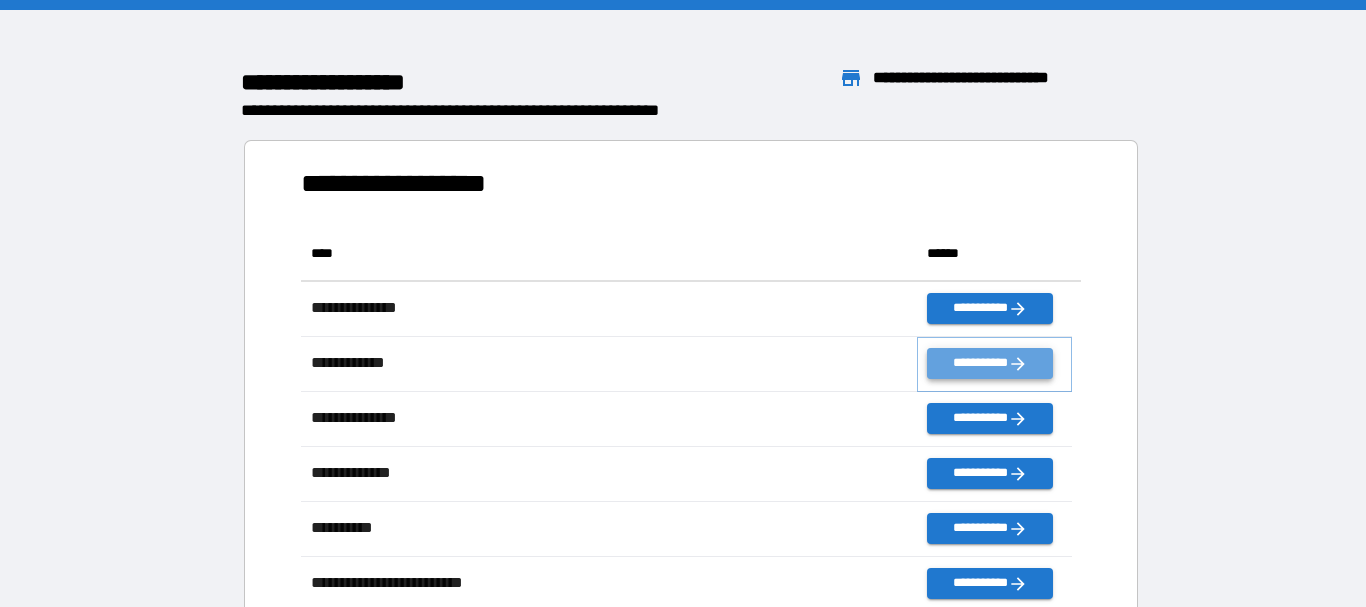 click on "**********" at bounding box center (989, 363) 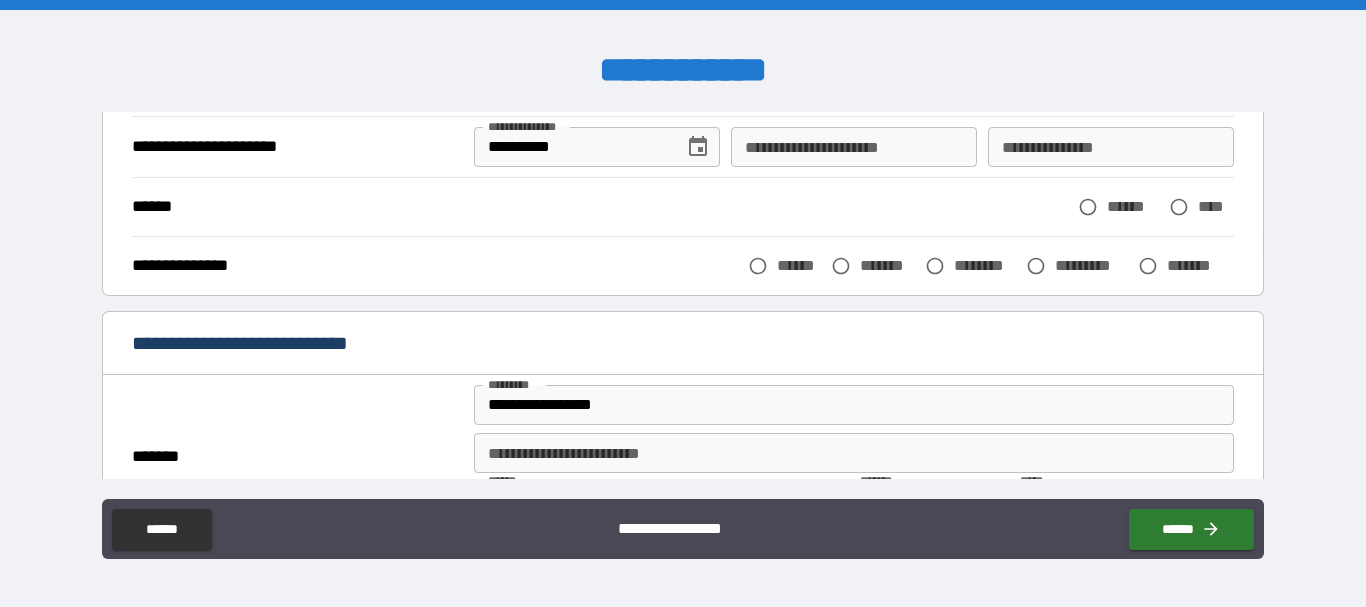 scroll, scrollTop: 199, scrollLeft: 0, axis: vertical 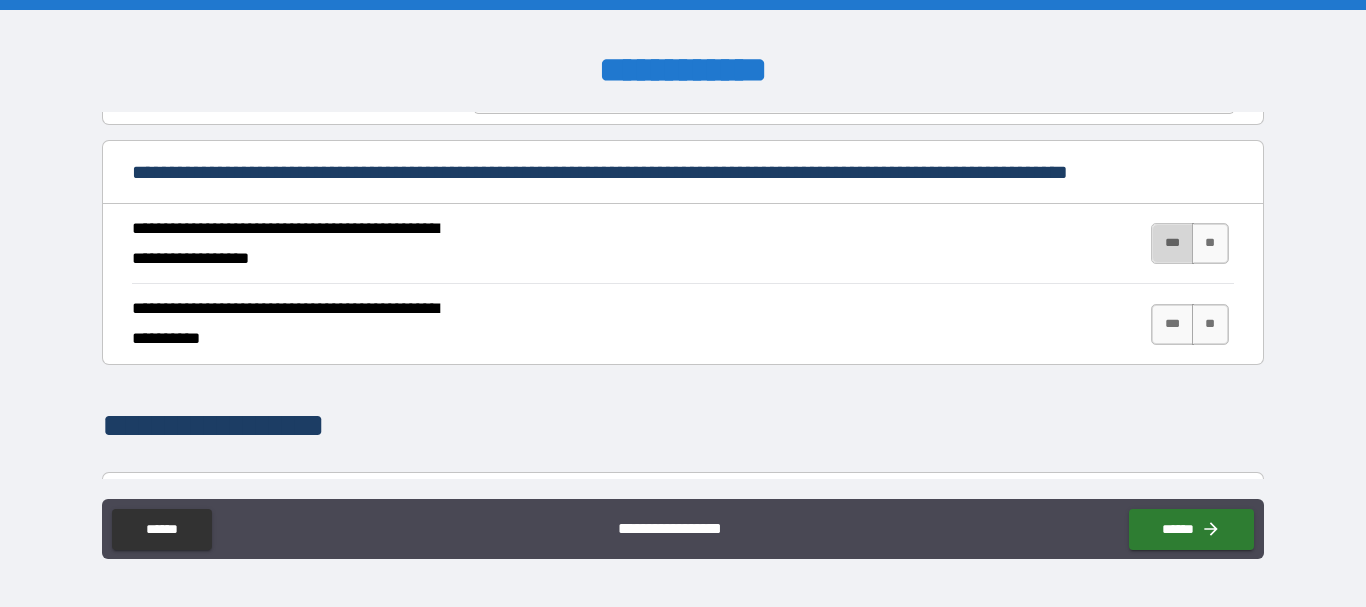 click on "***" at bounding box center (1172, 243) 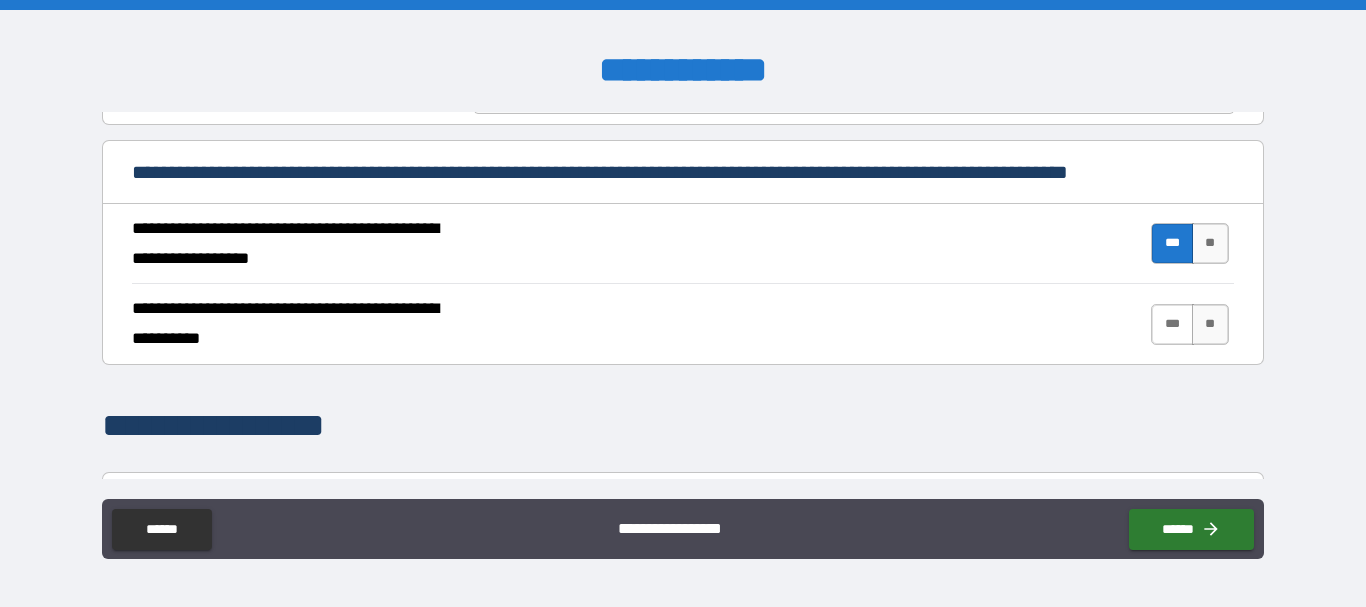 click on "***" at bounding box center (1172, 324) 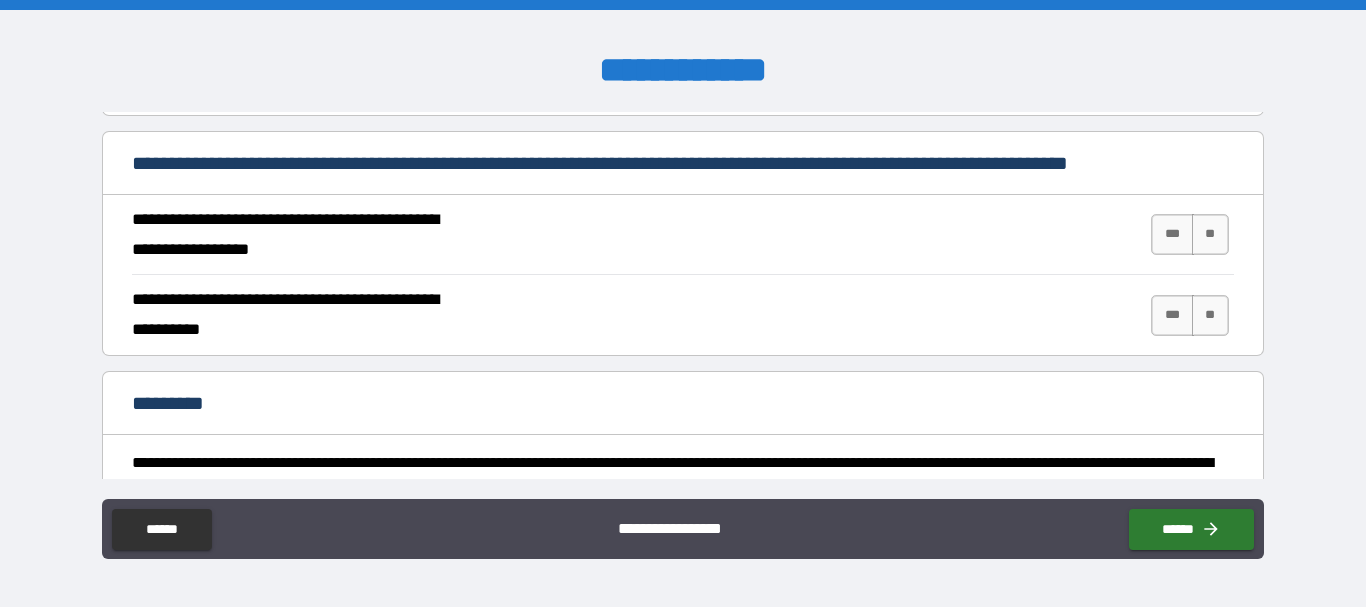 scroll, scrollTop: 1781, scrollLeft: 0, axis: vertical 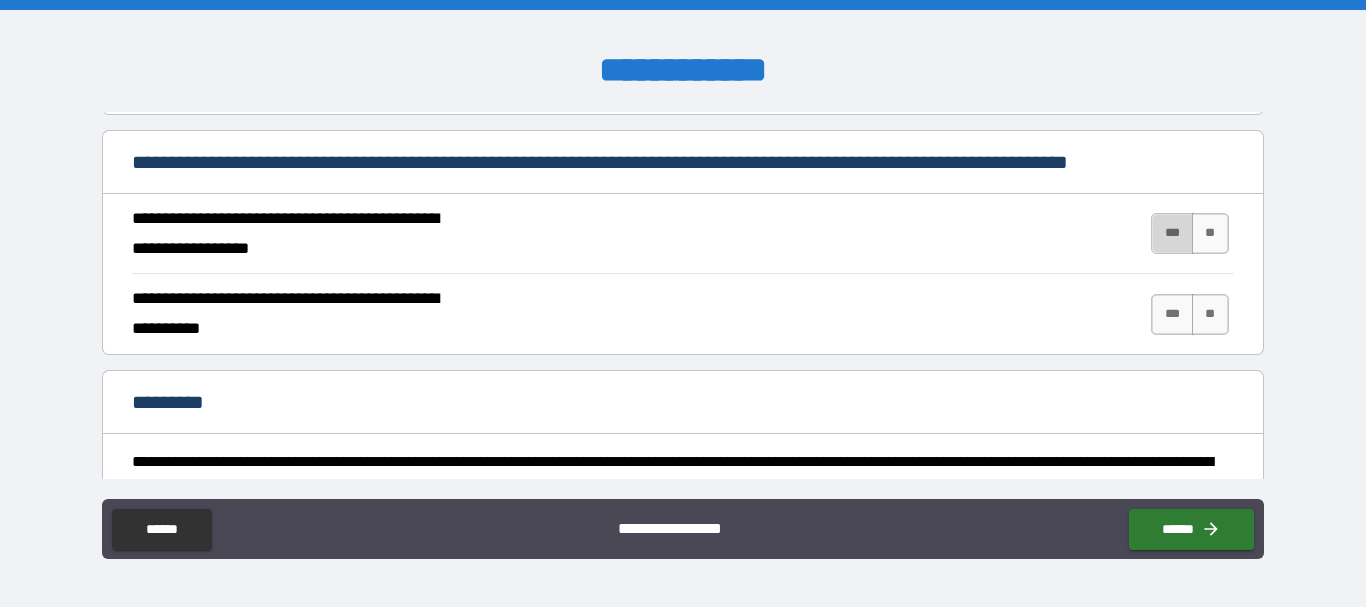 click on "***" at bounding box center (1172, 233) 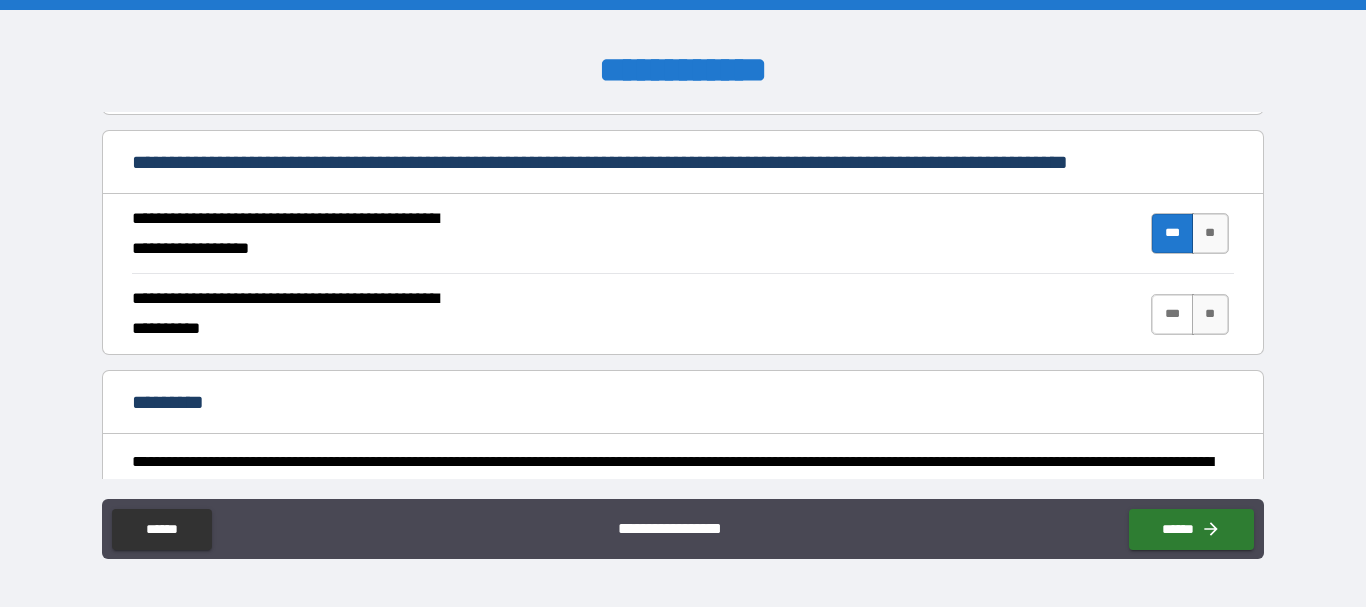 click on "***" at bounding box center [1172, 314] 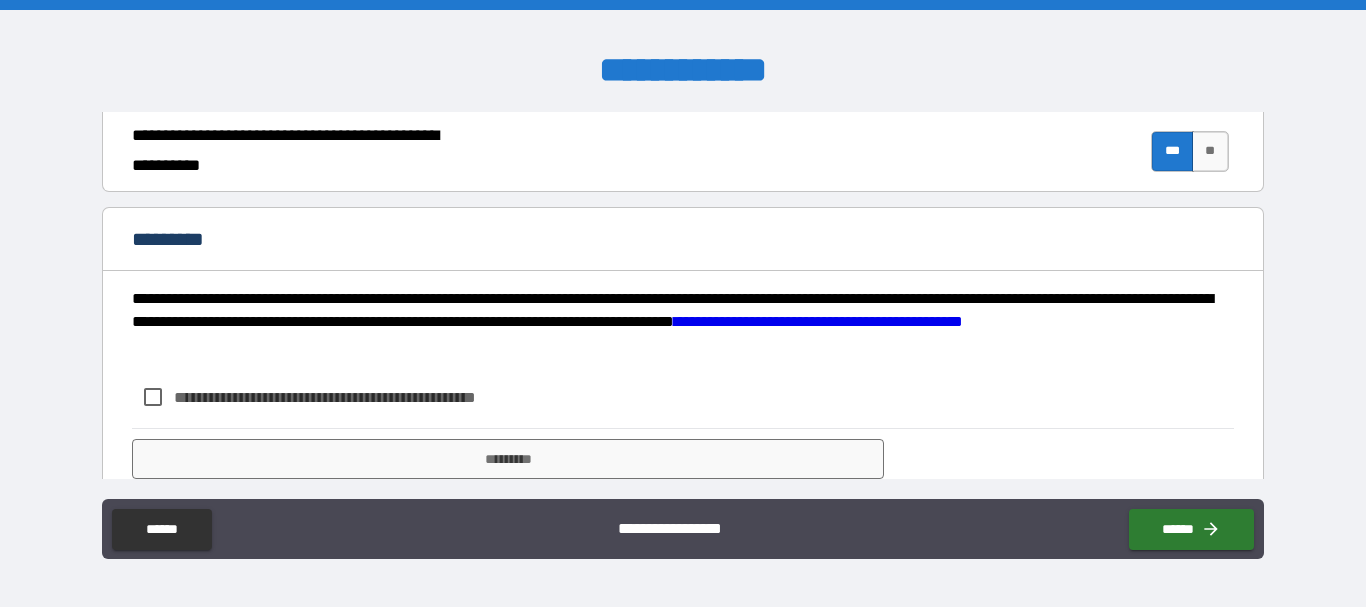 scroll, scrollTop: 2015, scrollLeft: 0, axis: vertical 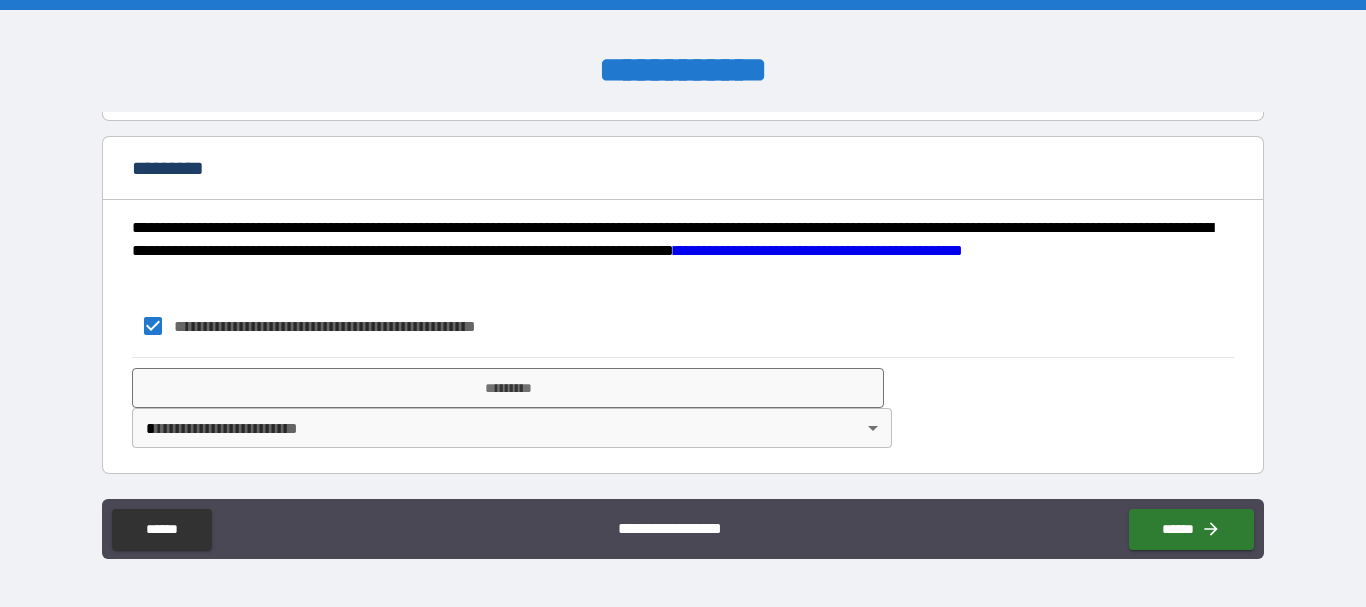 click on "**********" at bounding box center (683, 303) 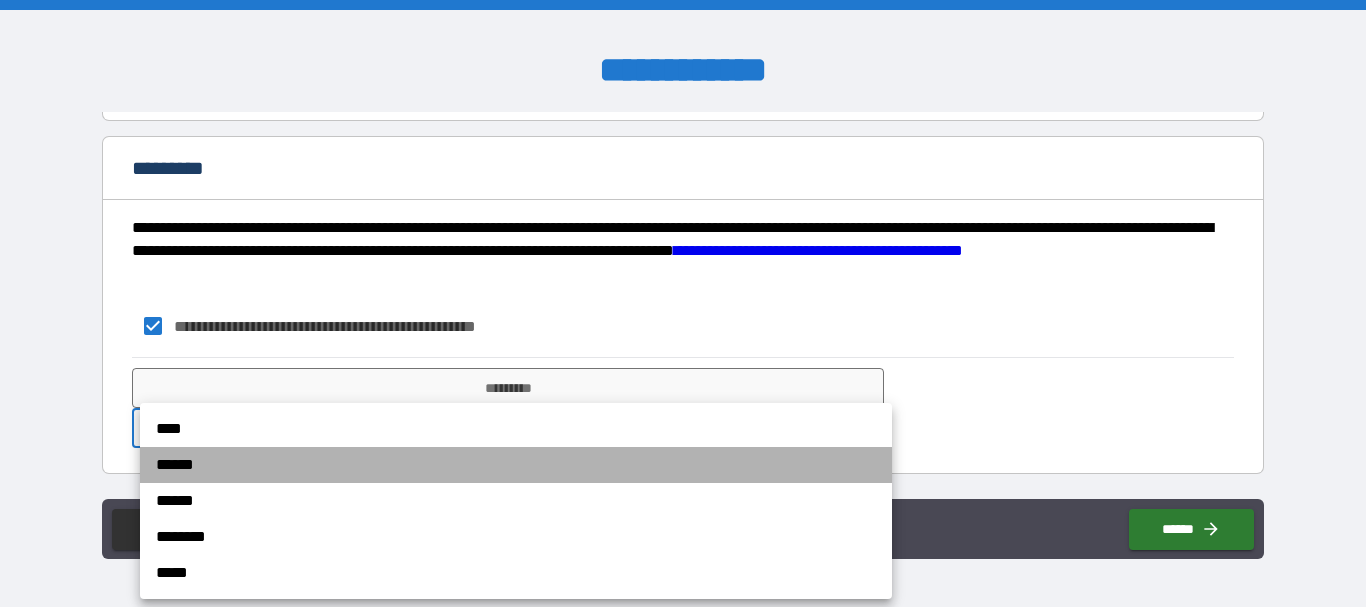 click on "******" at bounding box center (516, 465) 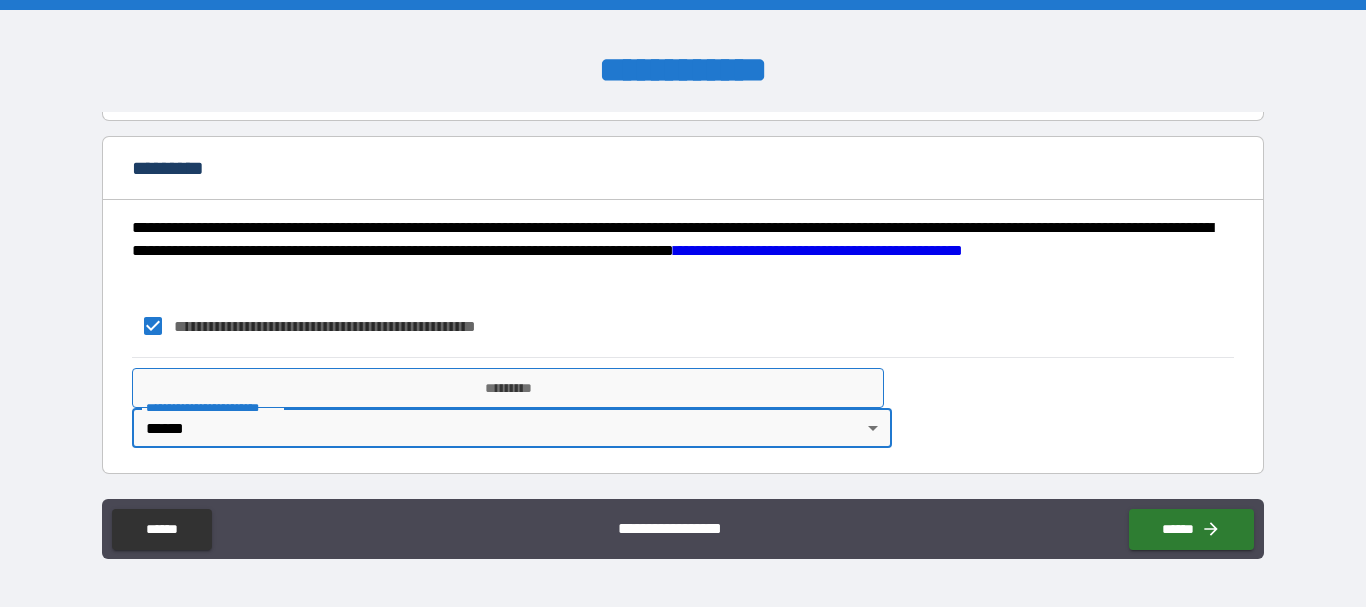 click on "*********" at bounding box center (508, 388) 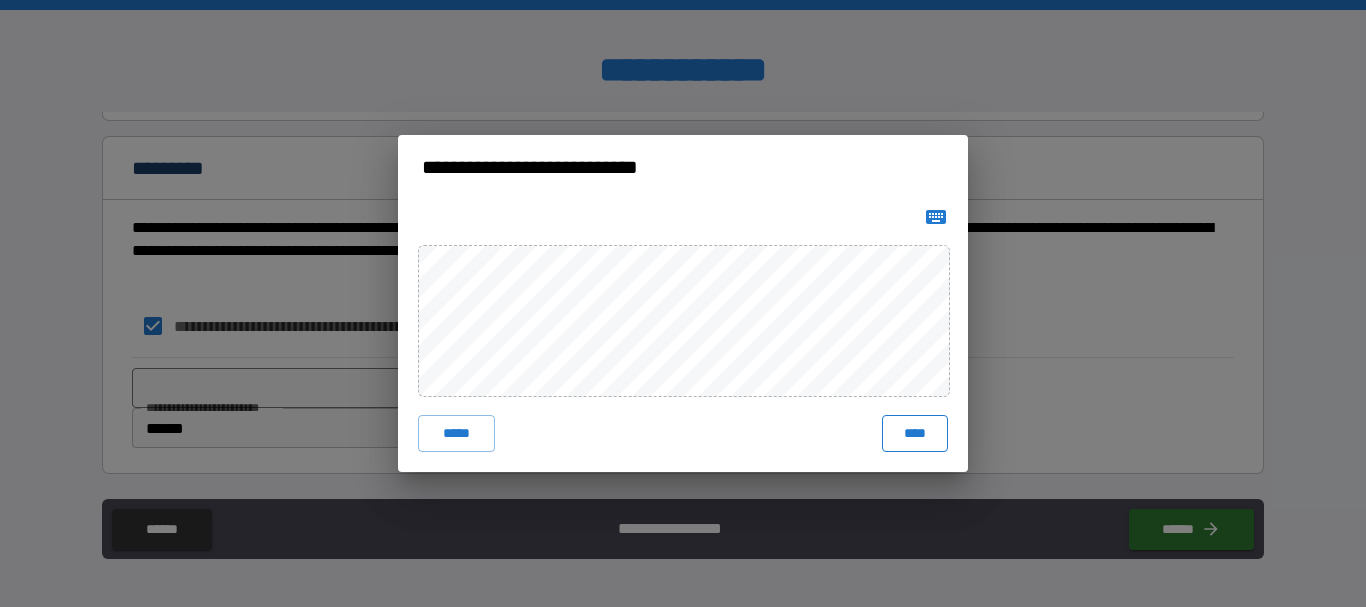 click on "****" at bounding box center (915, 433) 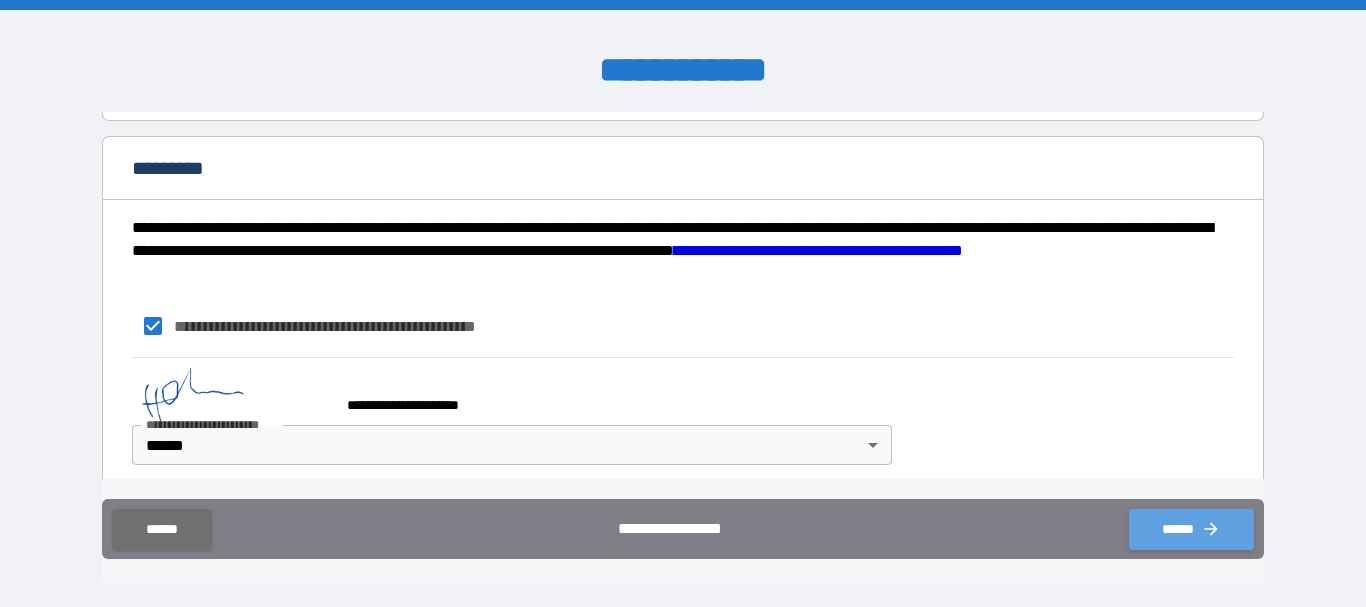 click on "******" at bounding box center (1191, 529) 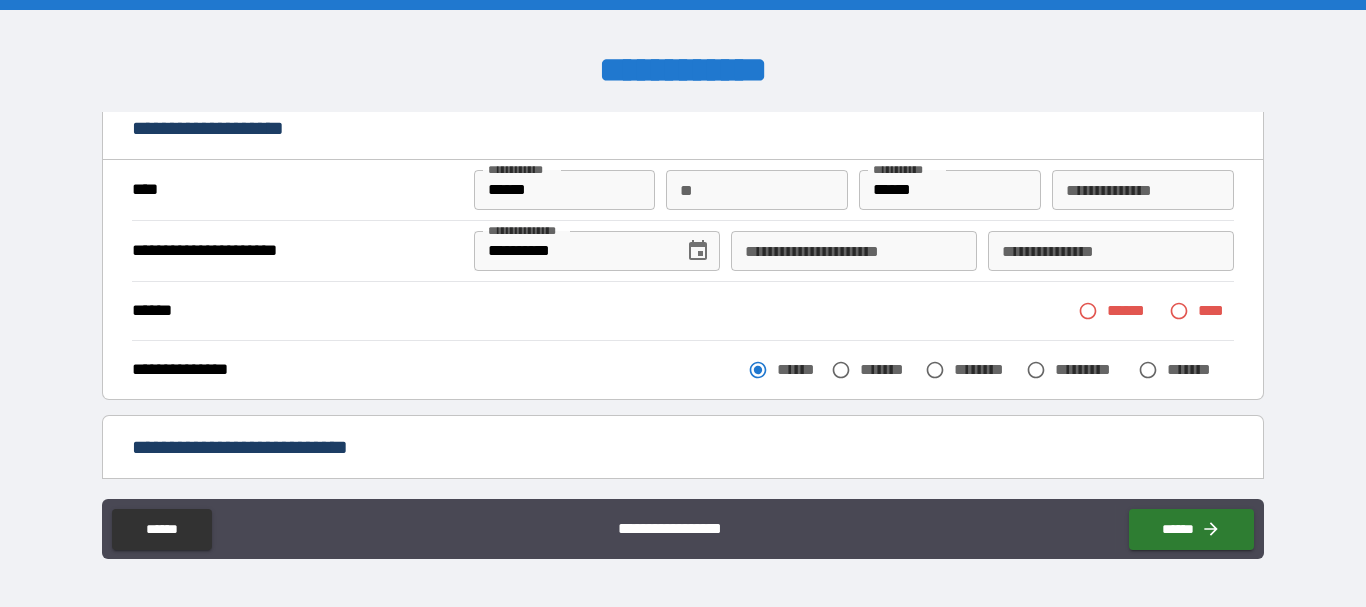 scroll, scrollTop: 92, scrollLeft: 0, axis: vertical 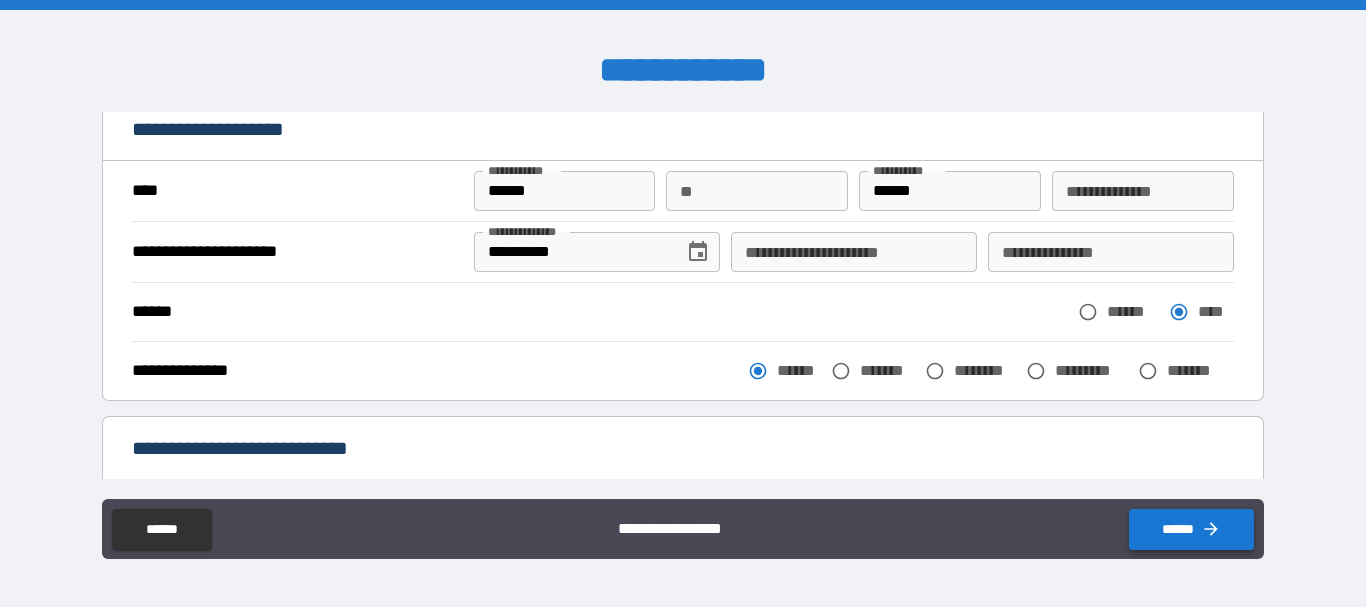 click 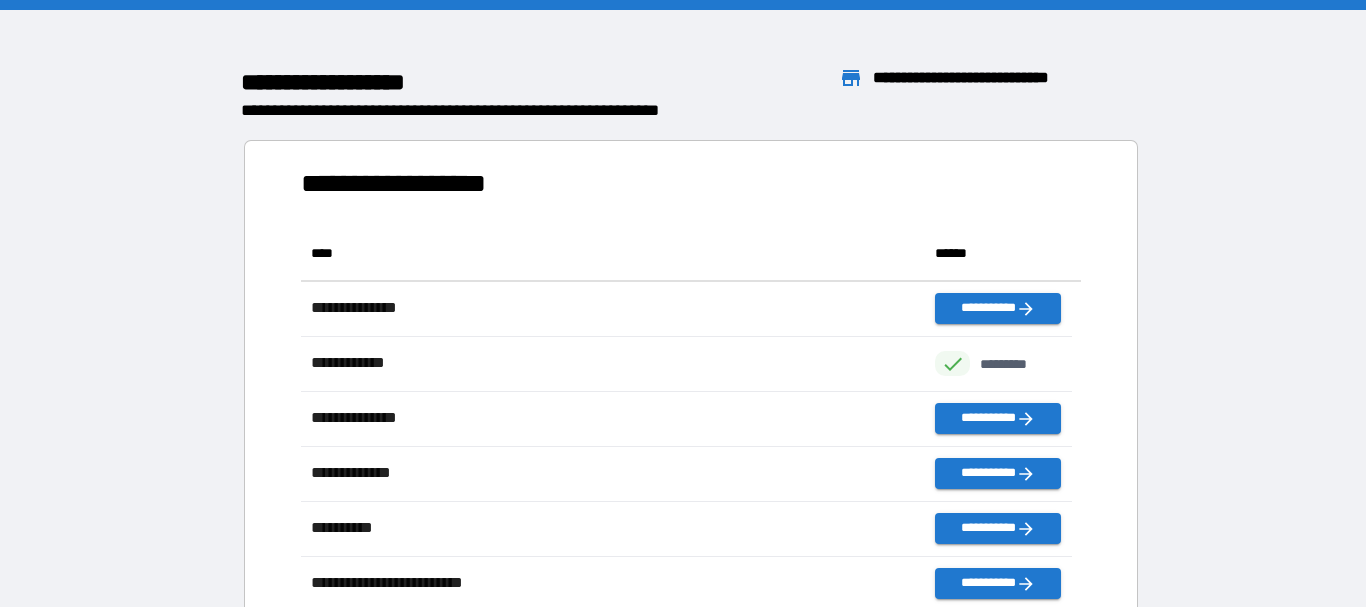 scroll, scrollTop: 16, scrollLeft: 16, axis: both 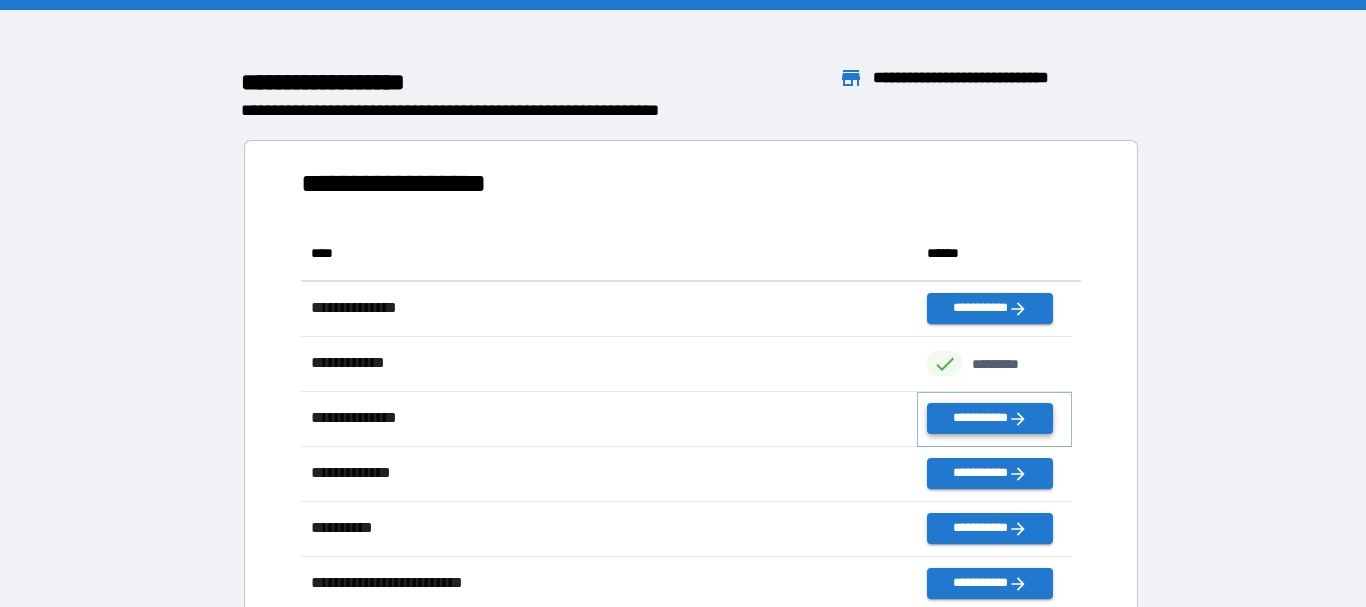 click on "**********" at bounding box center [989, 418] 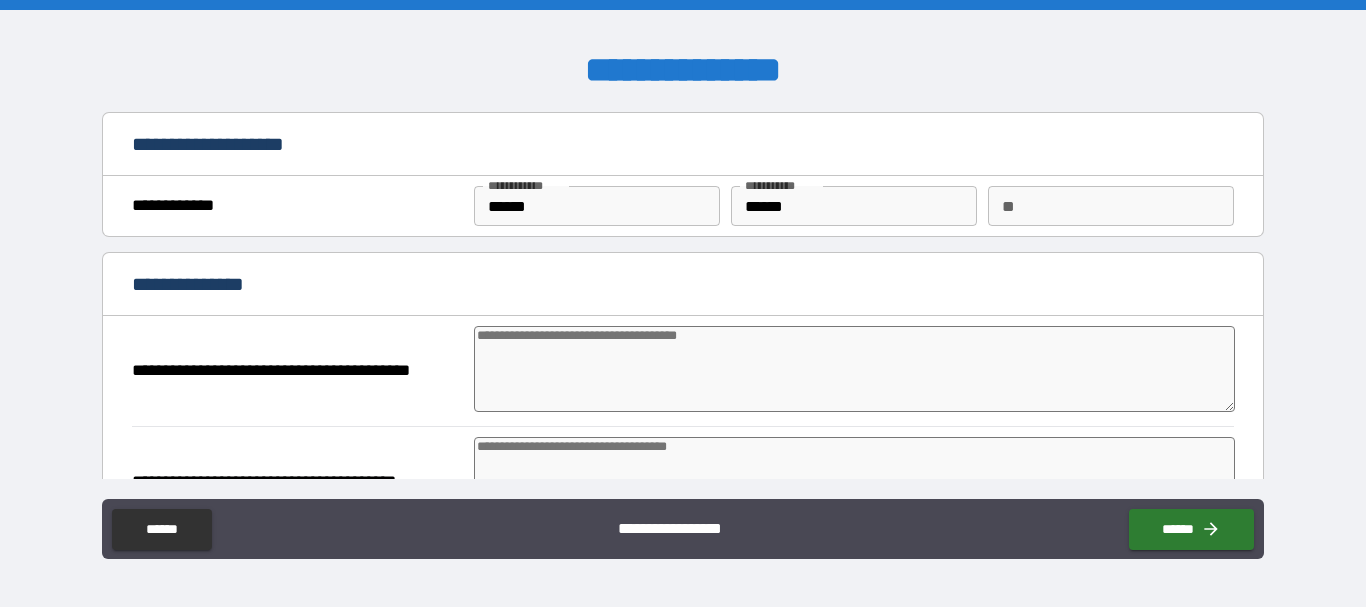 type on "*" 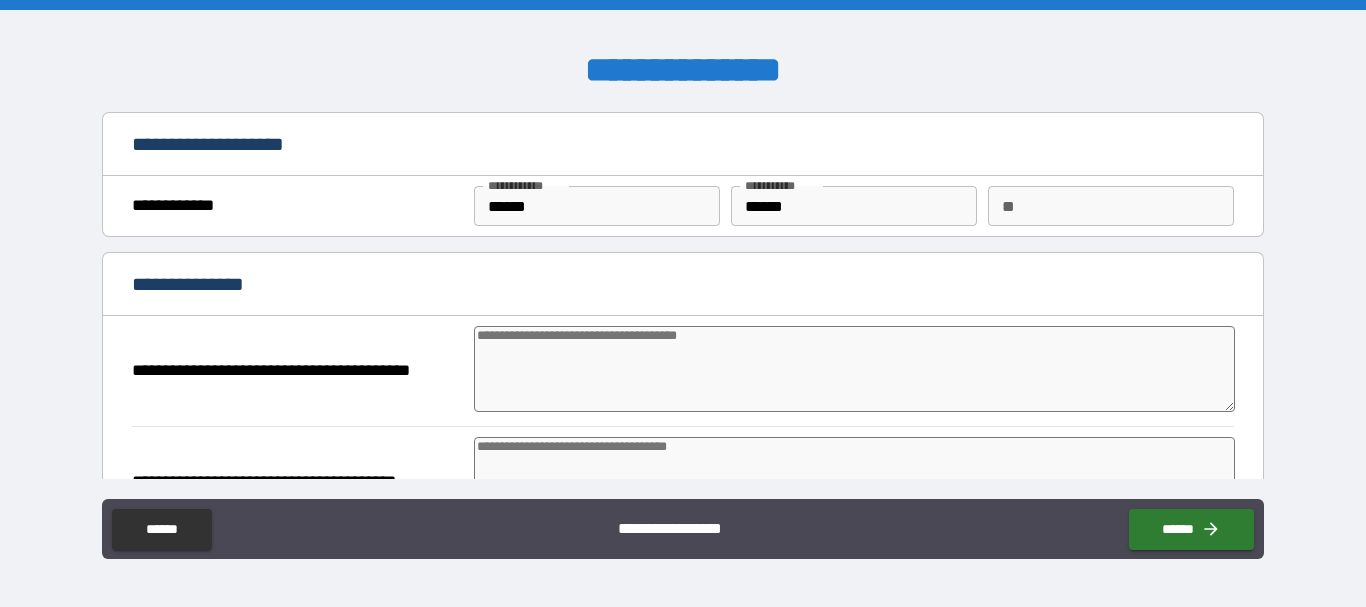 type on "*" 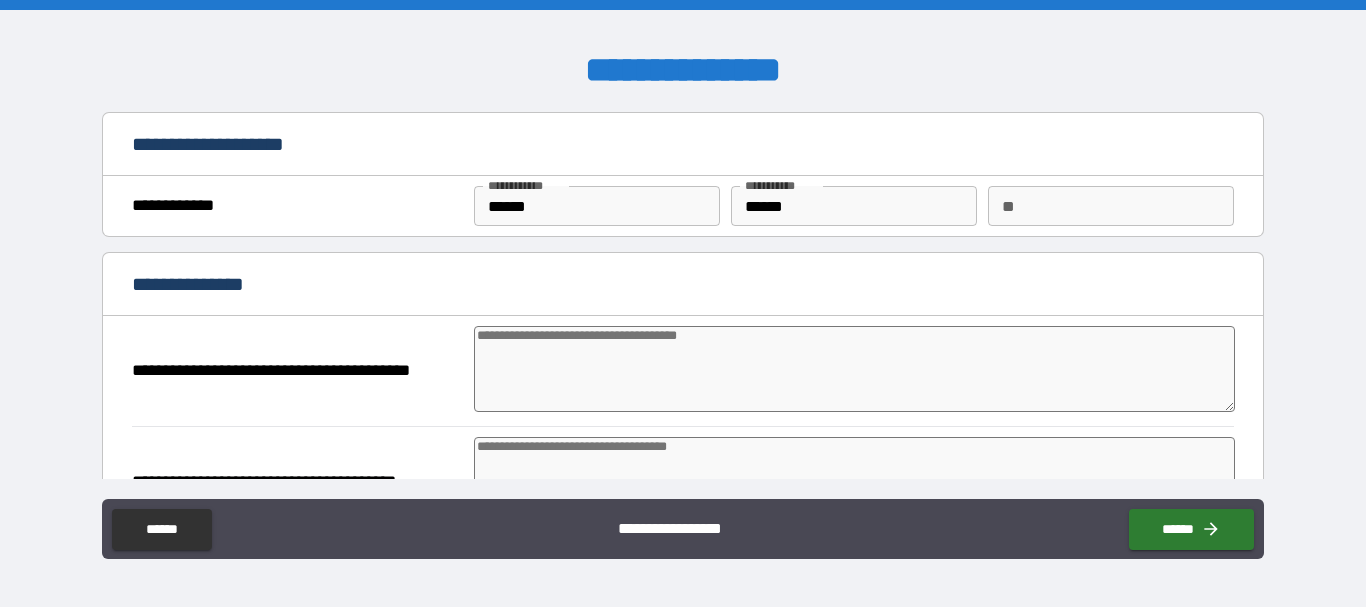 type on "*" 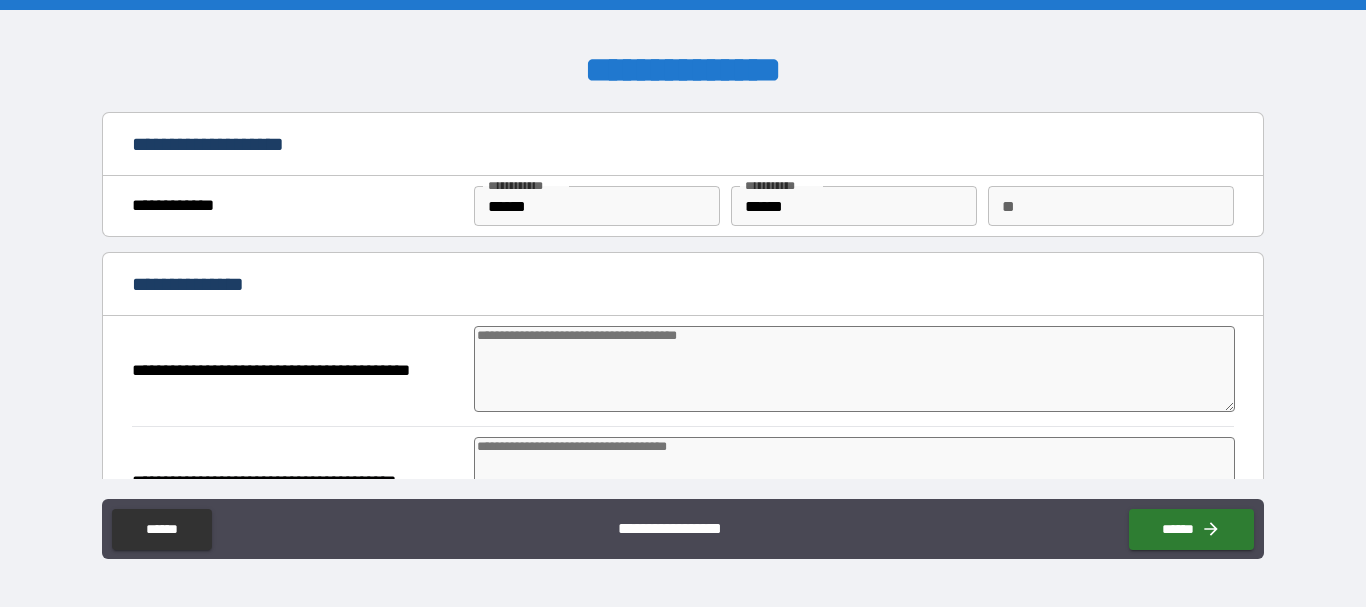 type on "*" 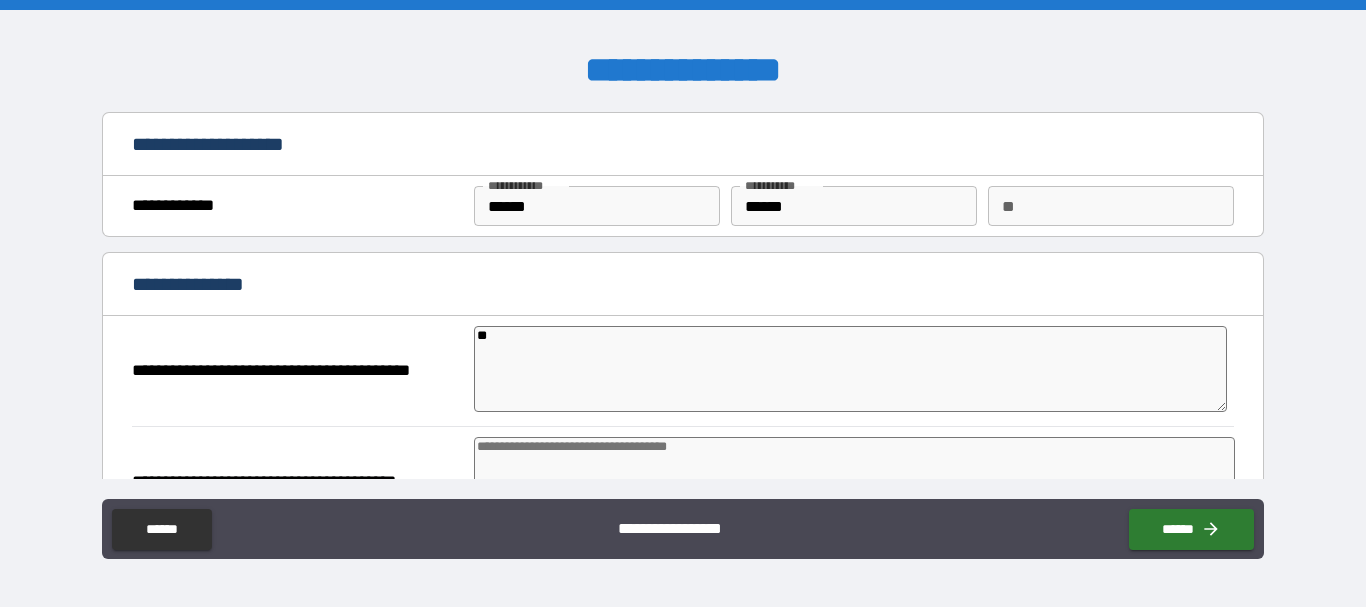 type on "***" 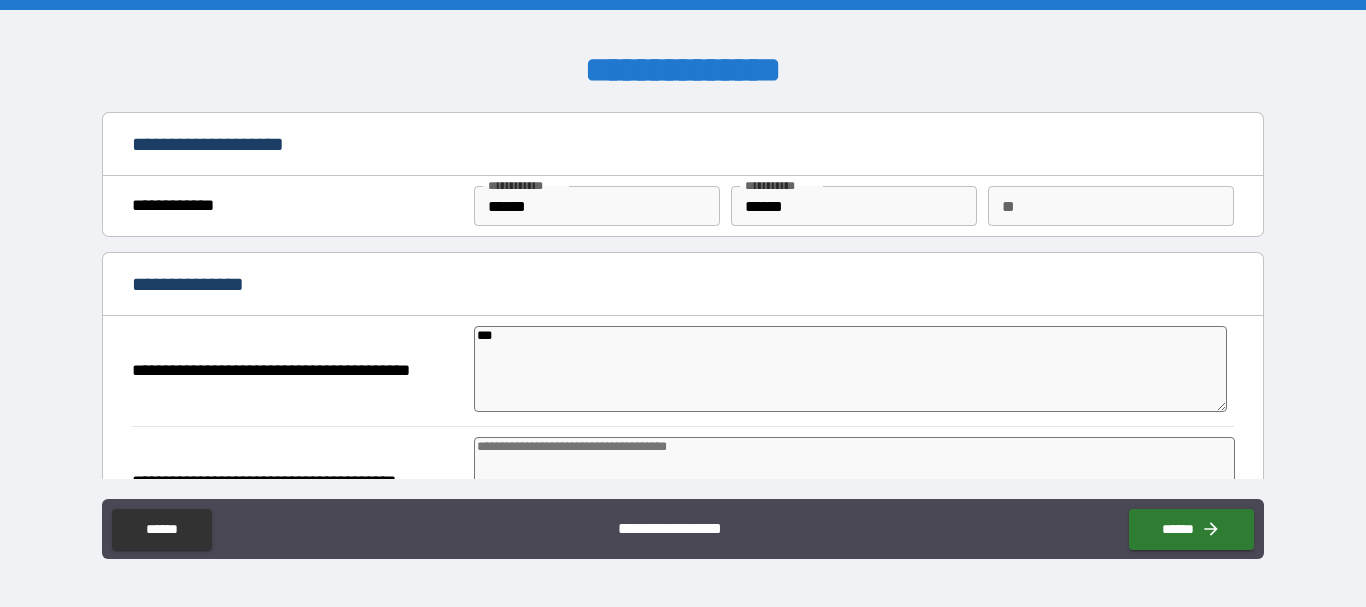 type on "*" 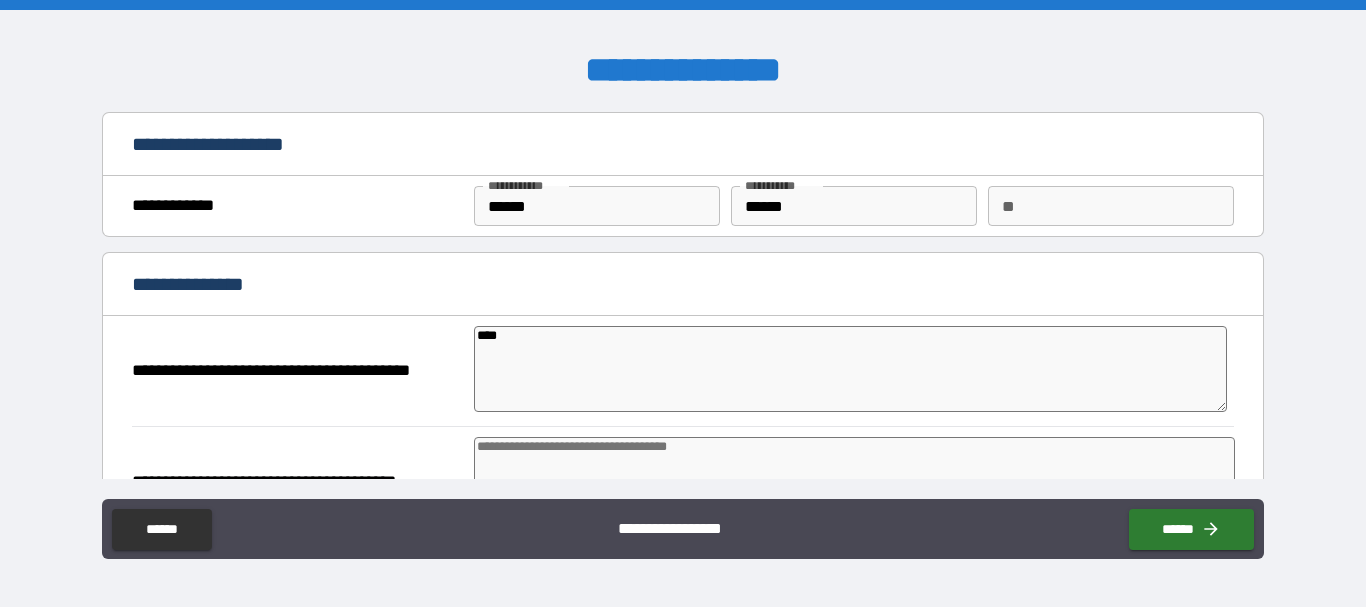 type on "*****" 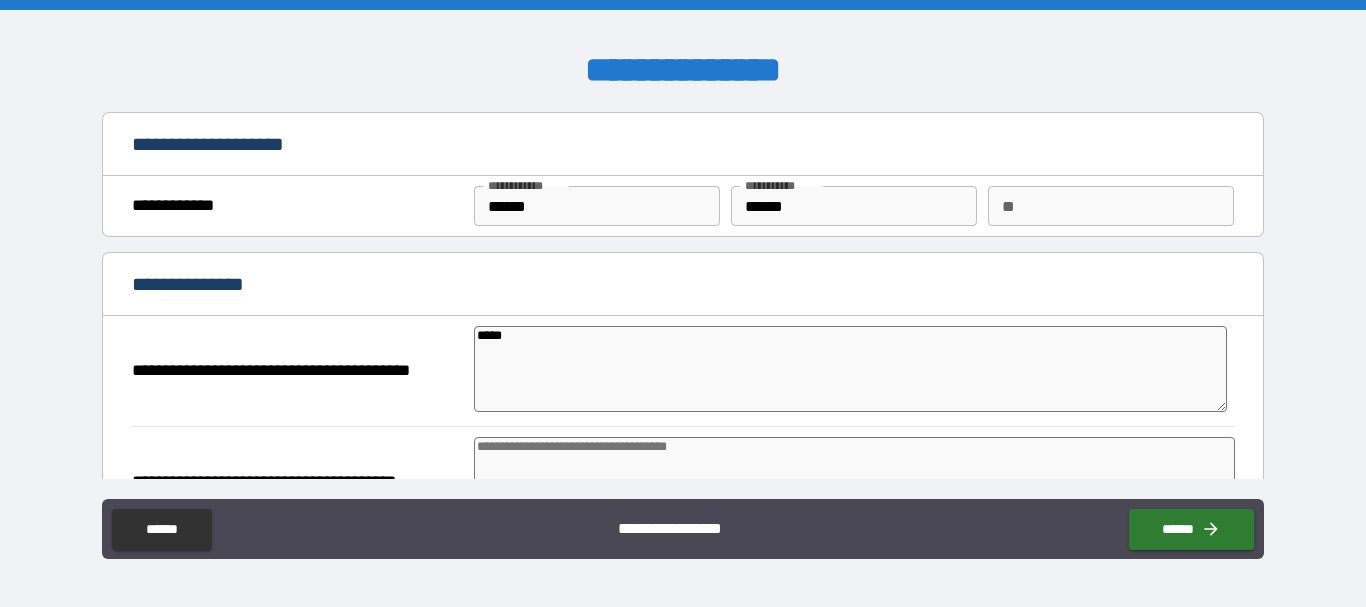 type on "*" 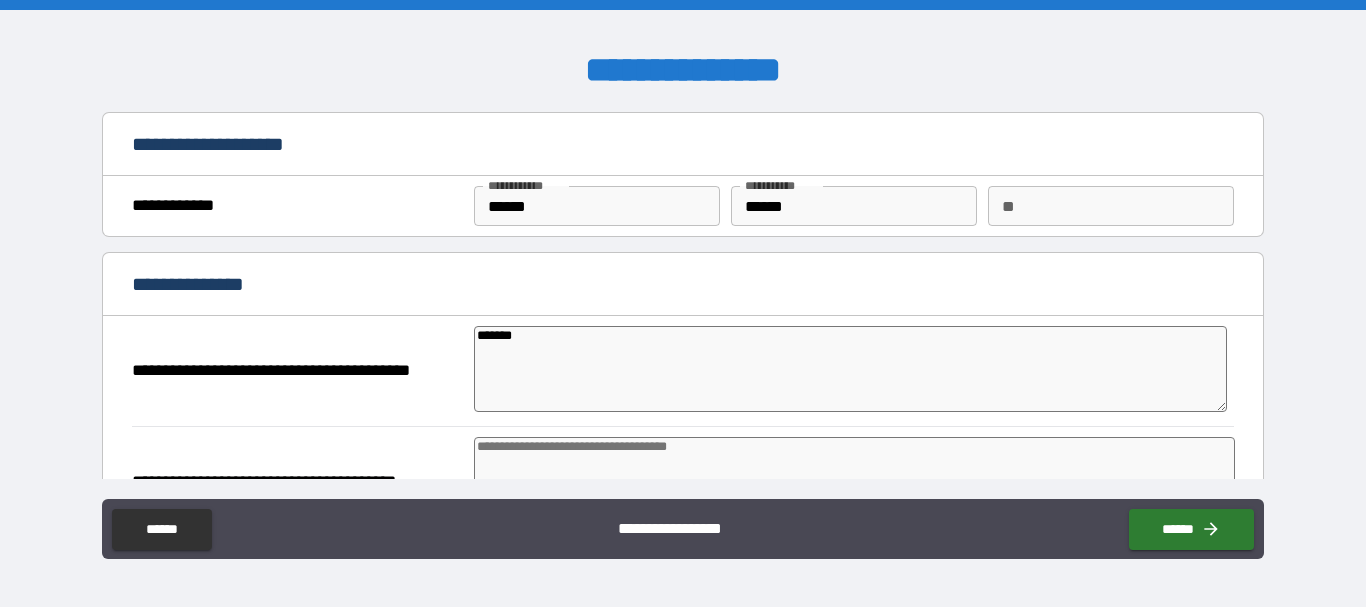 type on "********" 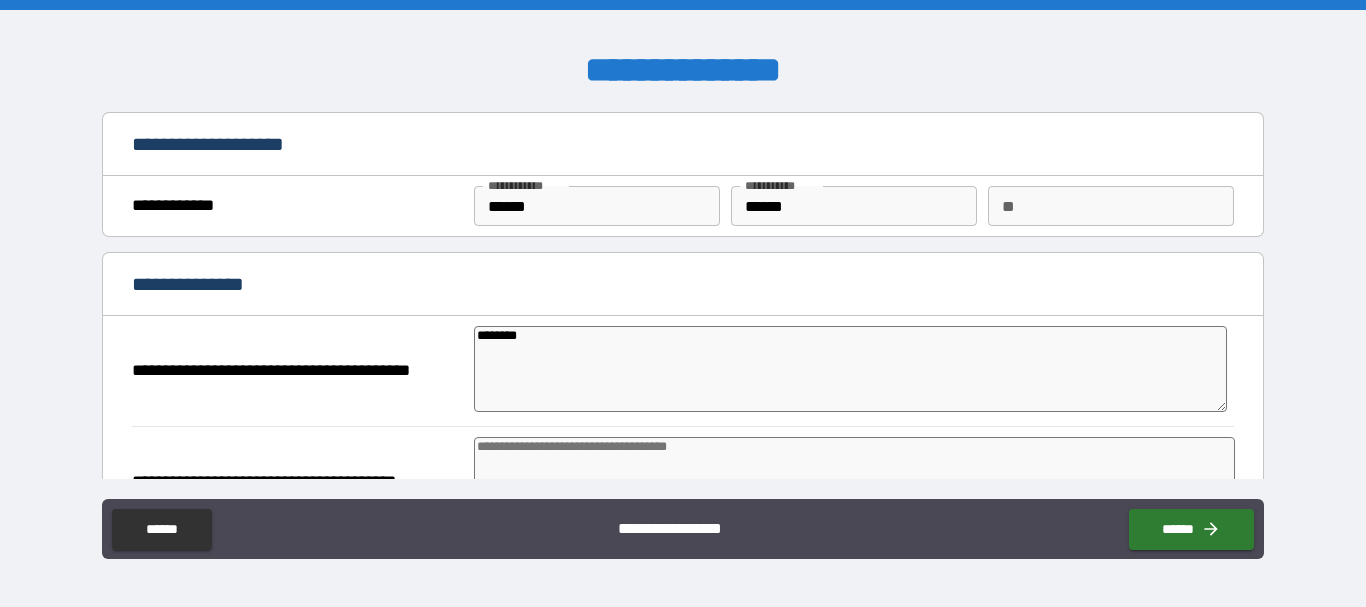 type on "*" 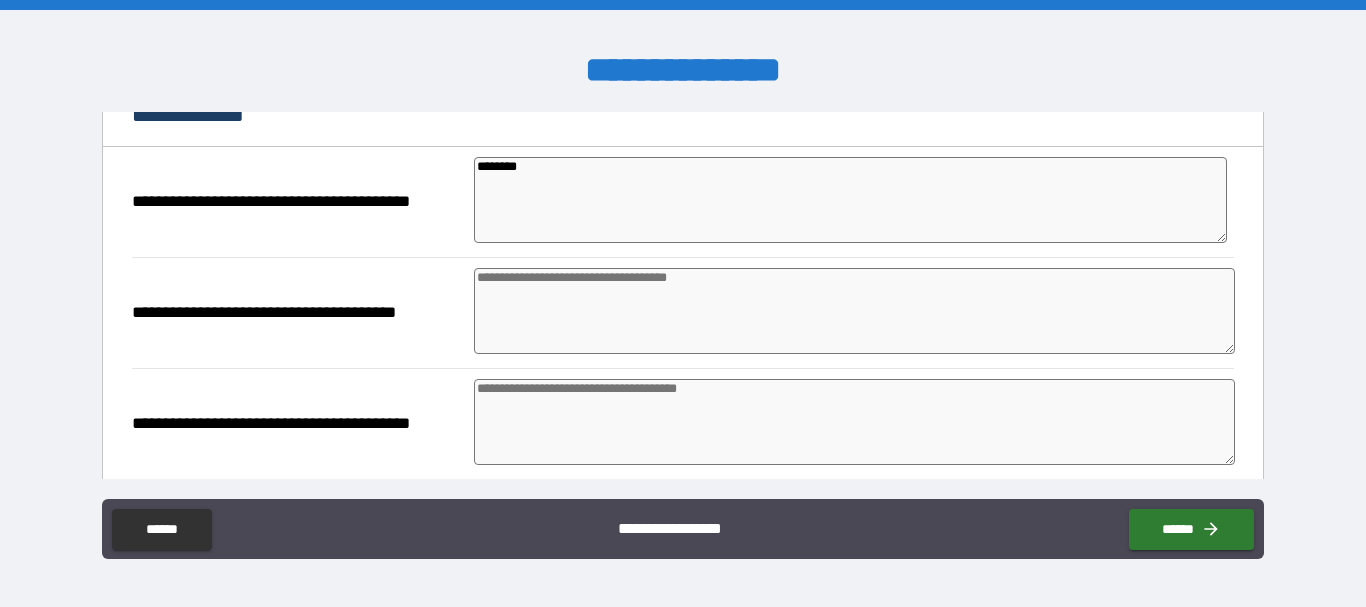 scroll, scrollTop: 170, scrollLeft: 0, axis: vertical 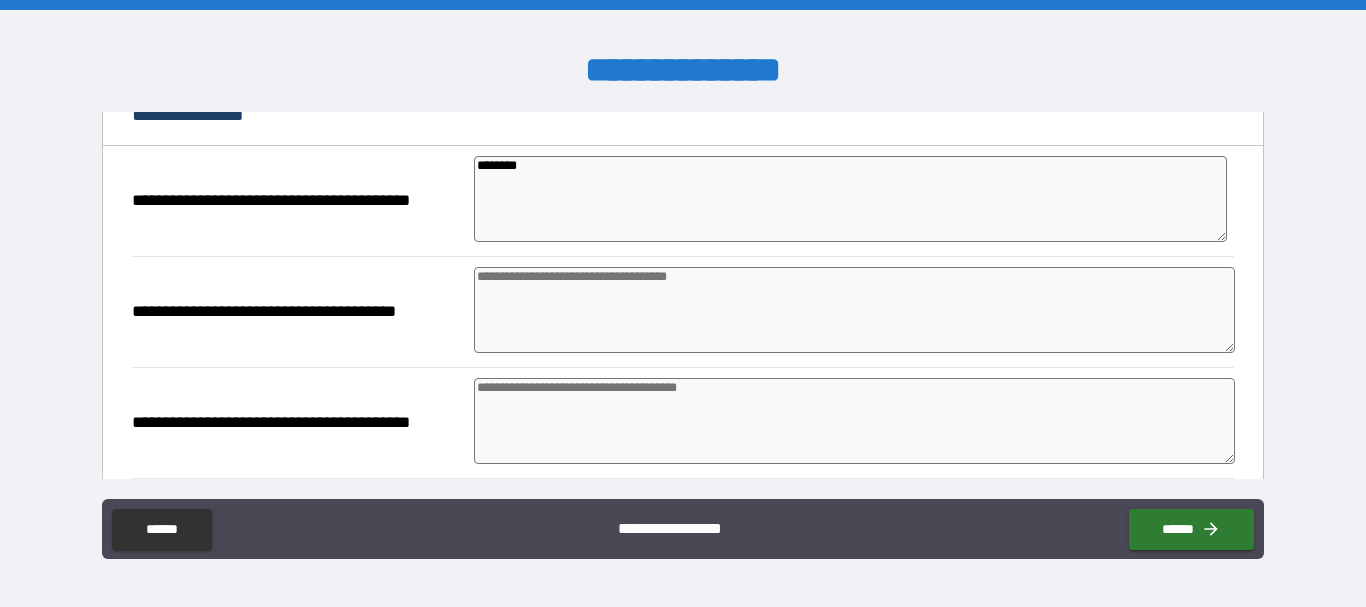 type on "********" 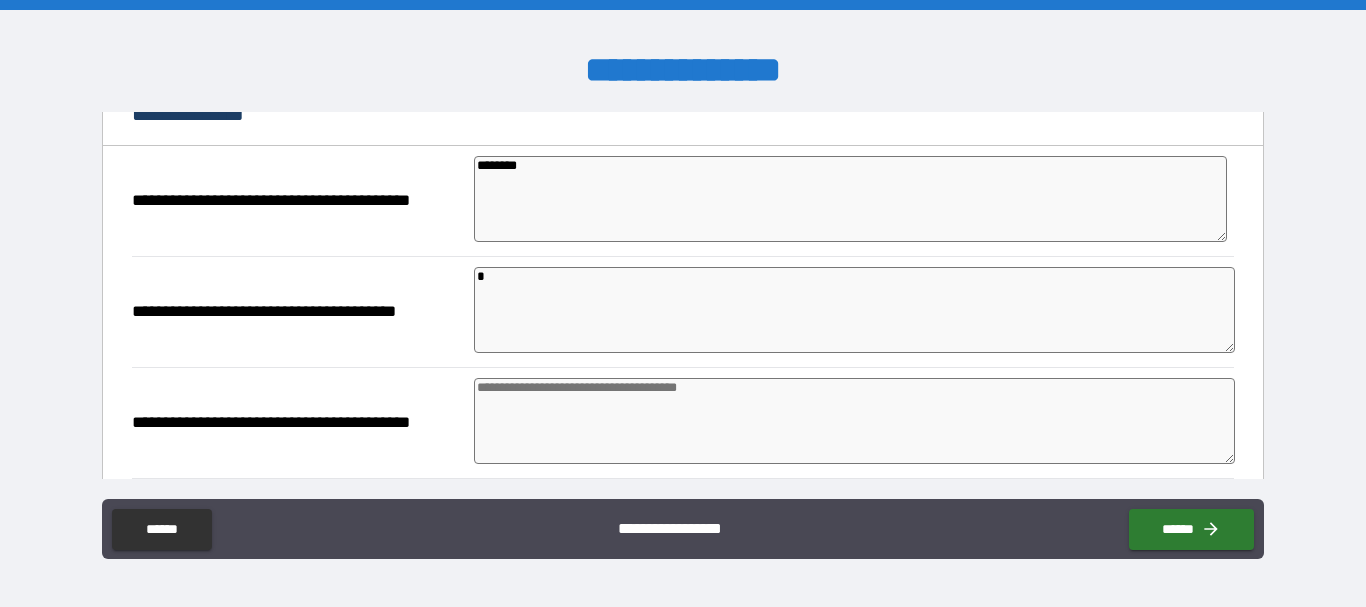 type on "*" 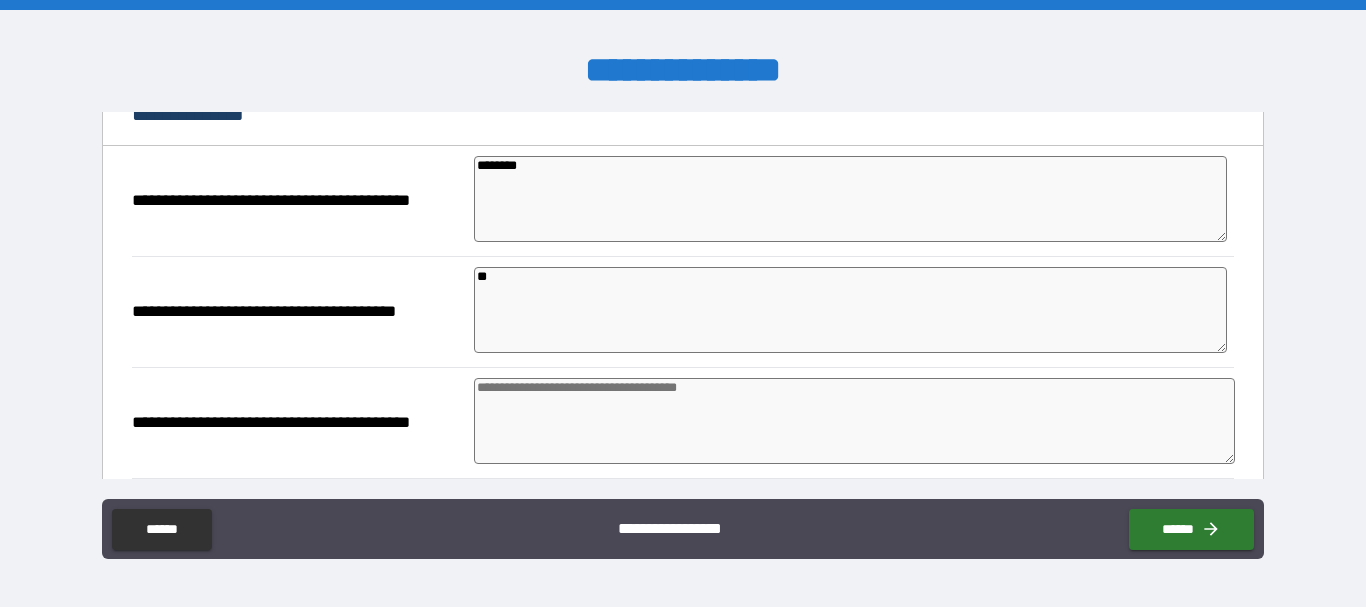 type on "***" 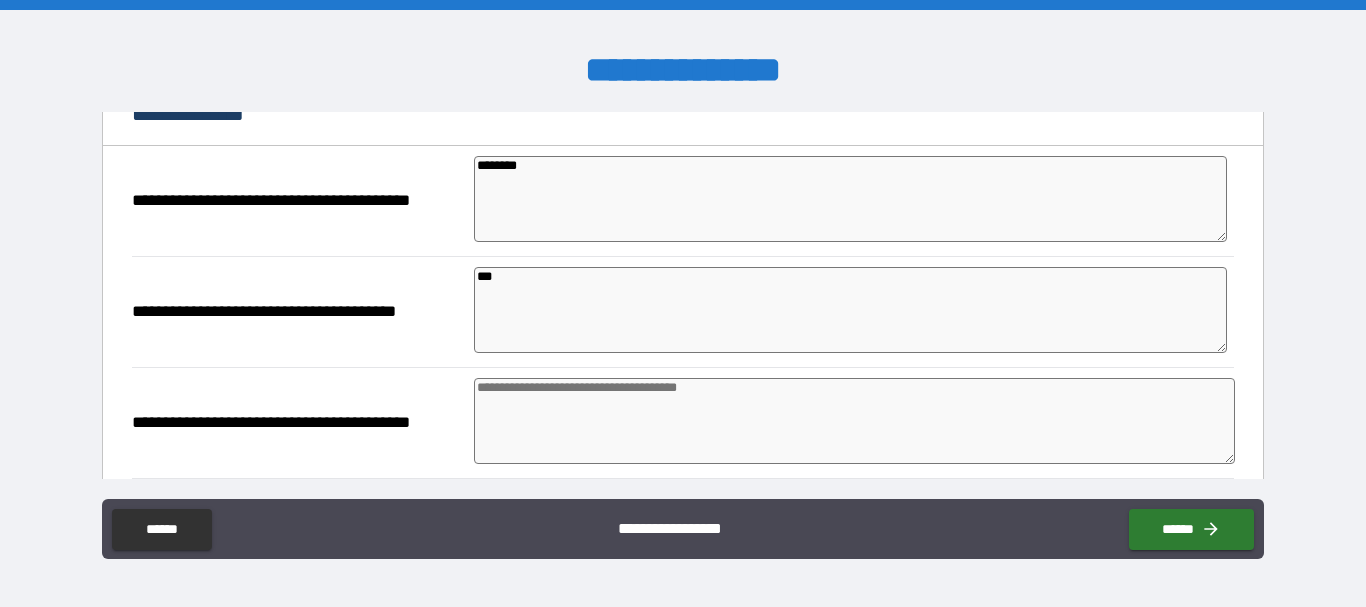 type on "*" 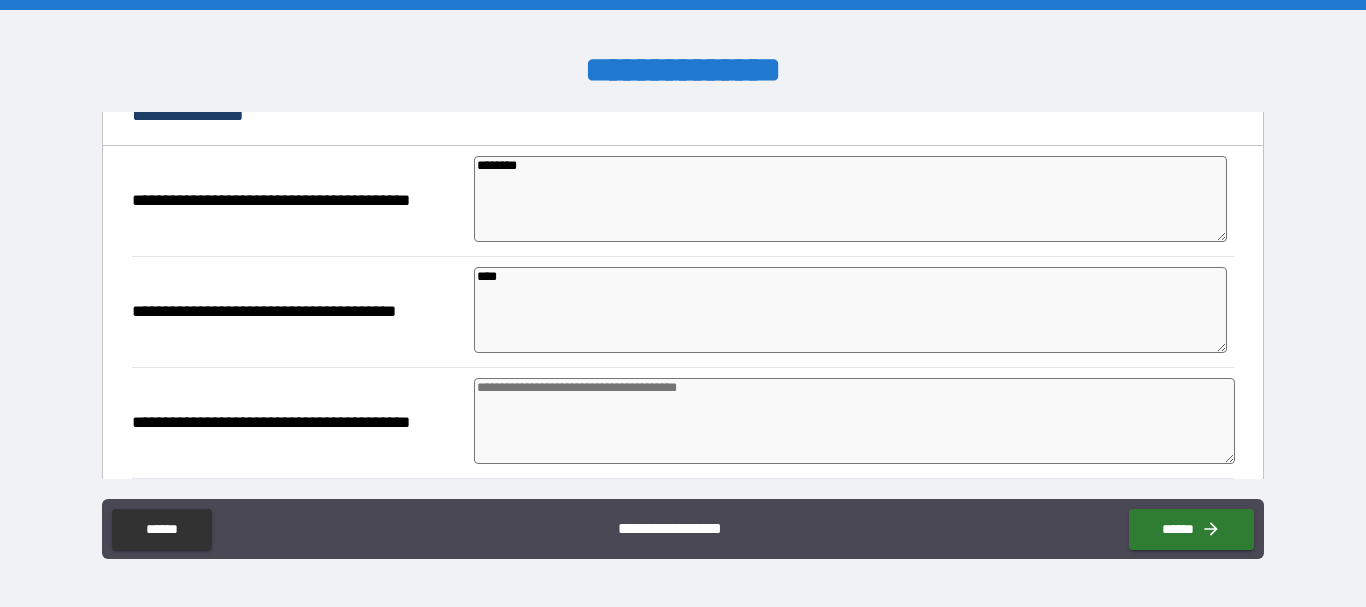 type on "*" 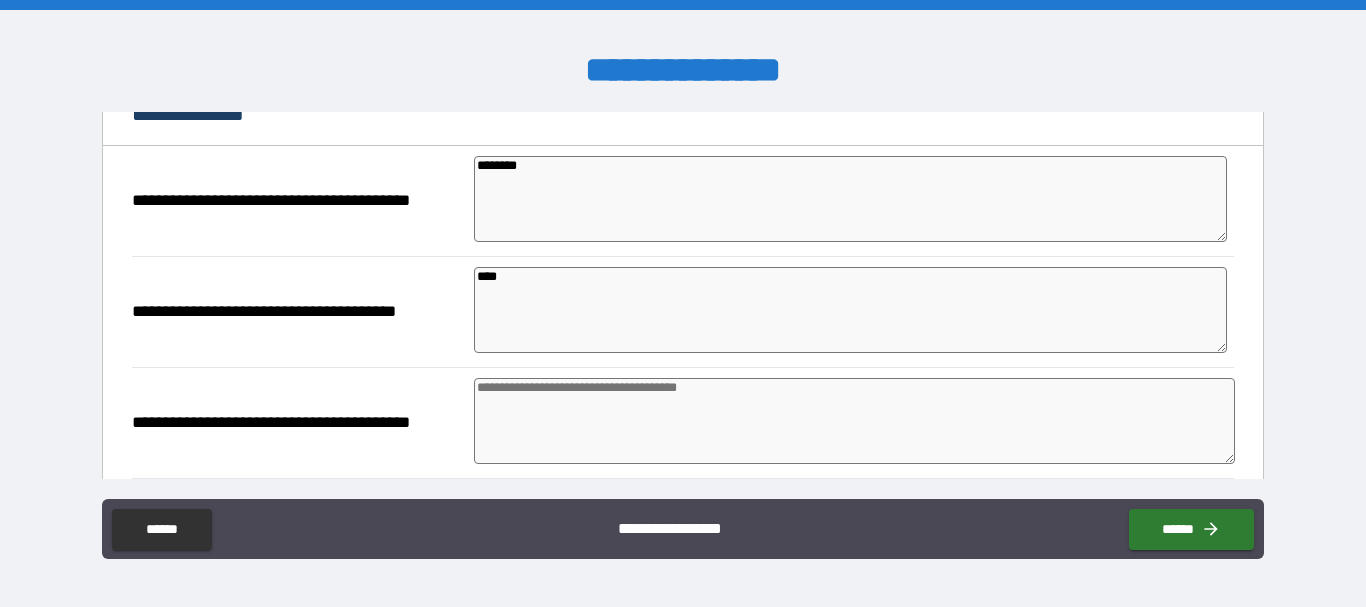 type on "*" 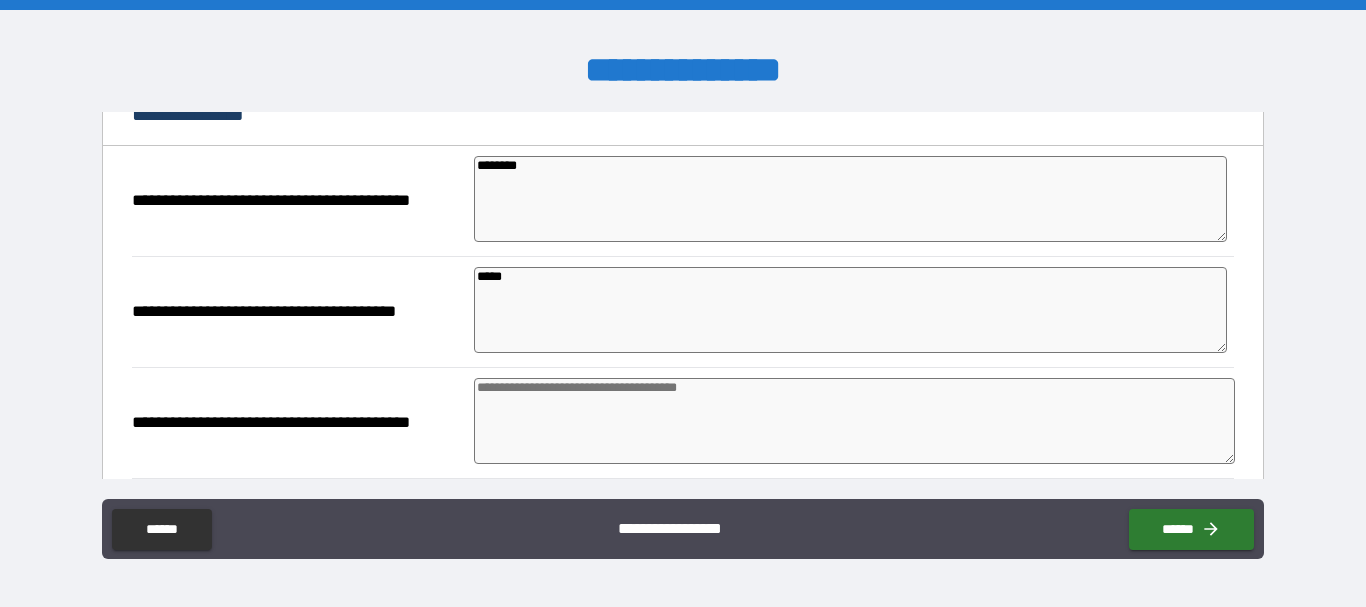 type on "*" 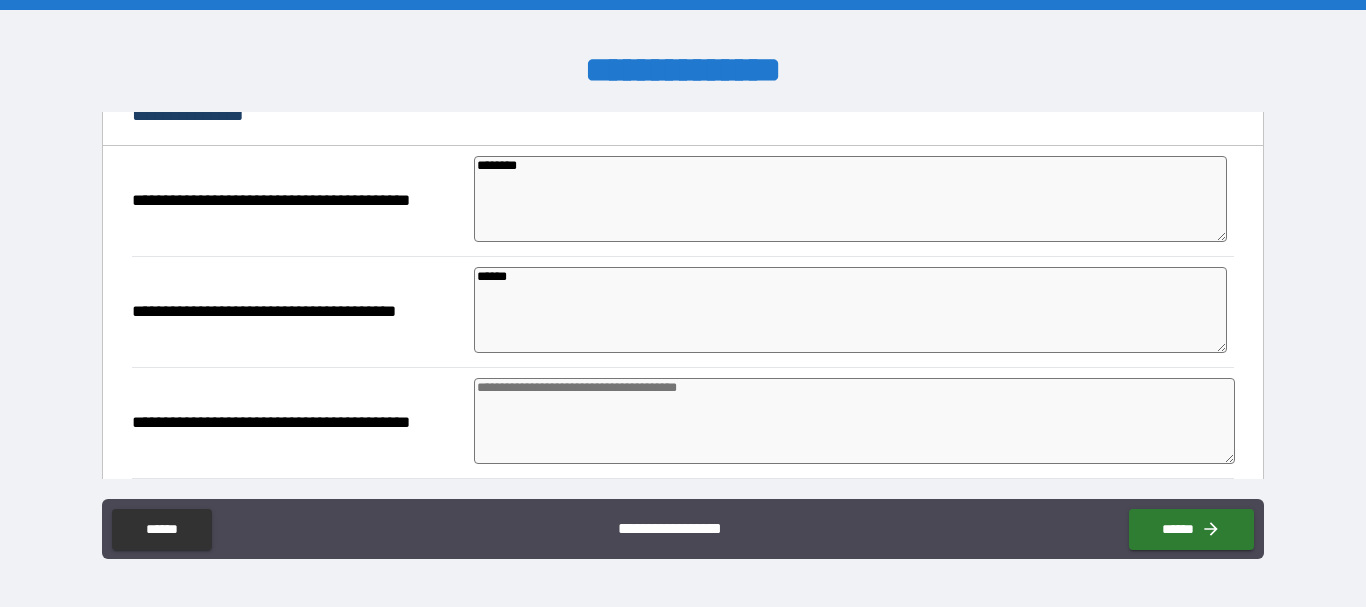 type on "*" 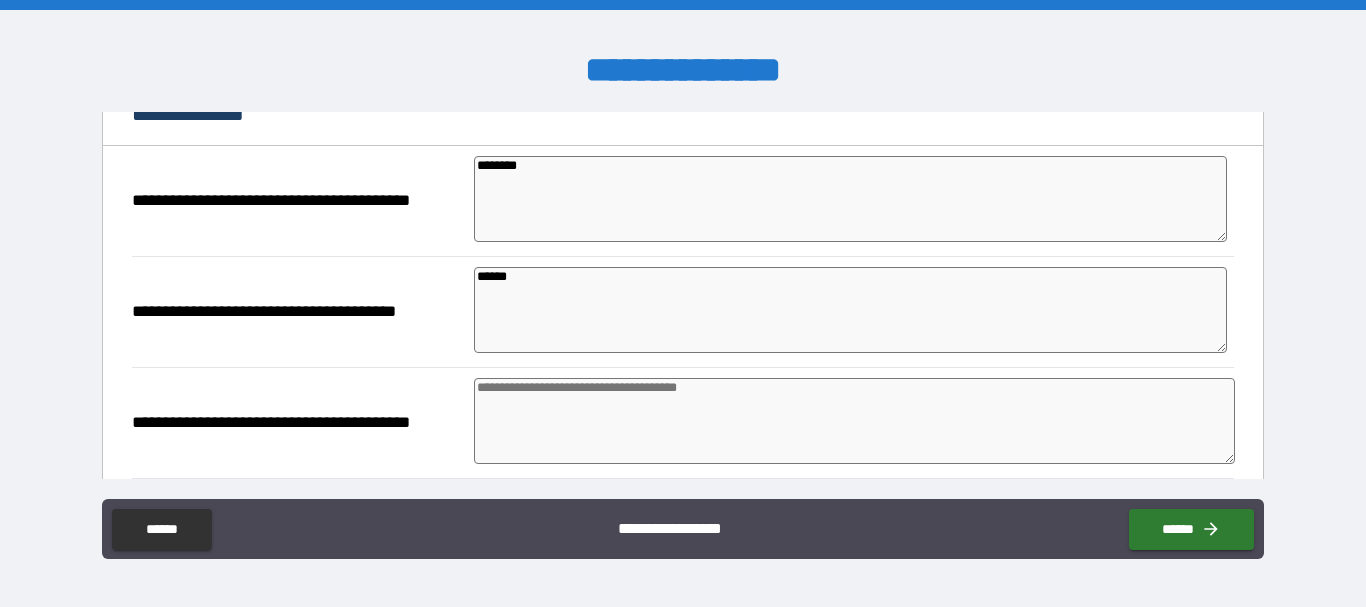 type on "*******" 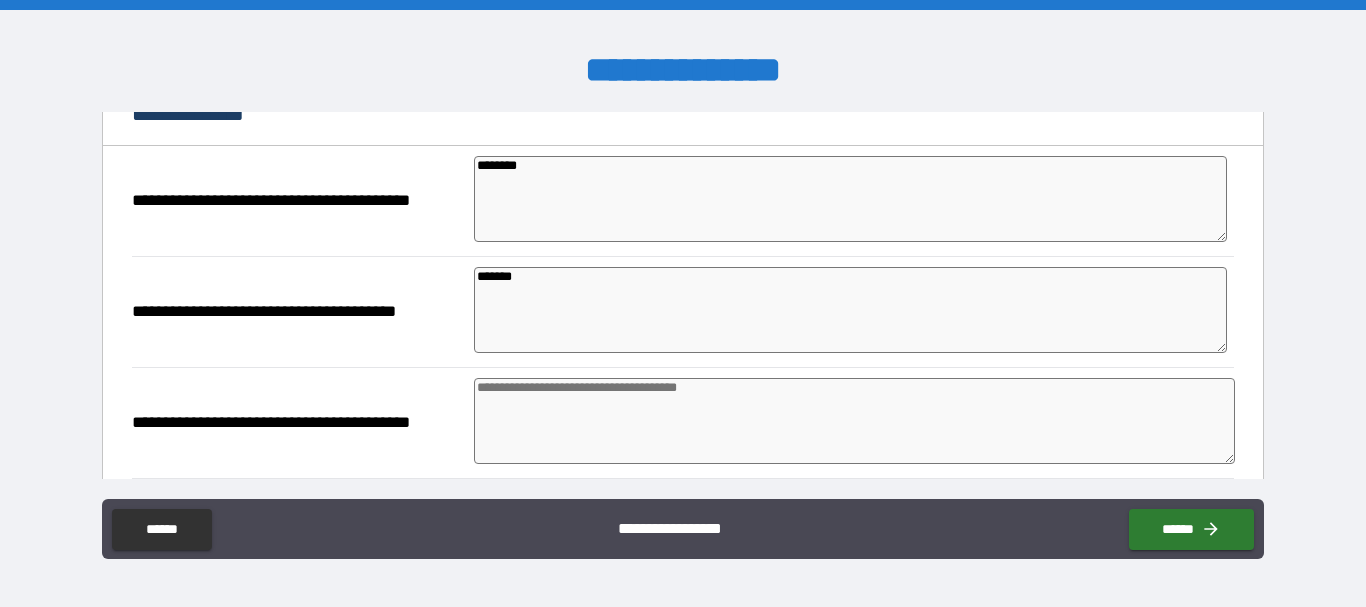 type on "*" 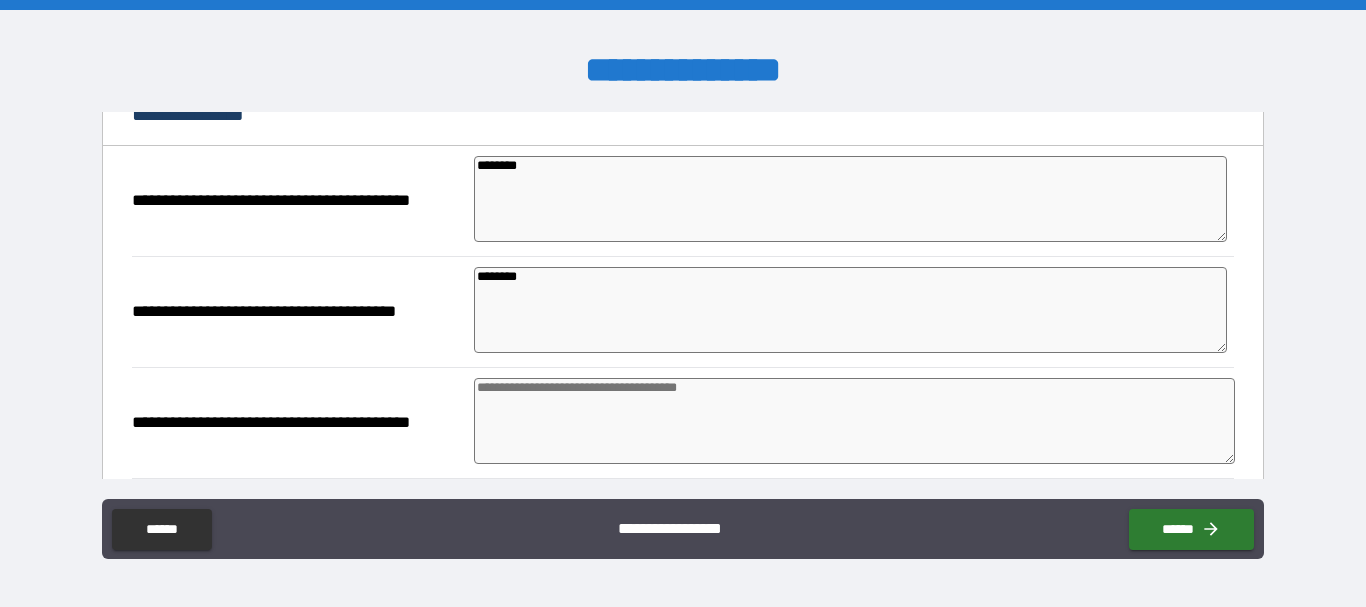 type on "*" 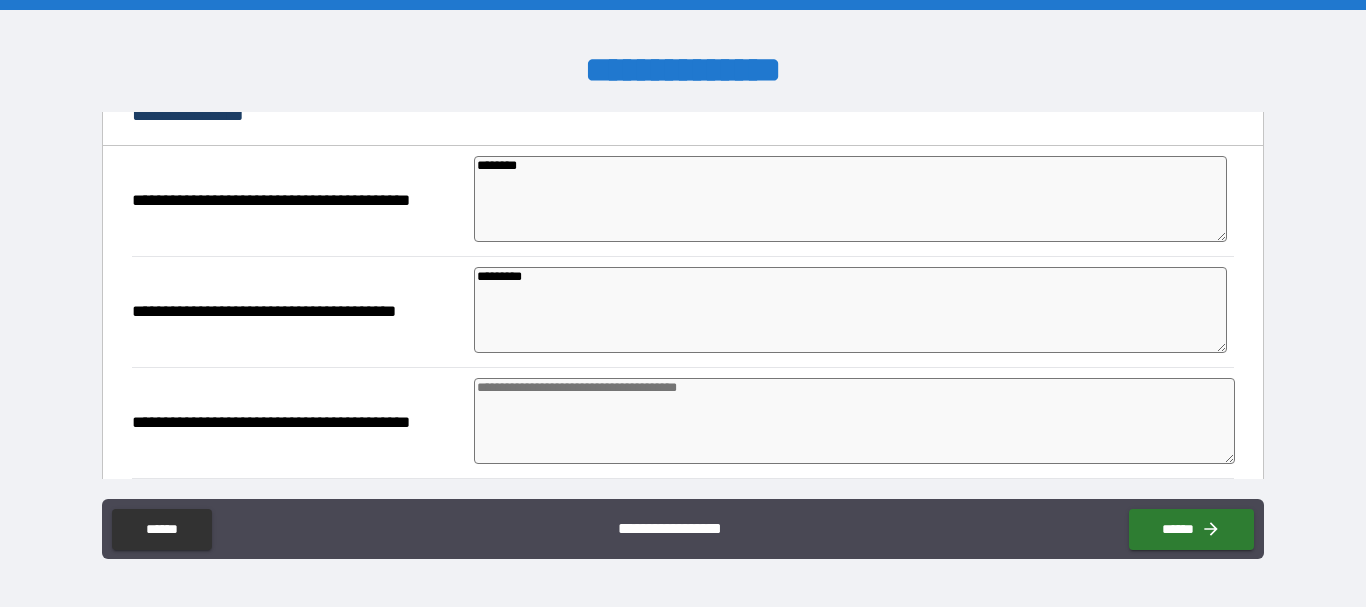 click at bounding box center (854, 421) 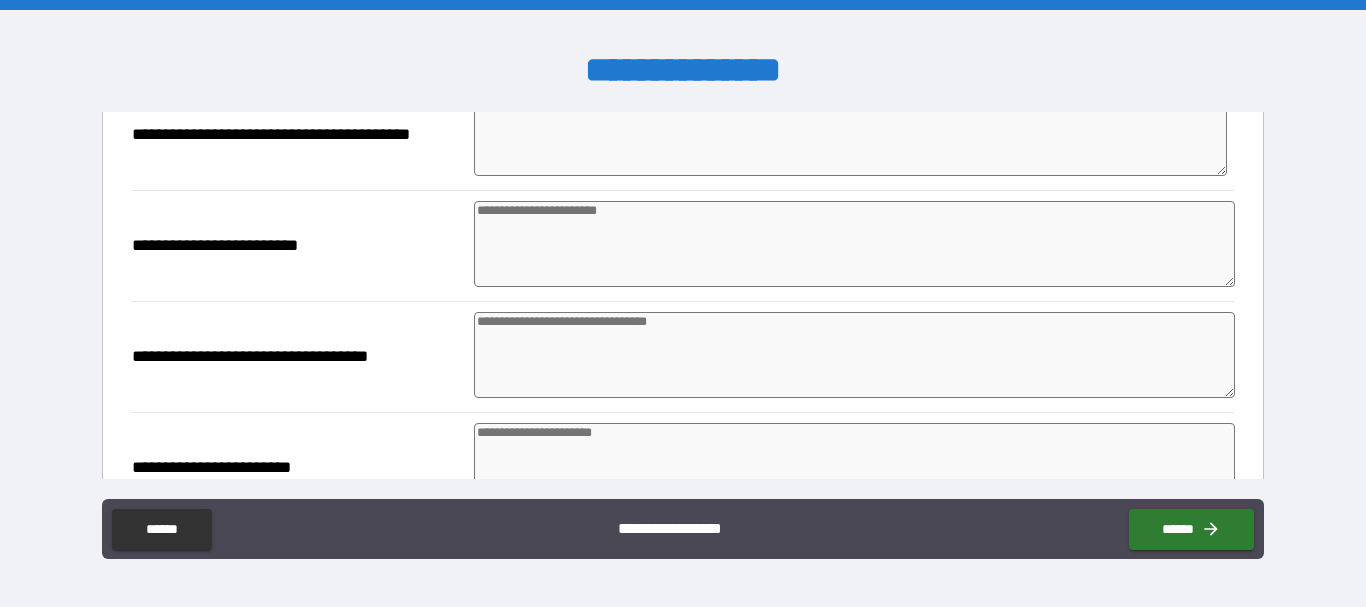 scroll, scrollTop: 459, scrollLeft: 0, axis: vertical 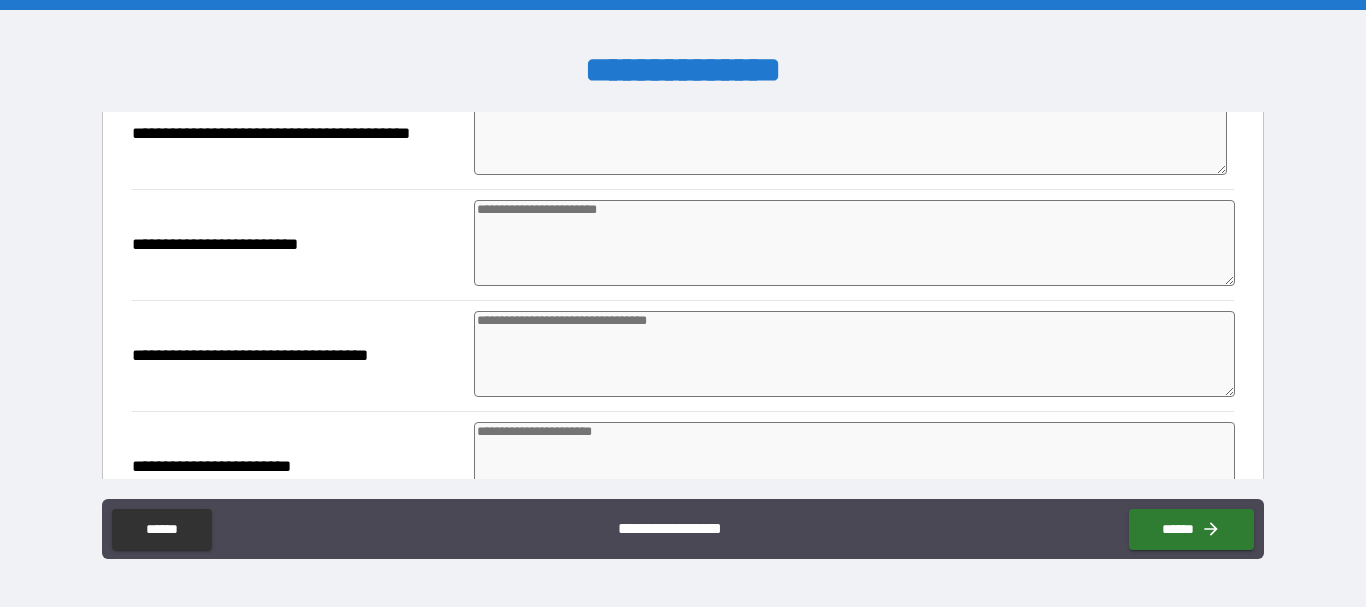 click at bounding box center [854, 243] 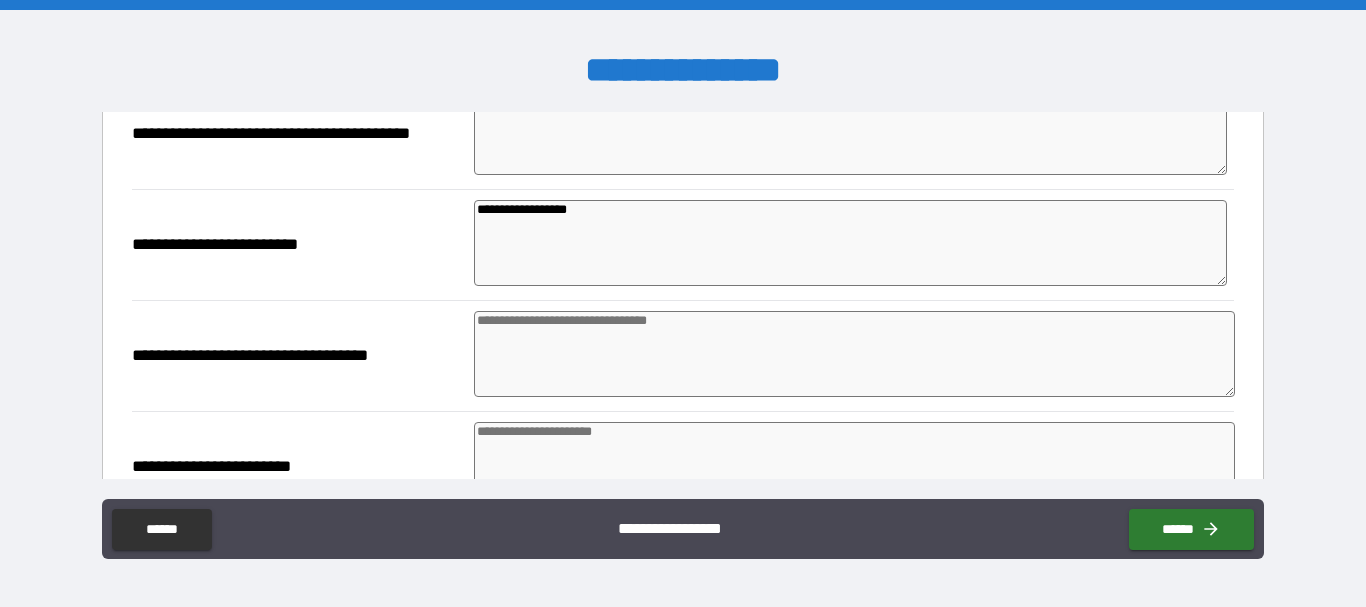 click at bounding box center [854, 354] 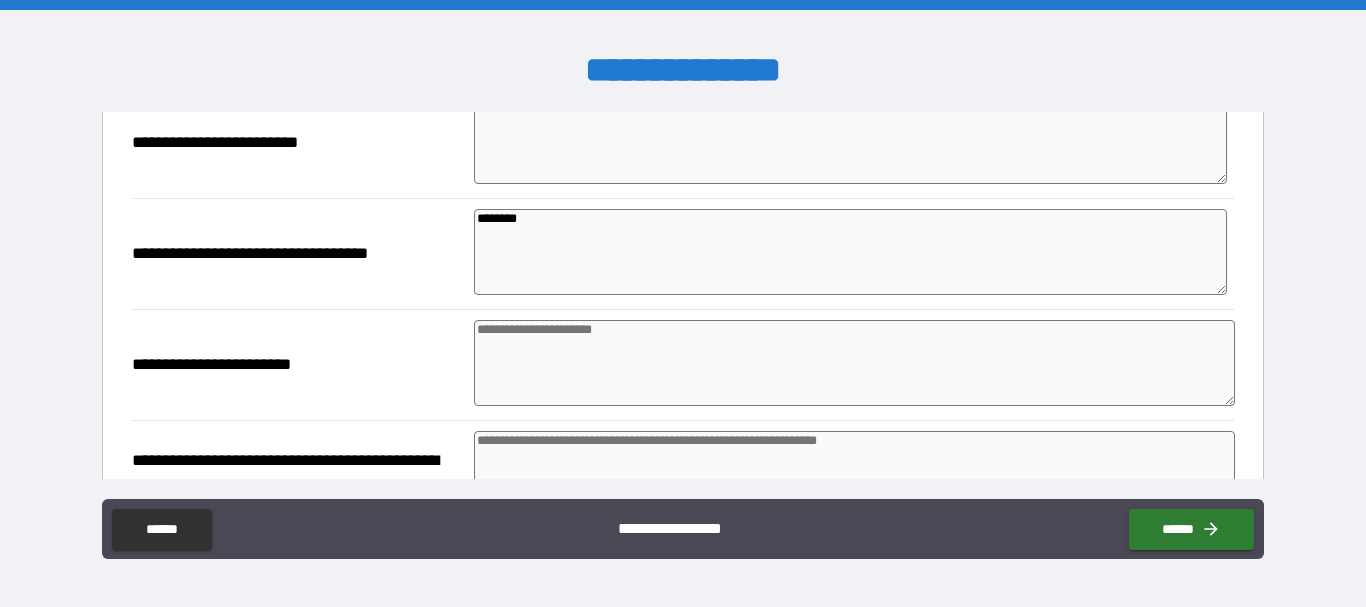 scroll, scrollTop: 564, scrollLeft: 0, axis: vertical 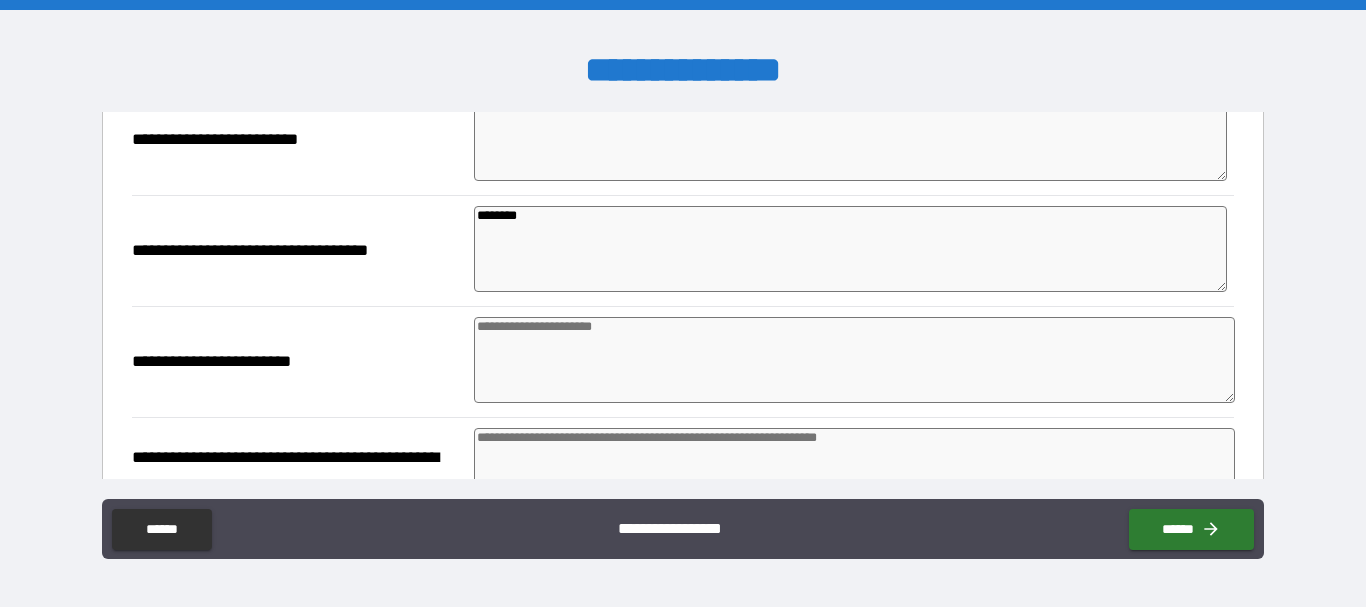 click at bounding box center [854, 360] 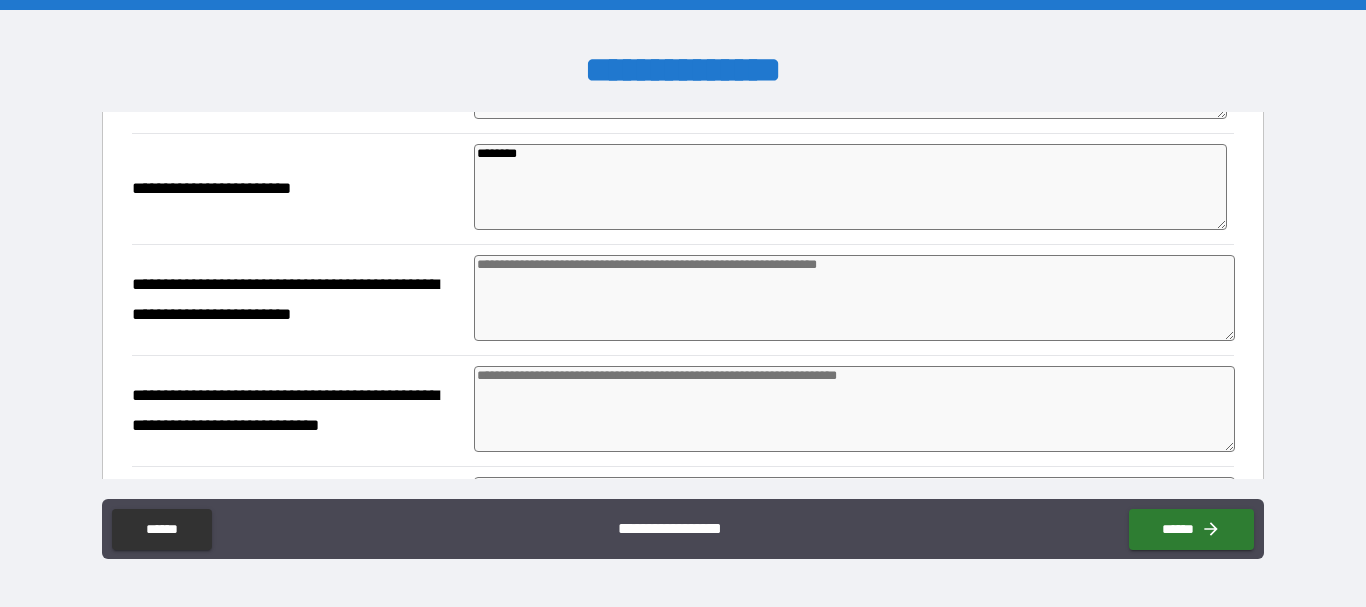scroll, scrollTop: 738, scrollLeft: 0, axis: vertical 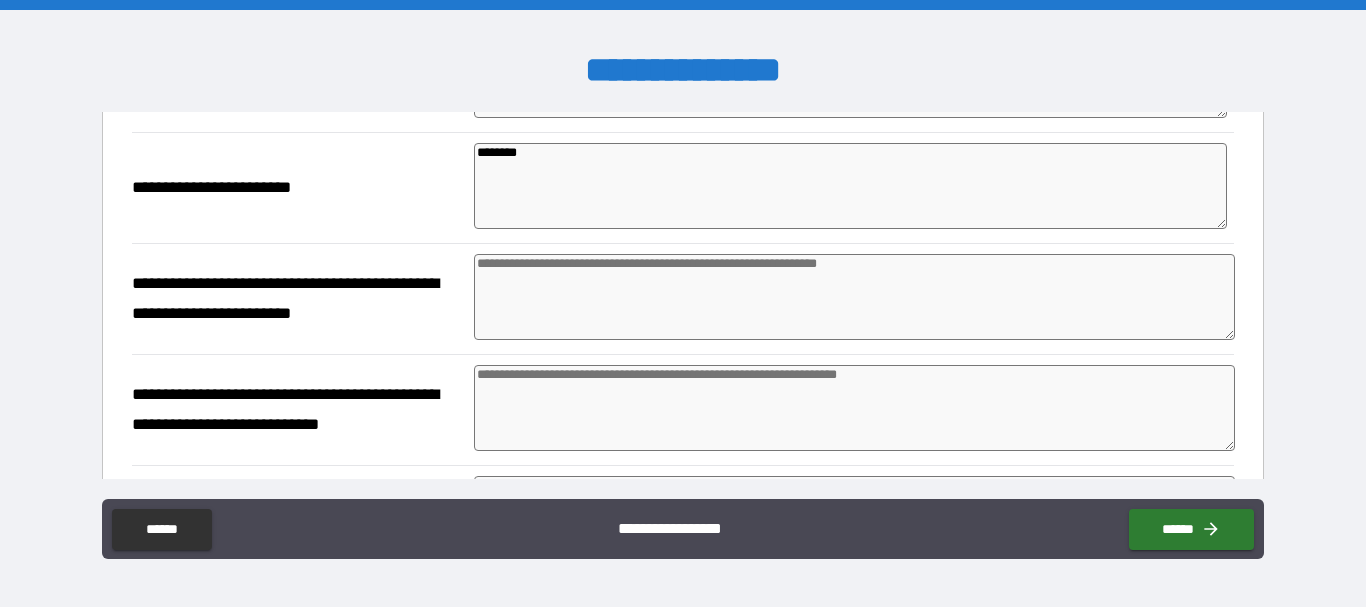 drag, startPoint x: 579, startPoint y: 335, endPoint x: 539, endPoint y: 318, distance: 43.462627 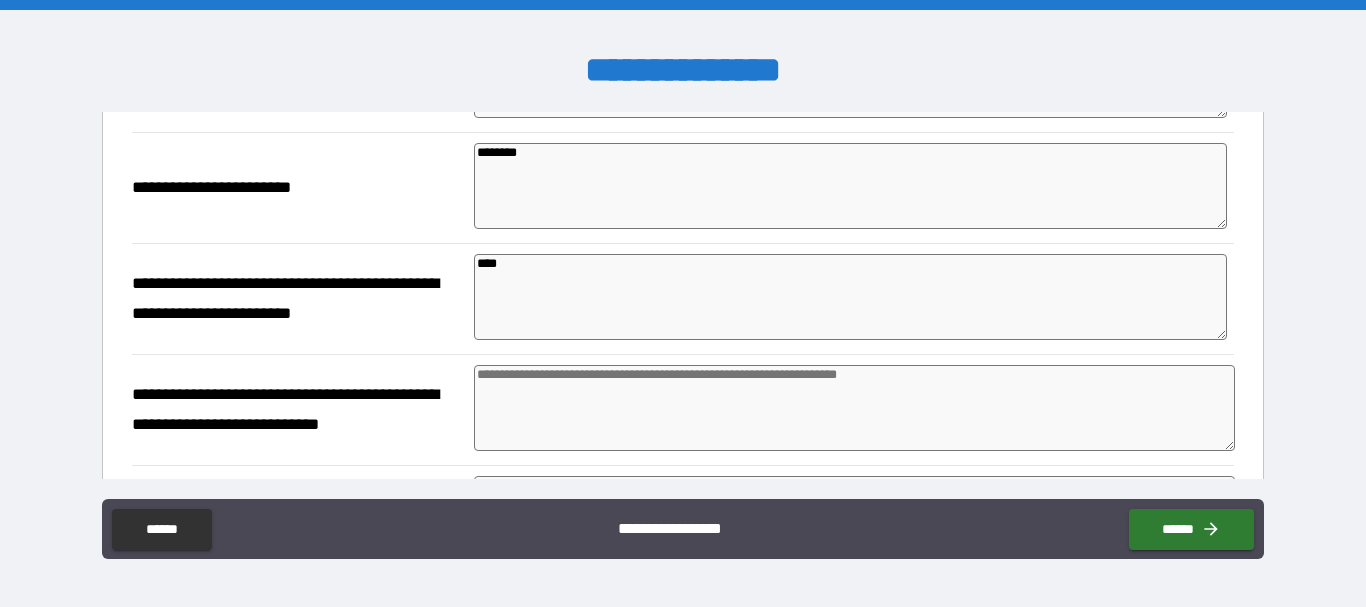 click at bounding box center [854, 408] 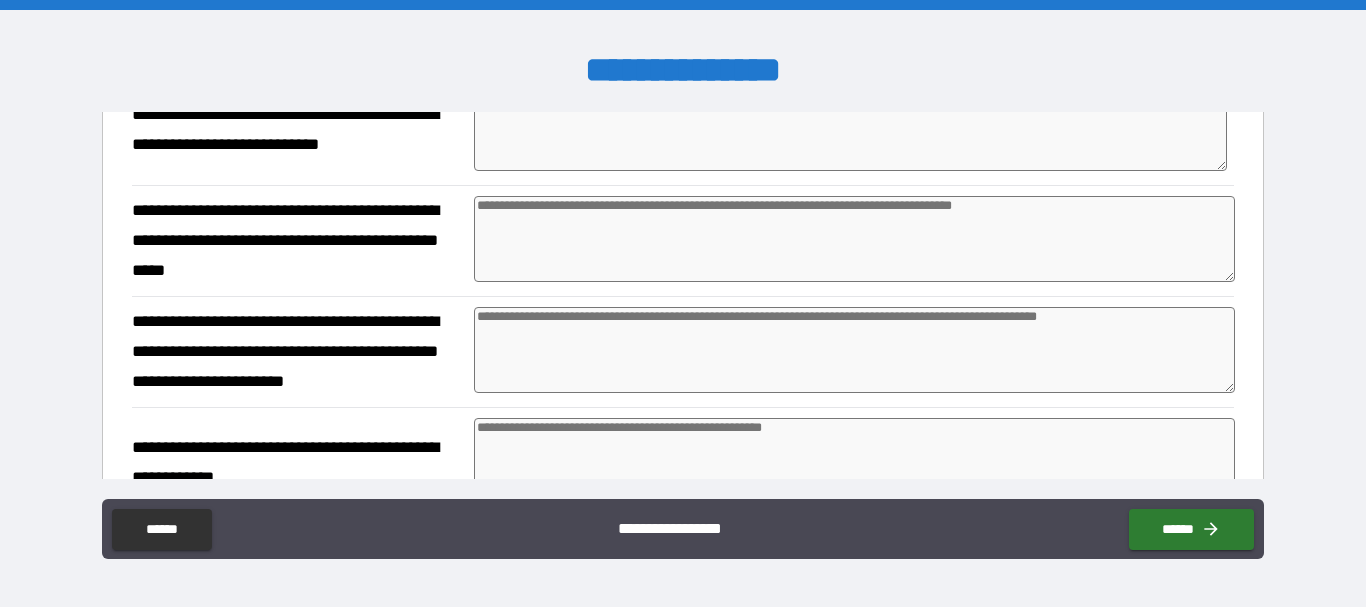 scroll, scrollTop: 1019, scrollLeft: 0, axis: vertical 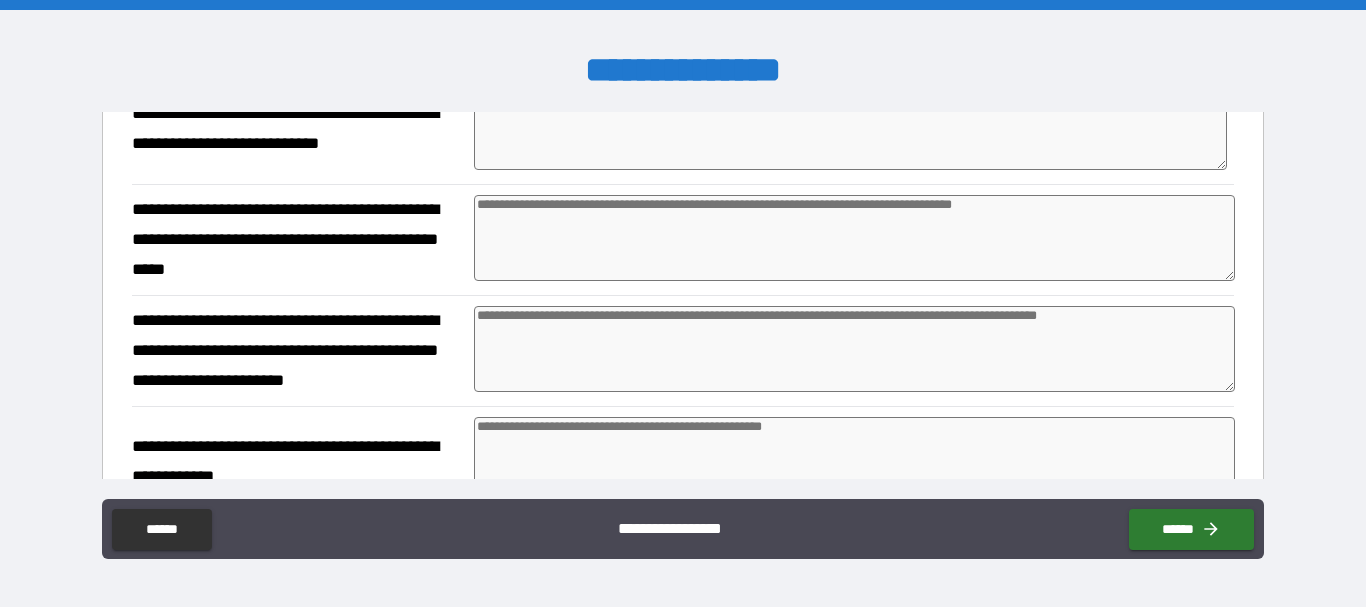 click at bounding box center (854, 238) 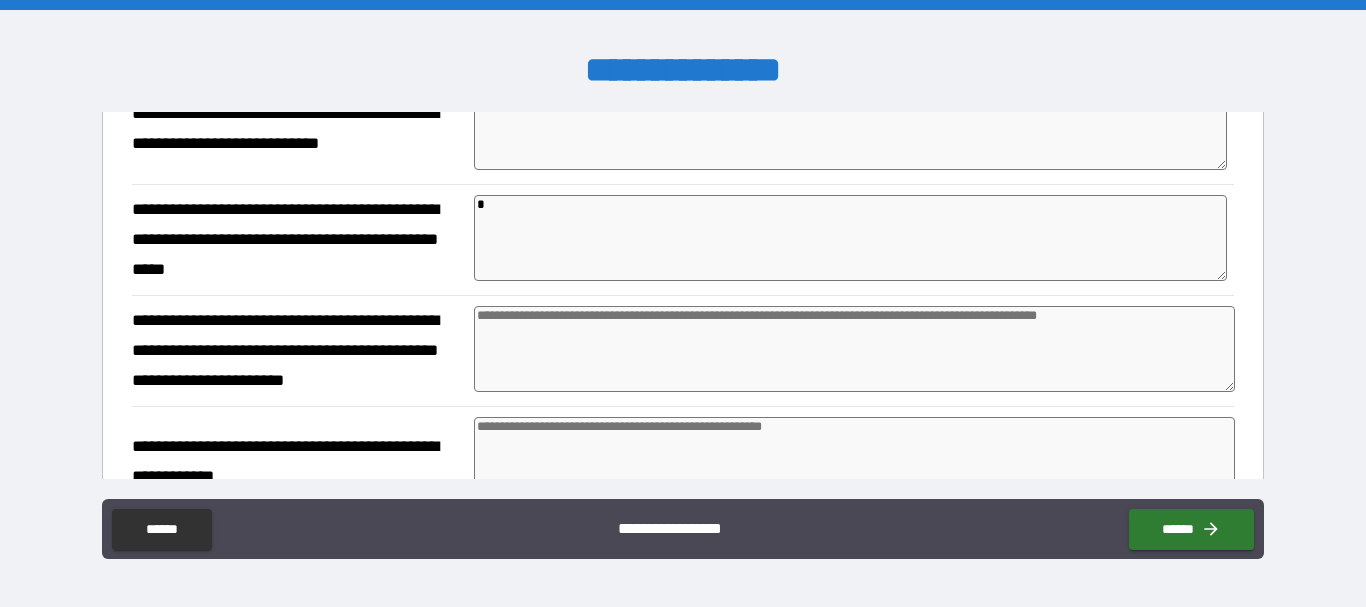 click at bounding box center [854, 349] 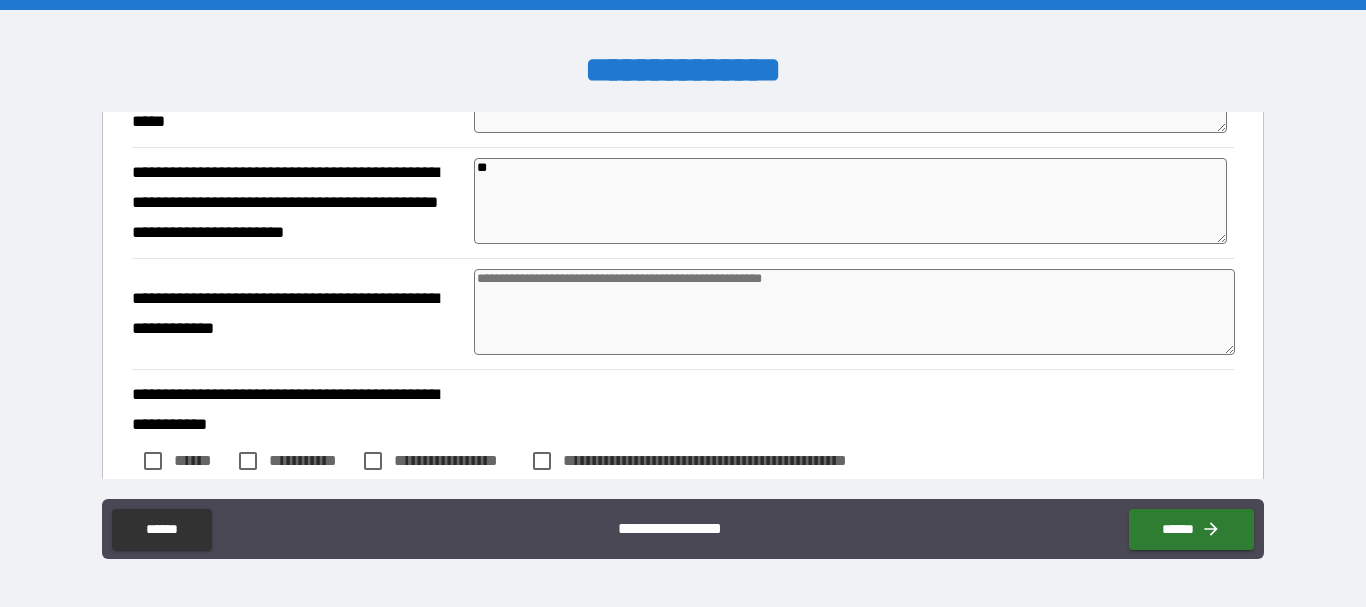 scroll, scrollTop: 1168, scrollLeft: 0, axis: vertical 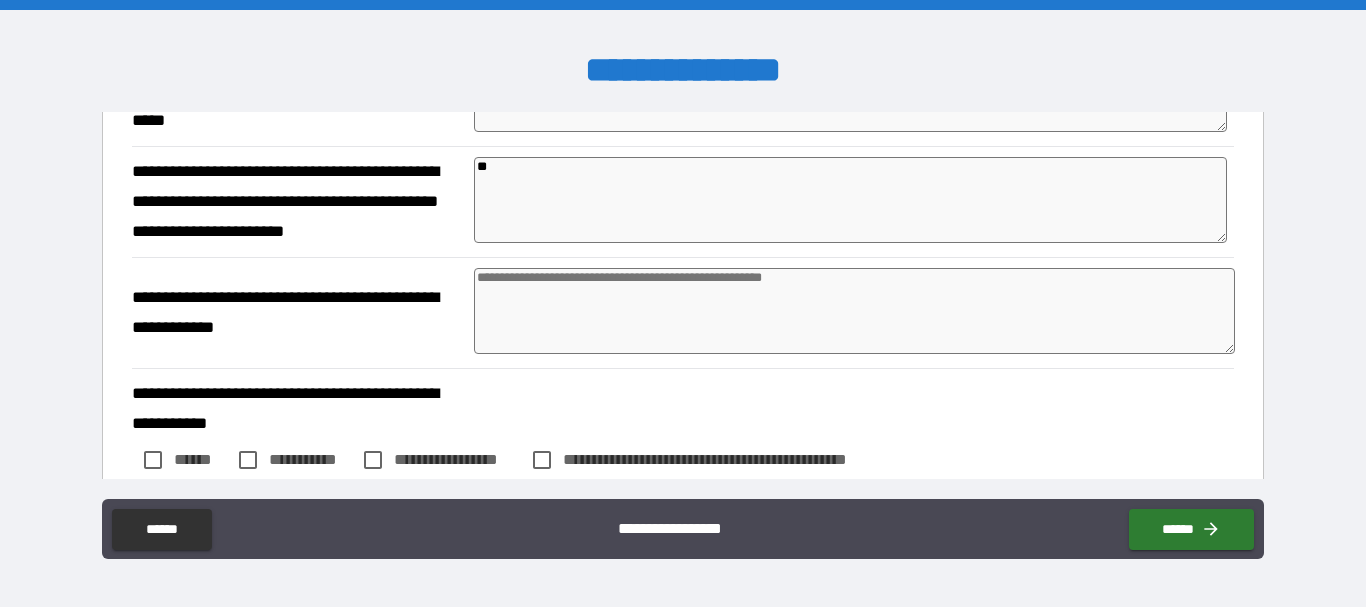 click at bounding box center [854, 311] 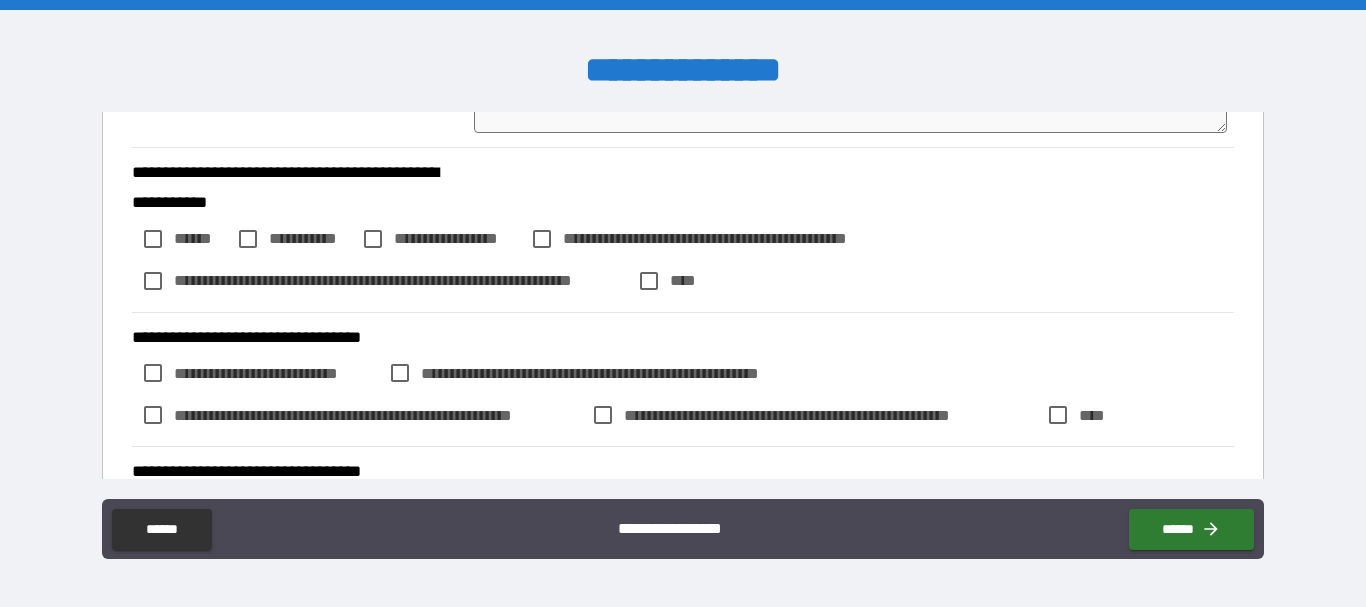 scroll, scrollTop: 1390, scrollLeft: 0, axis: vertical 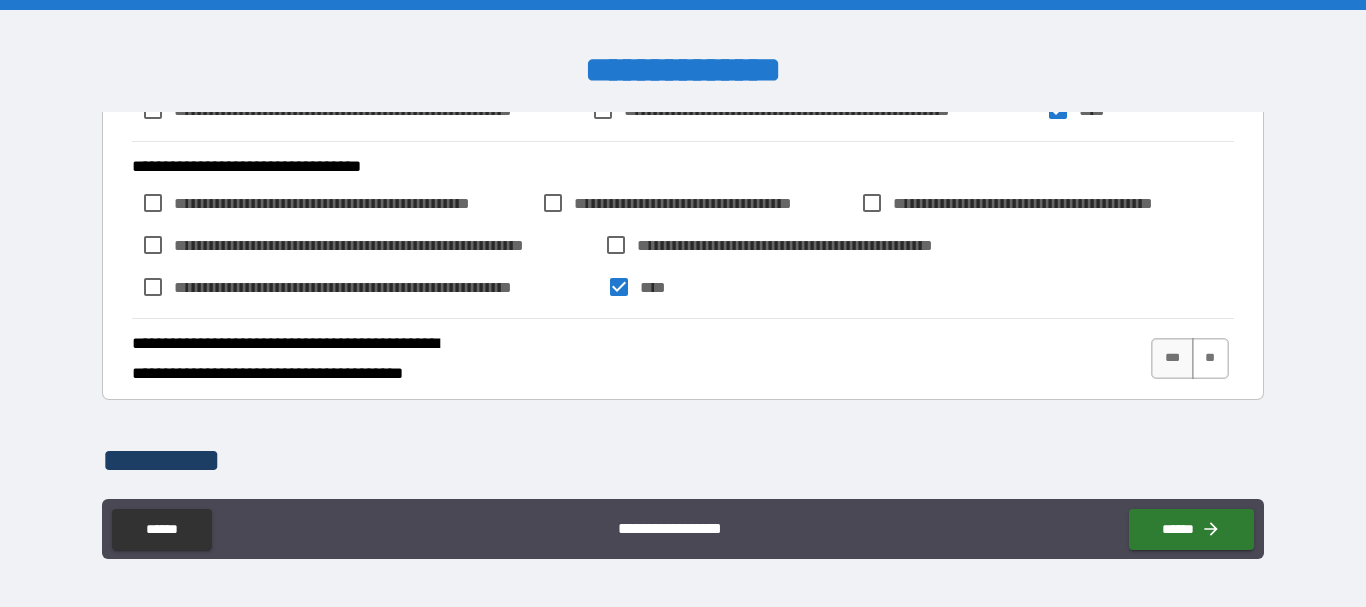 click on "**" at bounding box center (1210, 358) 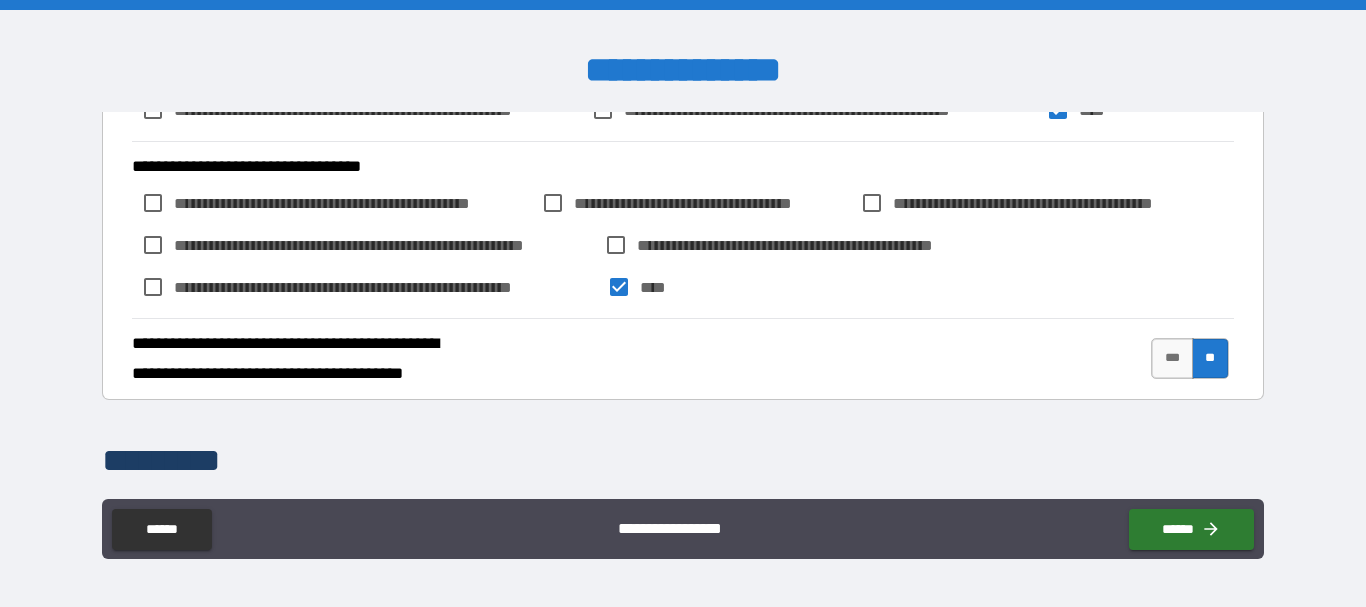 scroll, scrollTop: 1969, scrollLeft: 0, axis: vertical 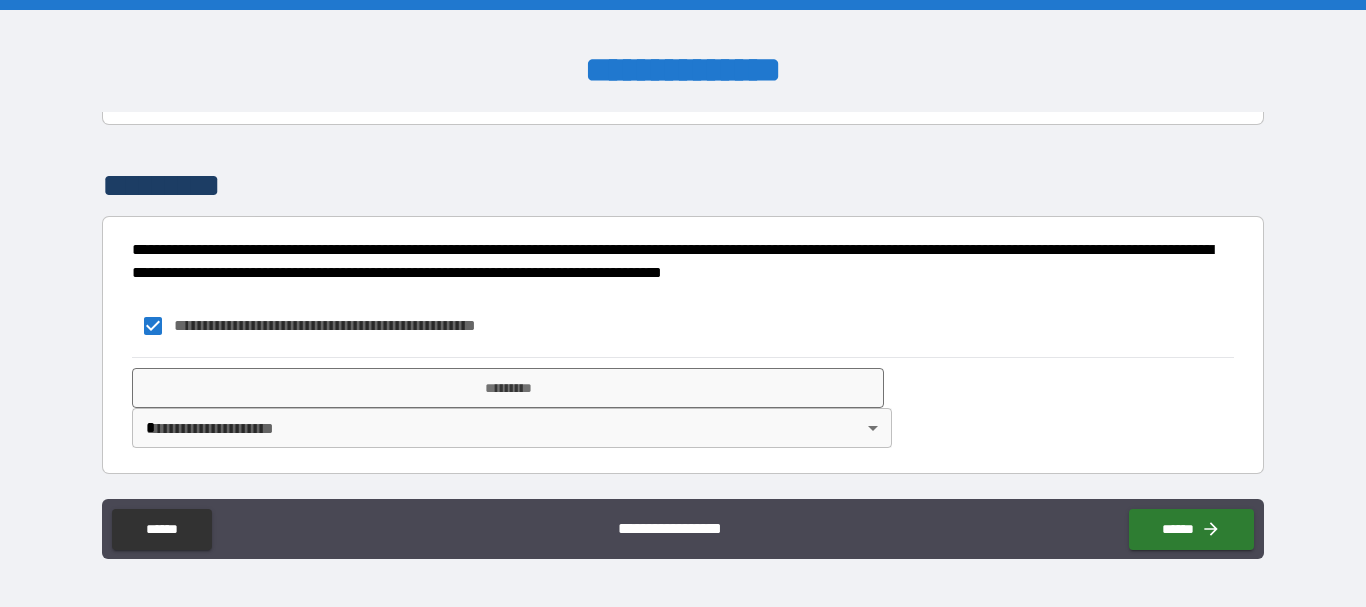 click on "**********" at bounding box center [683, 303] 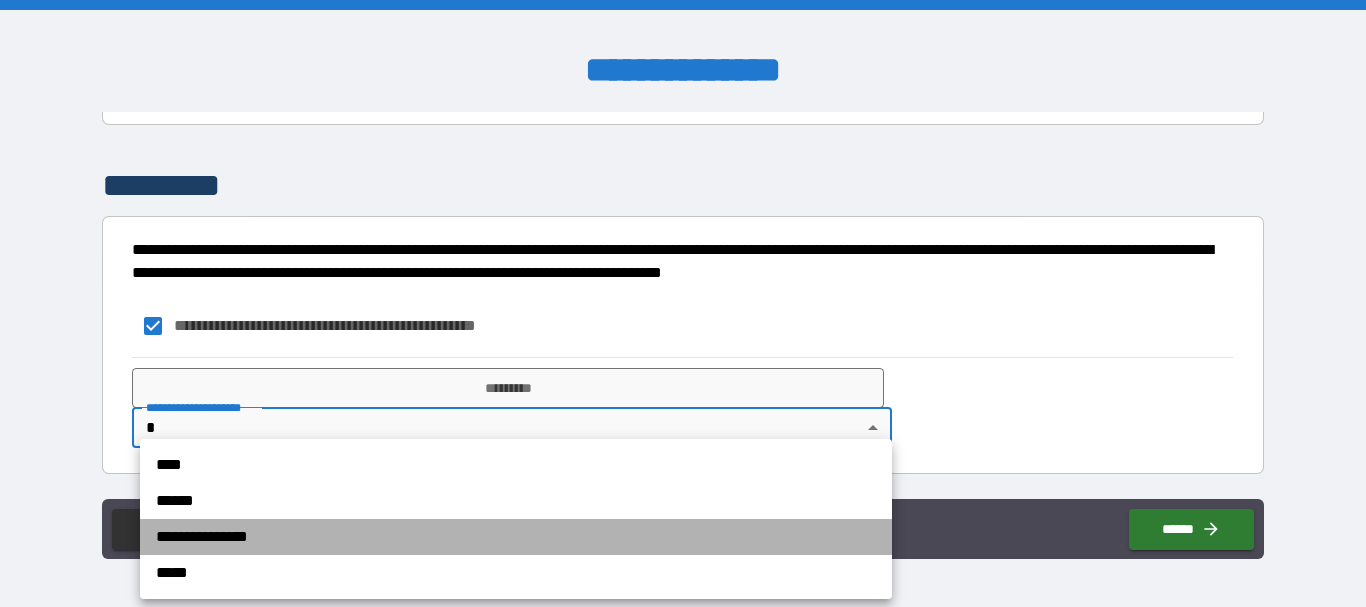 click on "**********" at bounding box center [516, 537] 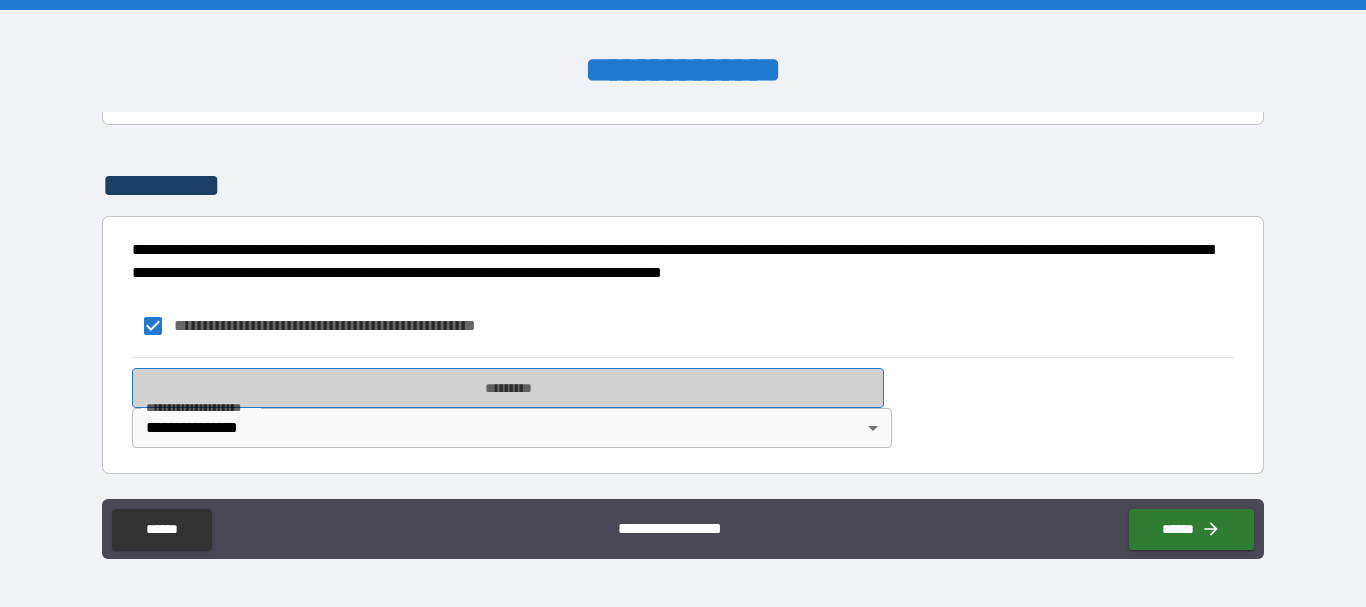 click on "*********" at bounding box center [508, 388] 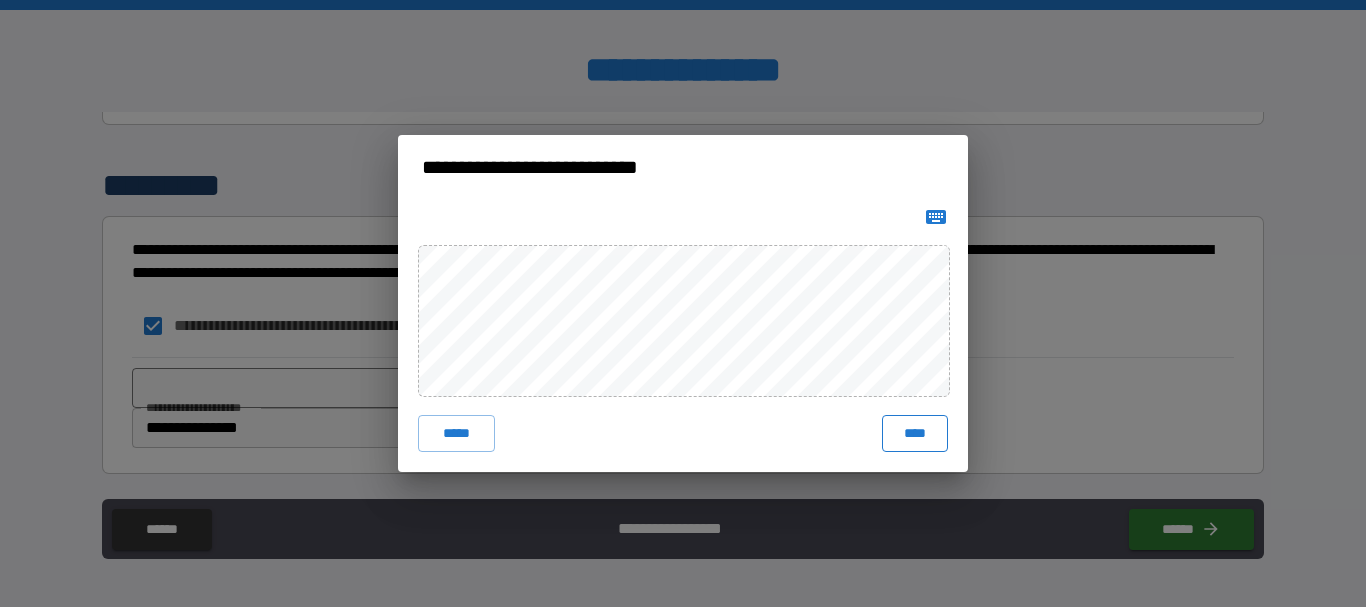 click on "****" at bounding box center (915, 433) 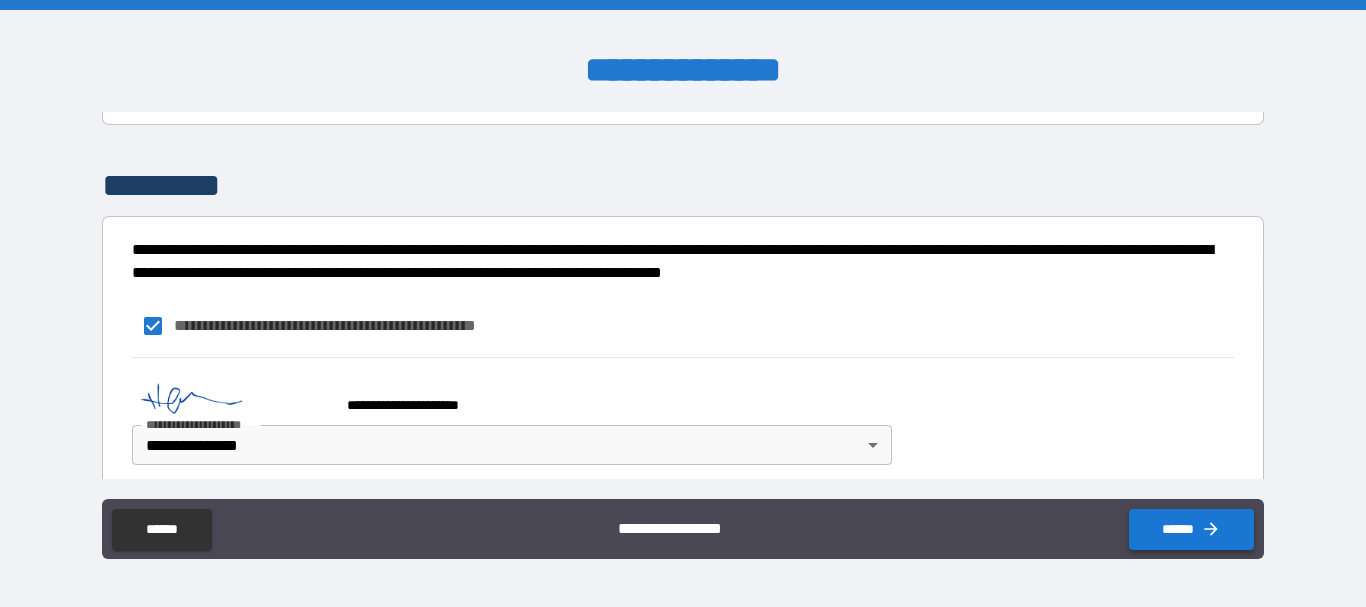 click on "******" at bounding box center (1191, 529) 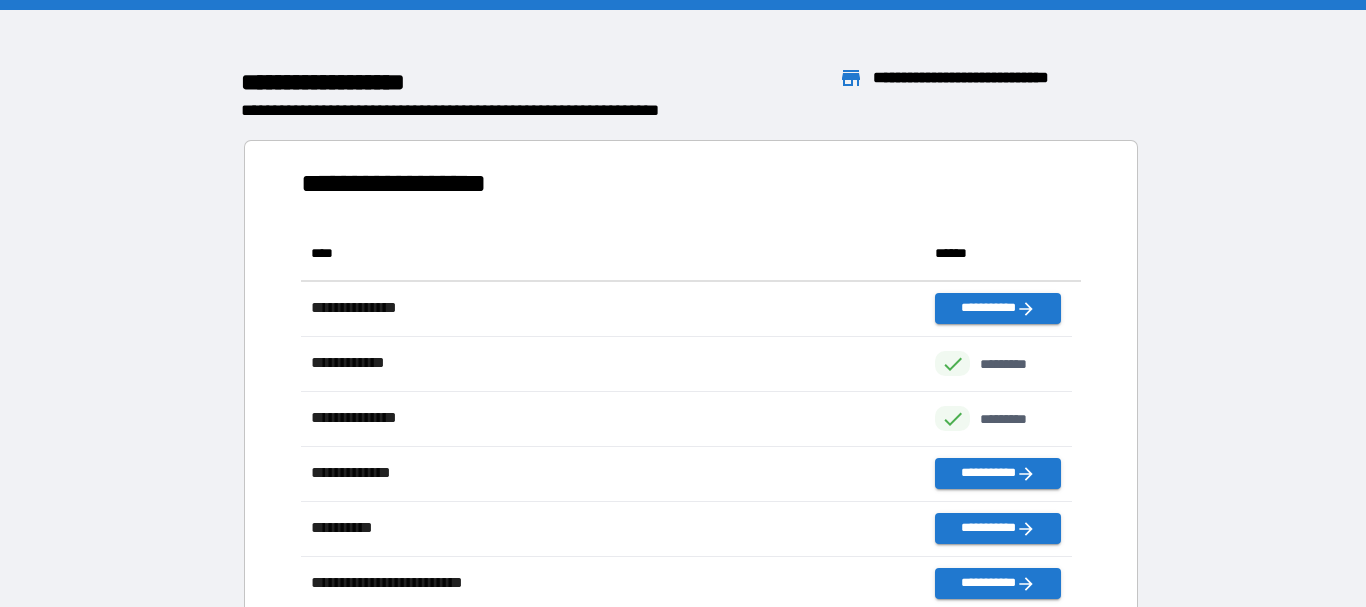 scroll, scrollTop: 371, scrollLeft: 755, axis: both 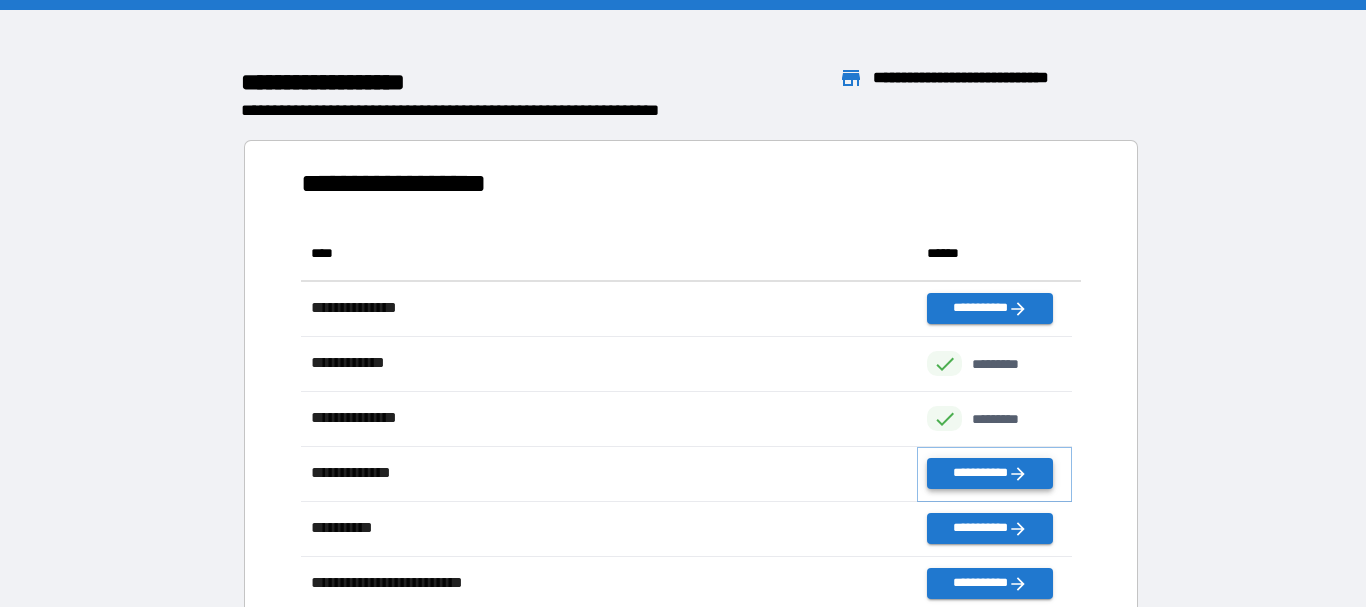 click on "**********" at bounding box center (989, 473) 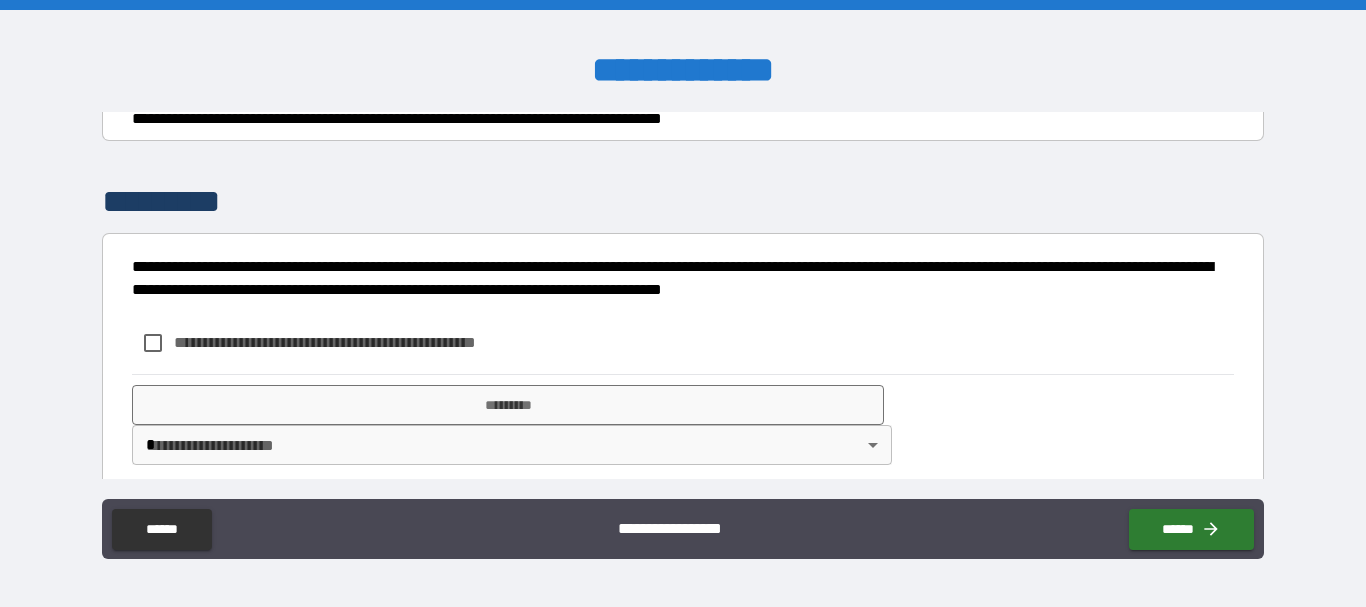 scroll, scrollTop: 424, scrollLeft: 0, axis: vertical 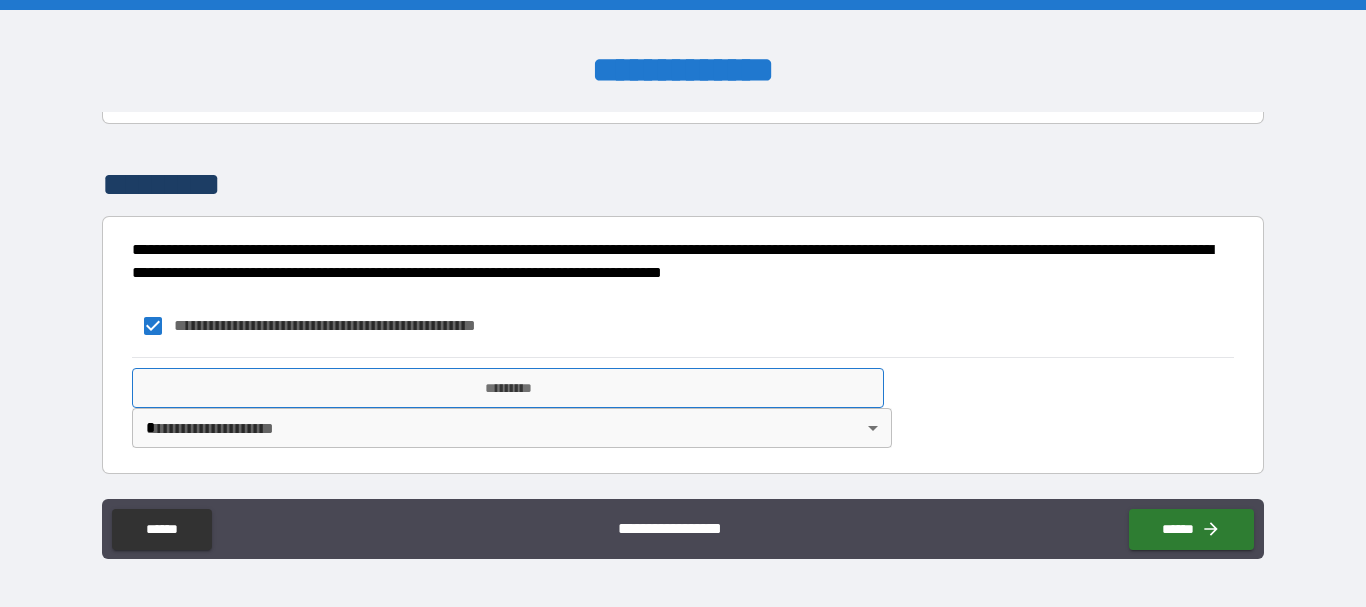 click on "*********" at bounding box center (508, 388) 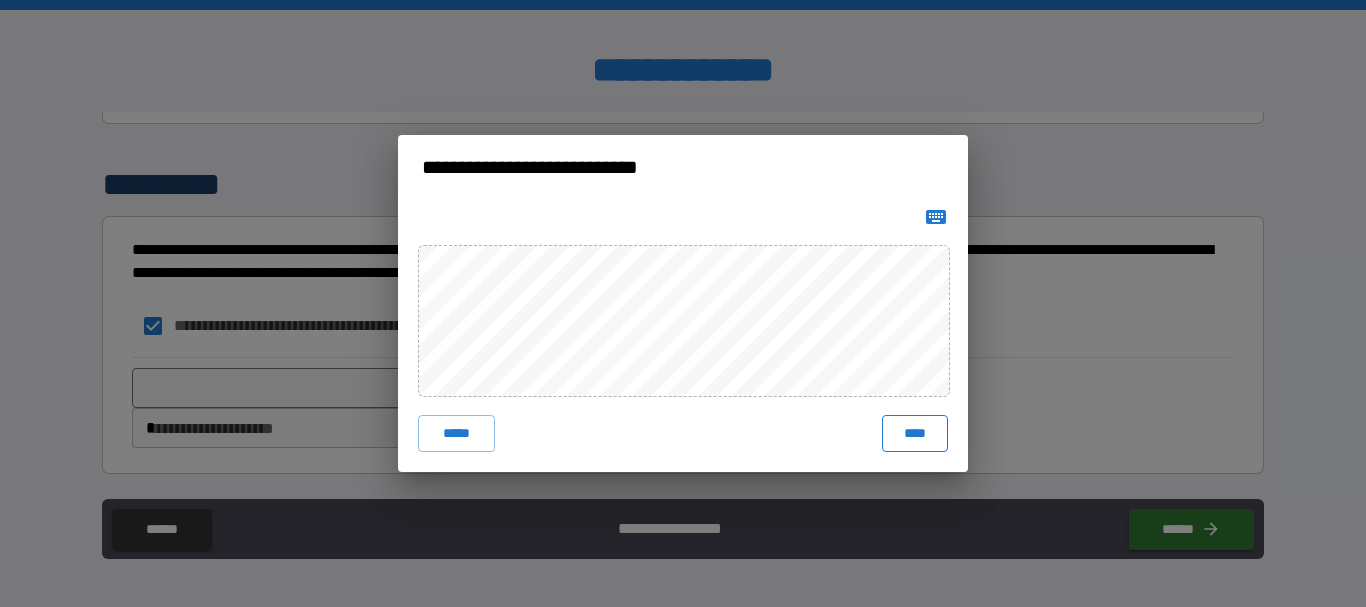 click on "****" at bounding box center [915, 433] 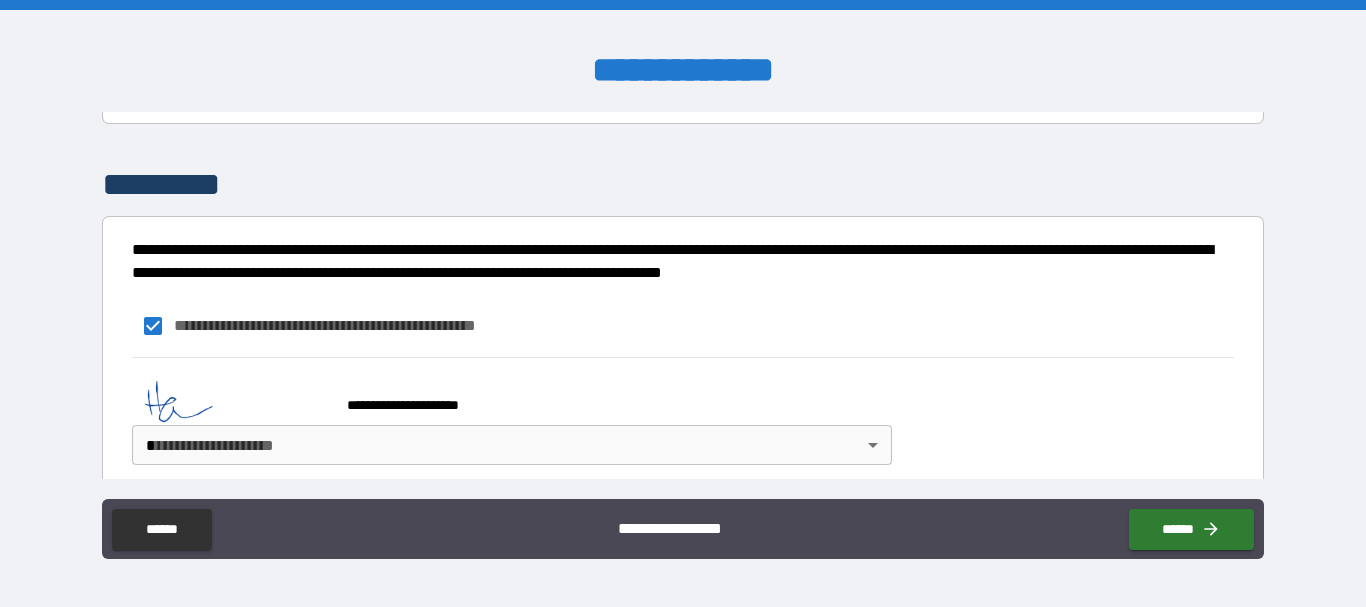 click on "**********" at bounding box center [683, 303] 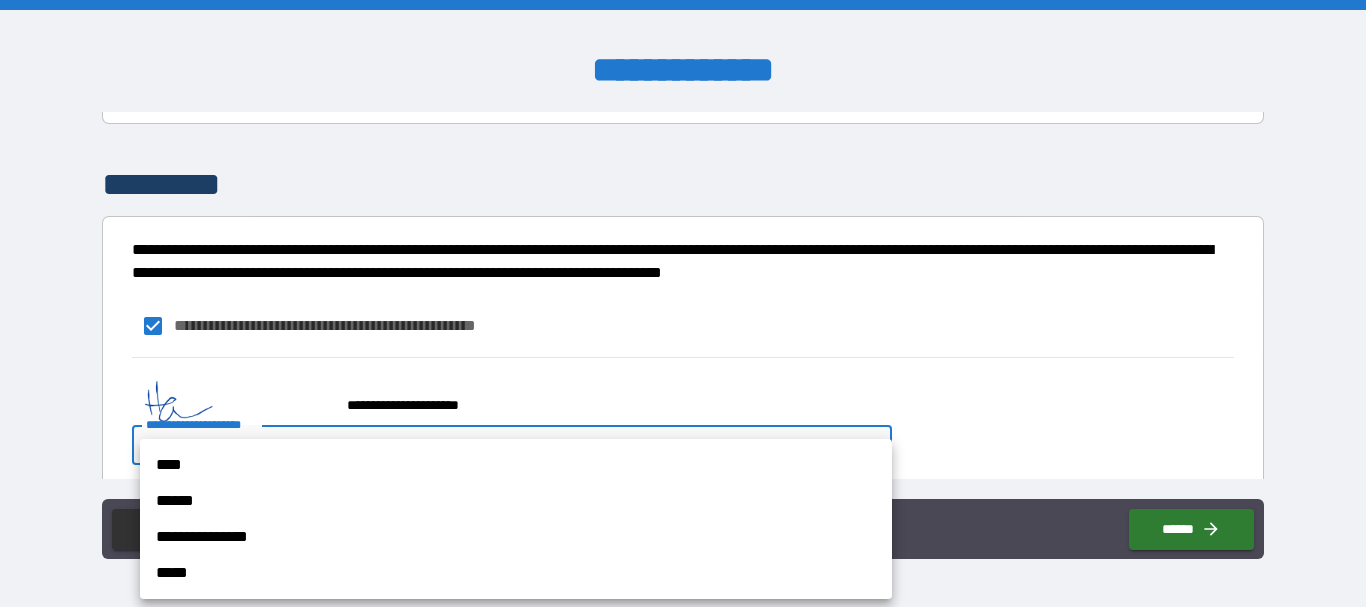 click on "**********" at bounding box center (516, 537) 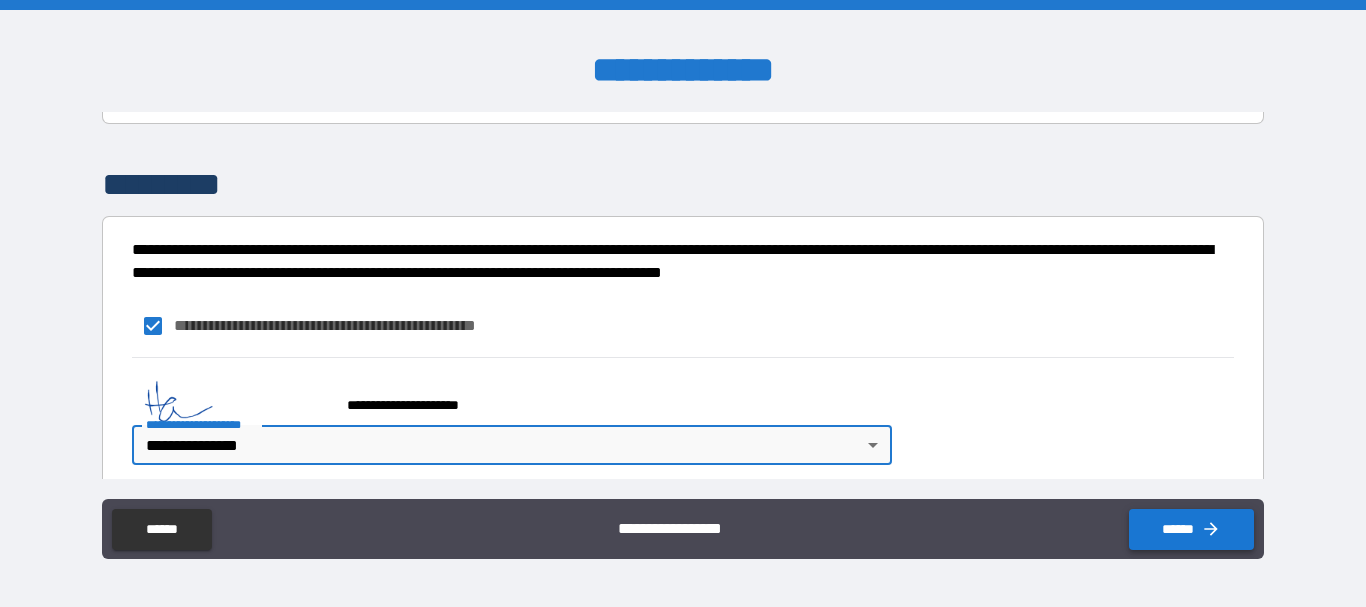 click on "******" at bounding box center (1191, 529) 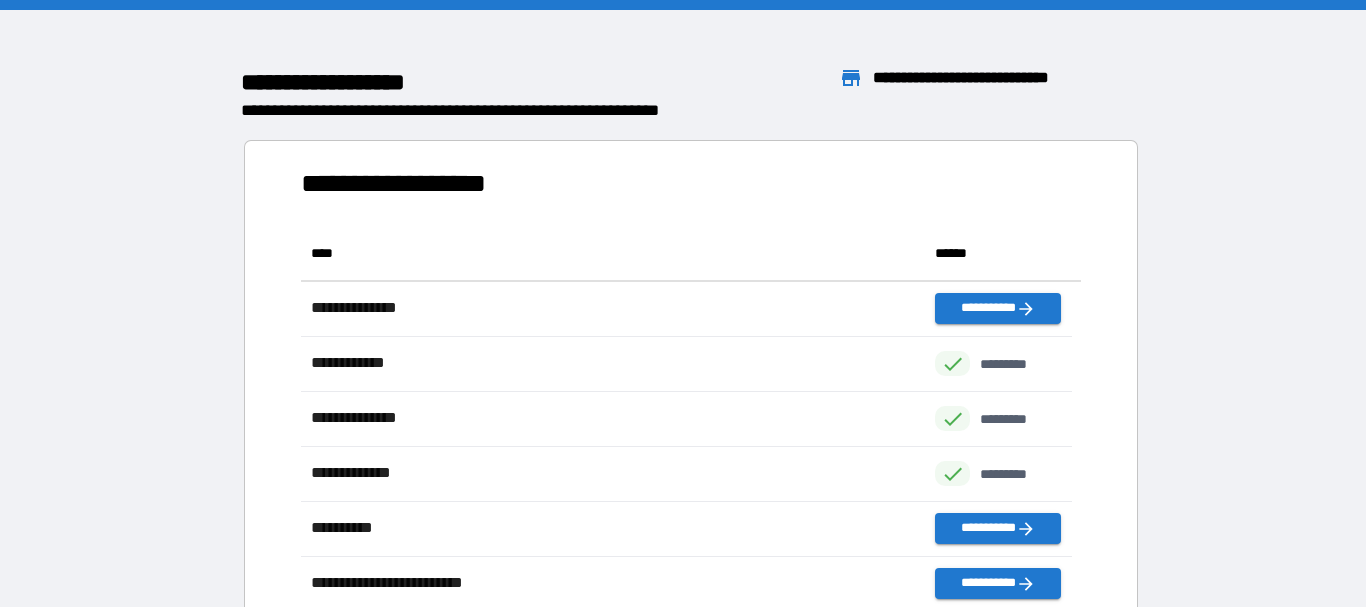 scroll, scrollTop: 16, scrollLeft: 16, axis: both 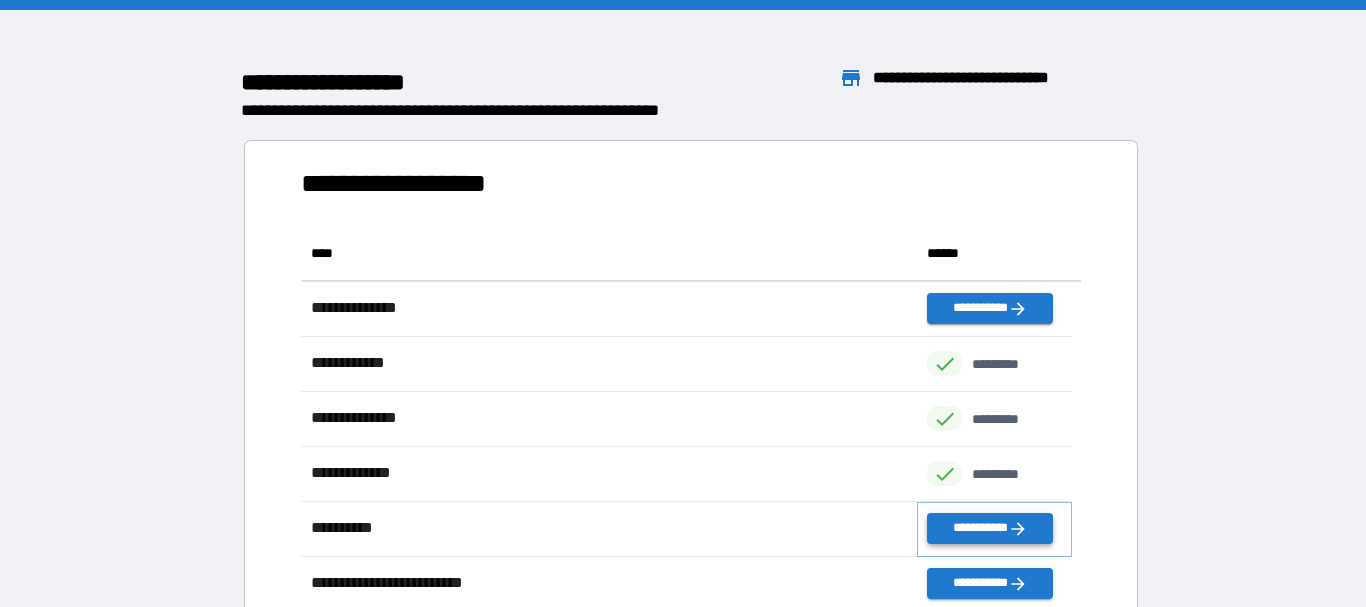 click on "**********" at bounding box center (989, 528) 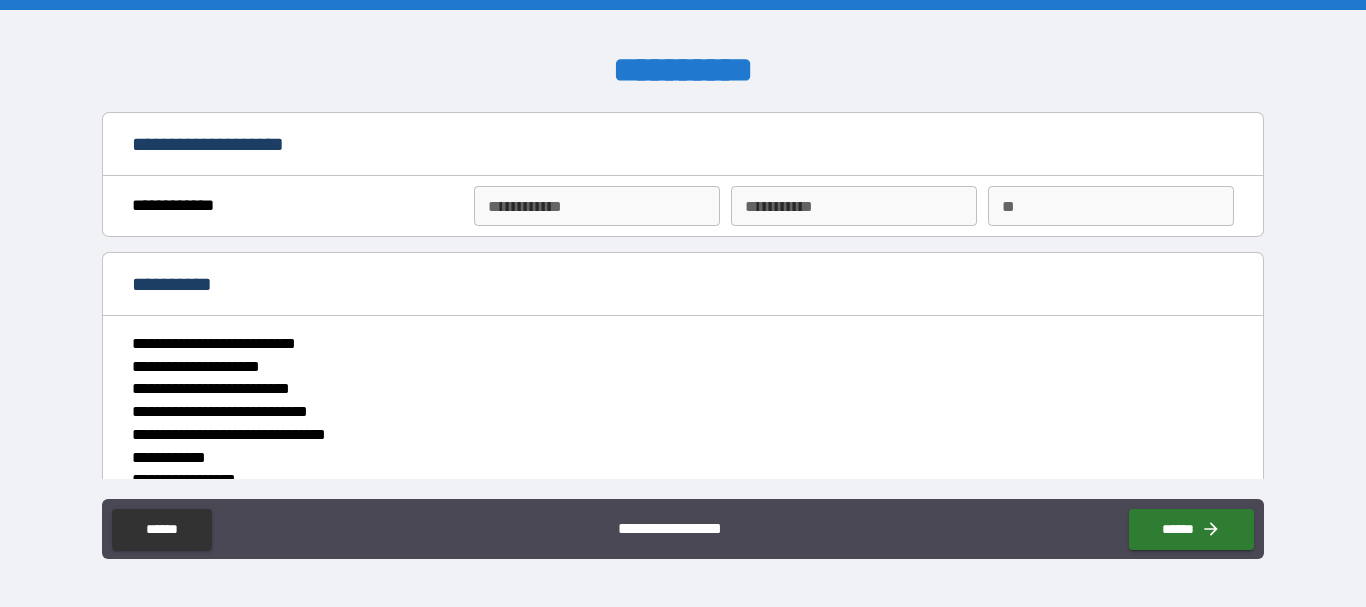 click on "**********" at bounding box center [597, 206] 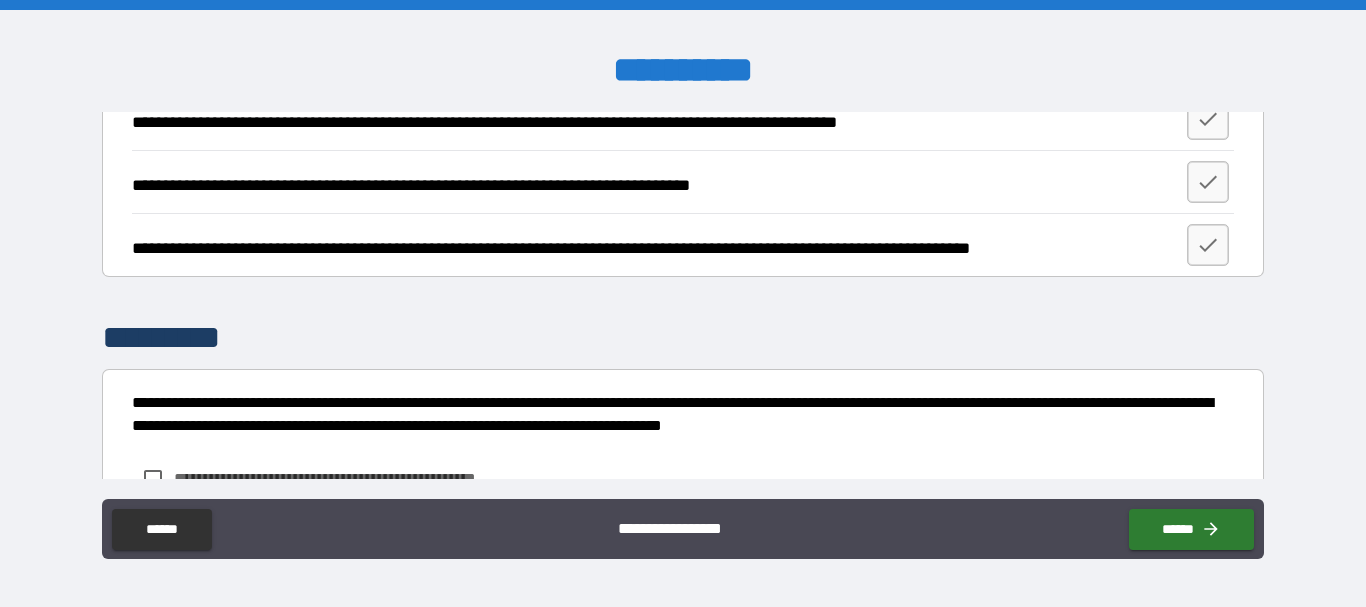 scroll, scrollTop: 1755, scrollLeft: 0, axis: vertical 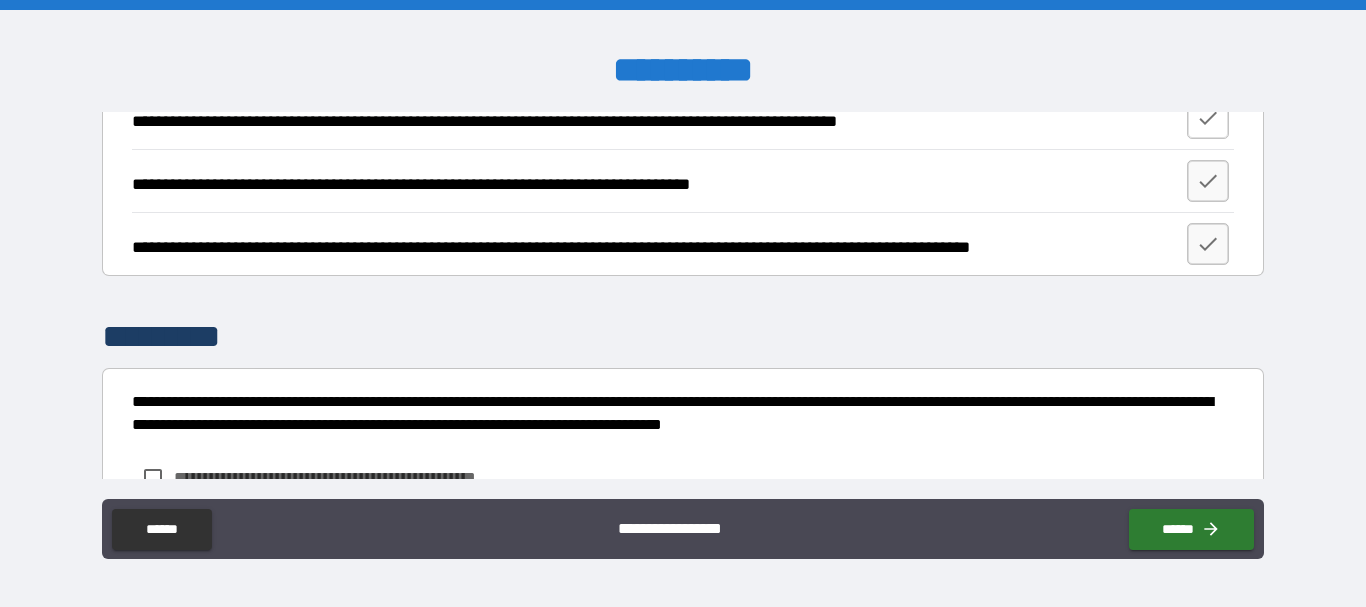 click 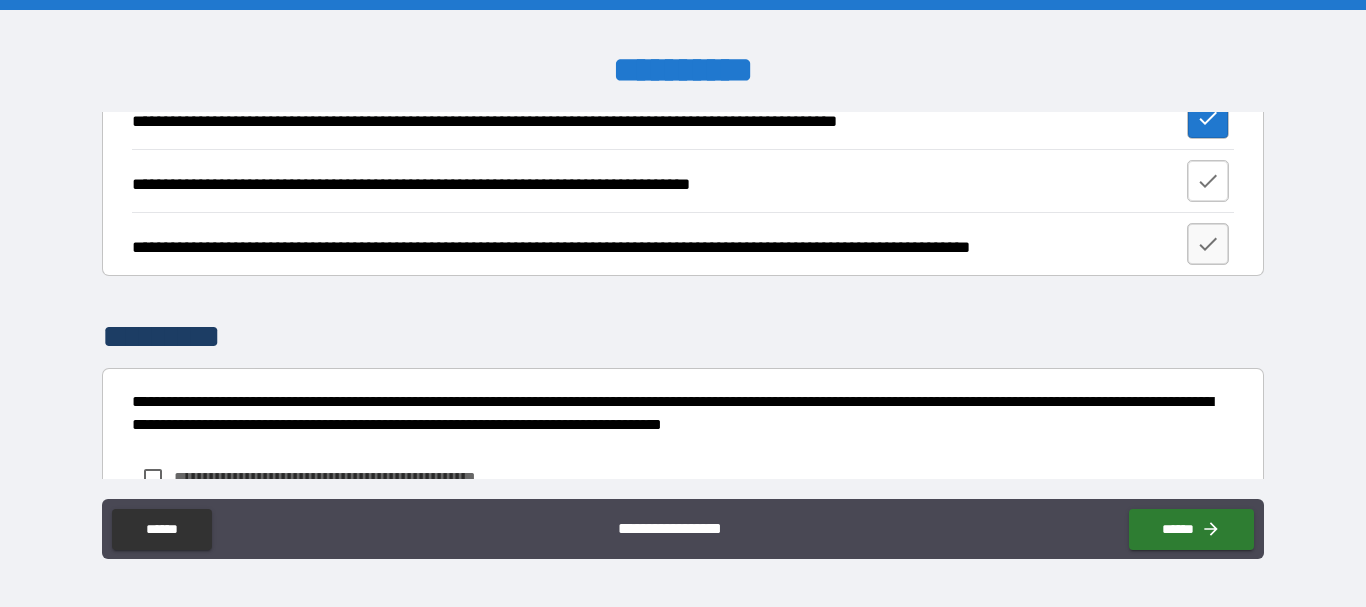 click at bounding box center (1208, 181) 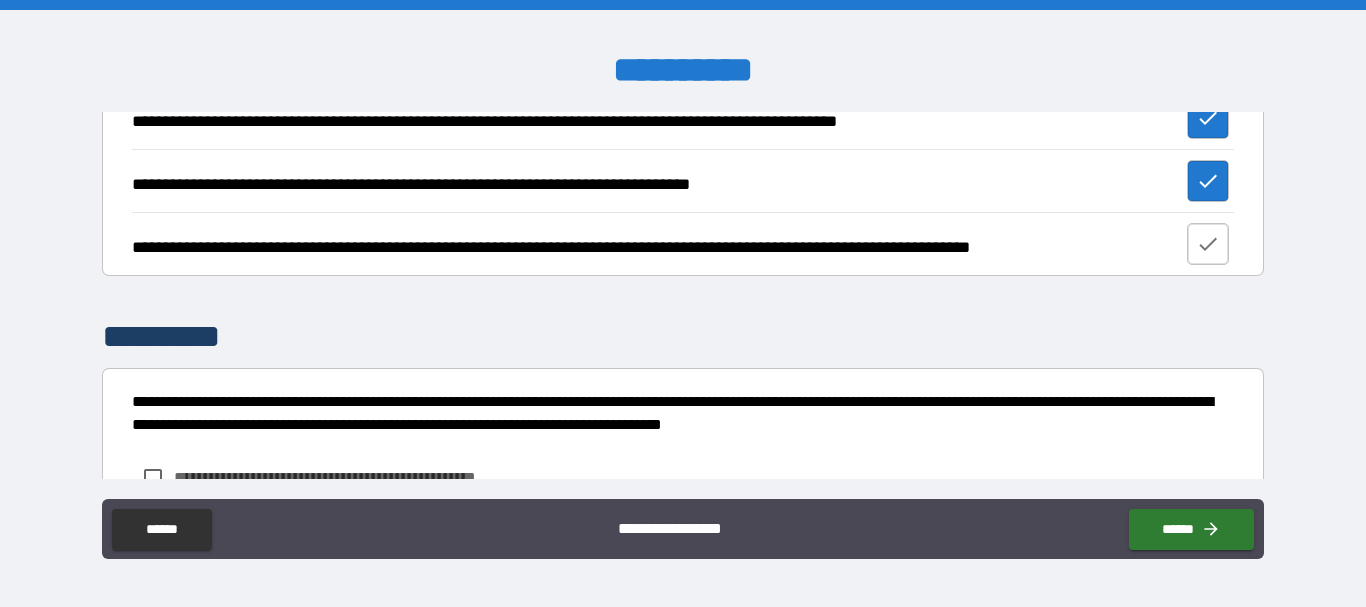 click 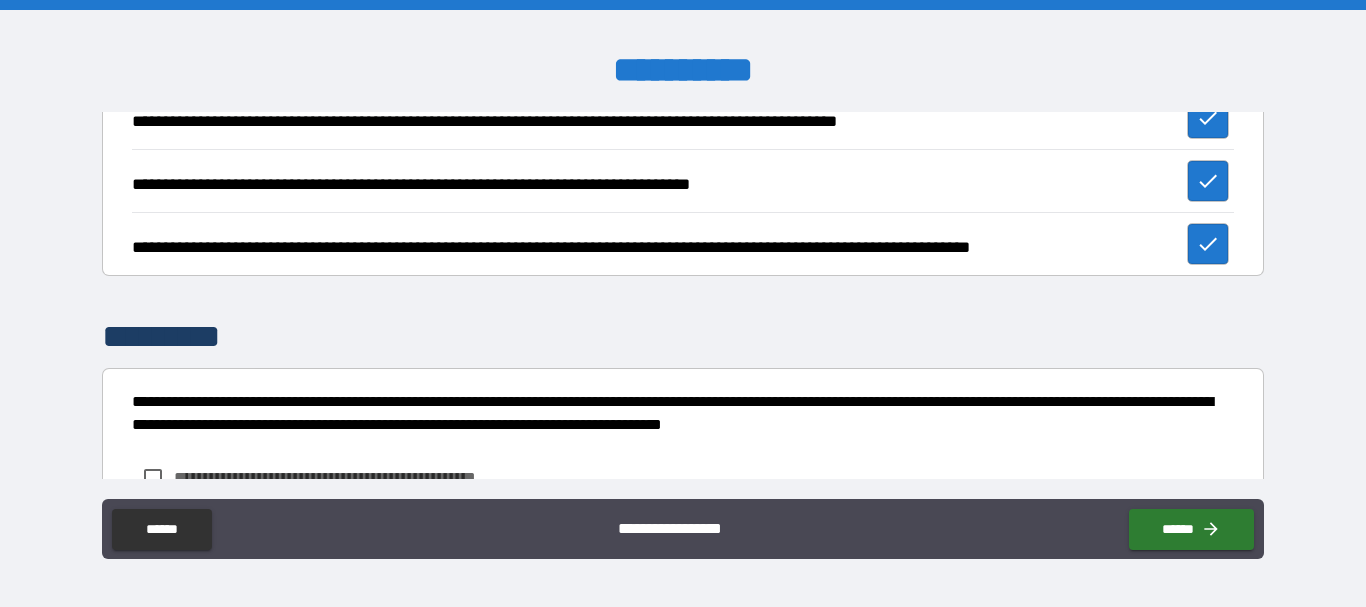 scroll, scrollTop: 1930, scrollLeft: 0, axis: vertical 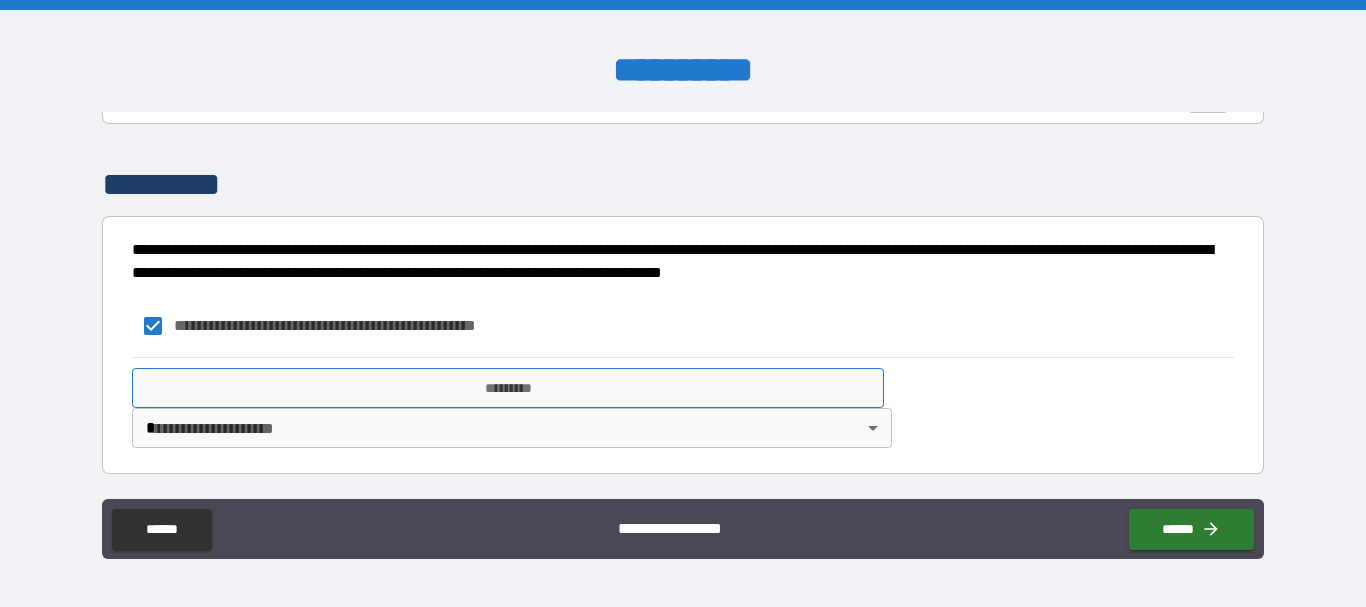 click on "*********" at bounding box center [508, 388] 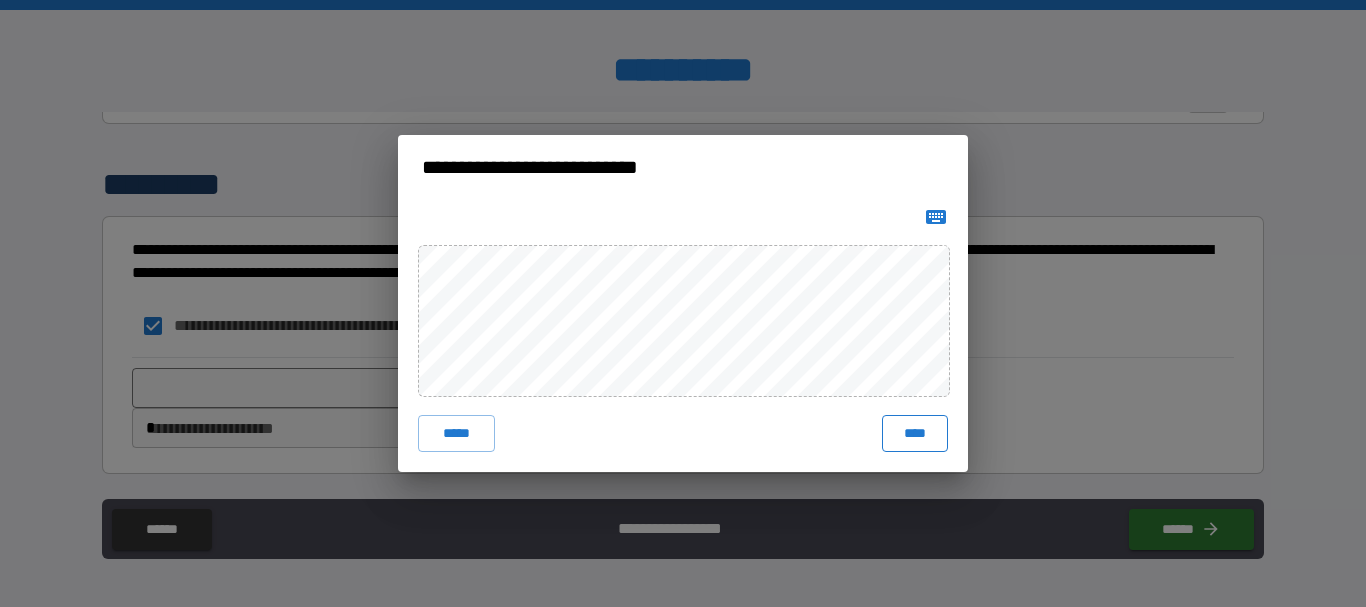 click on "****" at bounding box center (915, 433) 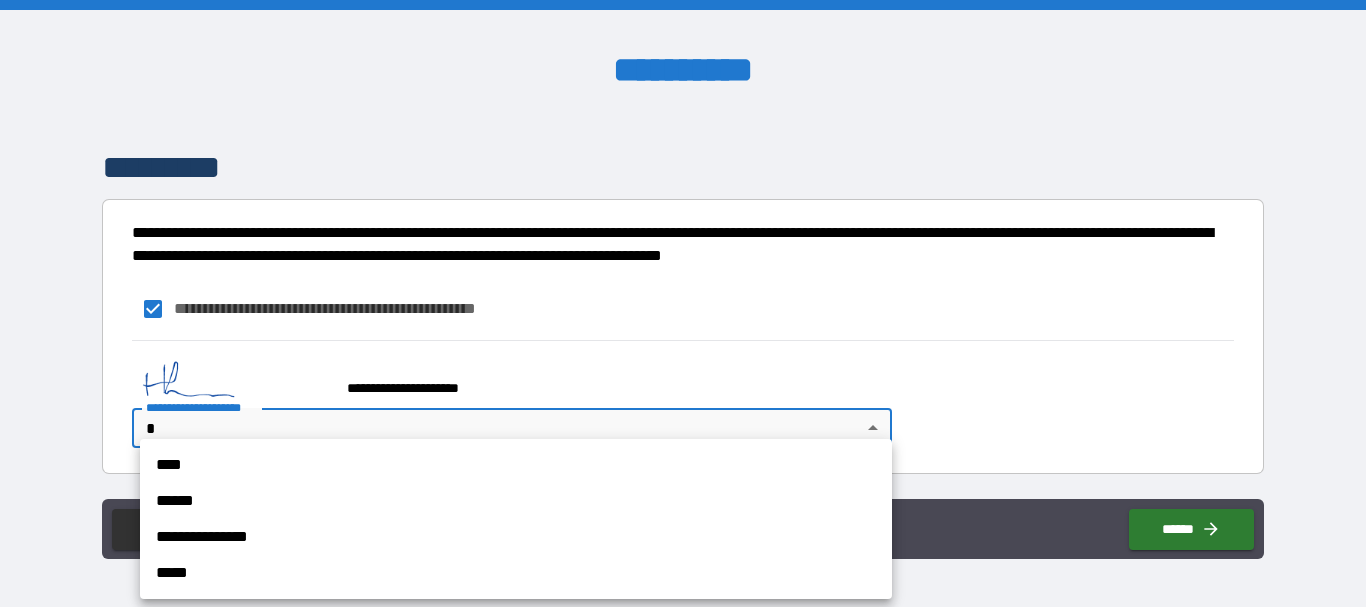 click on "**********" at bounding box center (683, 303) 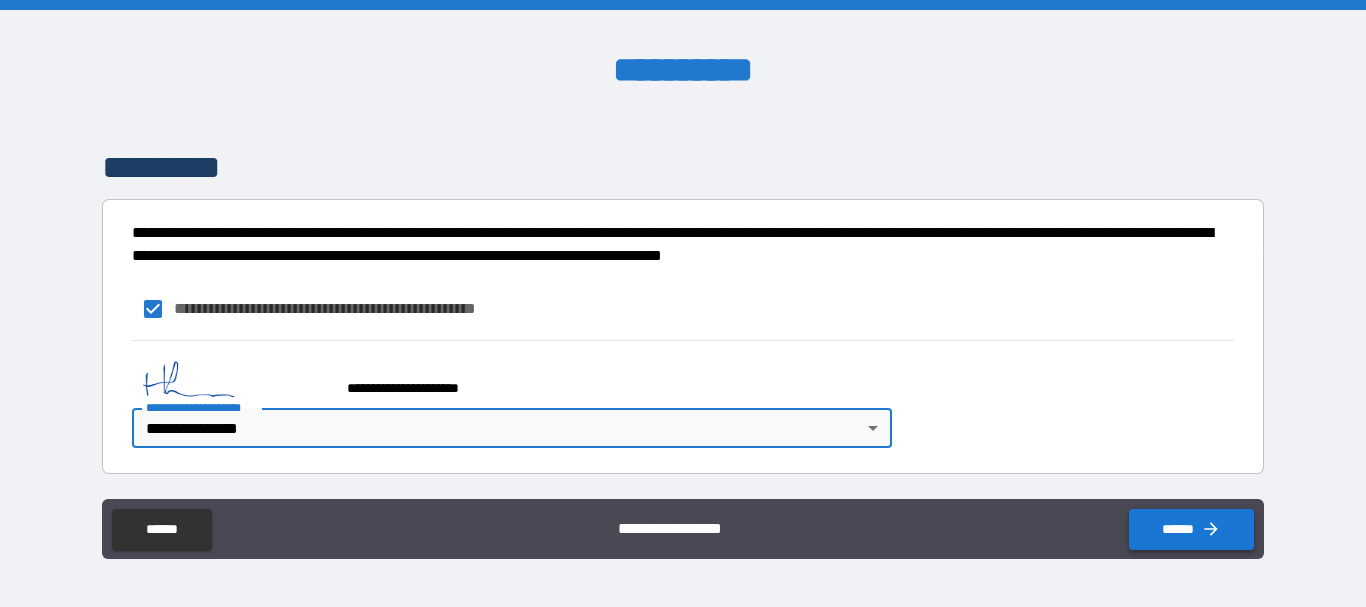 click on "******" at bounding box center (1191, 529) 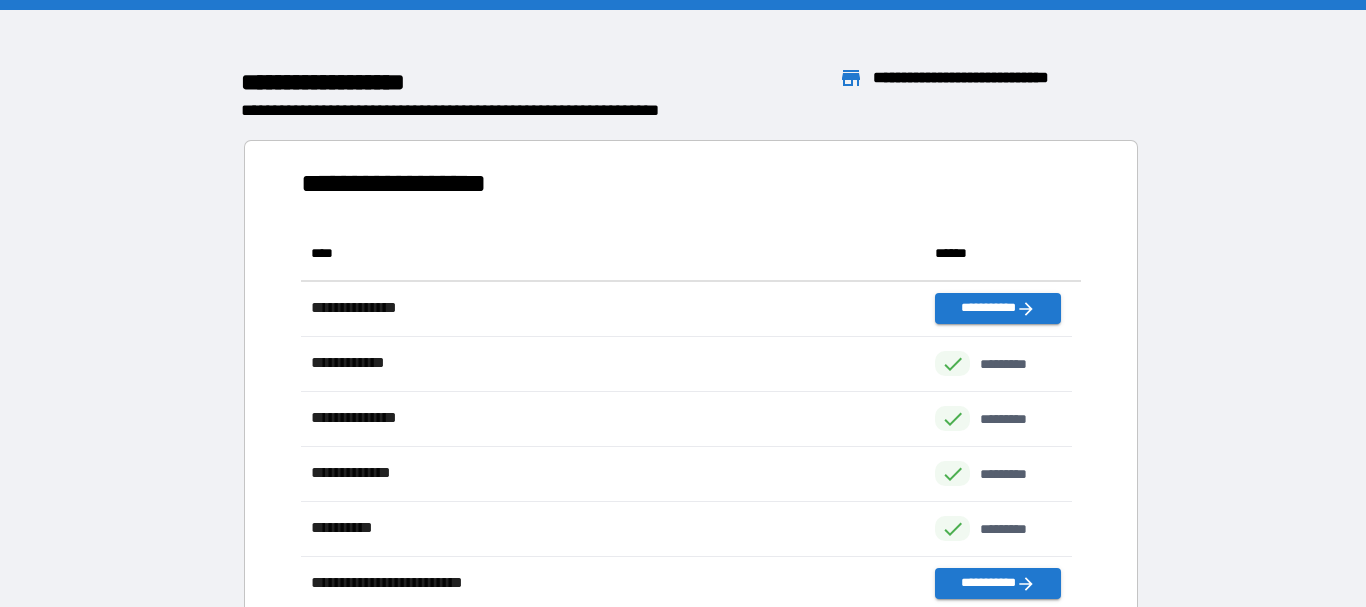 scroll, scrollTop: 16, scrollLeft: 16, axis: both 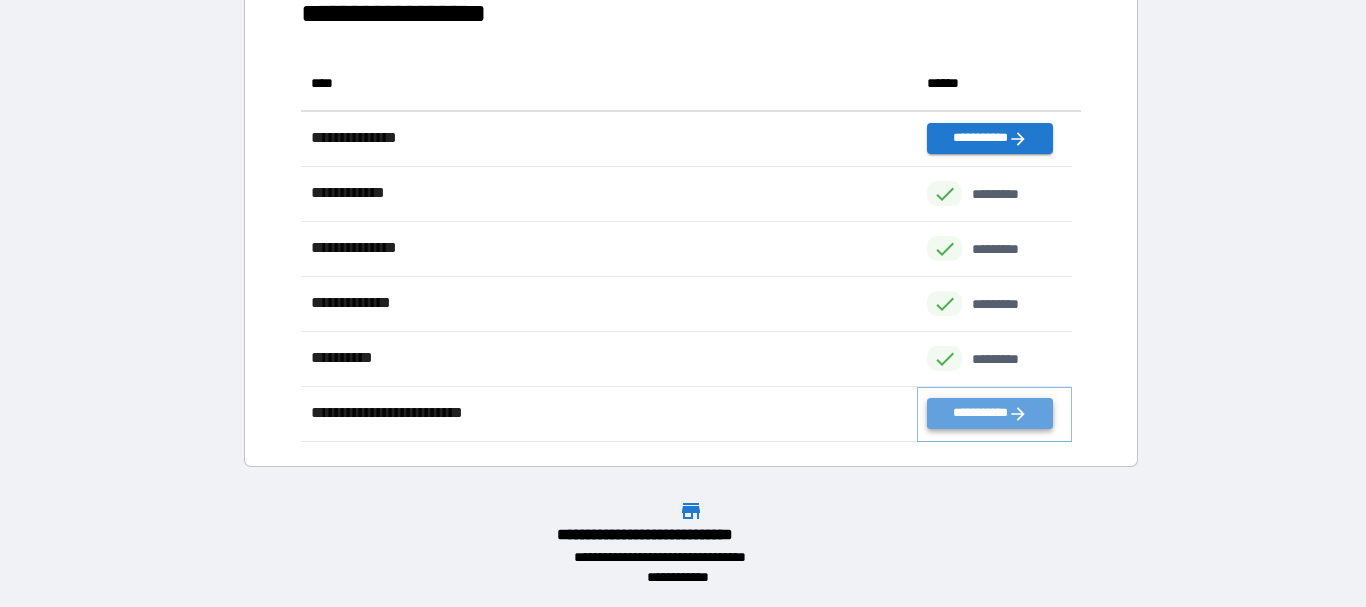 click on "**********" at bounding box center [989, 413] 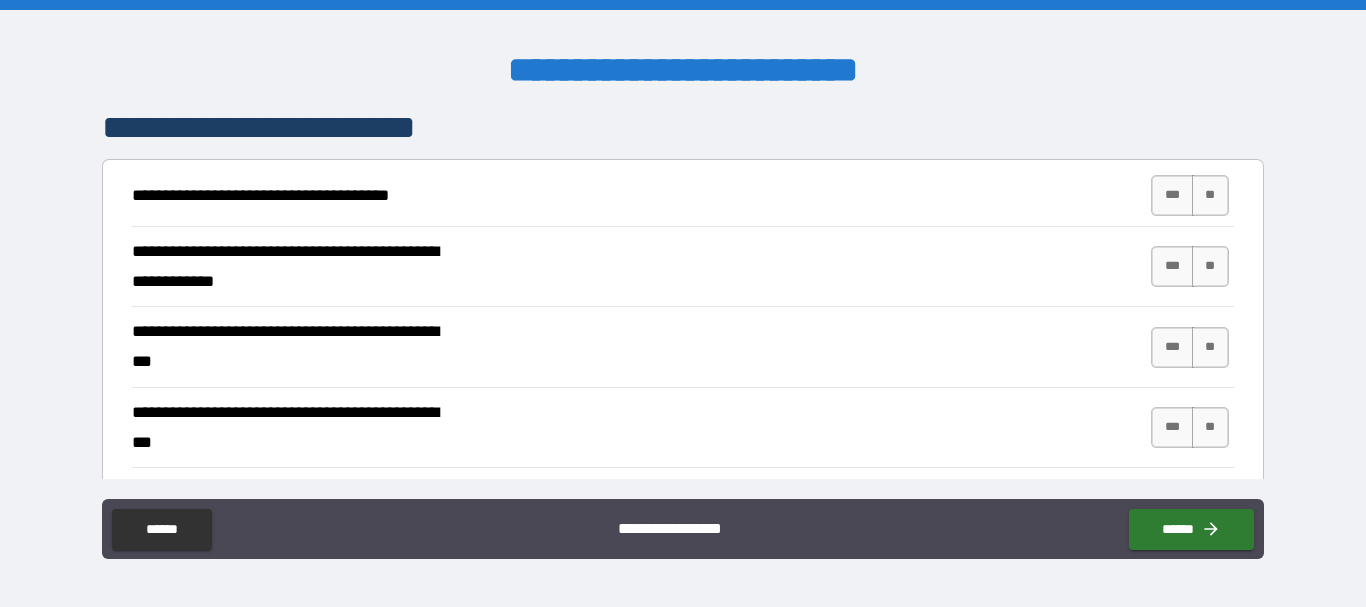 scroll, scrollTop: 365, scrollLeft: 0, axis: vertical 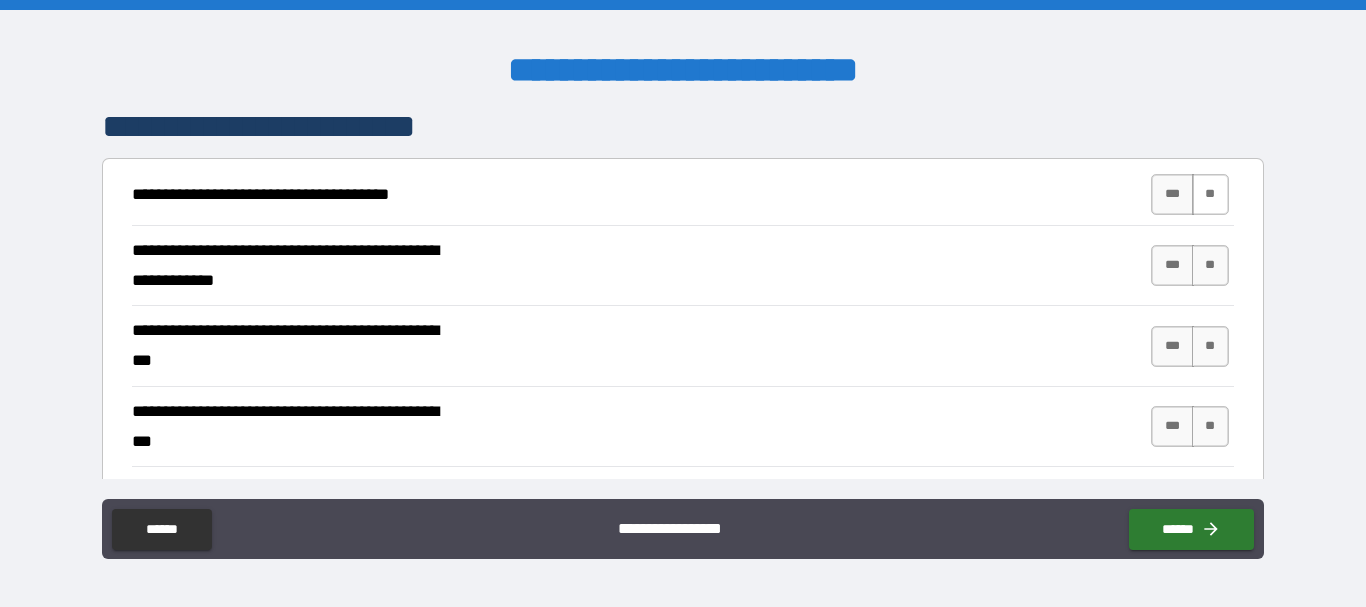 click on "**" at bounding box center [1210, 194] 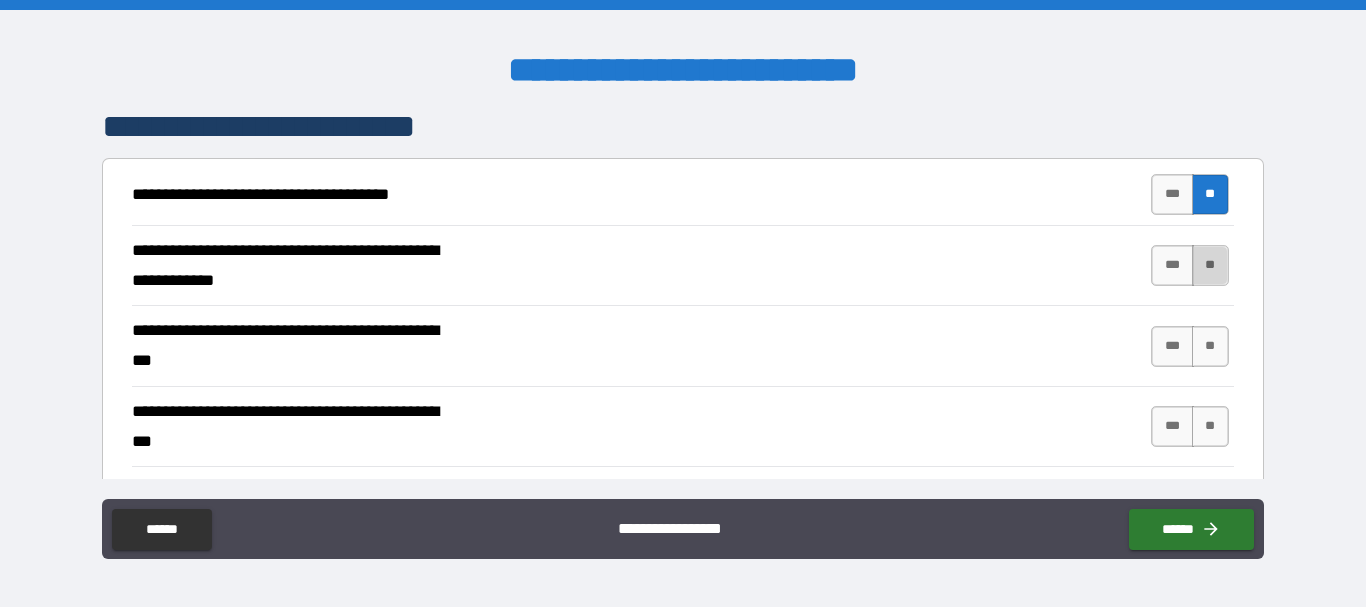 click on "**" at bounding box center (1210, 265) 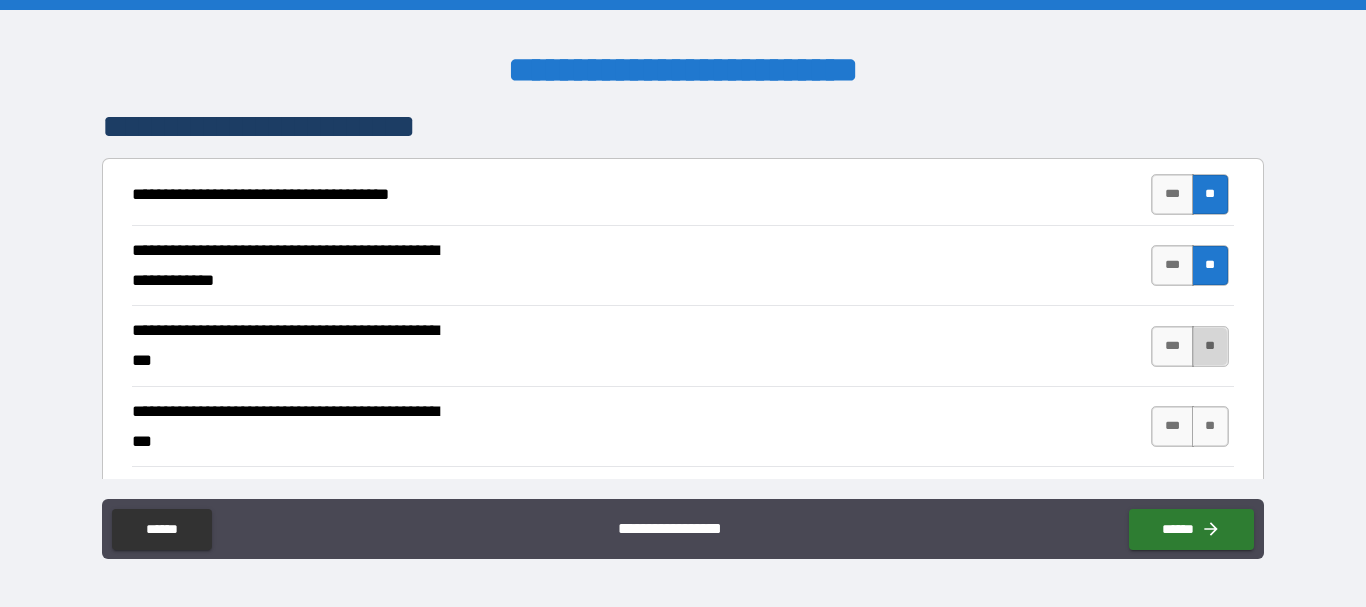 click on "**" at bounding box center [1210, 346] 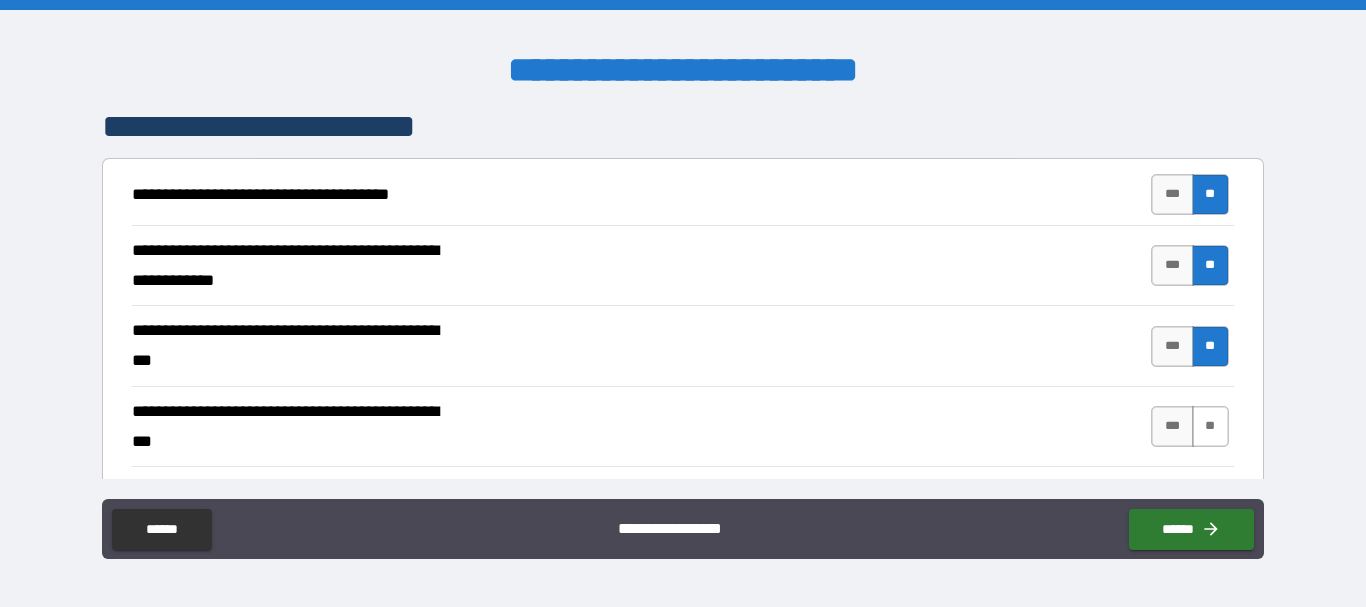 click on "**" at bounding box center (1210, 426) 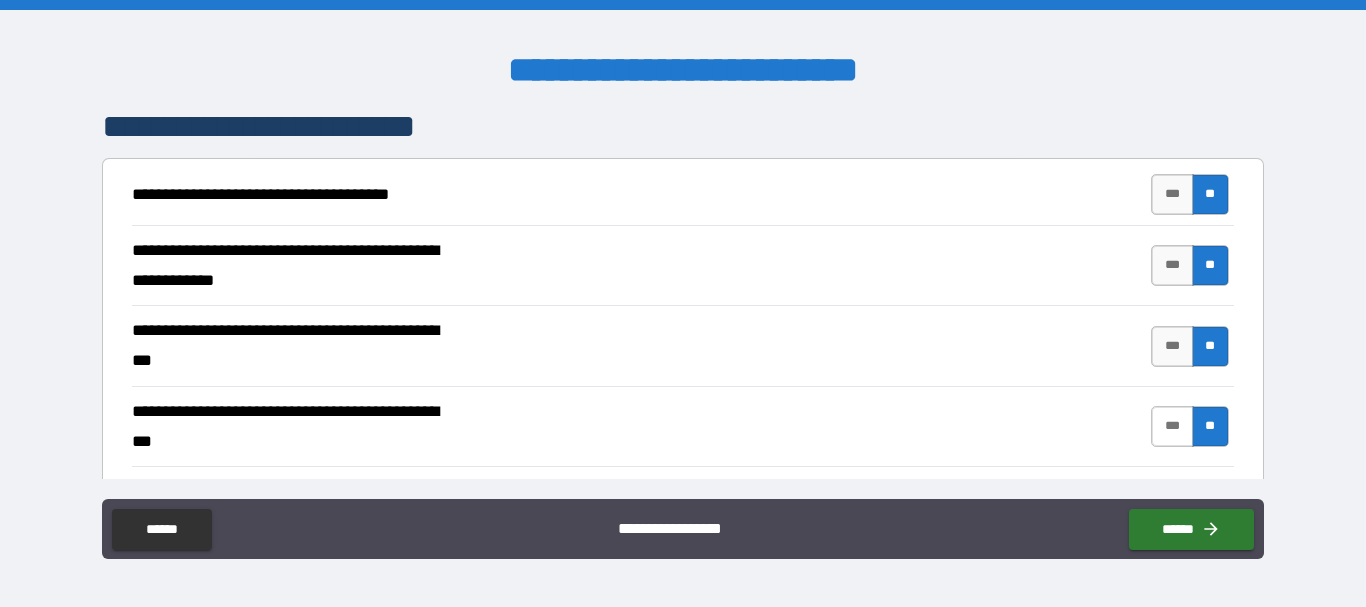 click on "***" at bounding box center (1172, 426) 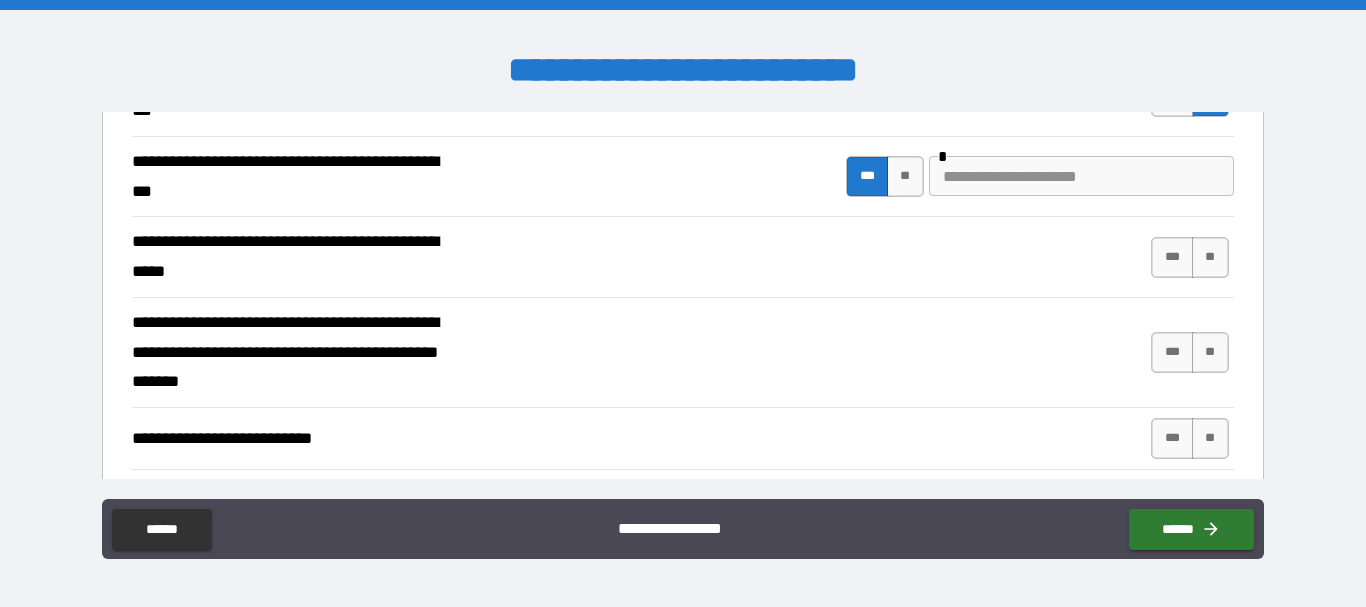 scroll, scrollTop: 616, scrollLeft: 0, axis: vertical 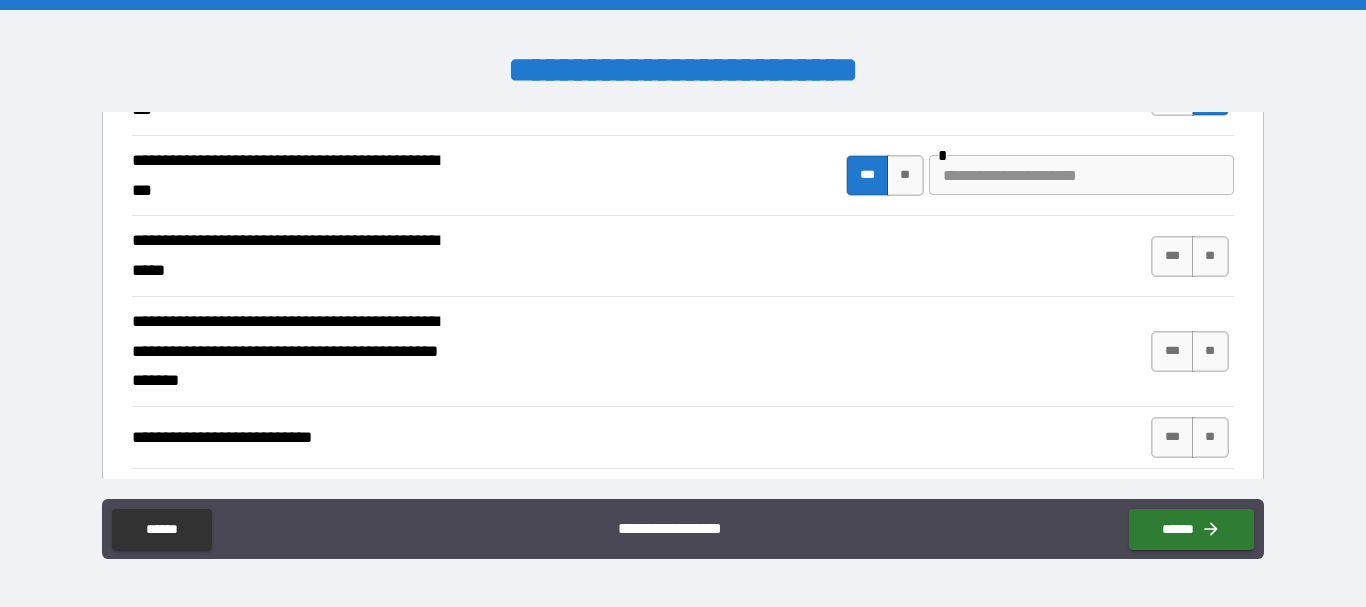 click at bounding box center [1081, 175] 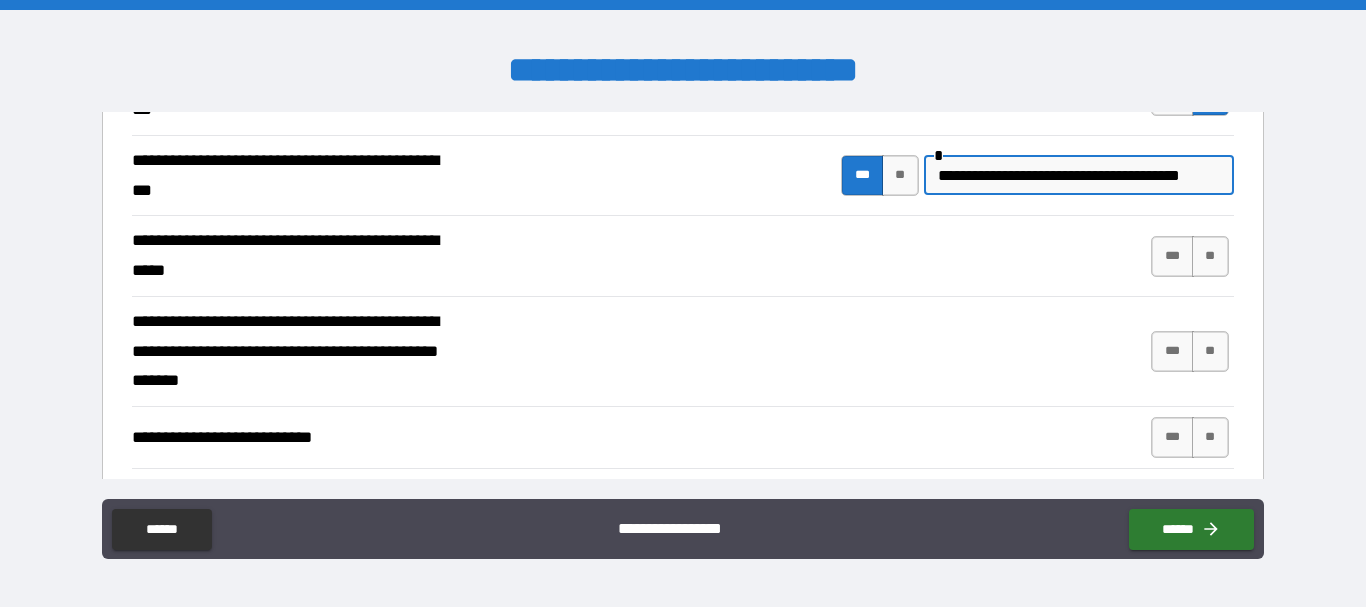 scroll, scrollTop: 0, scrollLeft: 41, axis: horizontal 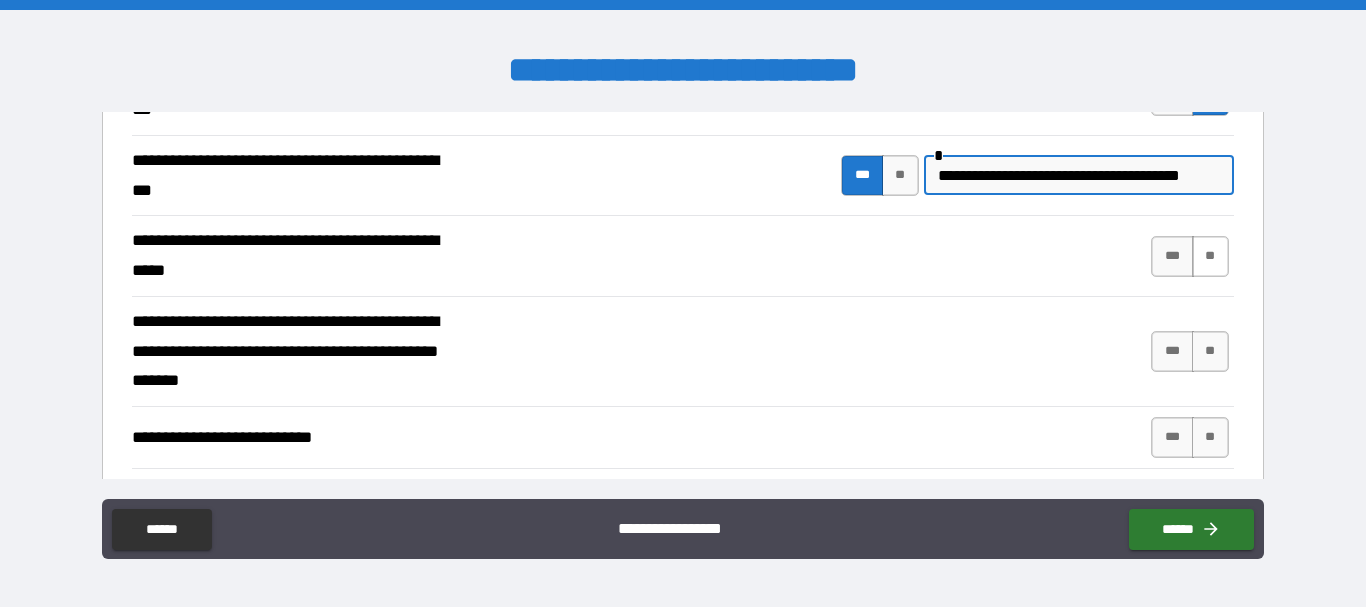 click on "**" at bounding box center (1210, 256) 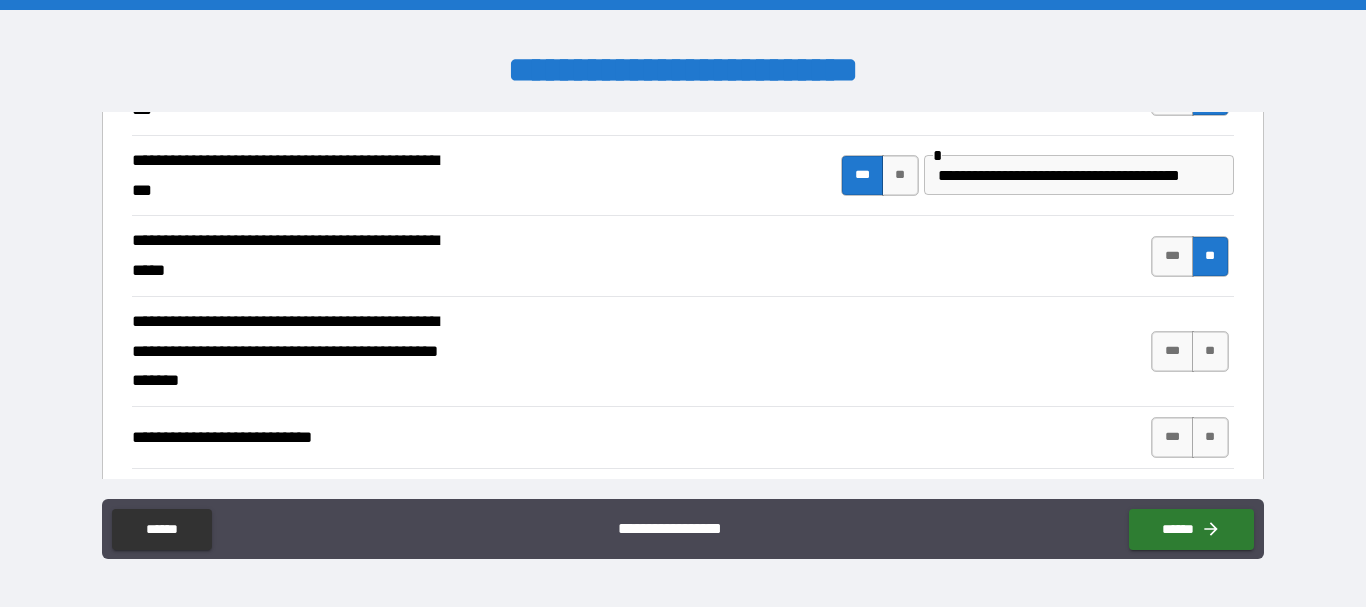 scroll, scrollTop: 0, scrollLeft: 0, axis: both 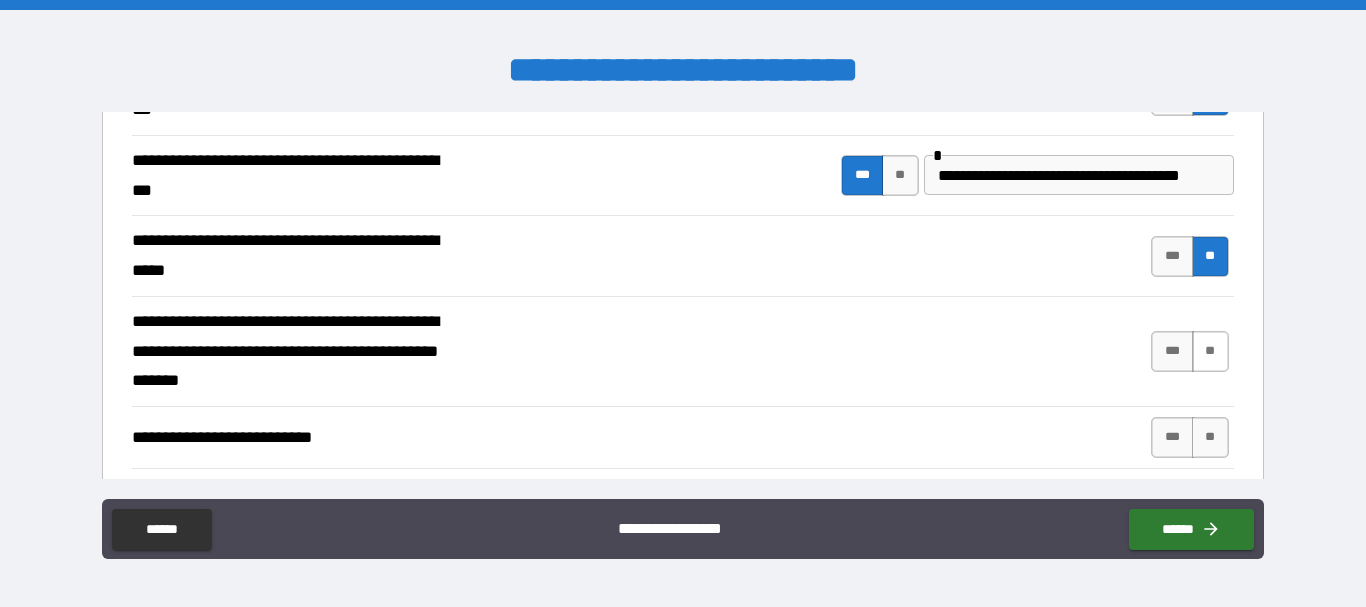 click on "**" at bounding box center (1210, 351) 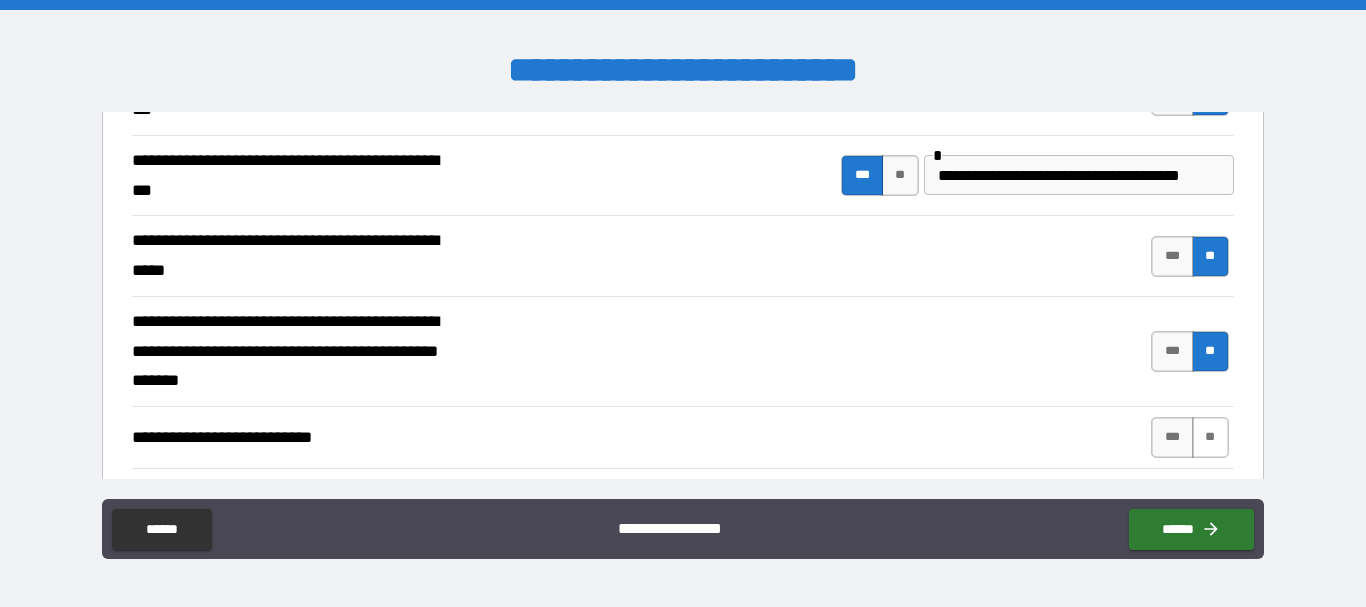 click on "**" at bounding box center (1210, 437) 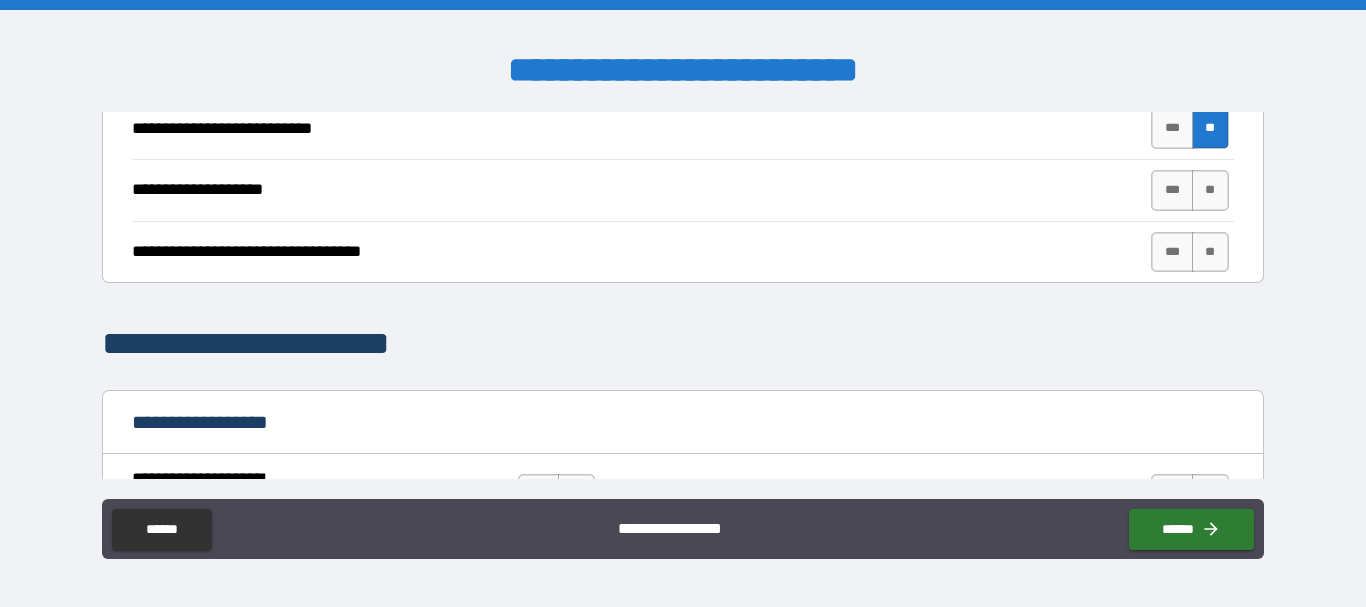 scroll, scrollTop: 927, scrollLeft: 0, axis: vertical 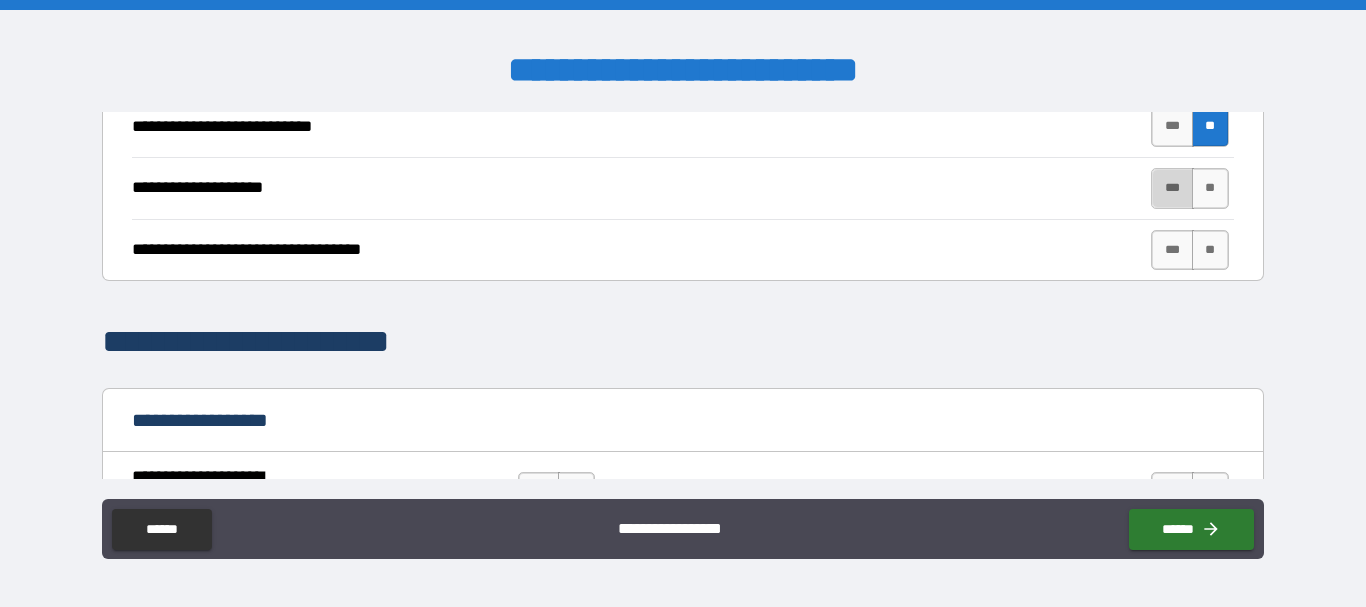 click on "***" at bounding box center [1172, 188] 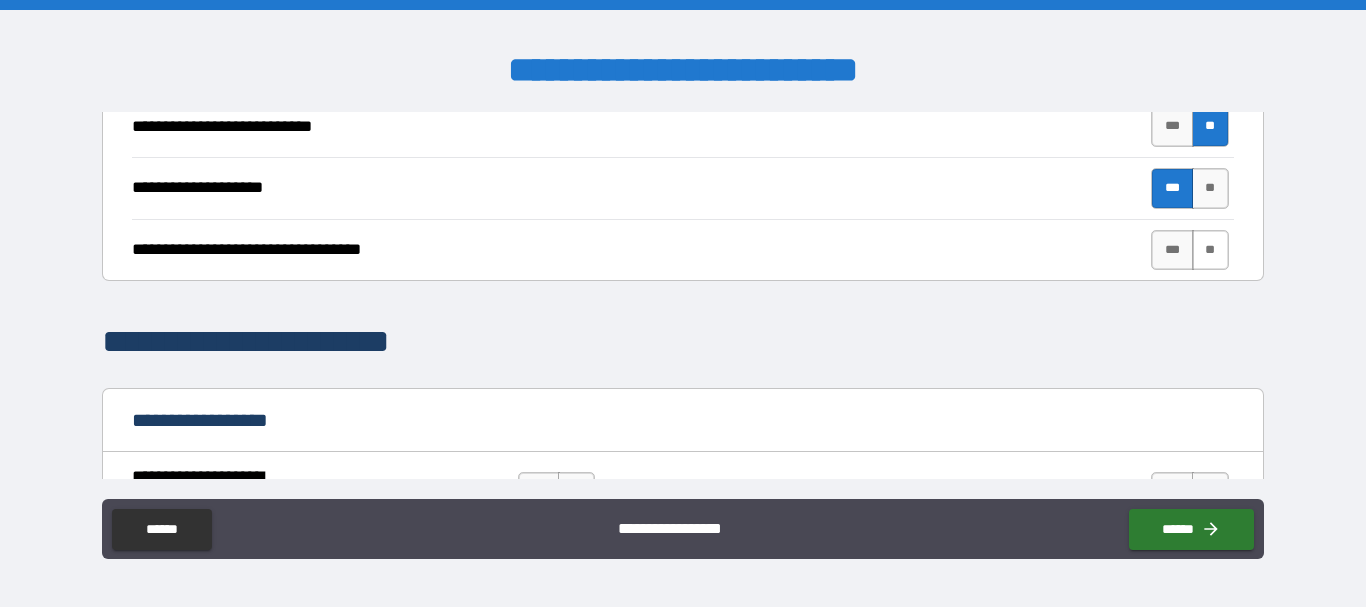 click on "**" at bounding box center [1210, 250] 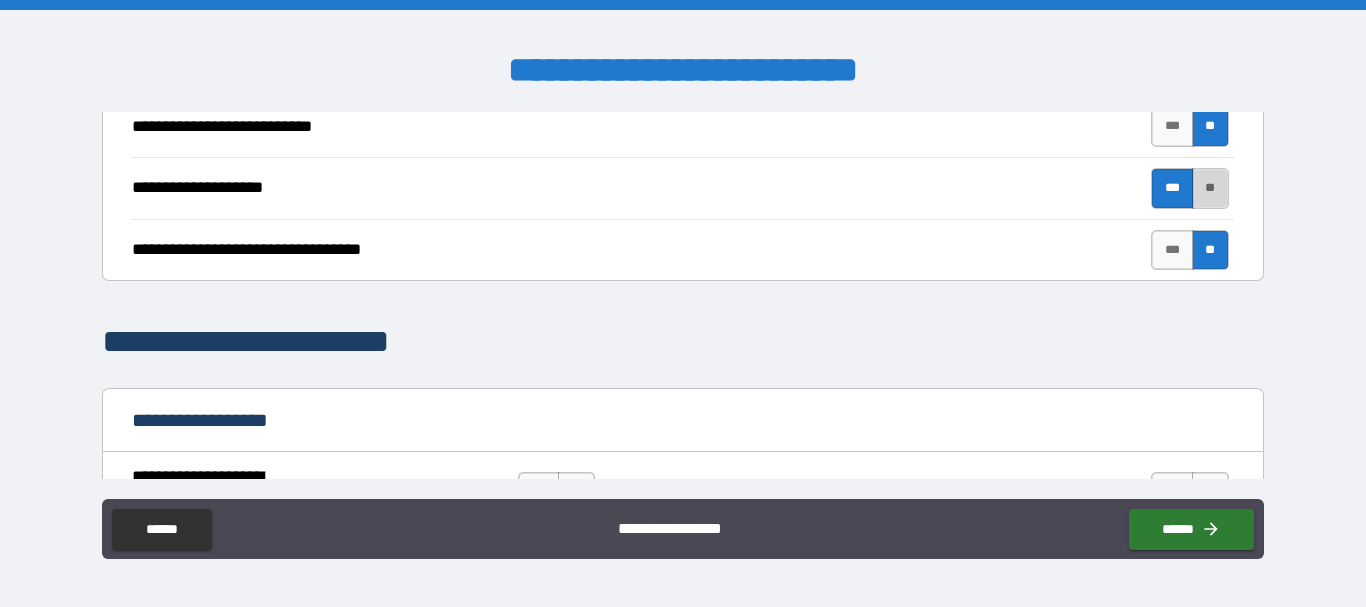 click on "**" at bounding box center [1210, 188] 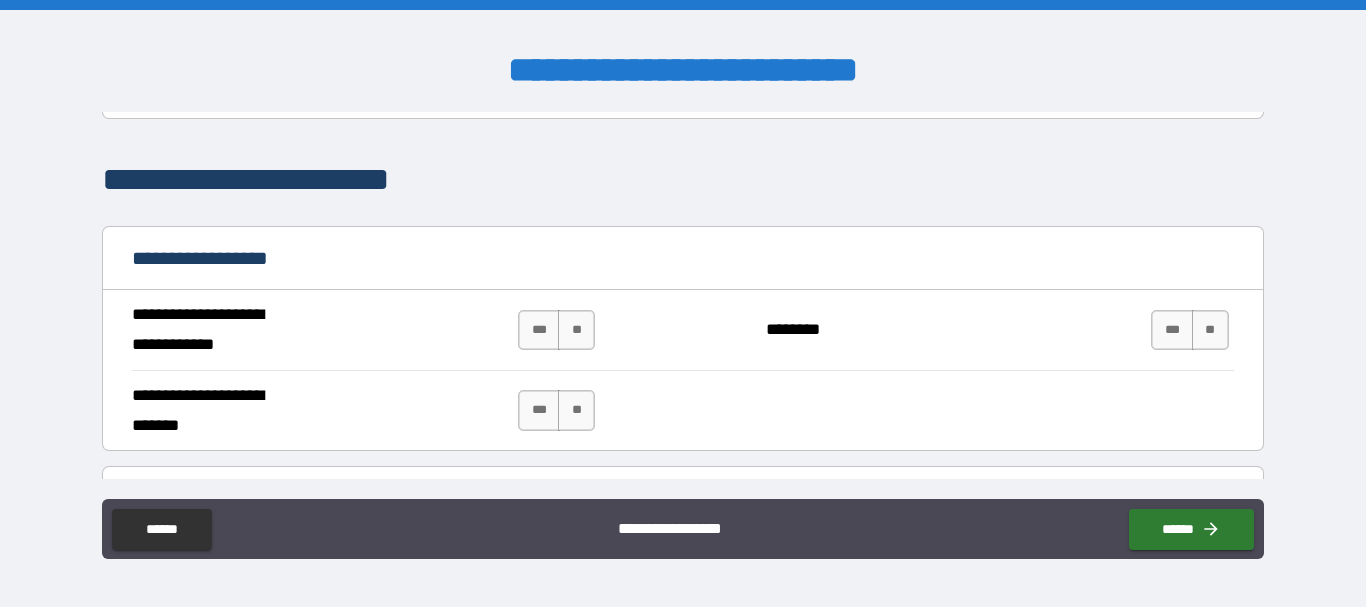 scroll, scrollTop: 1112, scrollLeft: 0, axis: vertical 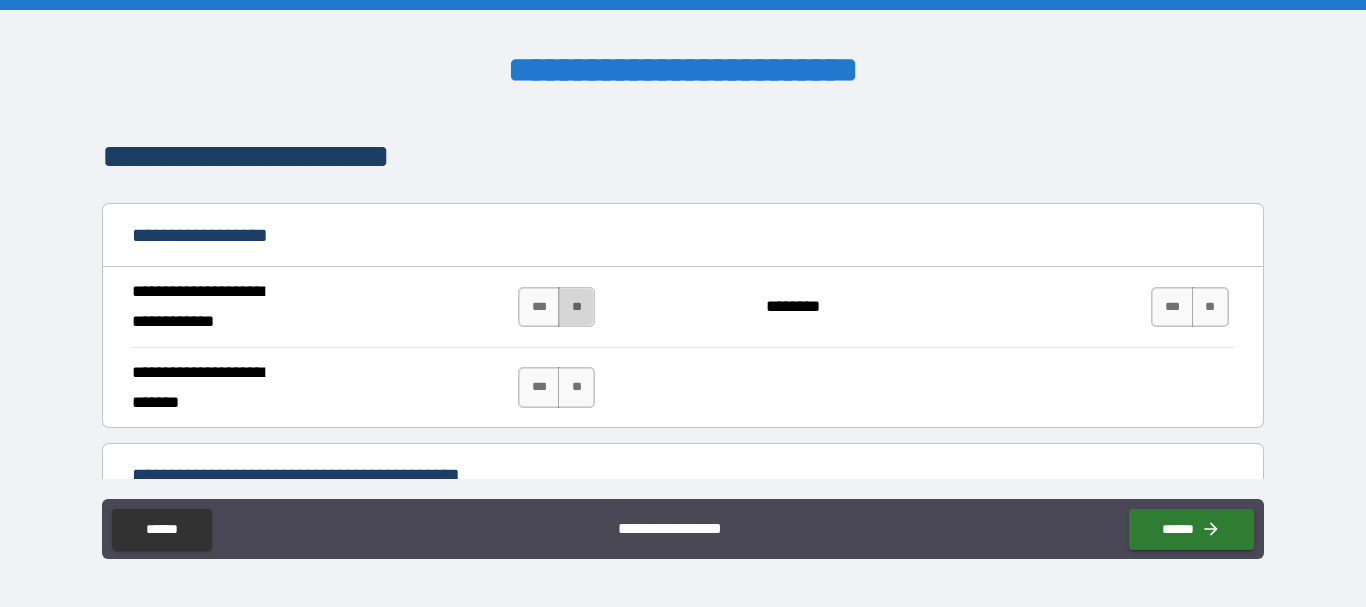 click on "**" at bounding box center [576, 307] 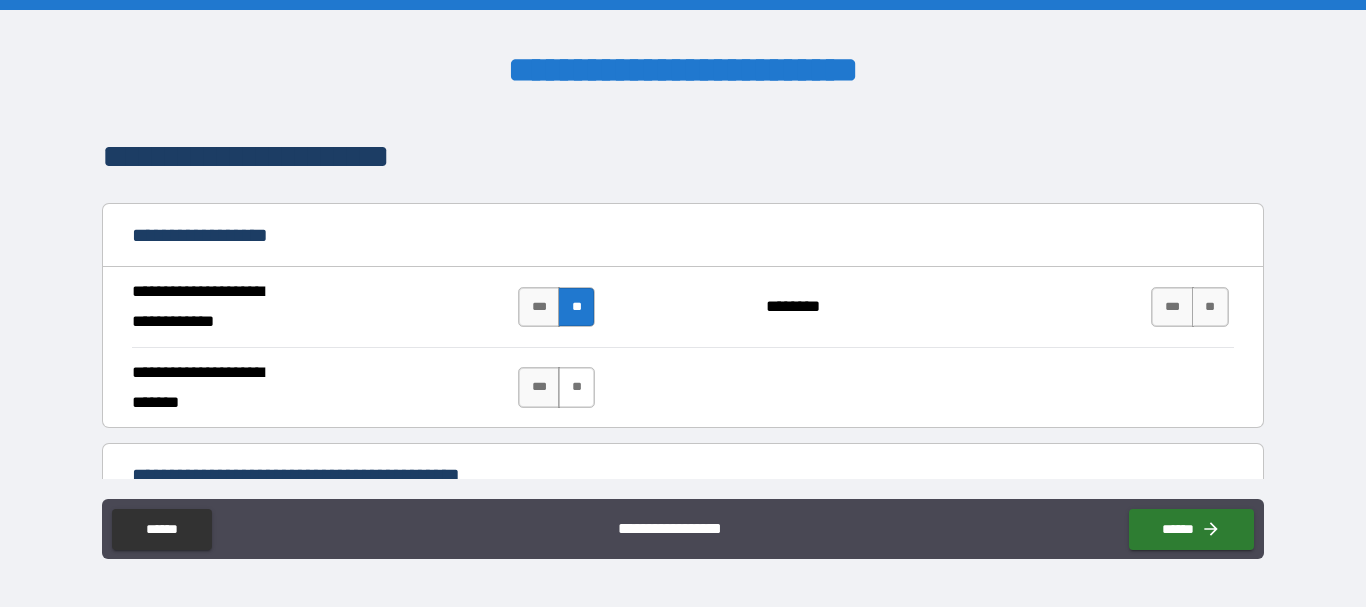 click on "**" at bounding box center [576, 387] 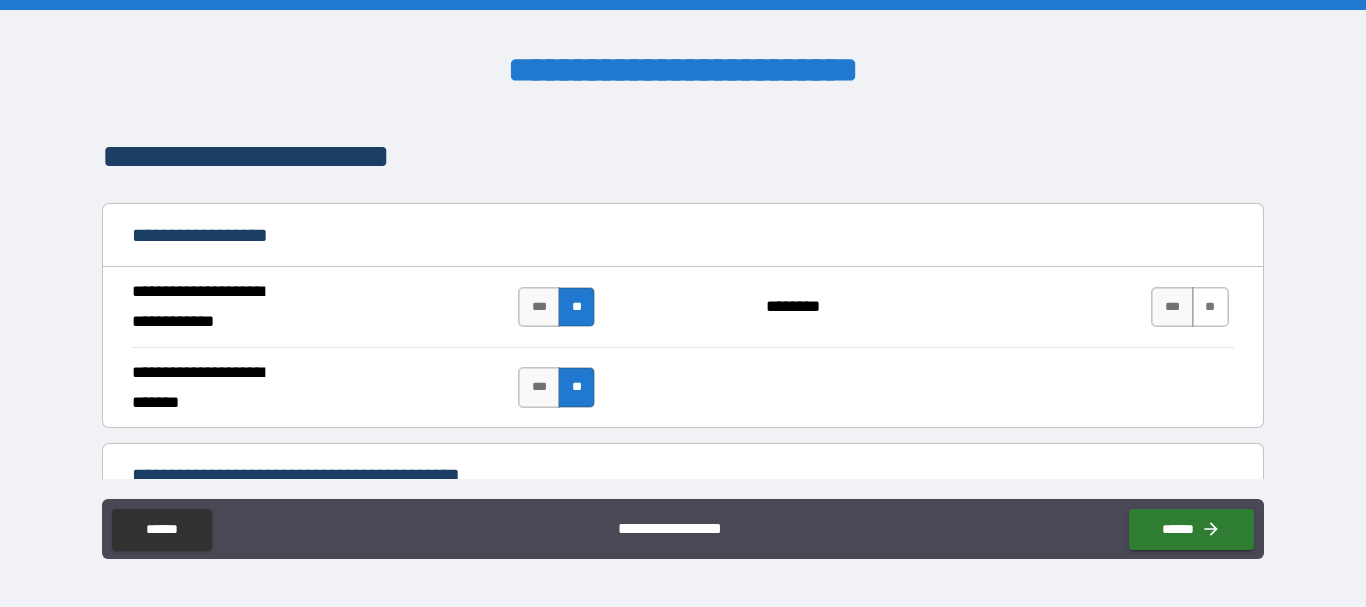 click on "**" at bounding box center (1210, 307) 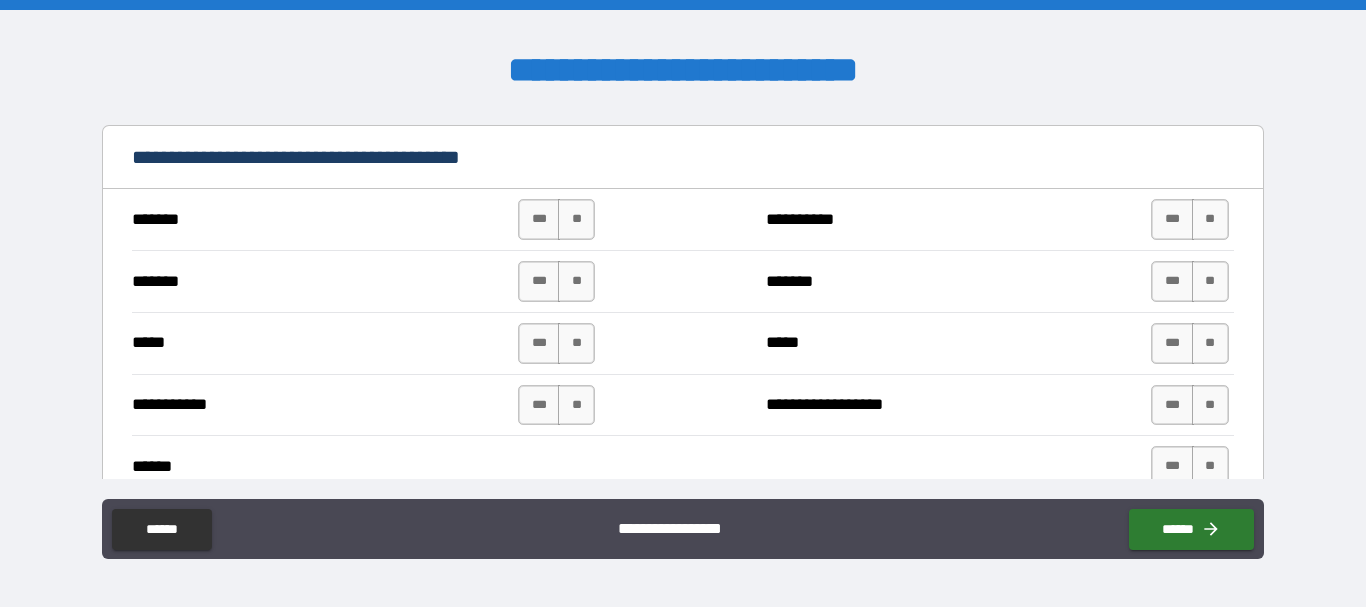 scroll, scrollTop: 1436, scrollLeft: 0, axis: vertical 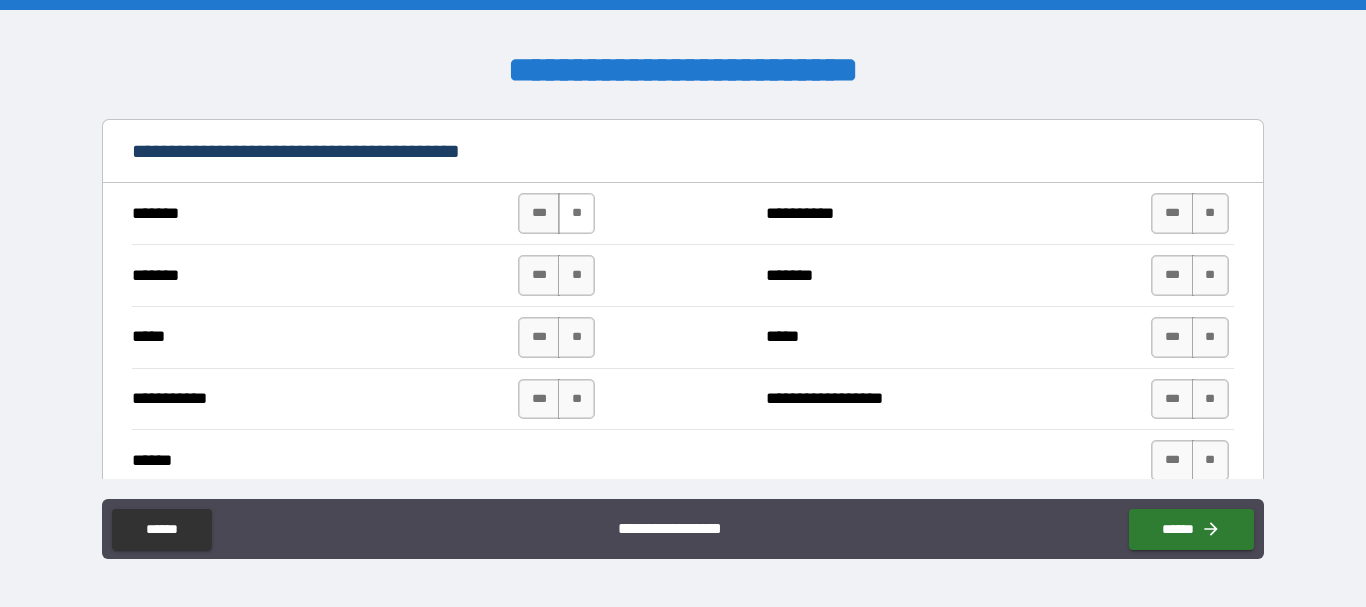 click on "**" at bounding box center (576, 213) 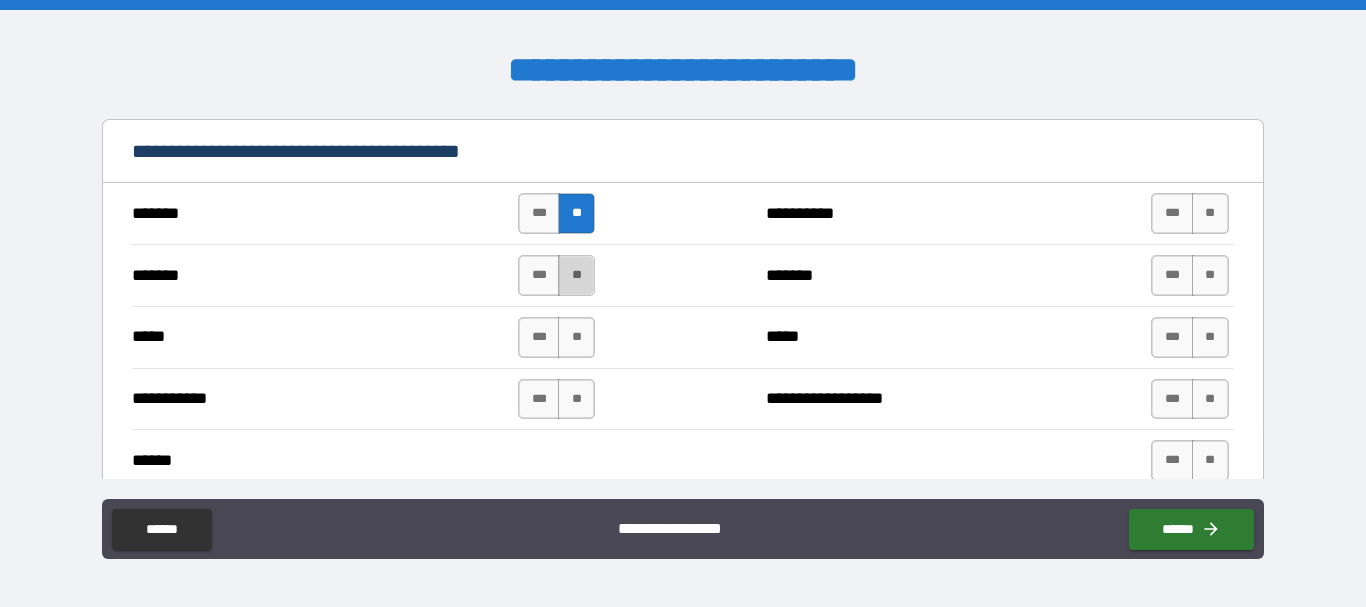 click on "**" at bounding box center [576, 275] 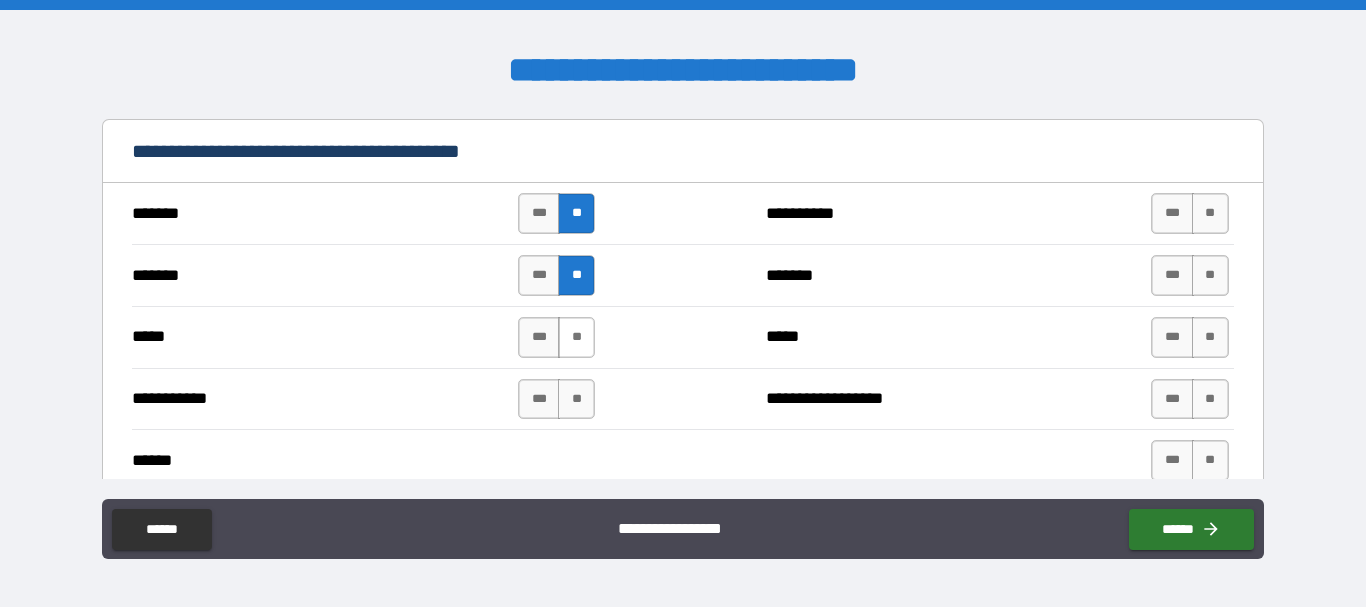 click on "**" at bounding box center [576, 337] 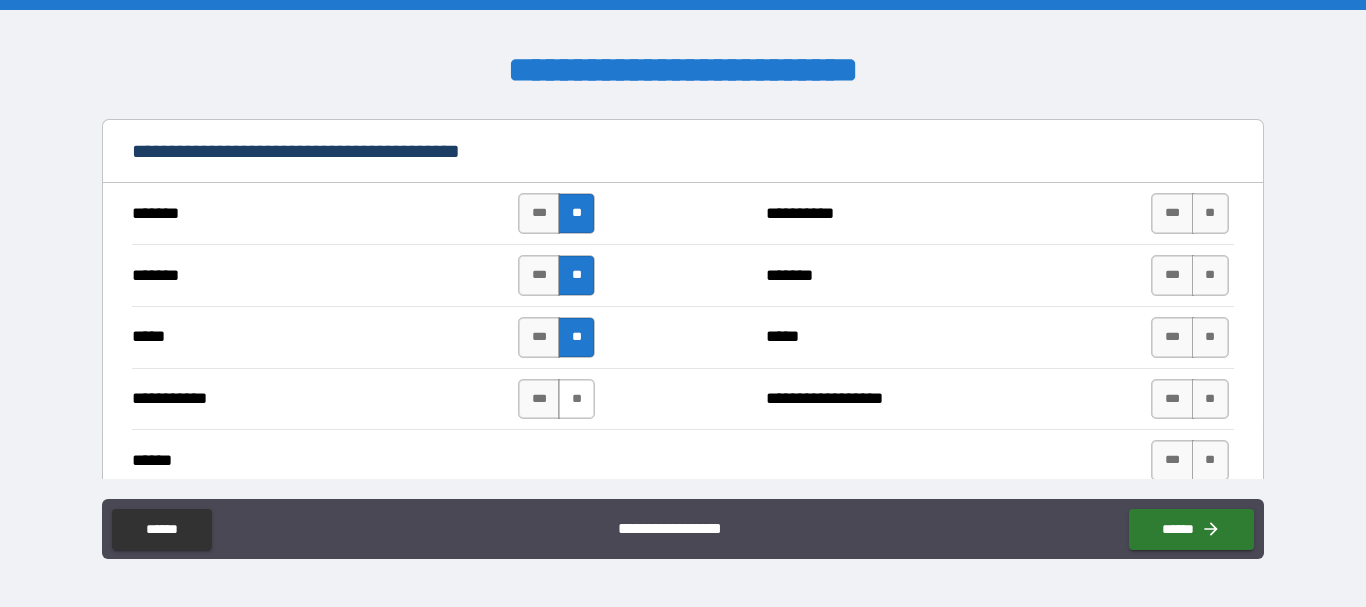 click on "**" at bounding box center (576, 399) 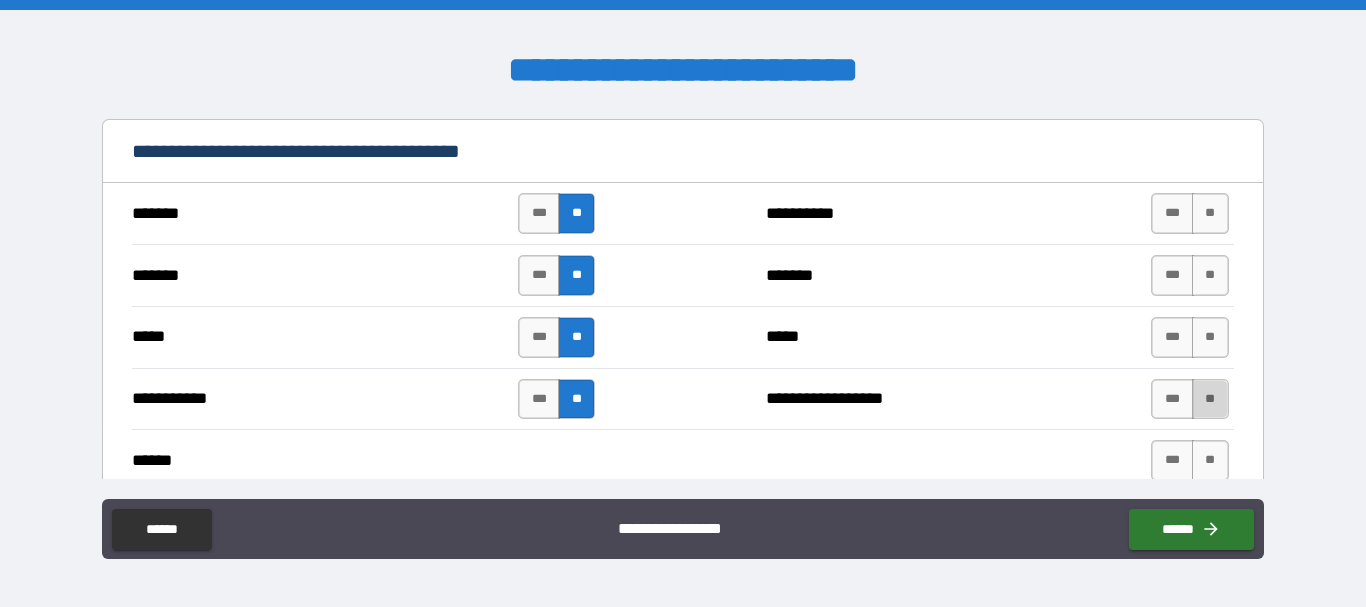 click on "**" at bounding box center (1210, 399) 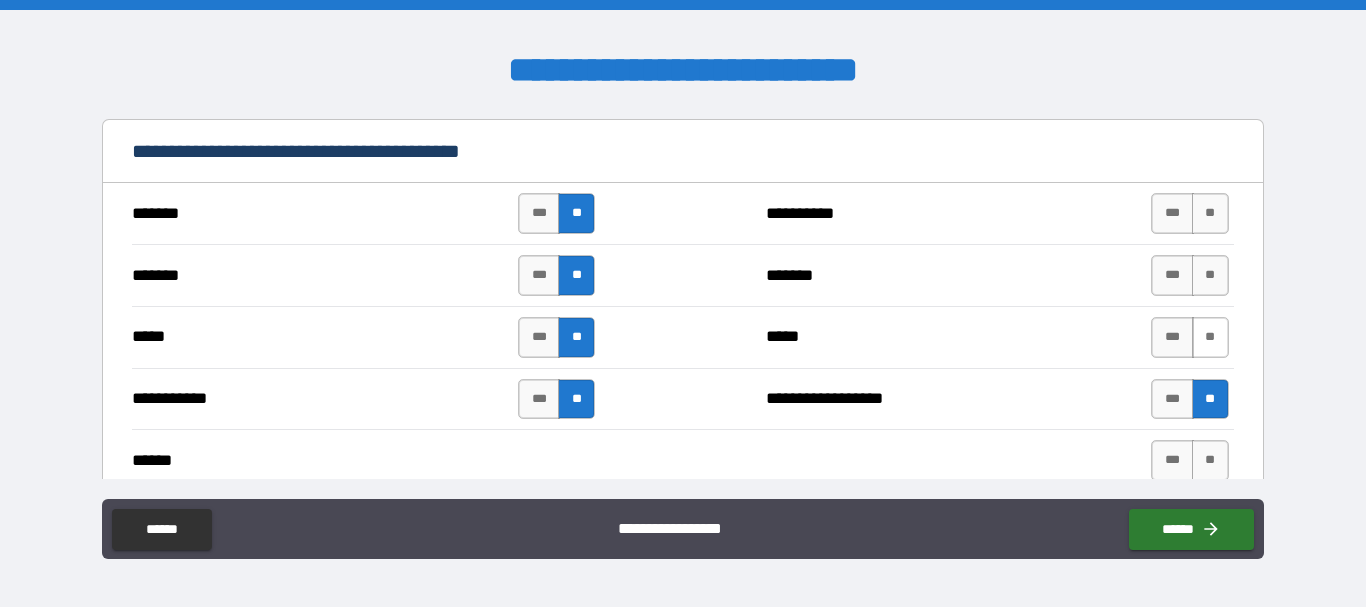 click on "**" at bounding box center (1210, 337) 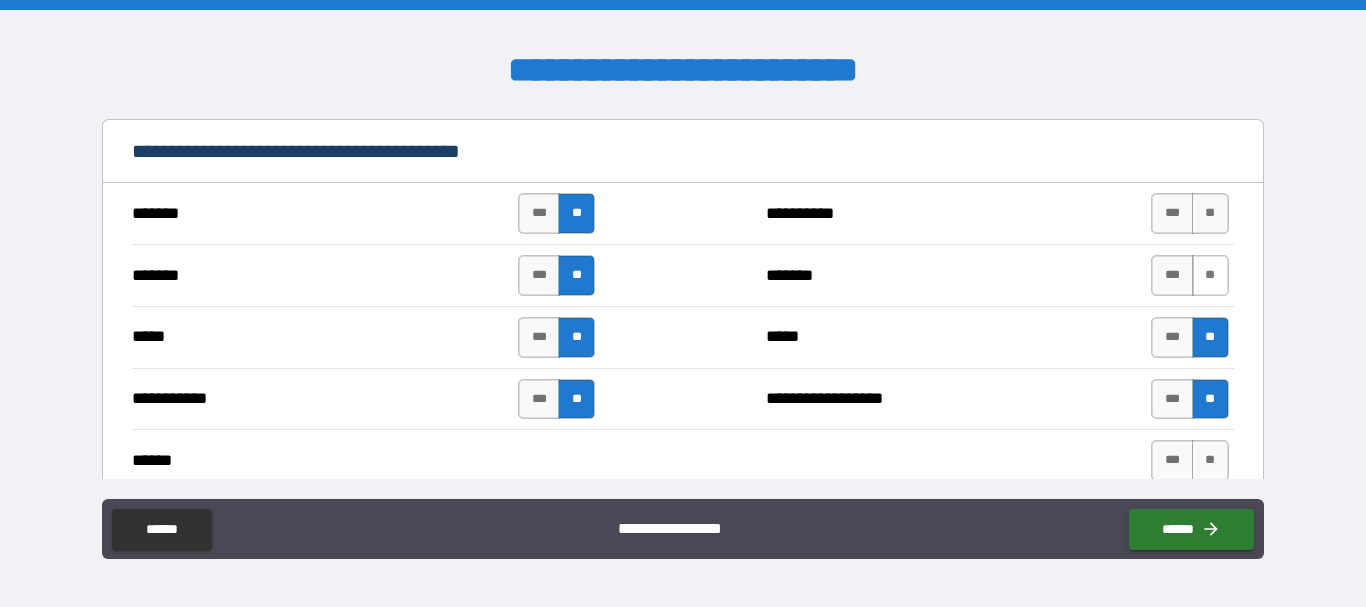 click on "**" at bounding box center (1210, 275) 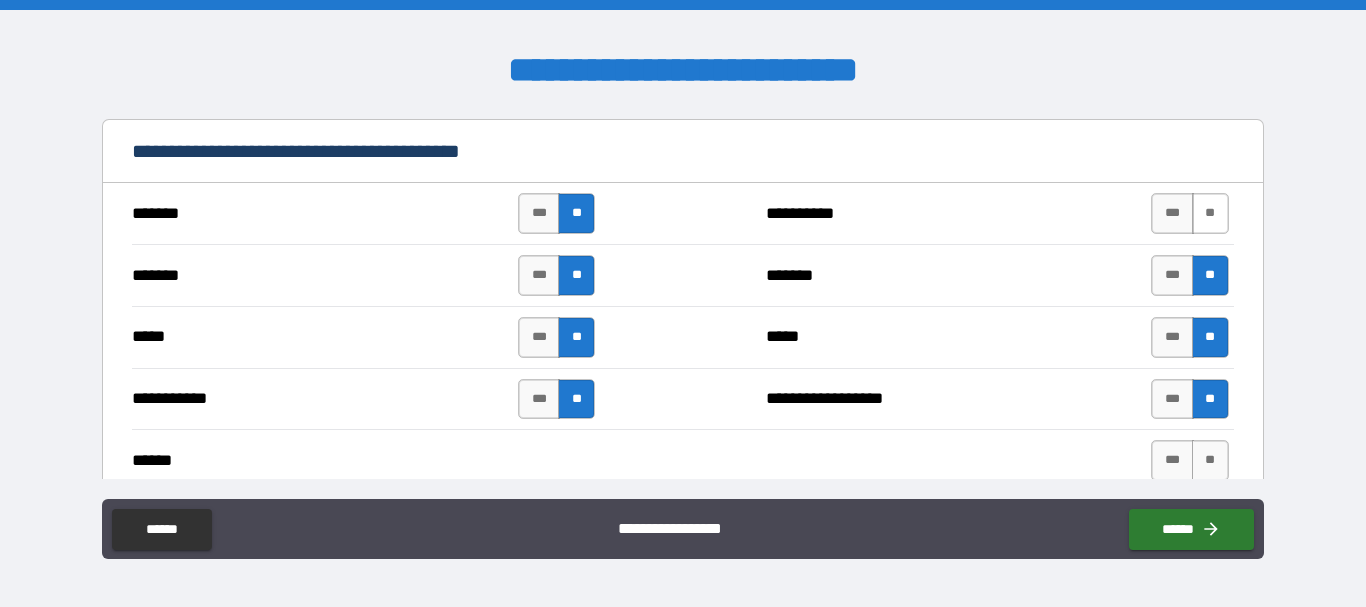 click on "**" at bounding box center [1210, 213] 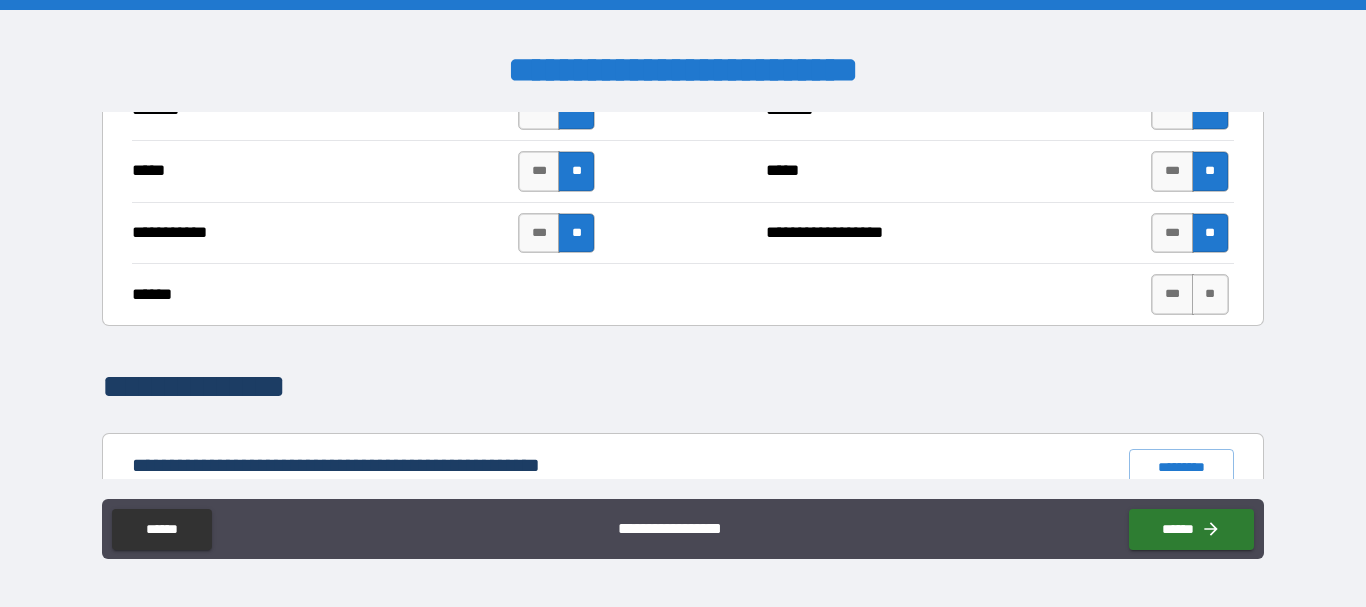 scroll, scrollTop: 1603, scrollLeft: 0, axis: vertical 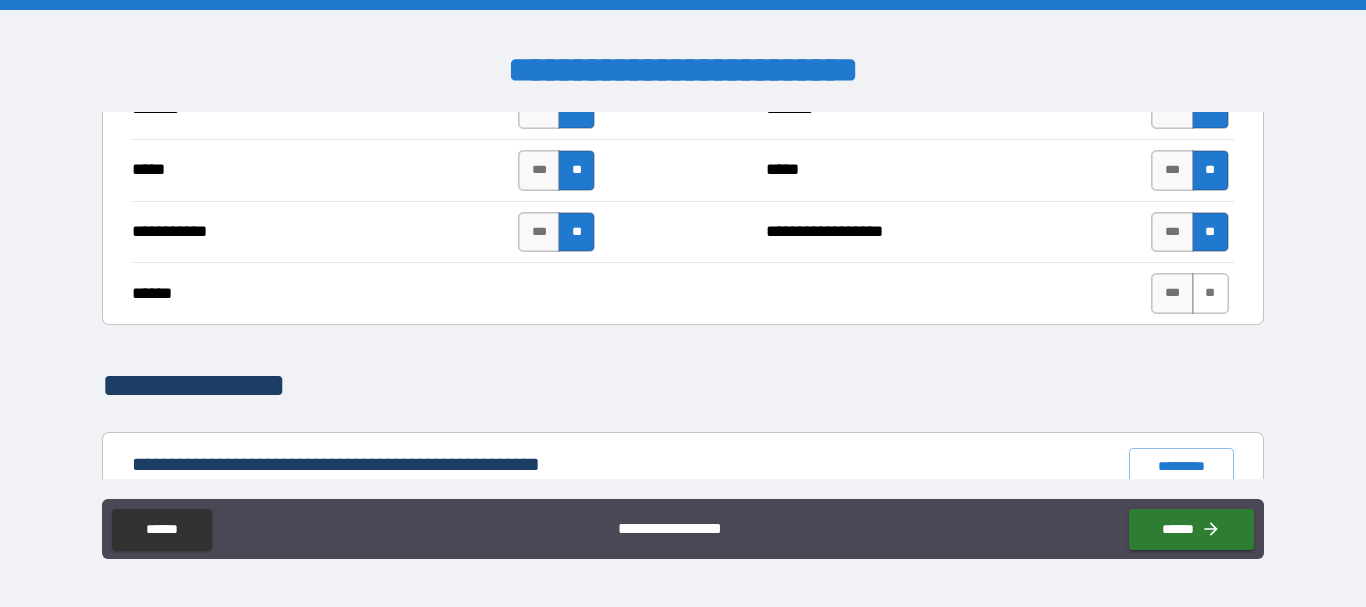 click on "**" at bounding box center (1210, 293) 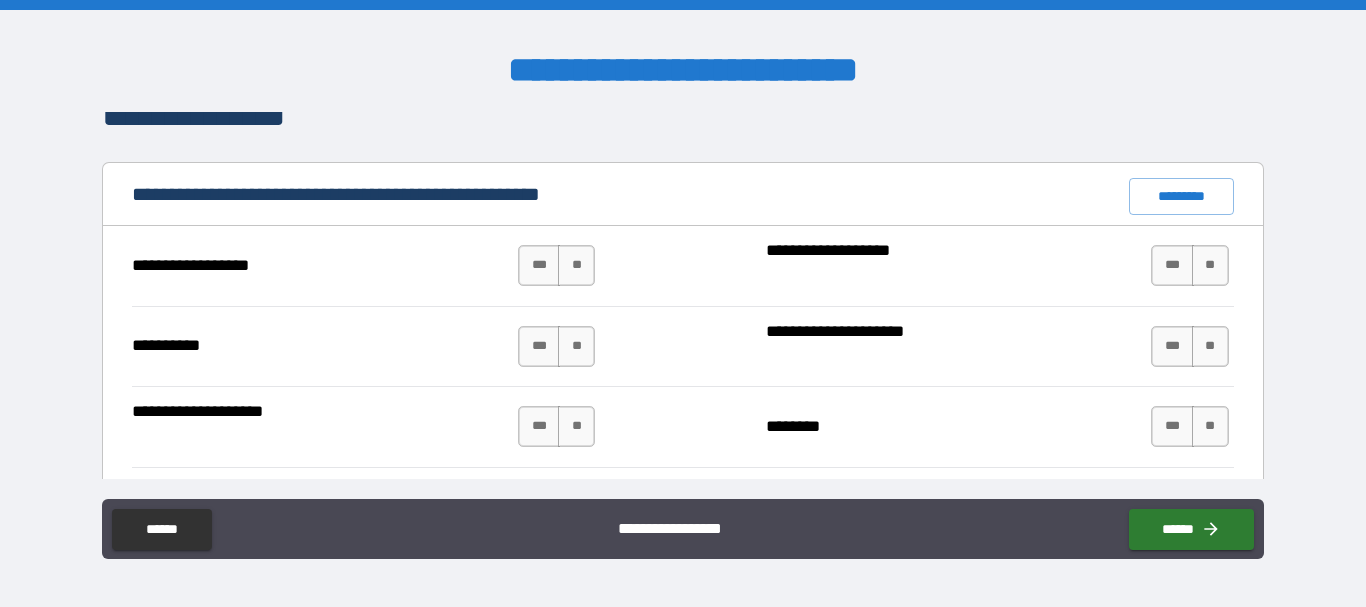 scroll, scrollTop: 1874, scrollLeft: 0, axis: vertical 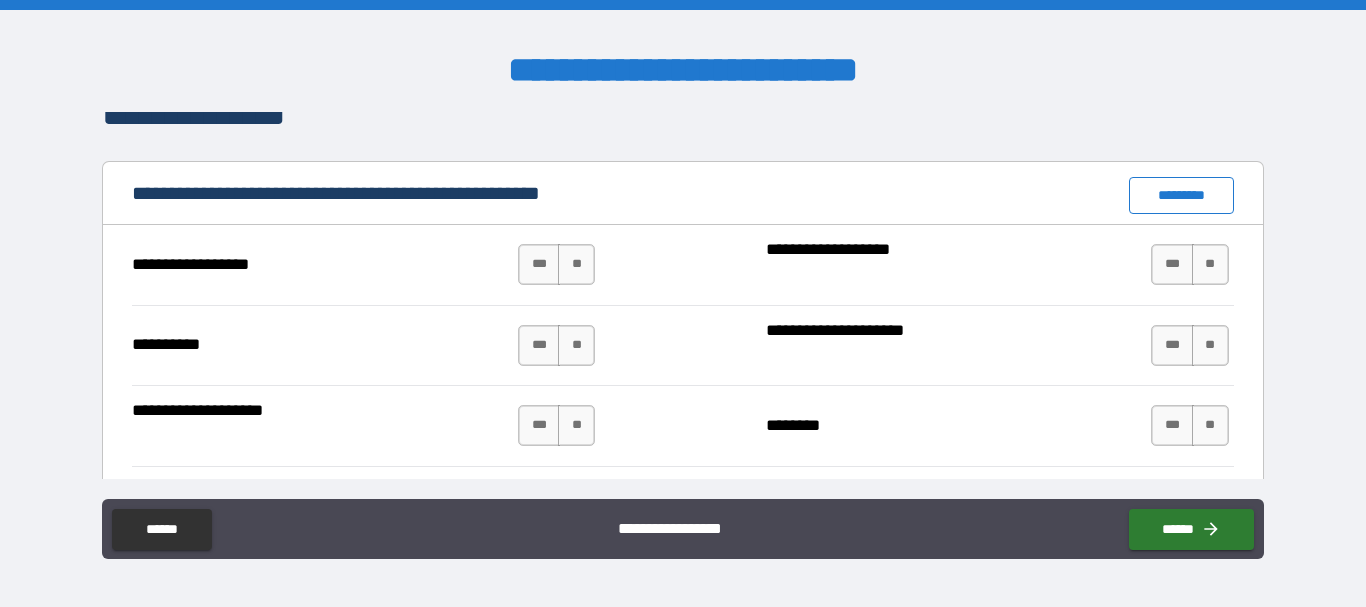 click on "*********" at bounding box center (1181, 195) 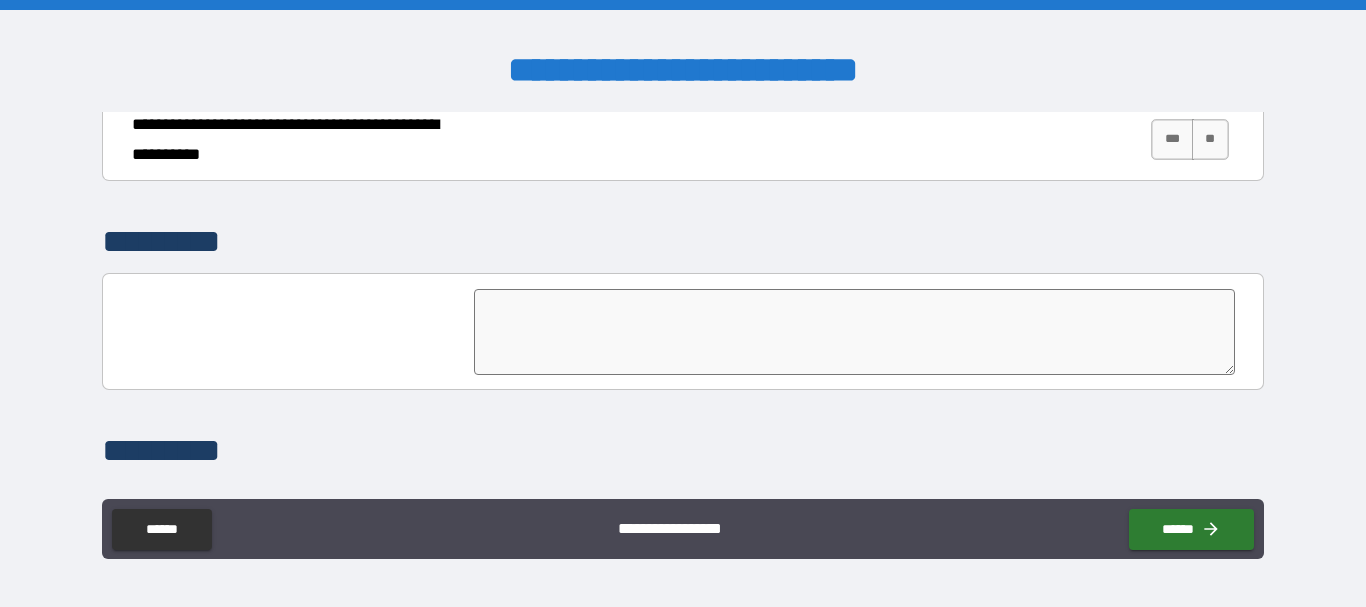 scroll, scrollTop: 4963, scrollLeft: 0, axis: vertical 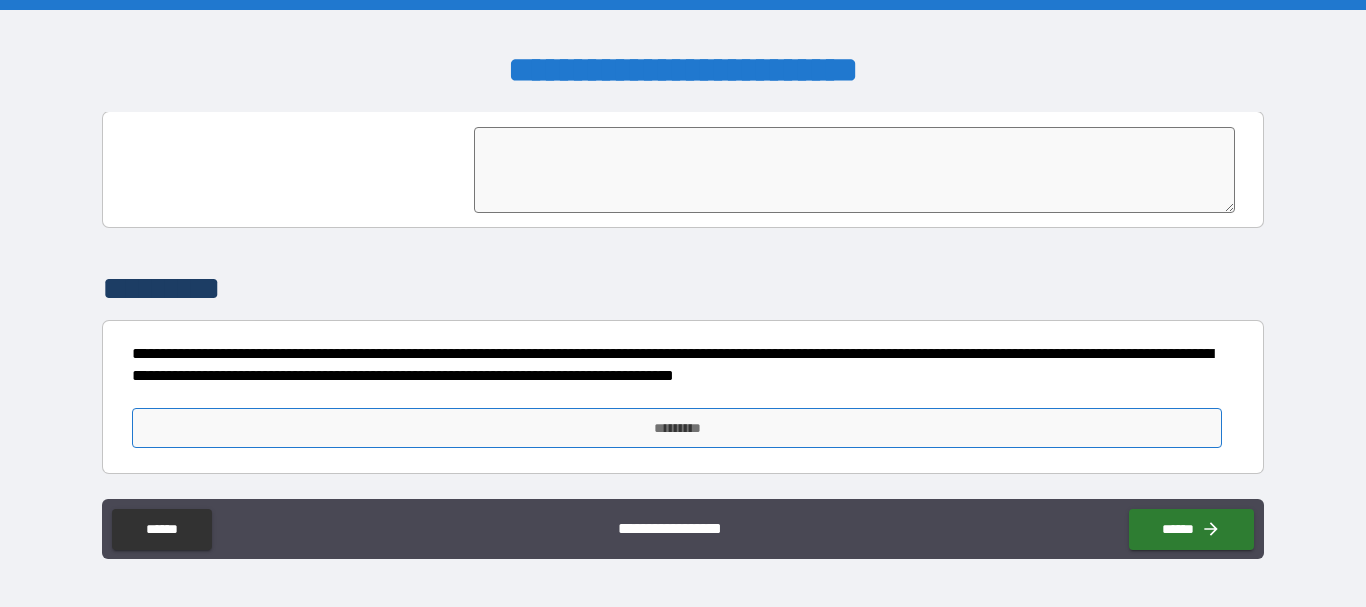 click on "*********" at bounding box center (677, 428) 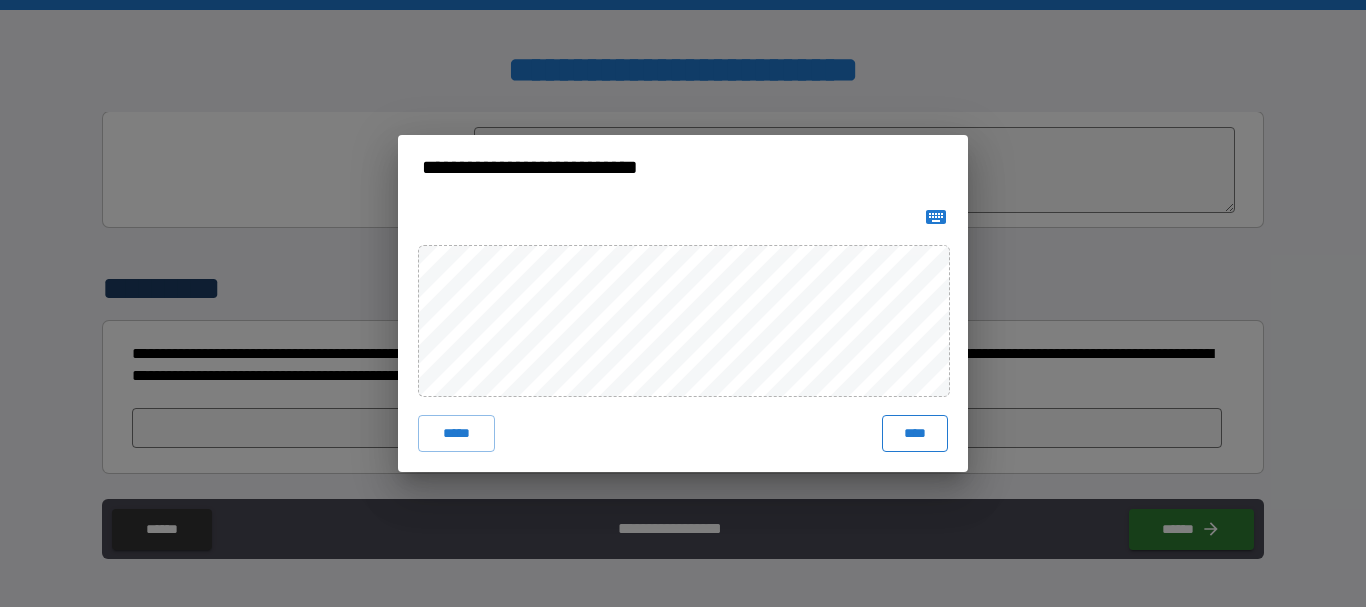click on "****" at bounding box center (915, 433) 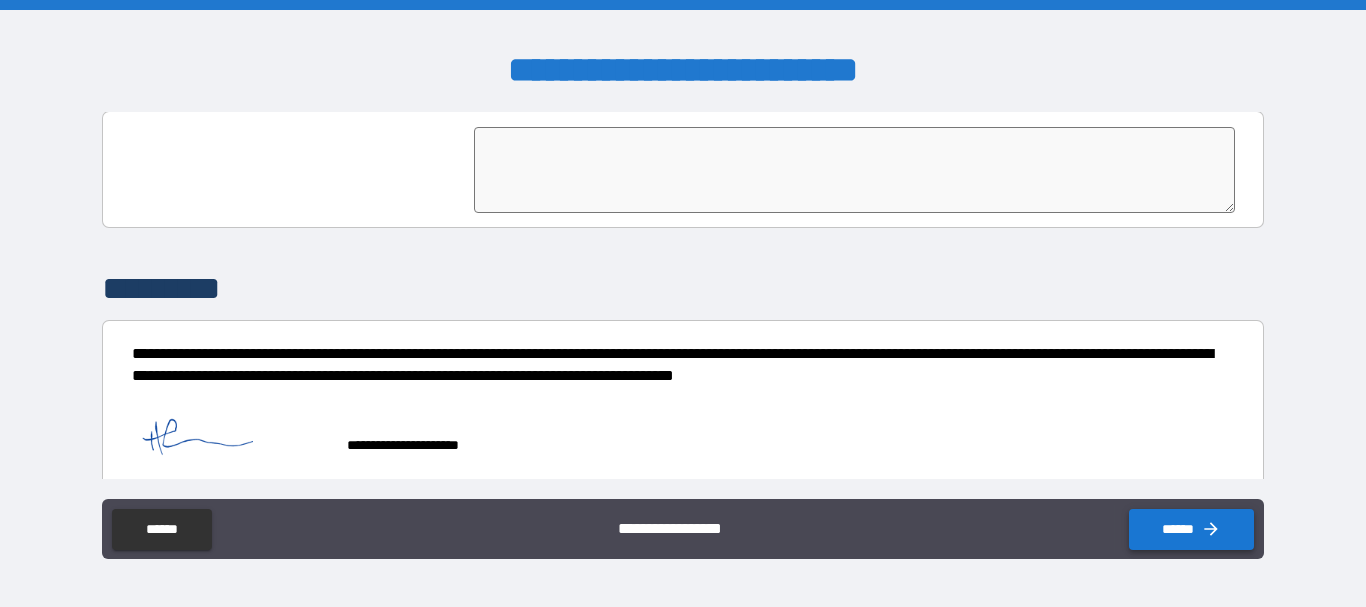 click on "******" at bounding box center (1191, 529) 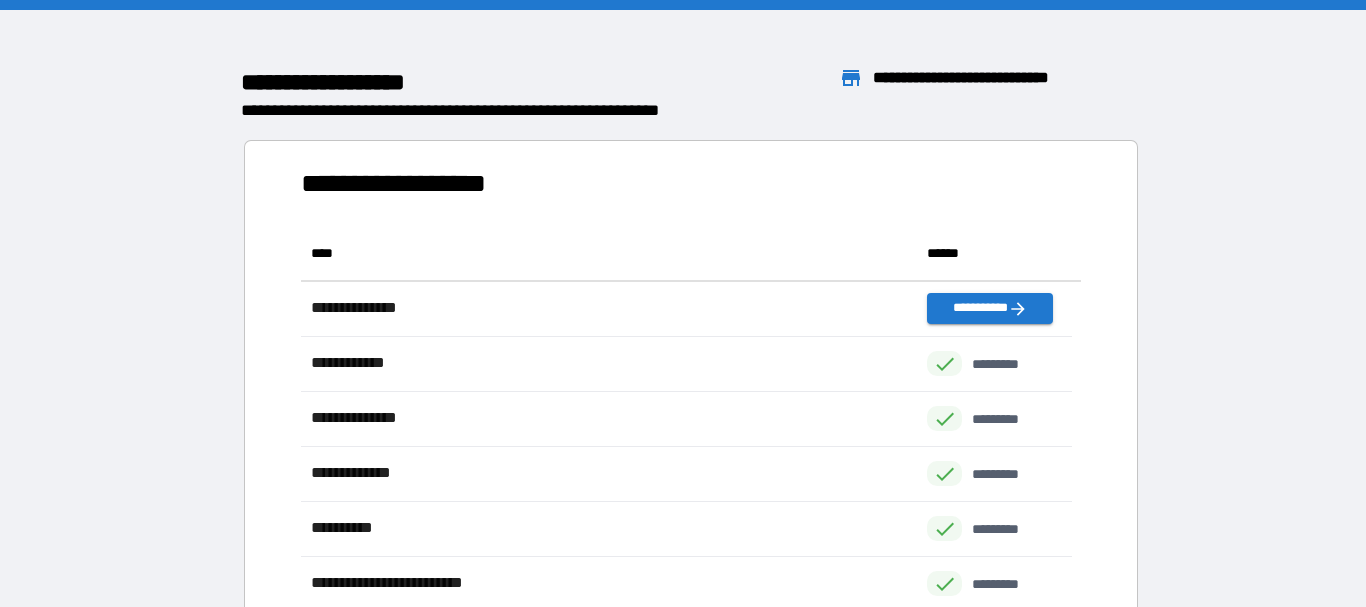 scroll, scrollTop: 16, scrollLeft: 16, axis: both 